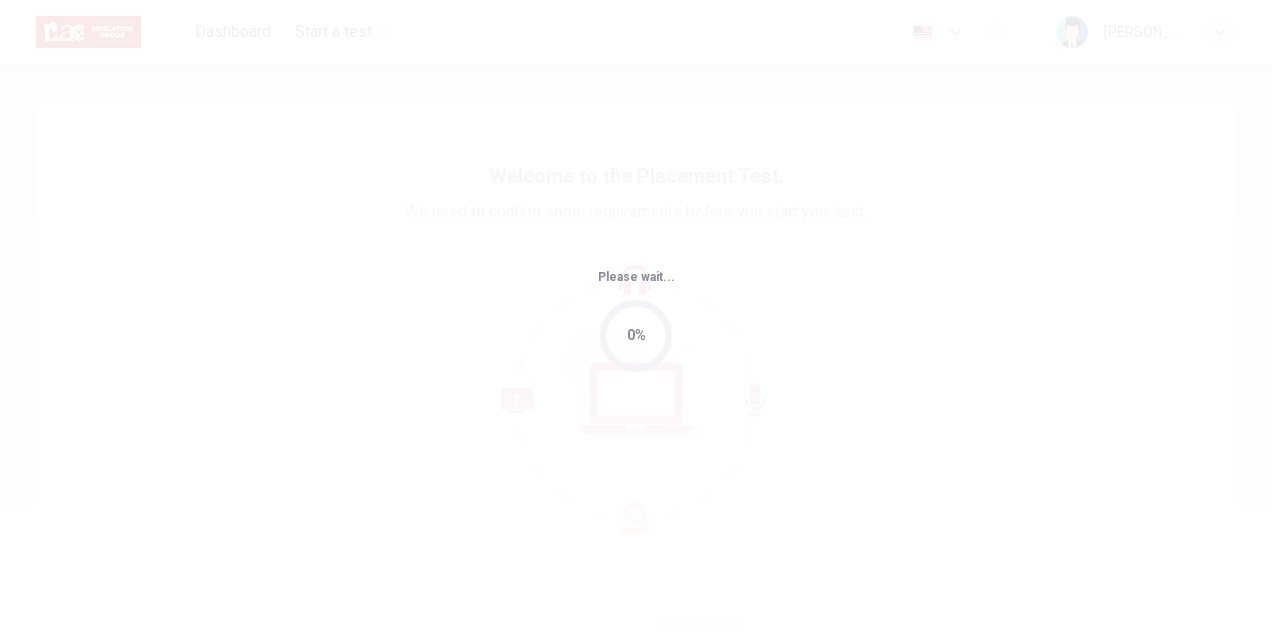 scroll, scrollTop: 0, scrollLeft: 0, axis: both 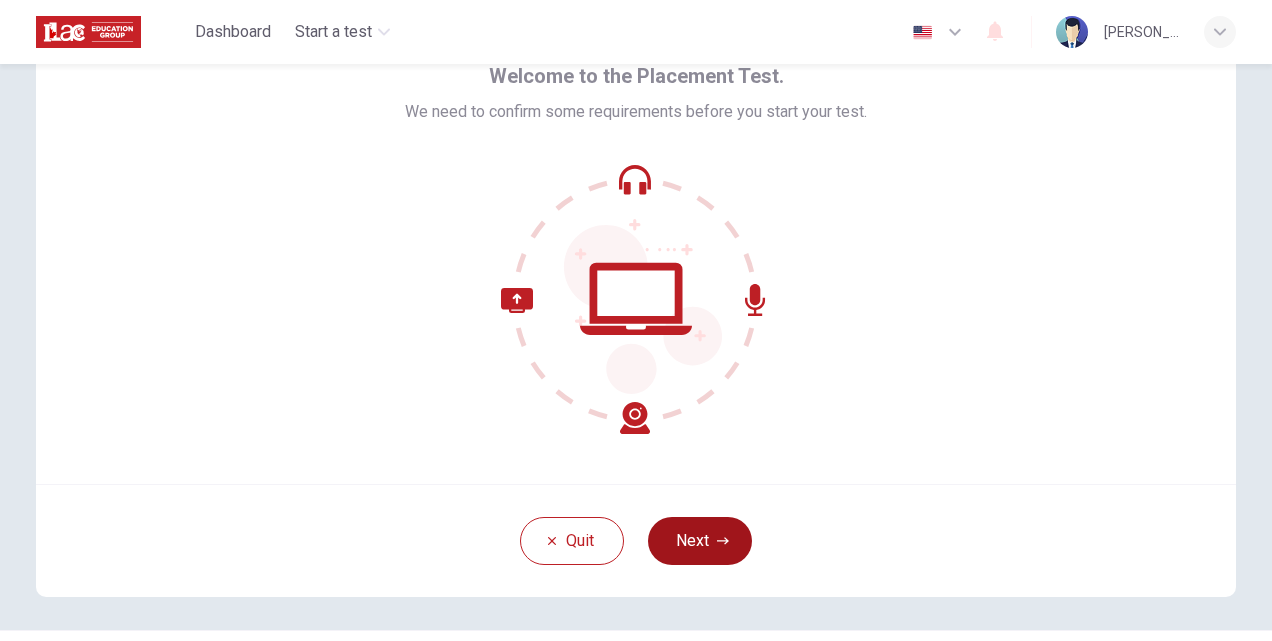 click on "Next" at bounding box center [700, 541] 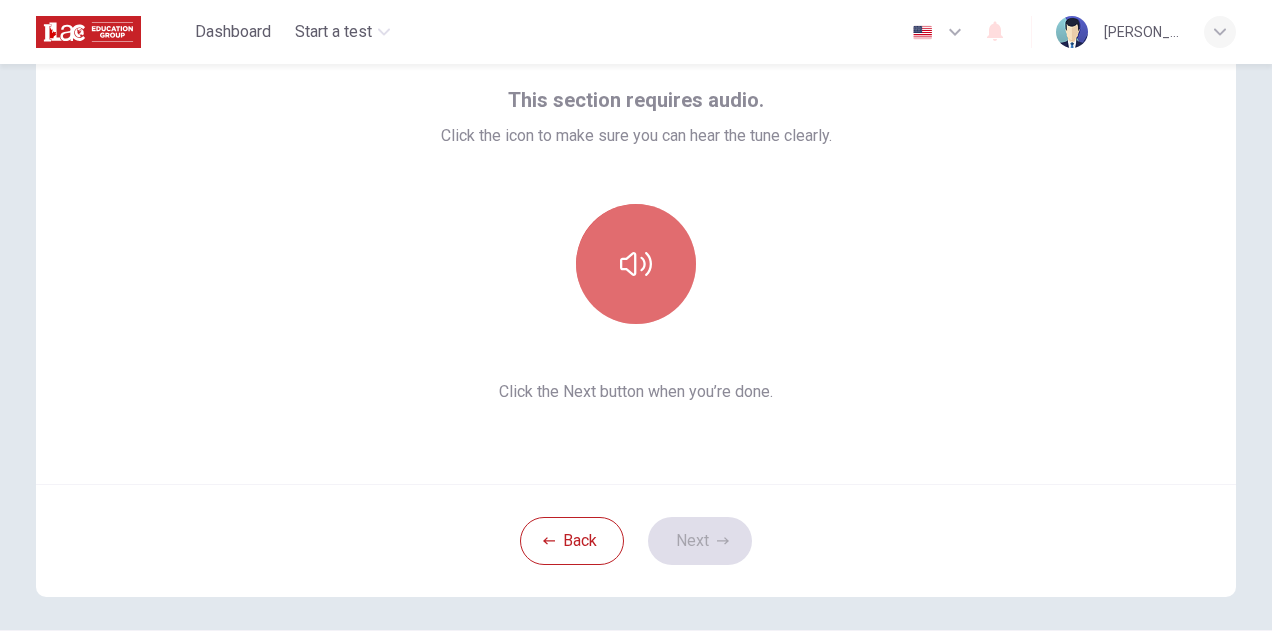 click at bounding box center (636, 264) 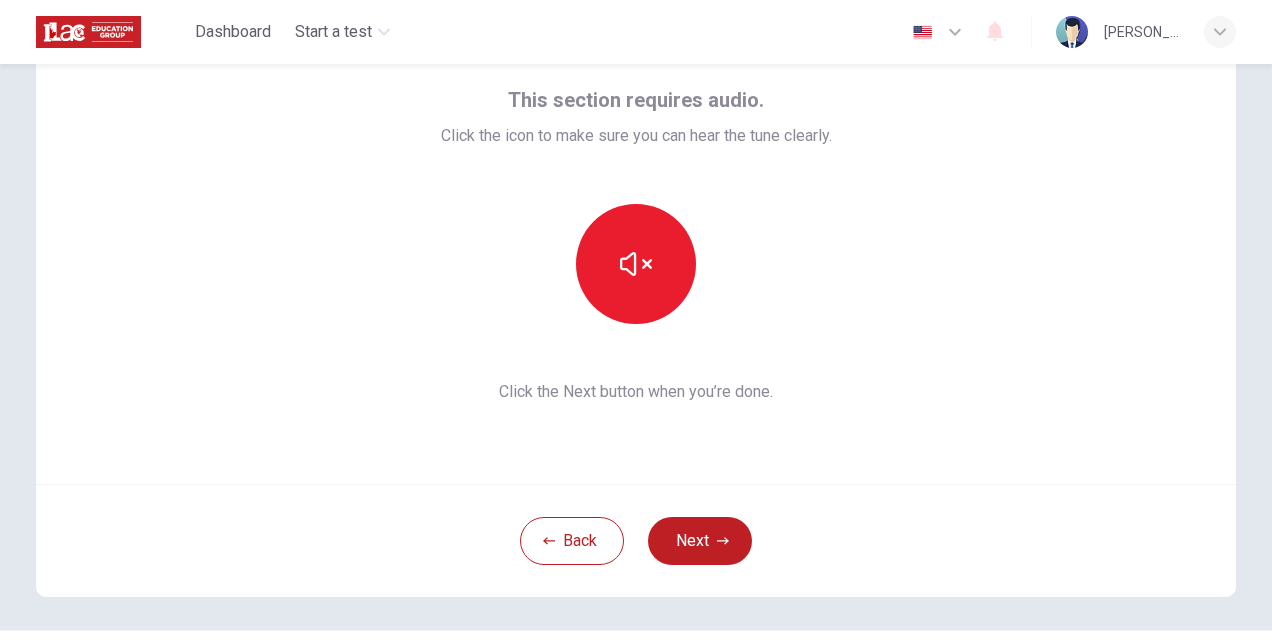 click on "Next" at bounding box center [700, 541] 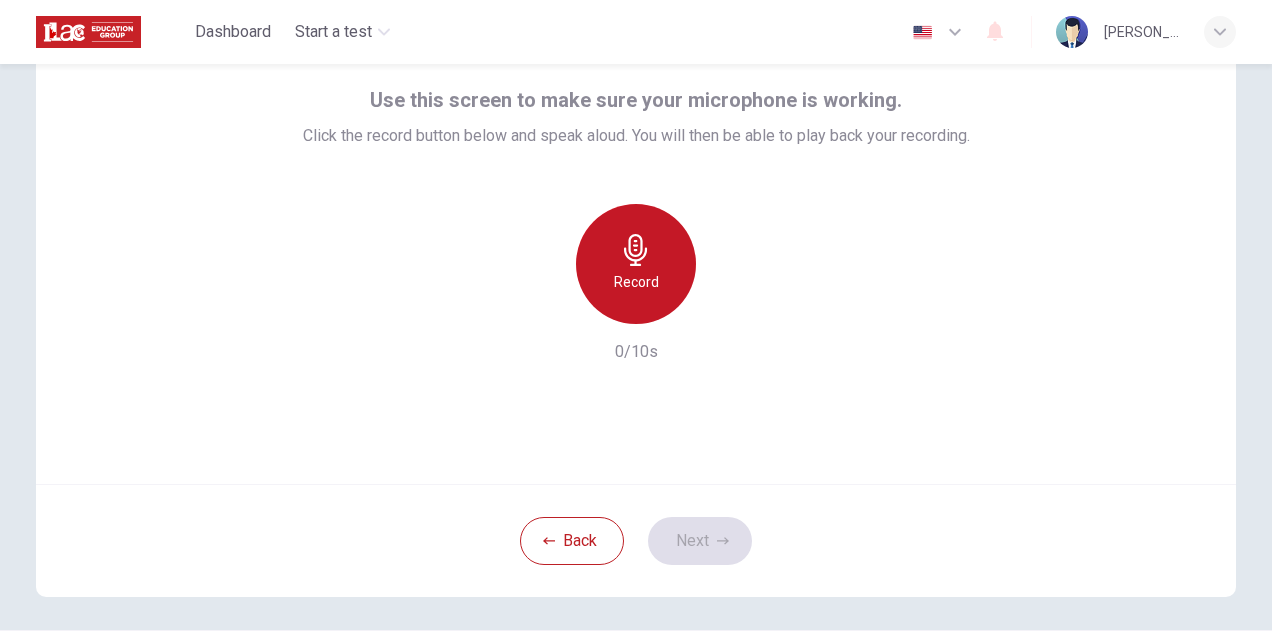 click on "Record" at bounding box center (636, 282) 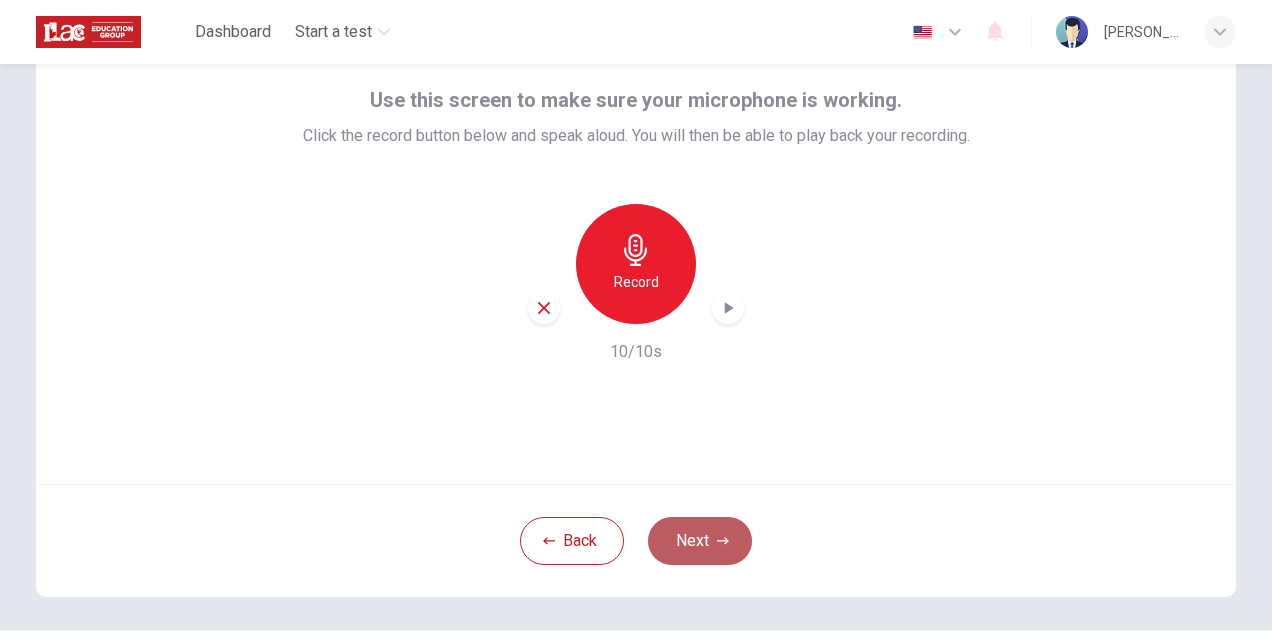 click on "Next" at bounding box center (700, 541) 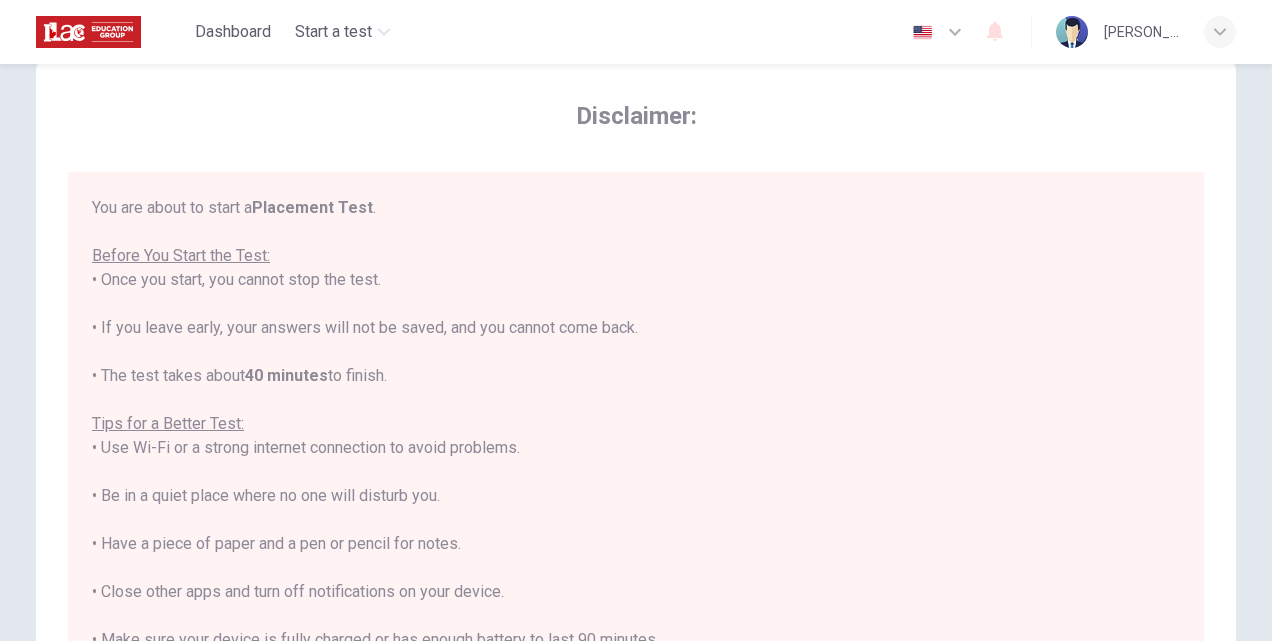 scroll, scrollTop: 0, scrollLeft: 0, axis: both 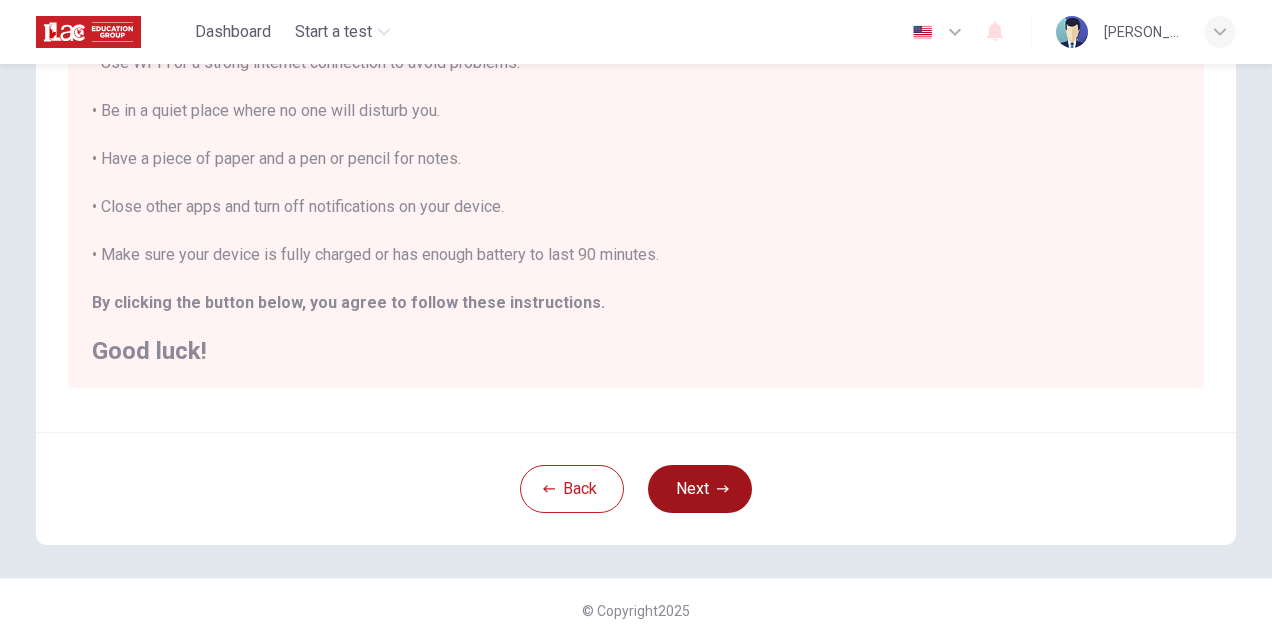 click 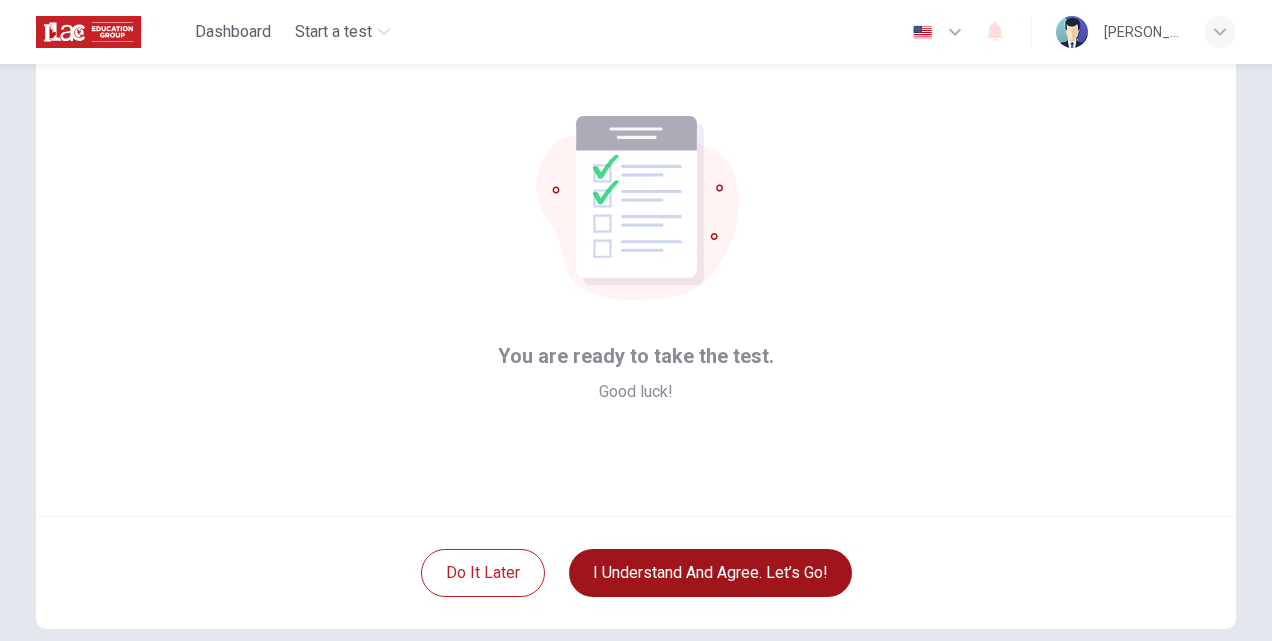 scroll, scrollTop: 100, scrollLeft: 0, axis: vertical 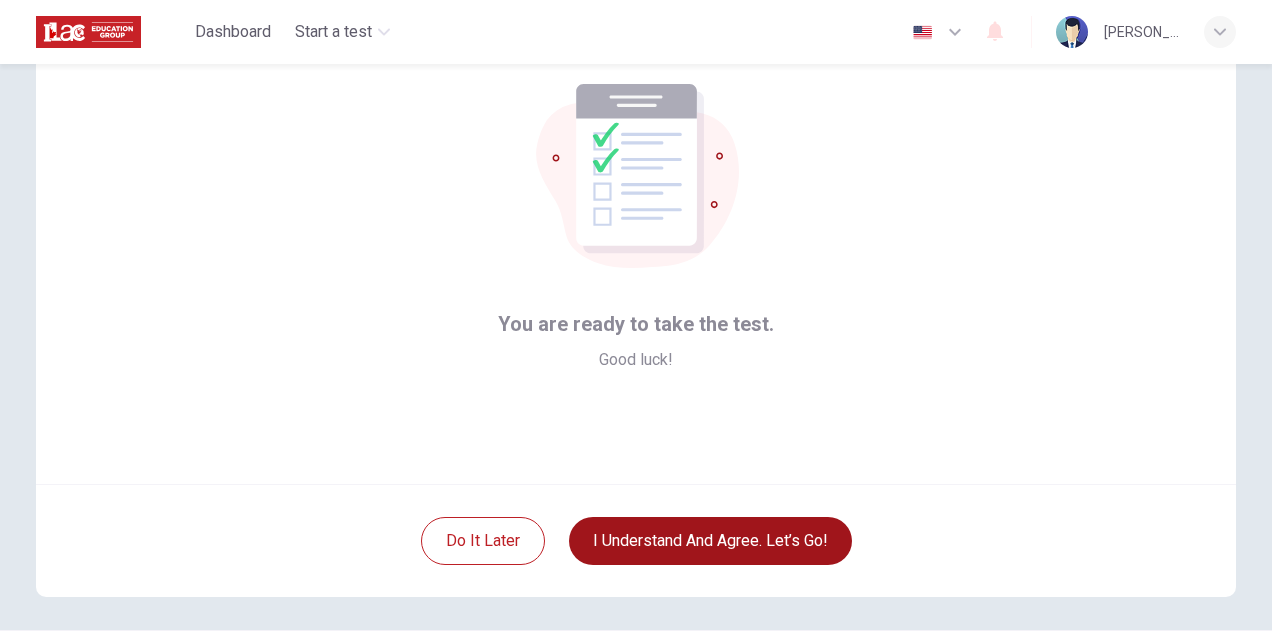 click on "I understand and agree. Let’s go!" at bounding box center [710, 541] 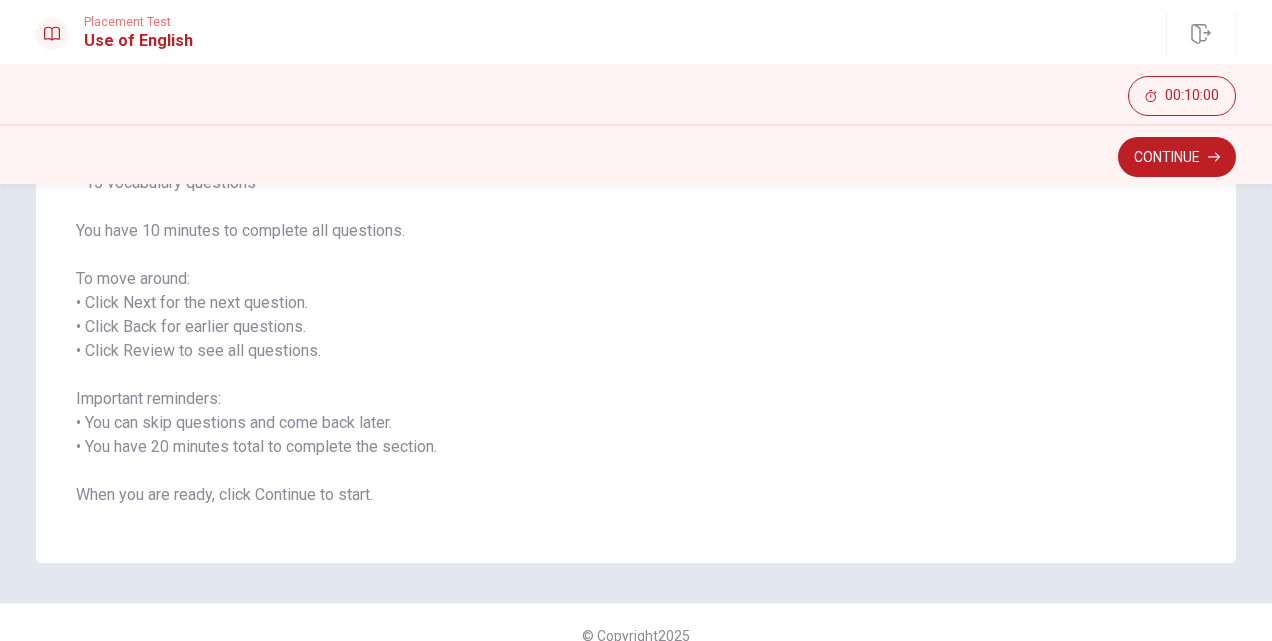 scroll, scrollTop: 254, scrollLeft: 0, axis: vertical 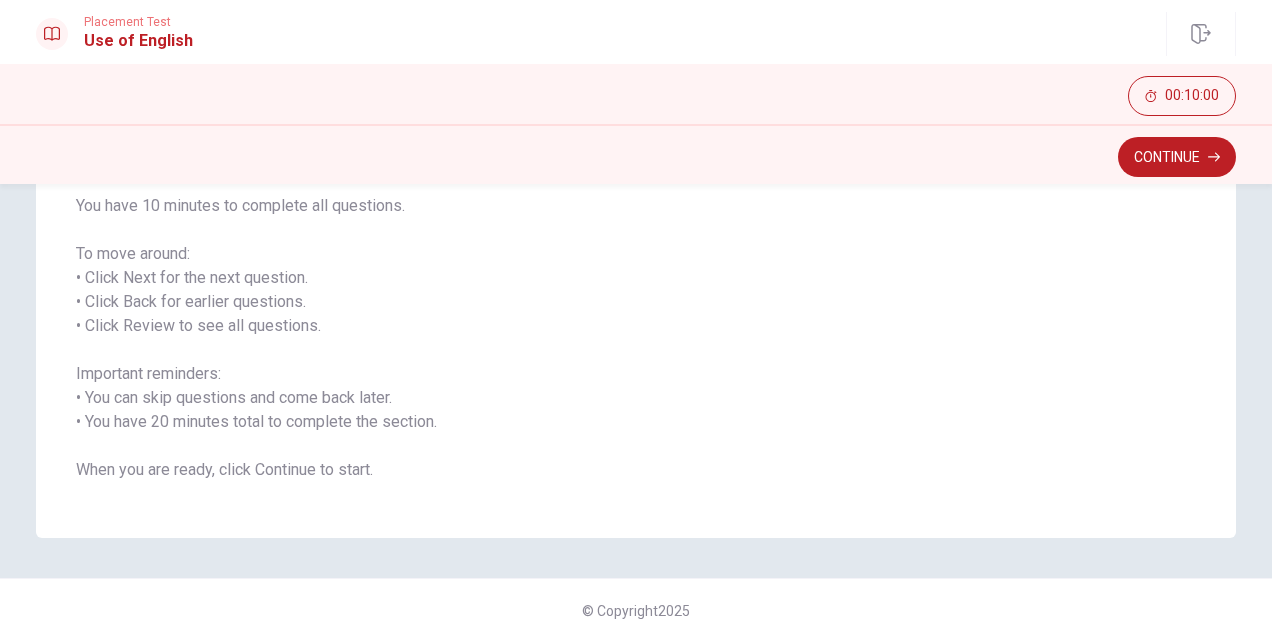 click on "Continue" at bounding box center [1177, 157] 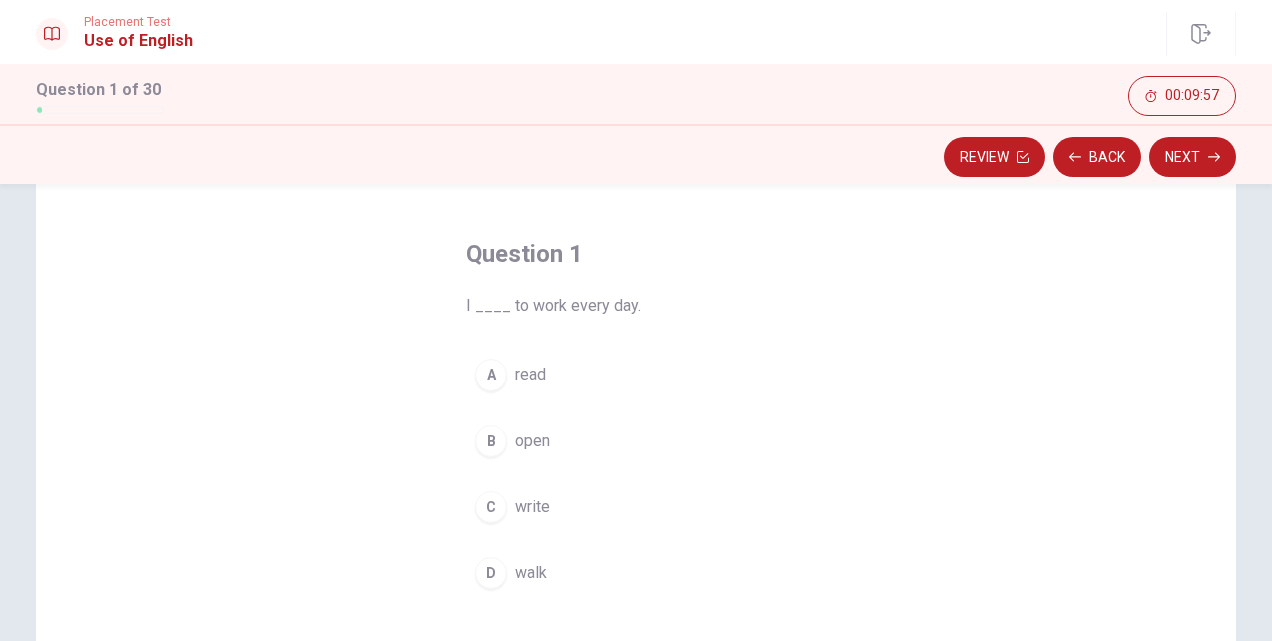 scroll, scrollTop: 100, scrollLeft: 0, axis: vertical 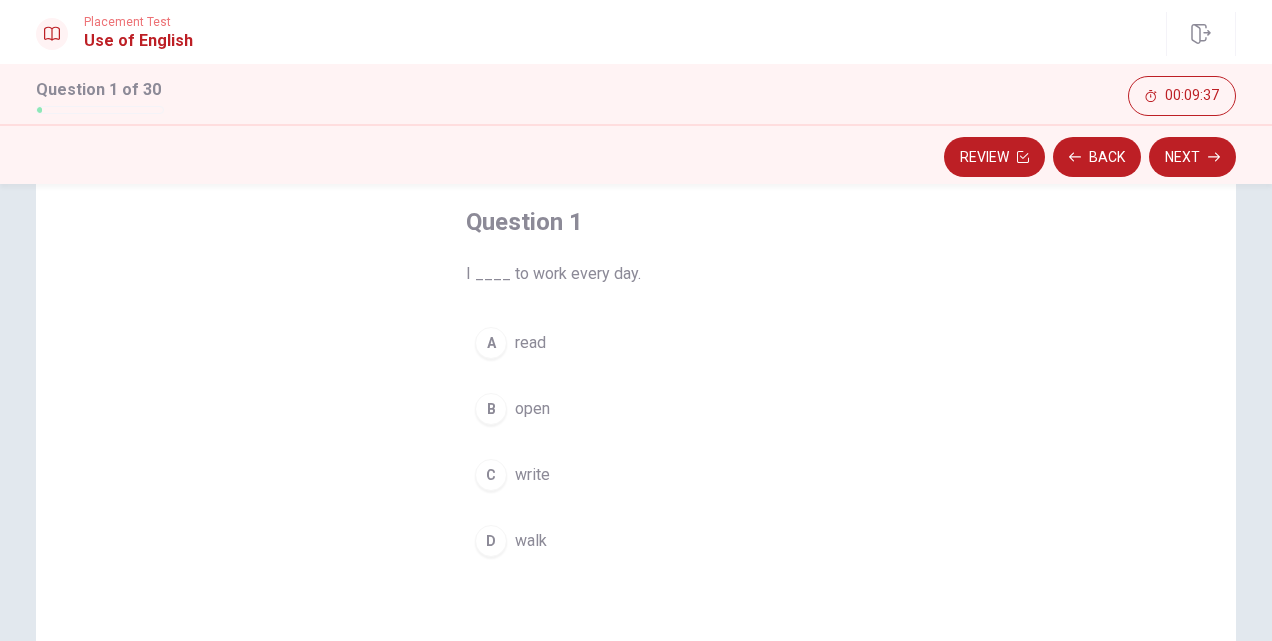 click on "A" at bounding box center [491, 343] 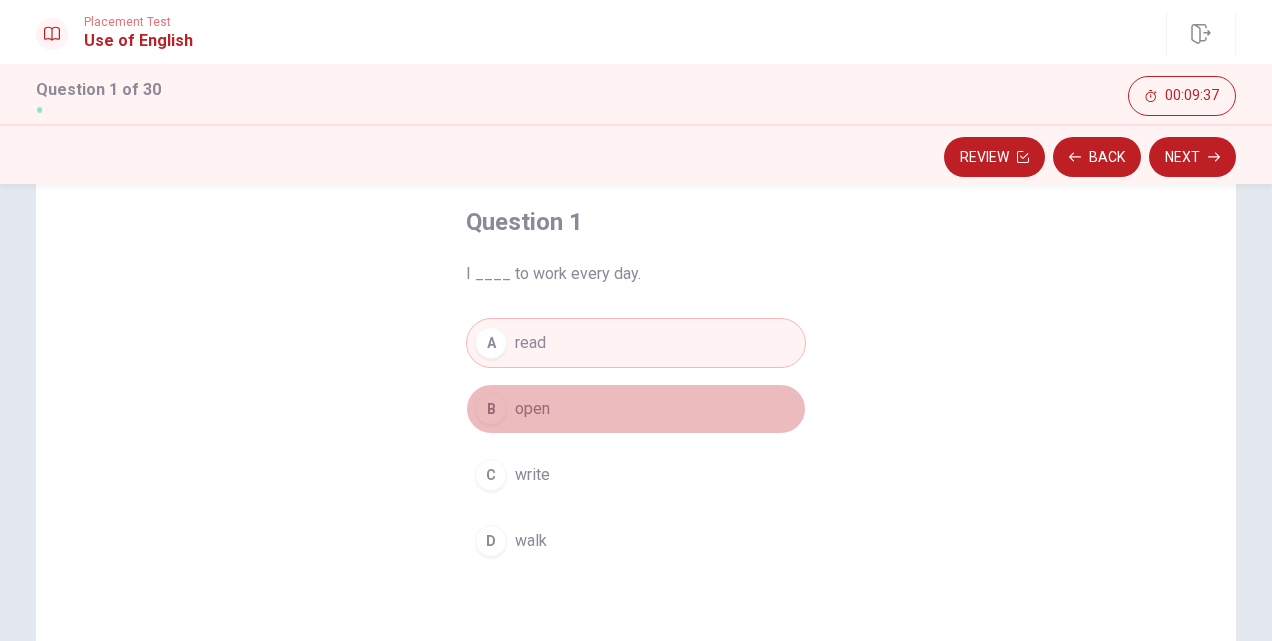 click on "B" at bounding box center [491, 409] 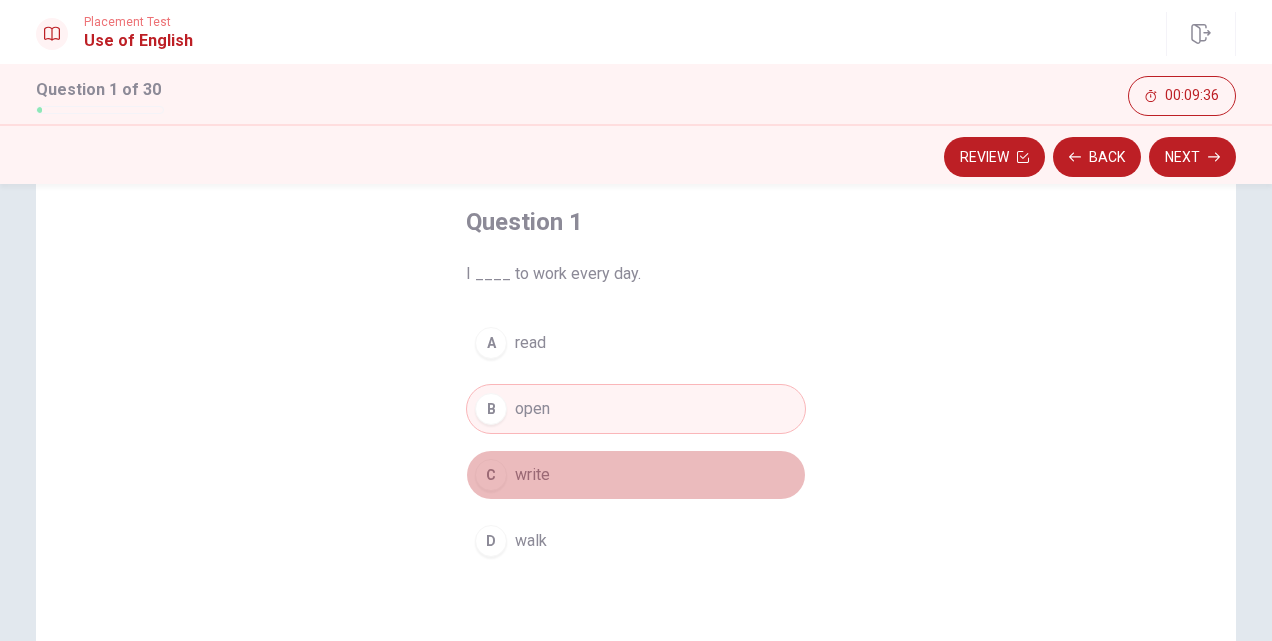 click on "write" at bounding box center [532, 475] 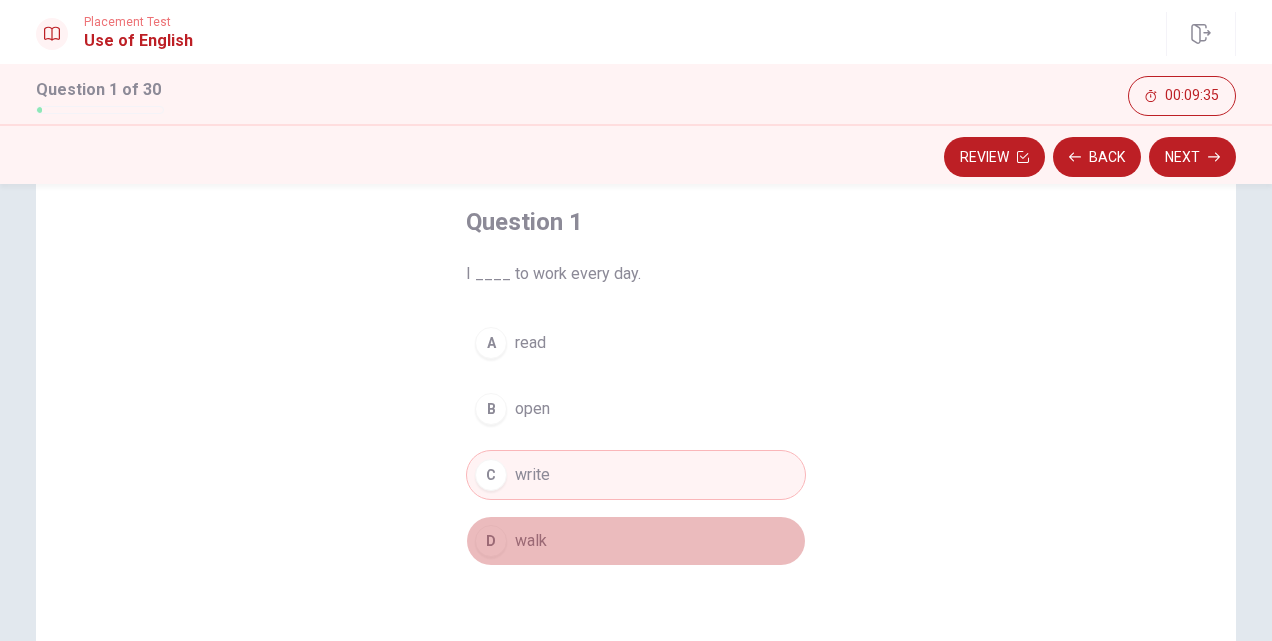 click on "walk" at bounding box center (531, 541) 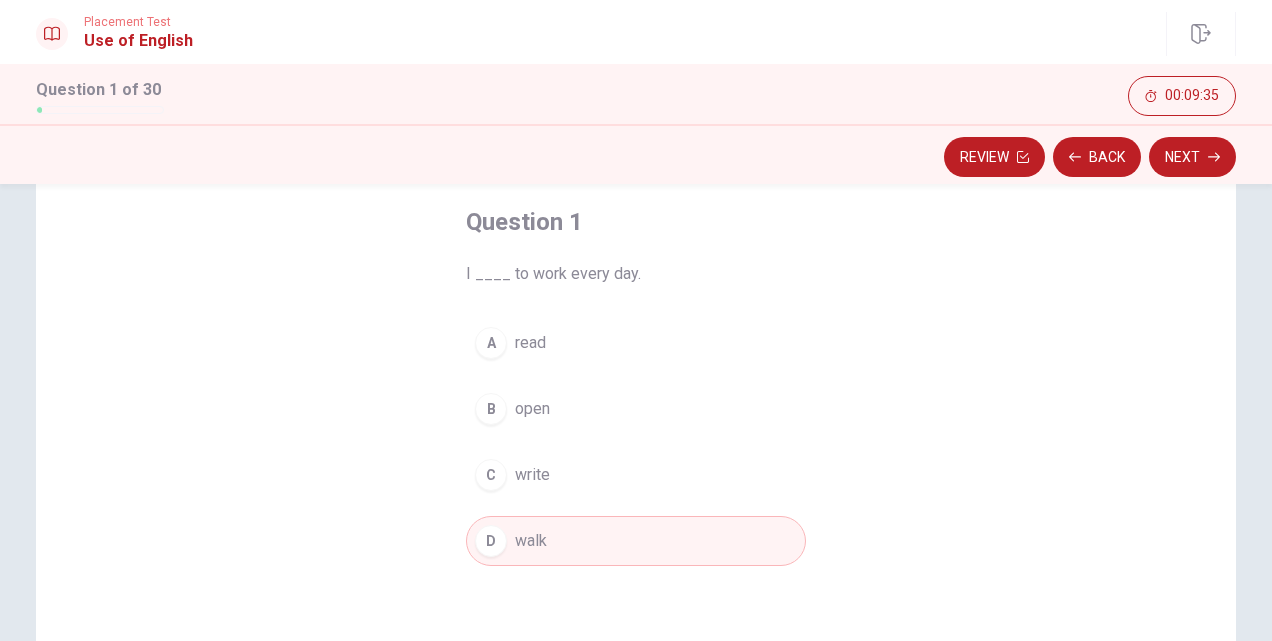 click on "C write" at bounding box center [636, 475] 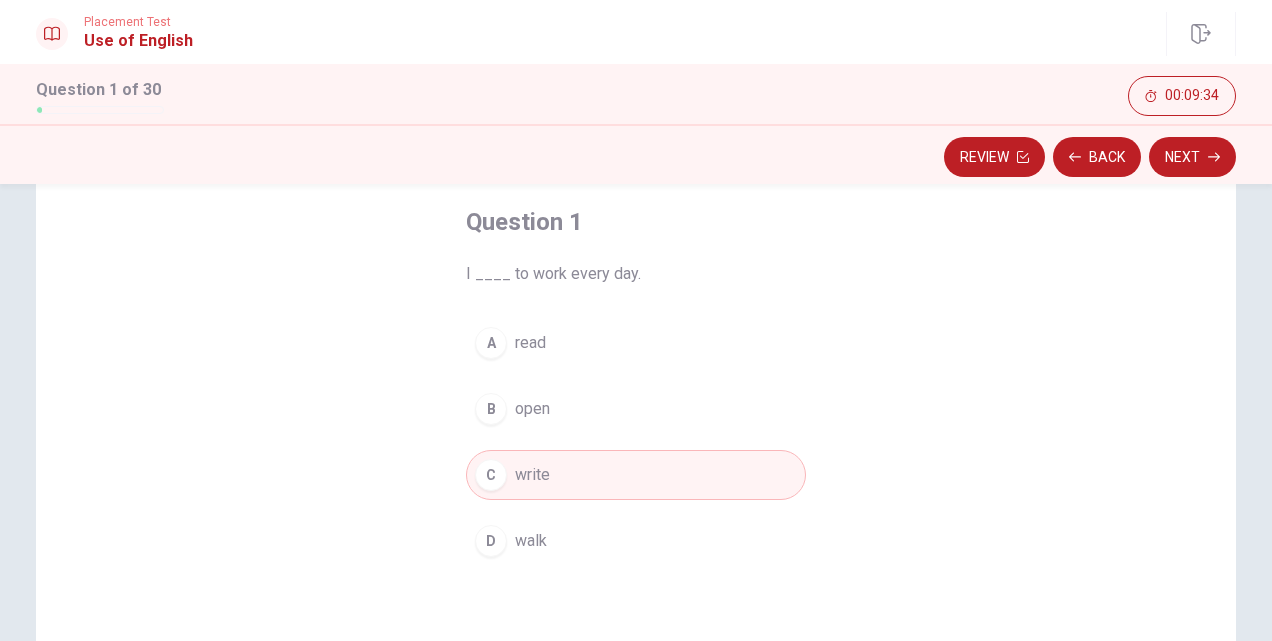 click on "open" at bounding box center [532, 409] 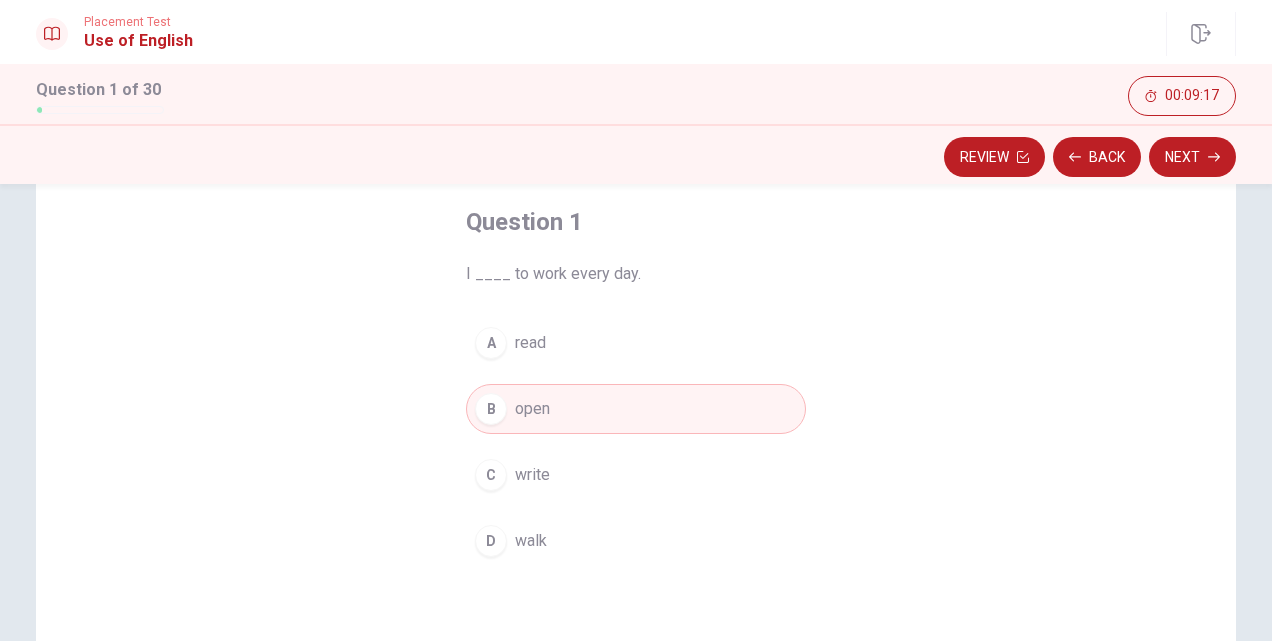 click on "B open" at bounding box center (636, 409) 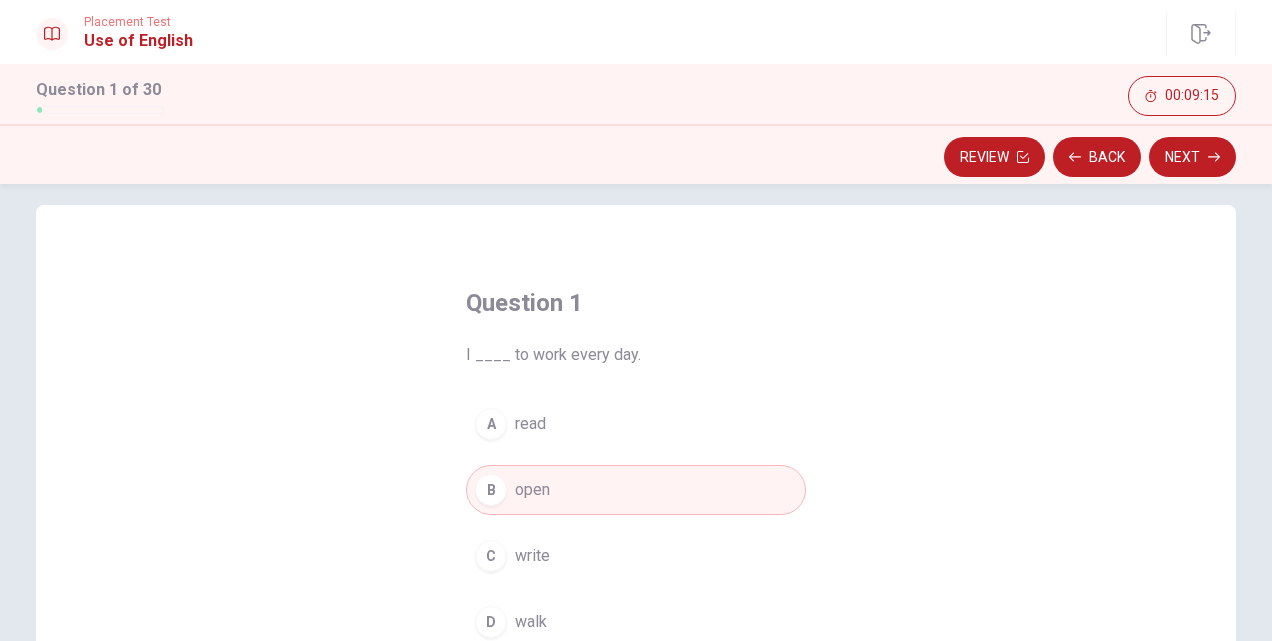 scroll, scrollTop: 0, scrollLeft: 0, axis: both 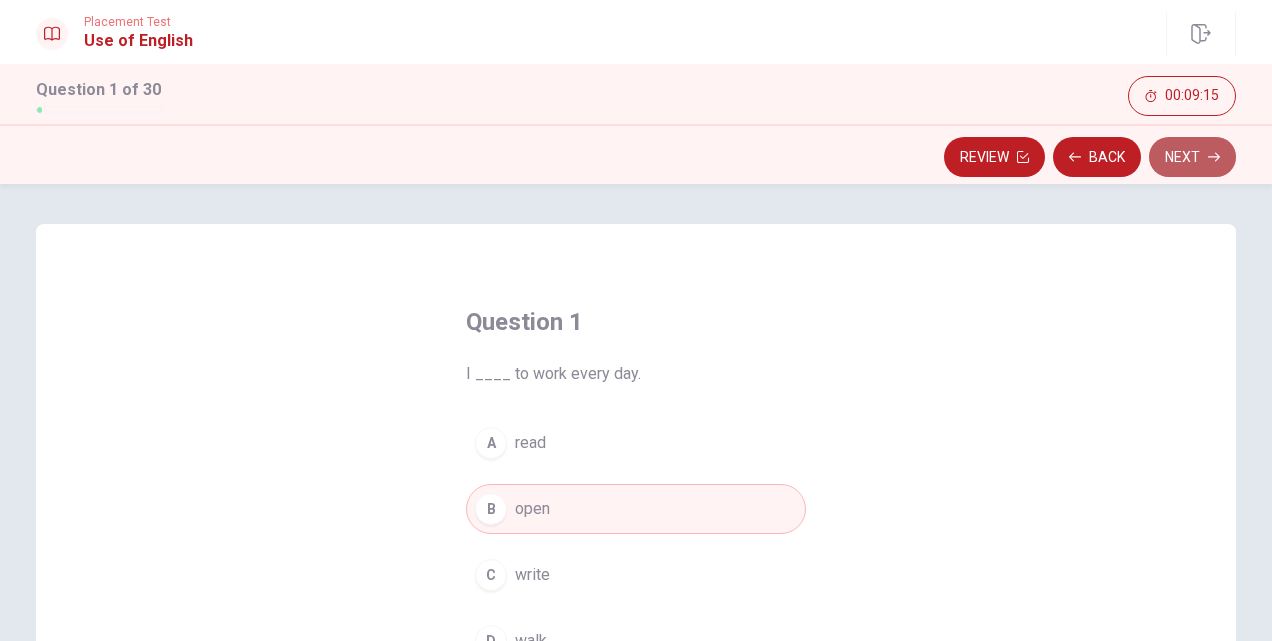 click on "Next" at bounding box center (1192, 157) 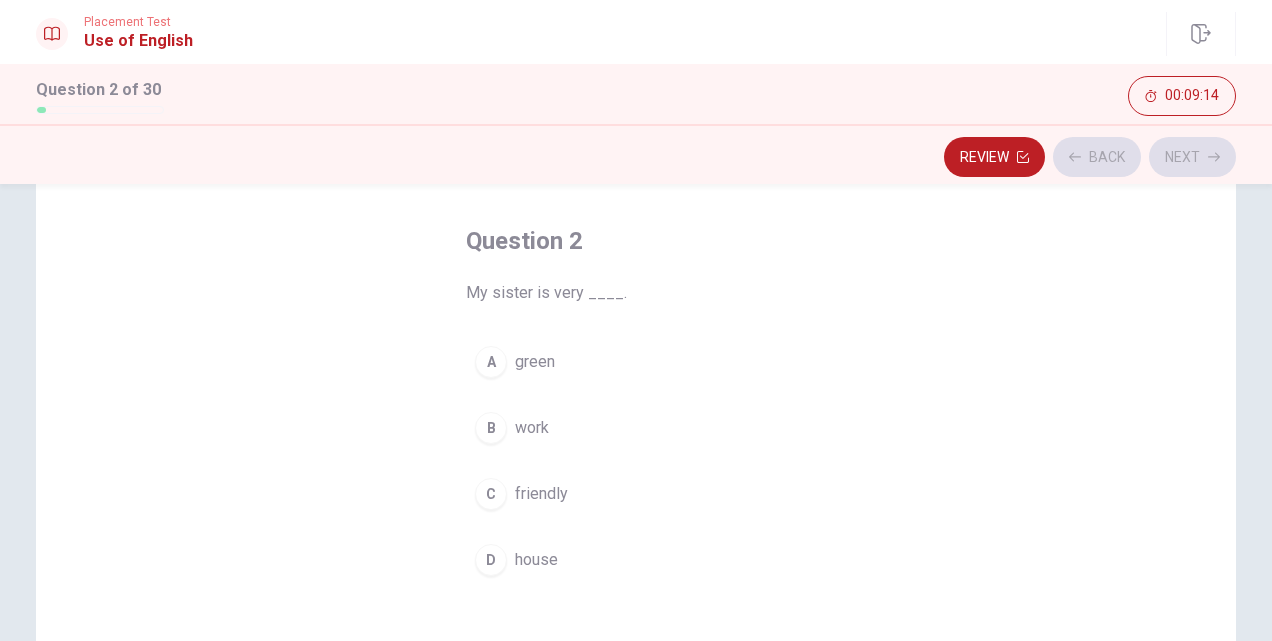 scroll, scrollTop: 100, scrollLeft: 0, axis: vertical 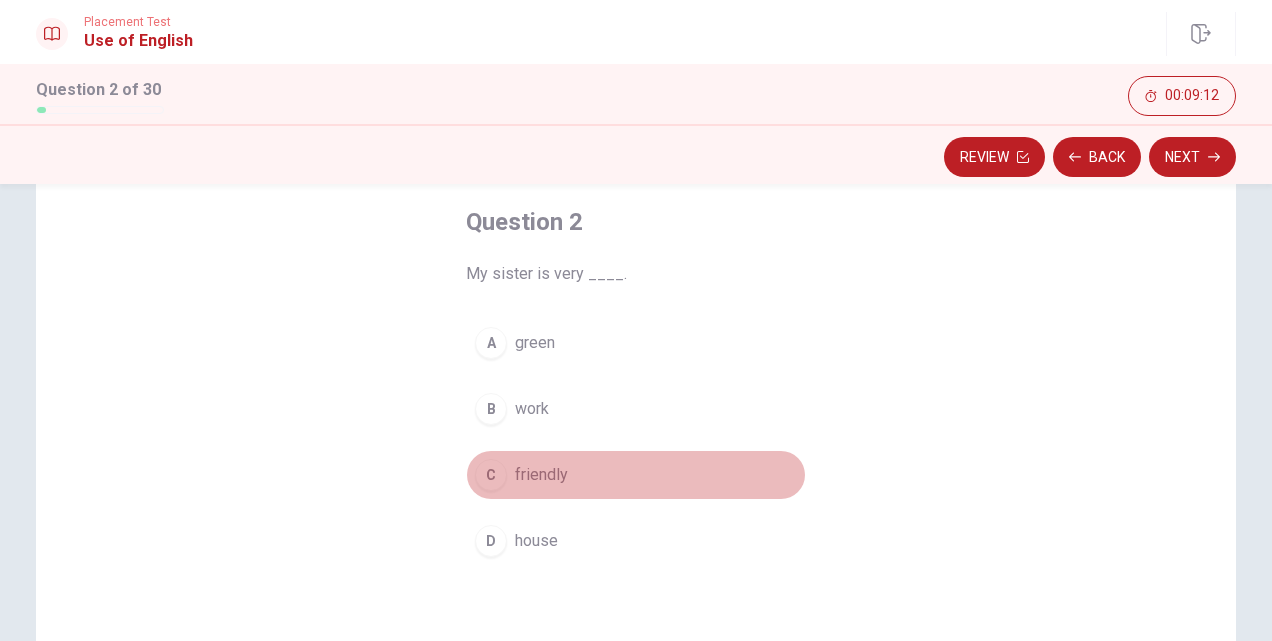click on "friendly" at bounding box center (541, 475) 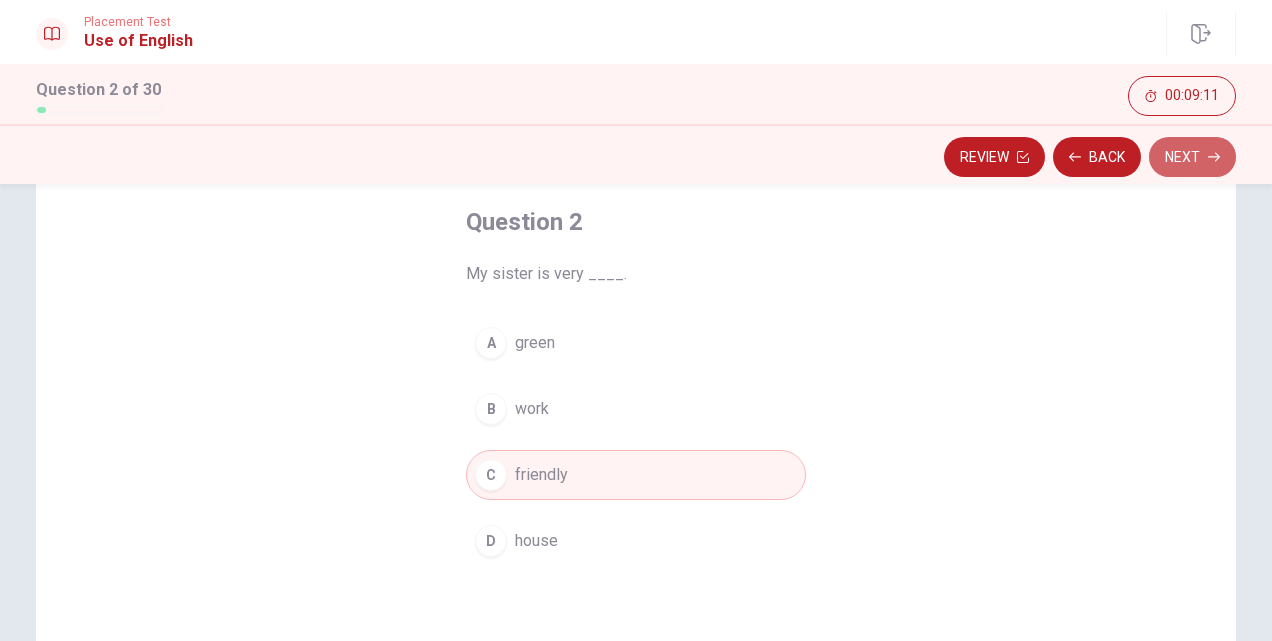 click on "Next" at bounding box center (1192, 157) 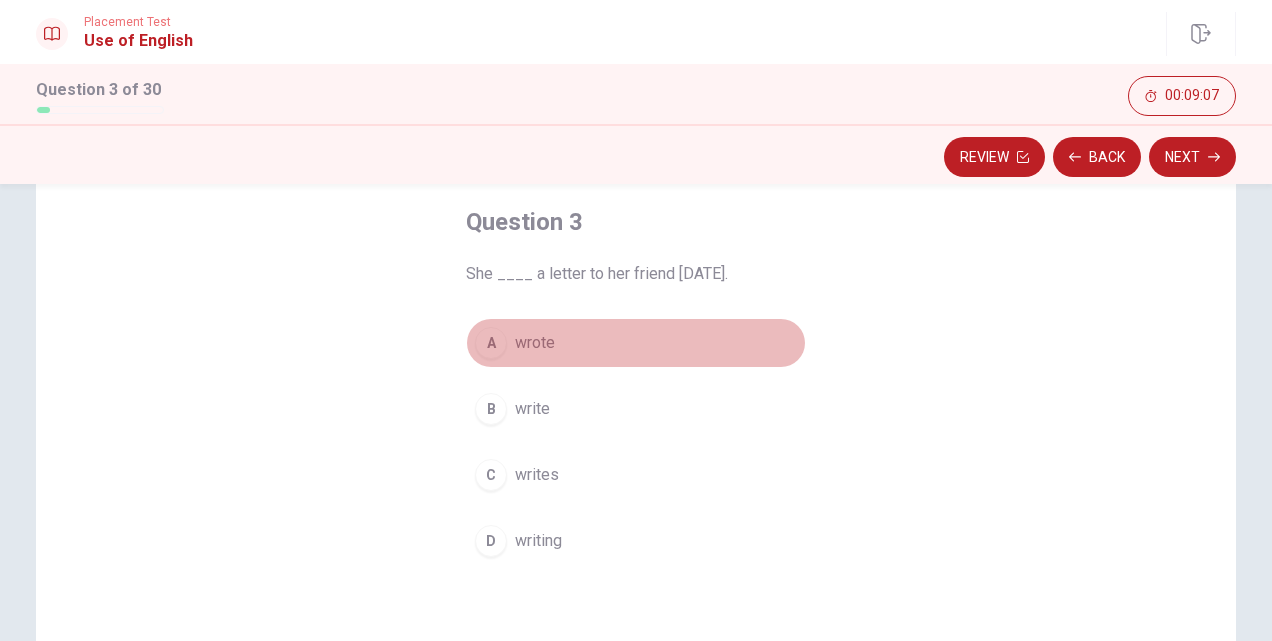 click on "A wrote" at bounding box center [636, 343] 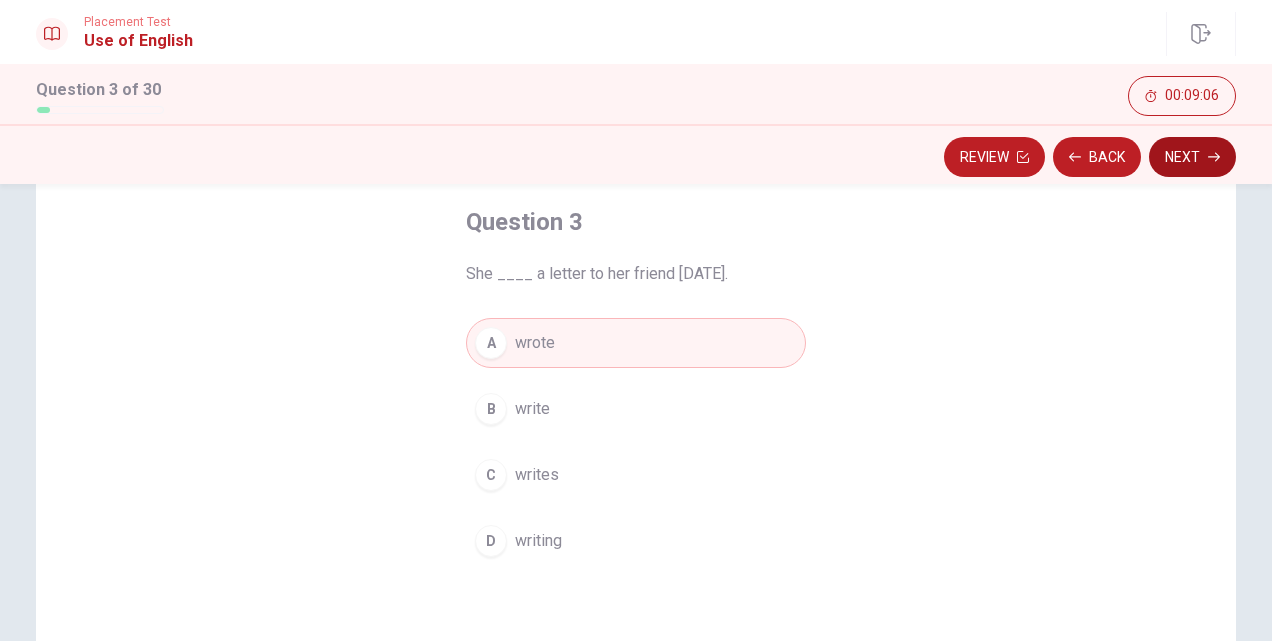 click on "Next" at bounding box center [1192, 157] 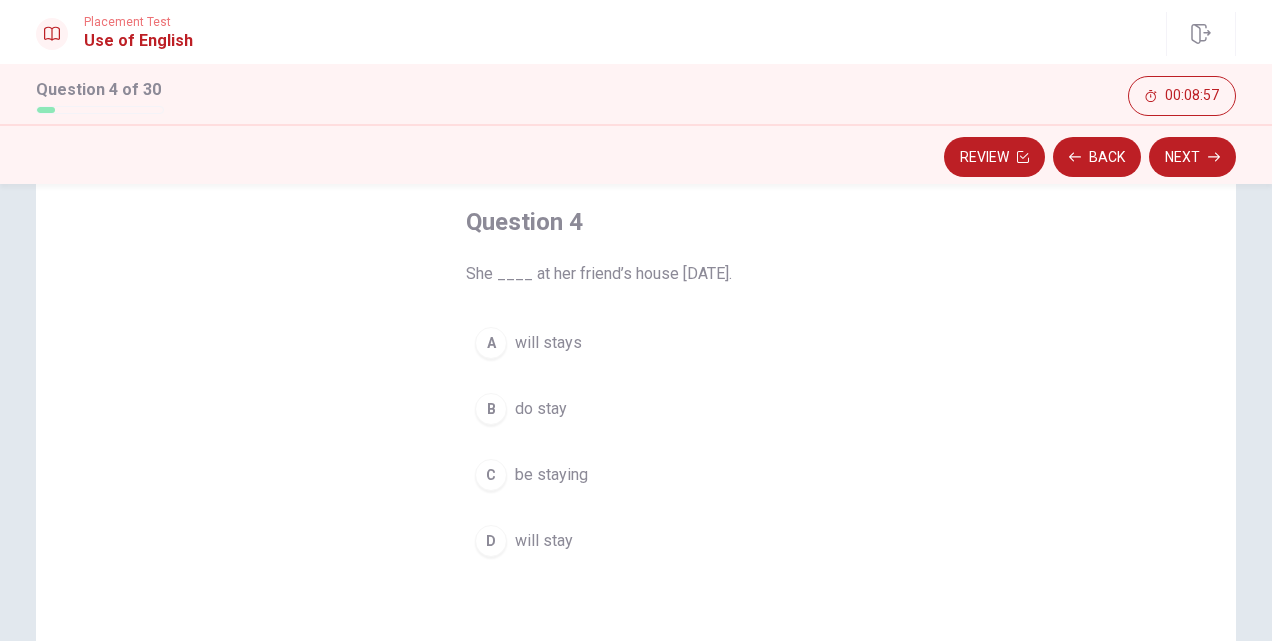 click on "will stays" at bounding box center (548, 343) 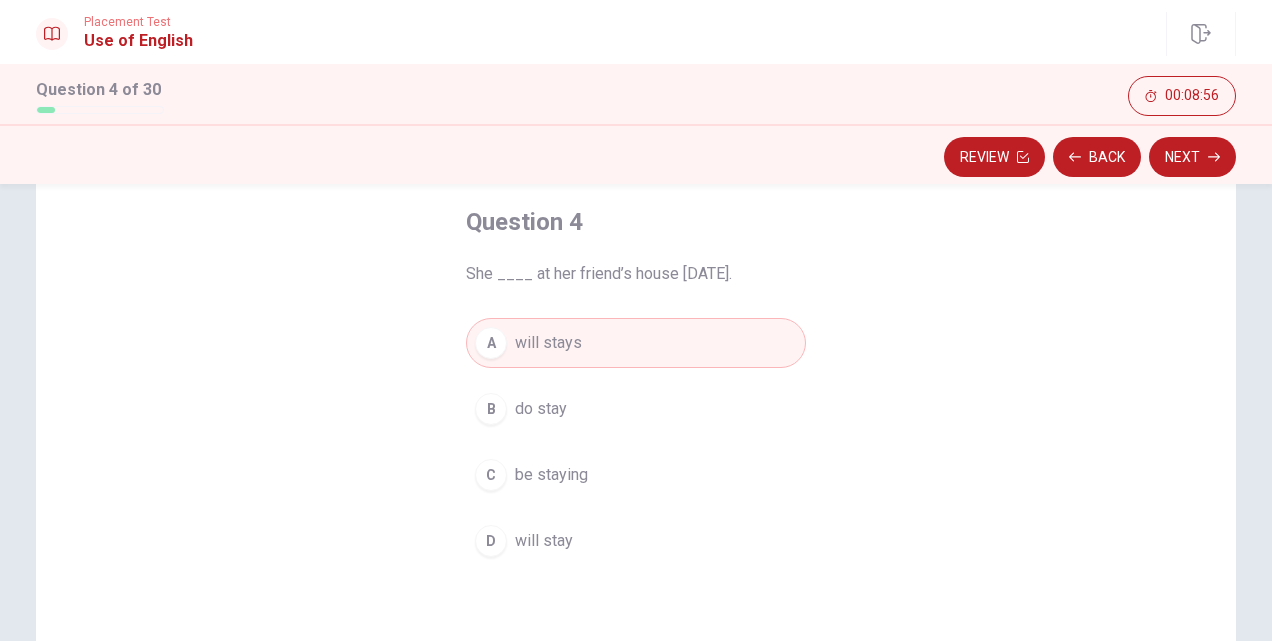 click on "D will stay" at bounding box center (636, 541) 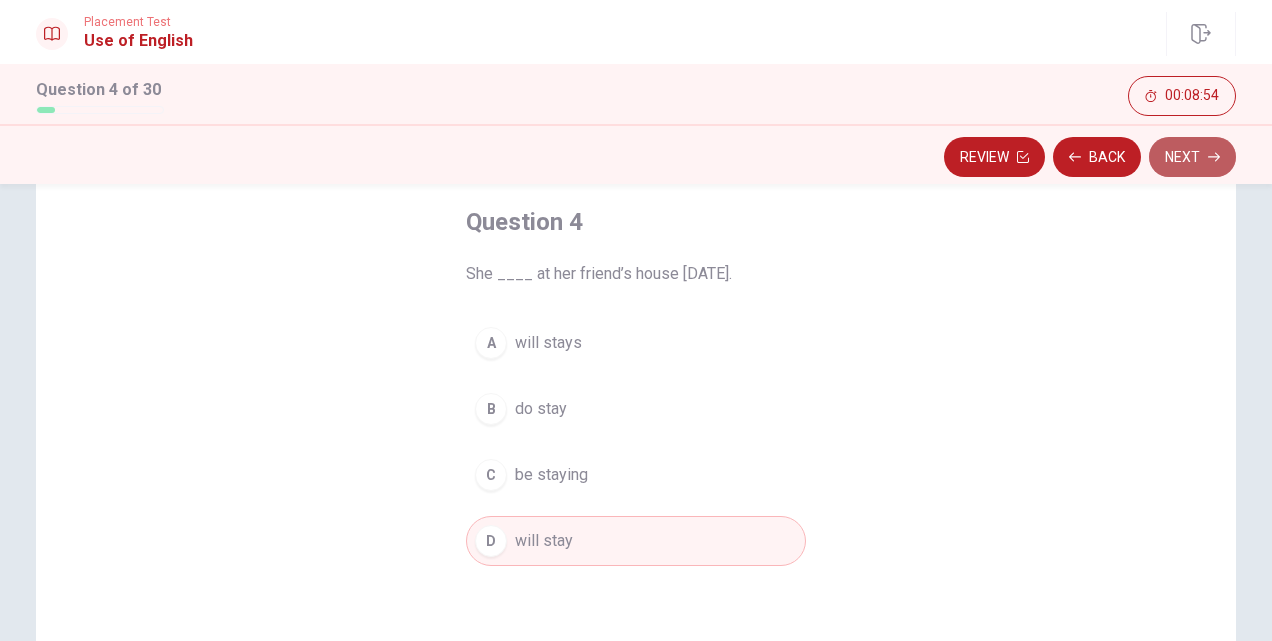 click on "Next" at bounding box center [1192, 157] 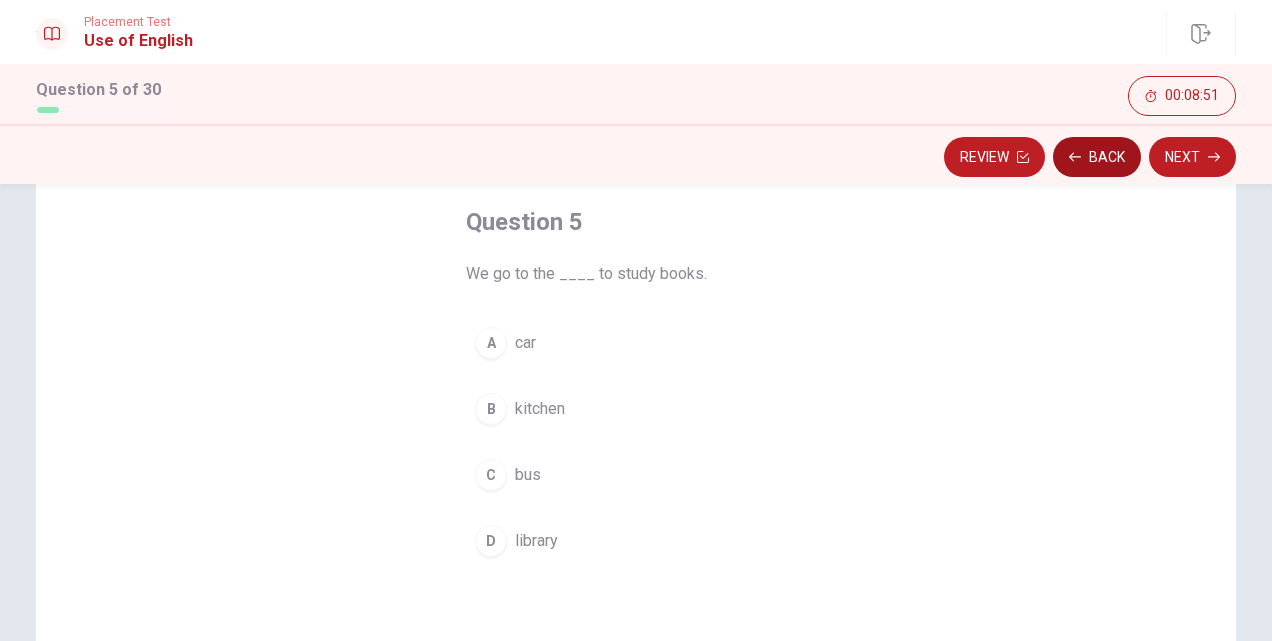 click on "Back" at bounding box center (1097, 157) 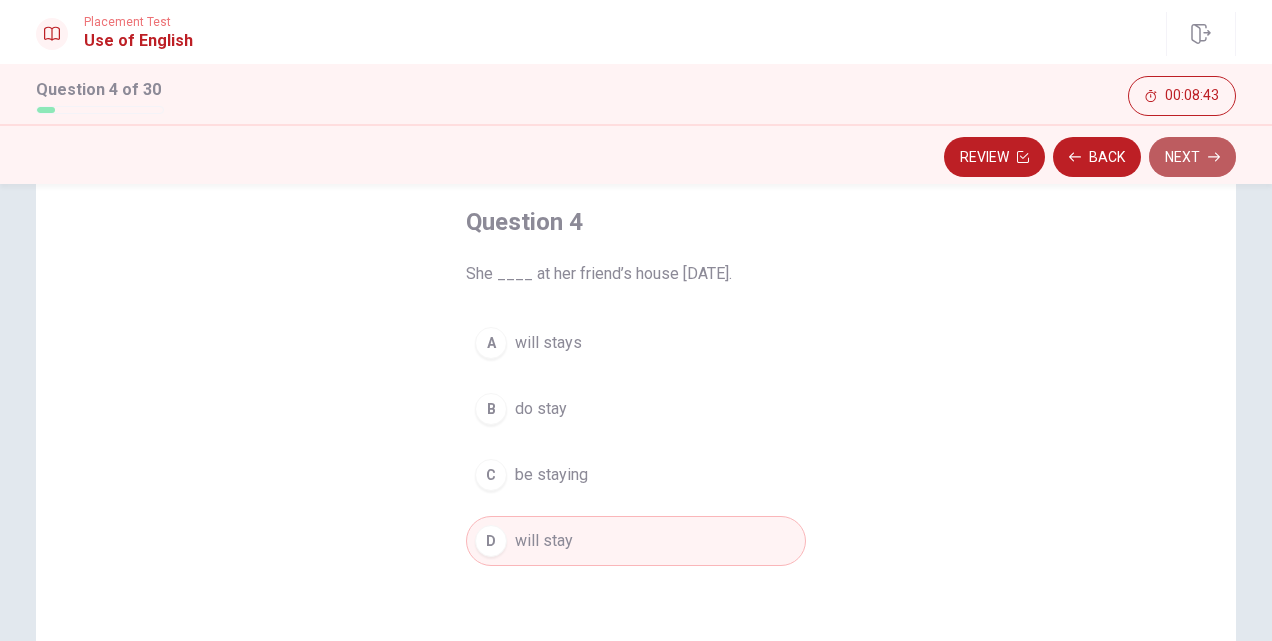 click on "Next" at bounding box center (1192, 157) 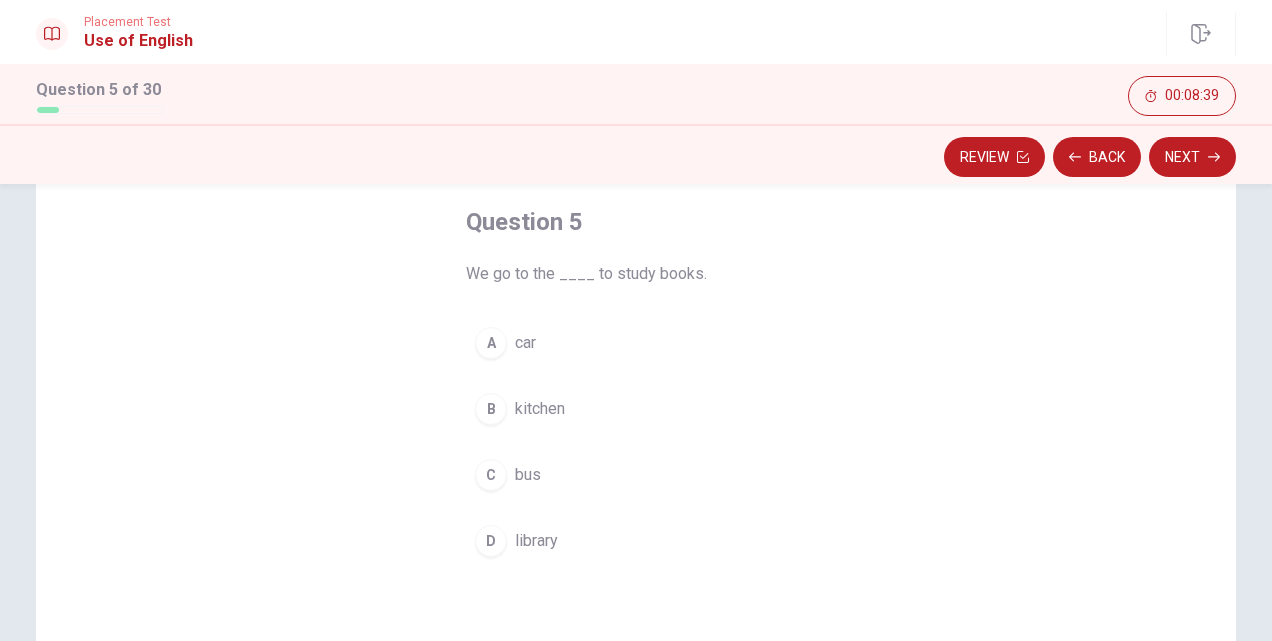 click on "library" at bounding box center [536, 541] 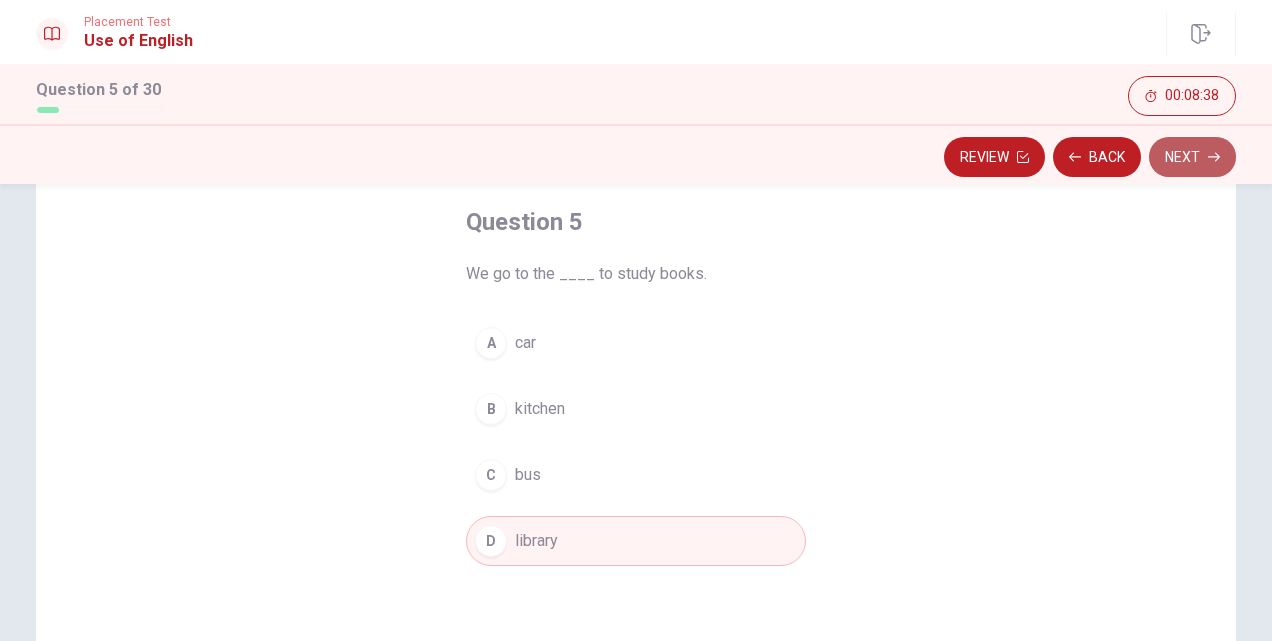 click on "Next" at bounding box center [1192, 157] 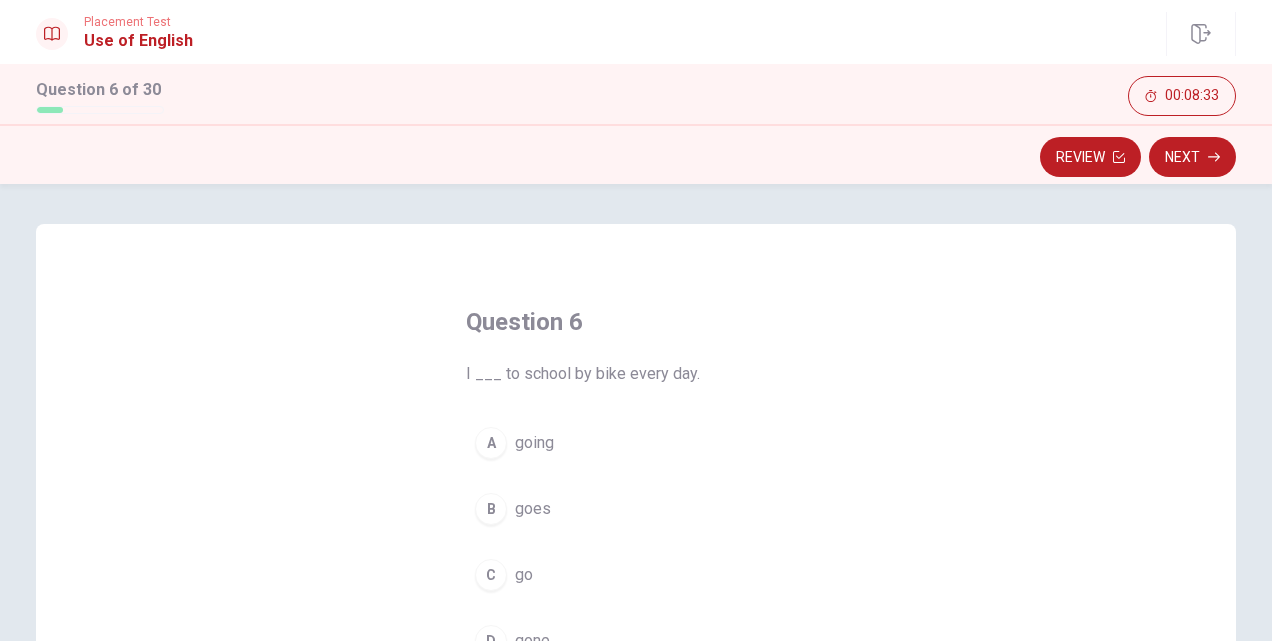 scroll, scrollTop: 100, scrollLeft: 0, axis: vertical 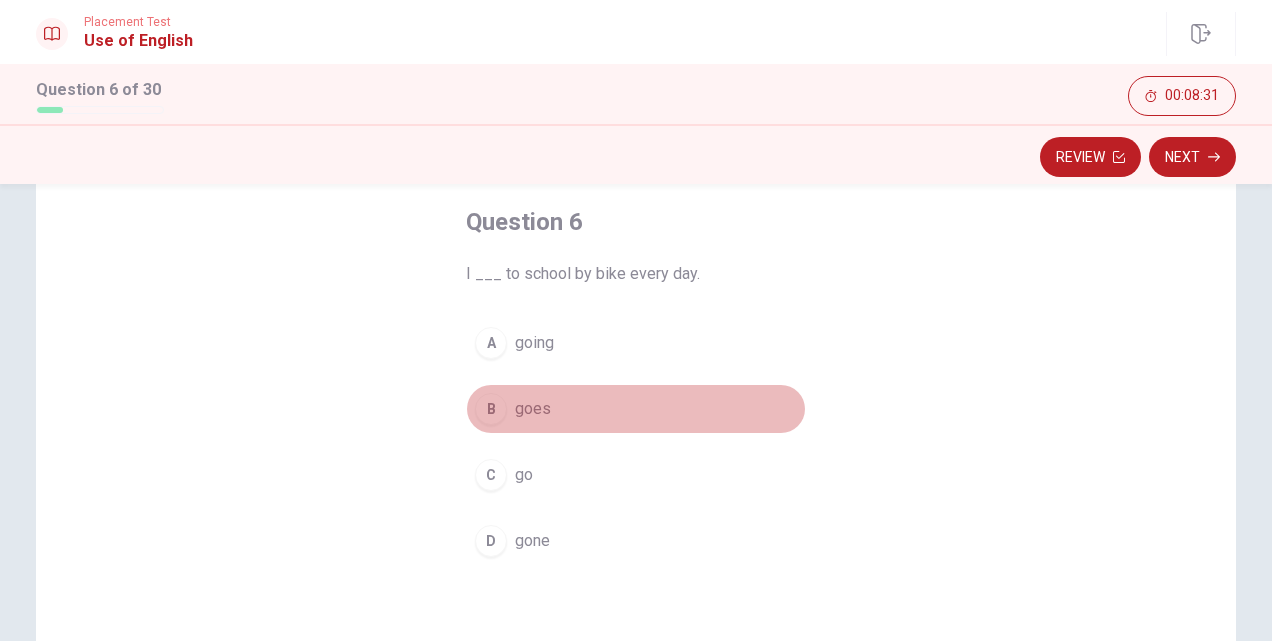 click on "B goes" at bounding box center (636, 409) 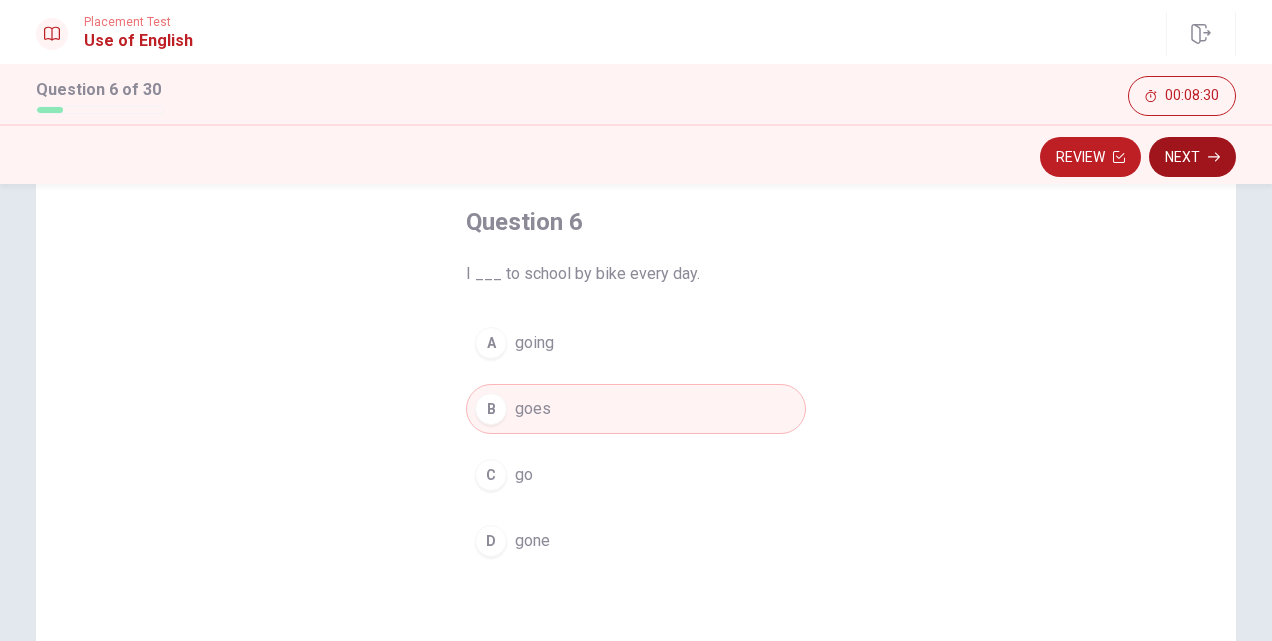 click on "Next" at bounding box center [1192, 157] 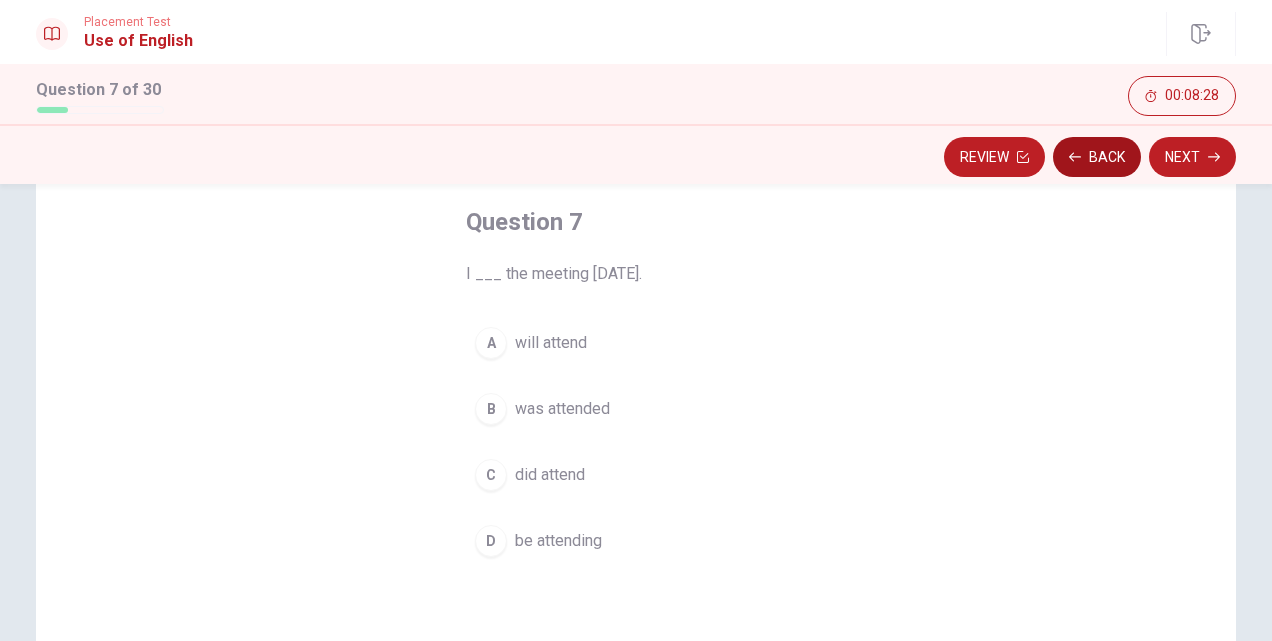 click on "Back" at bounding box center [1097, 157] 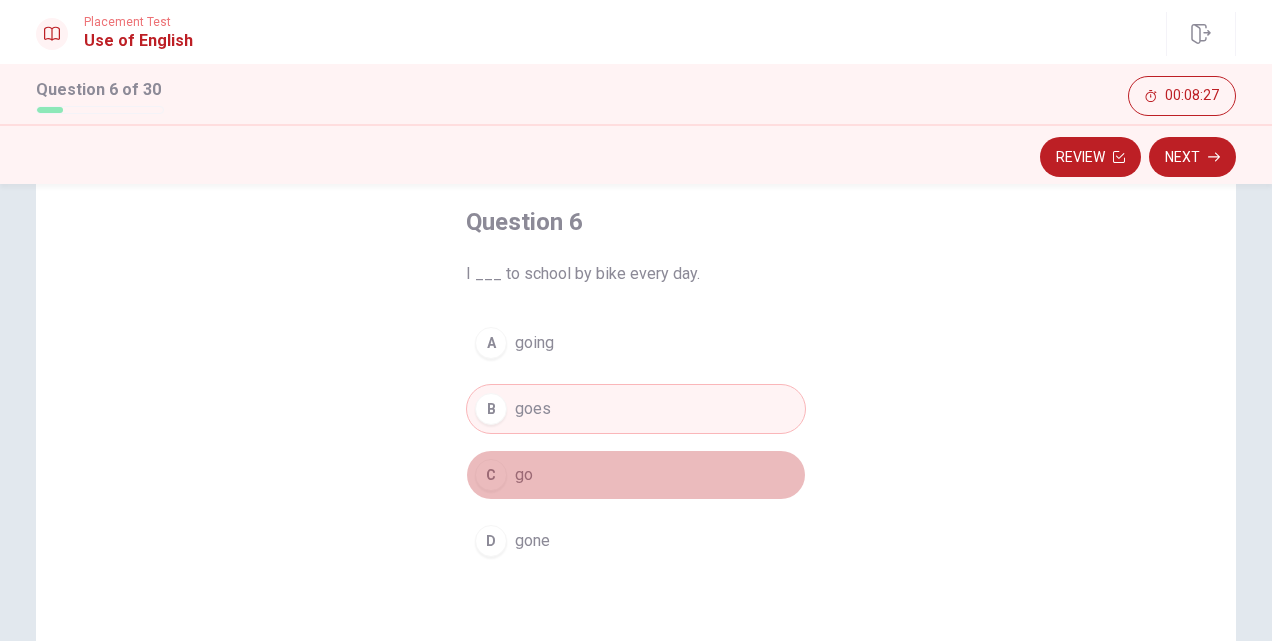click on "go" at bounding box center [524, 475] 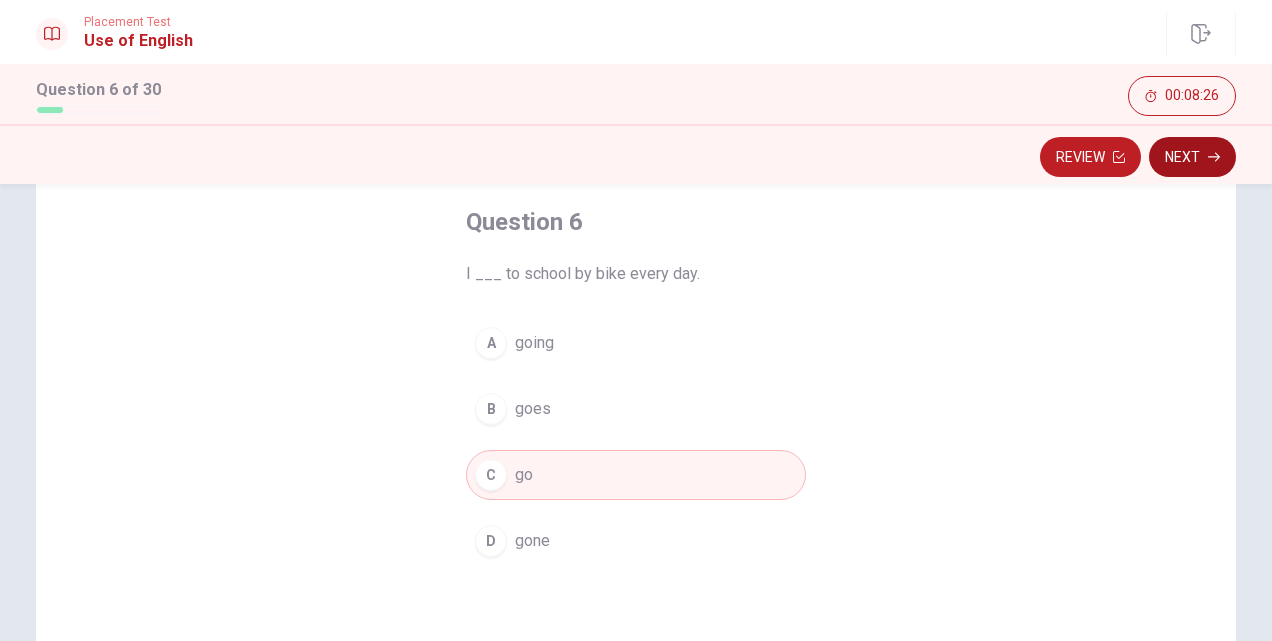 click on "Next" at bounding box center [1192, 157] 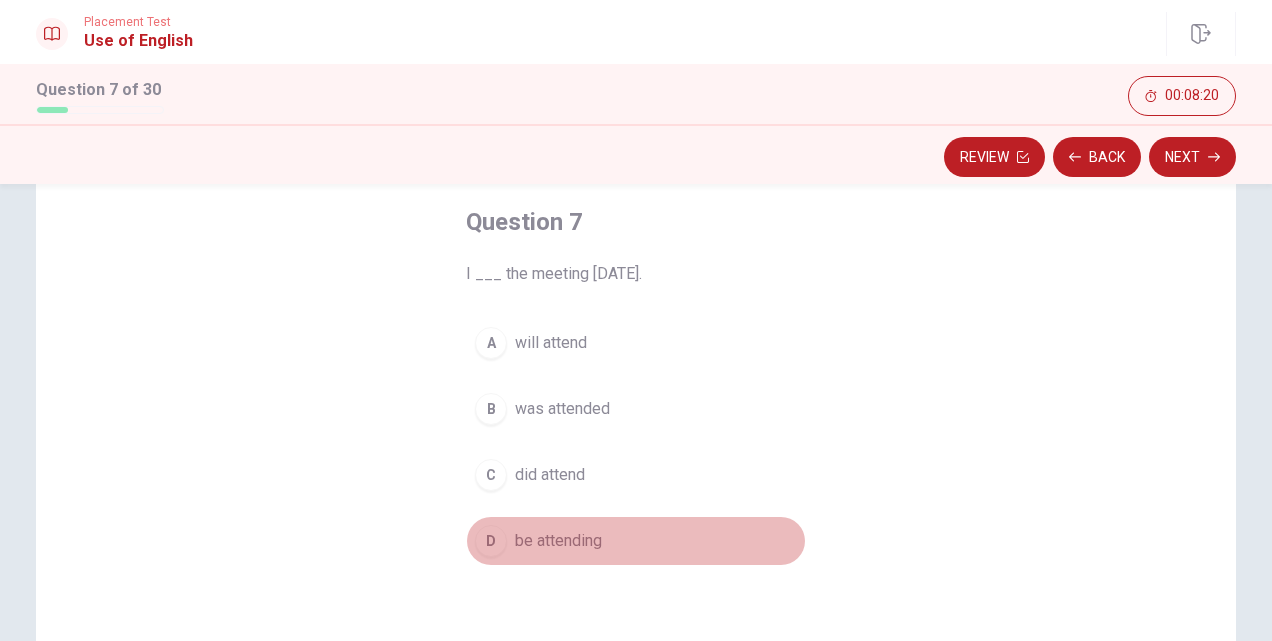 click on "be attending" at bounding box center [558, 541] 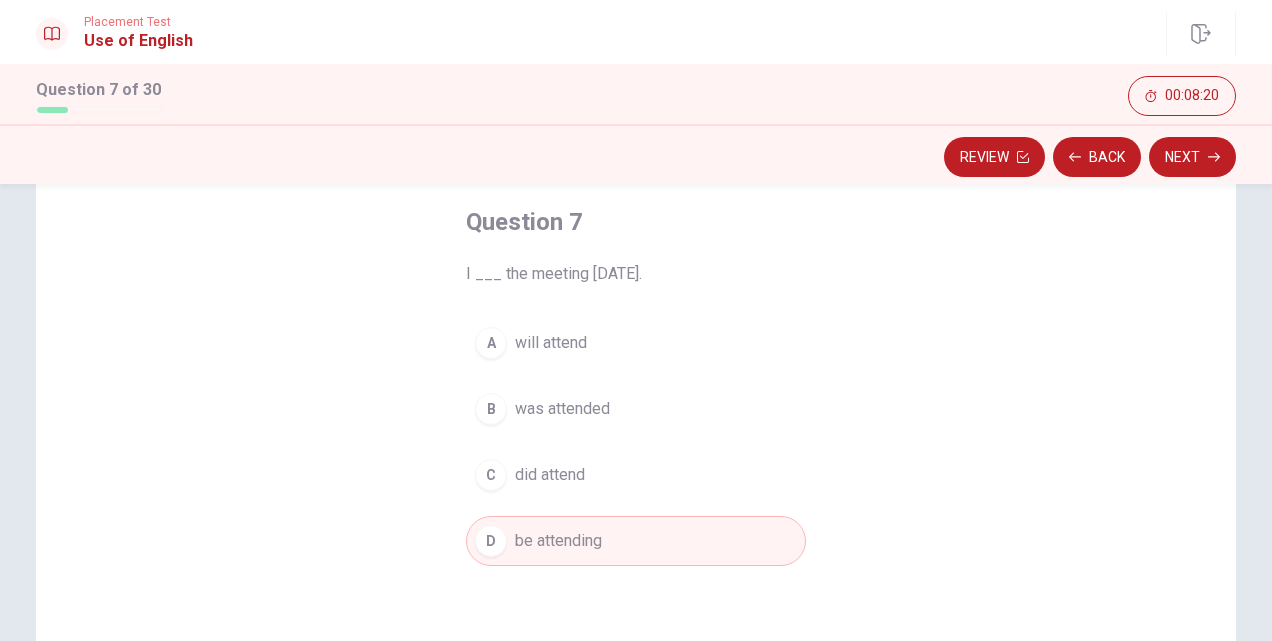 click on "A will attend" at bounding box center (636, 343) 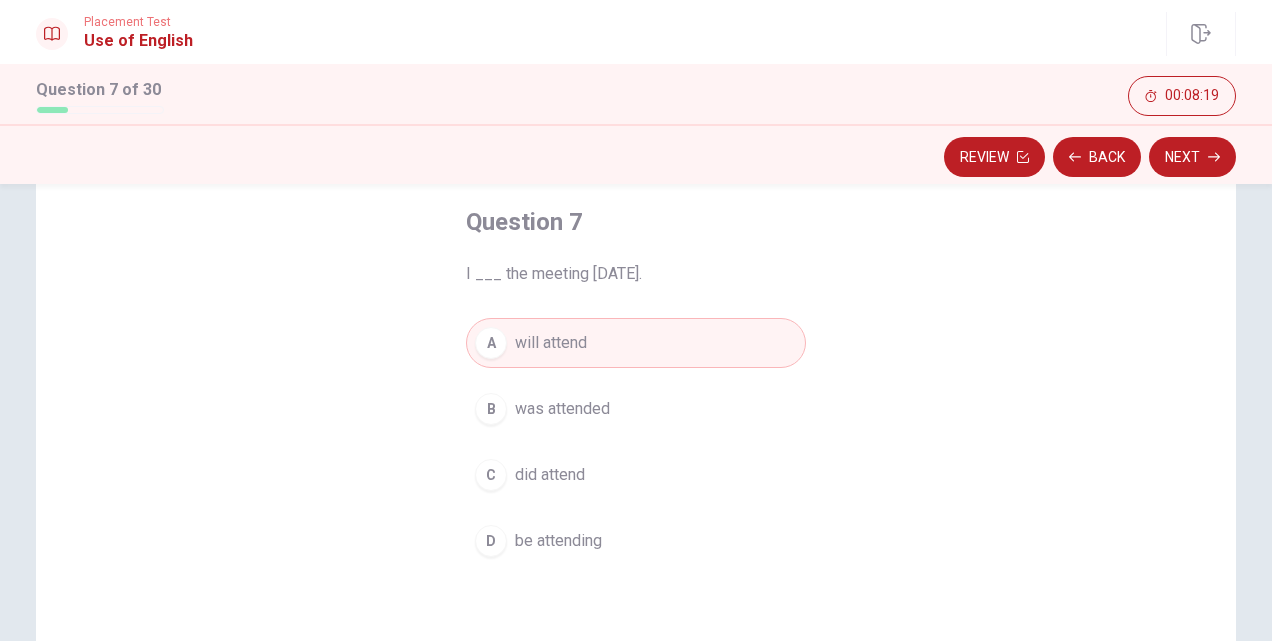 click on "D be attending" at bounding box center [636, 541] 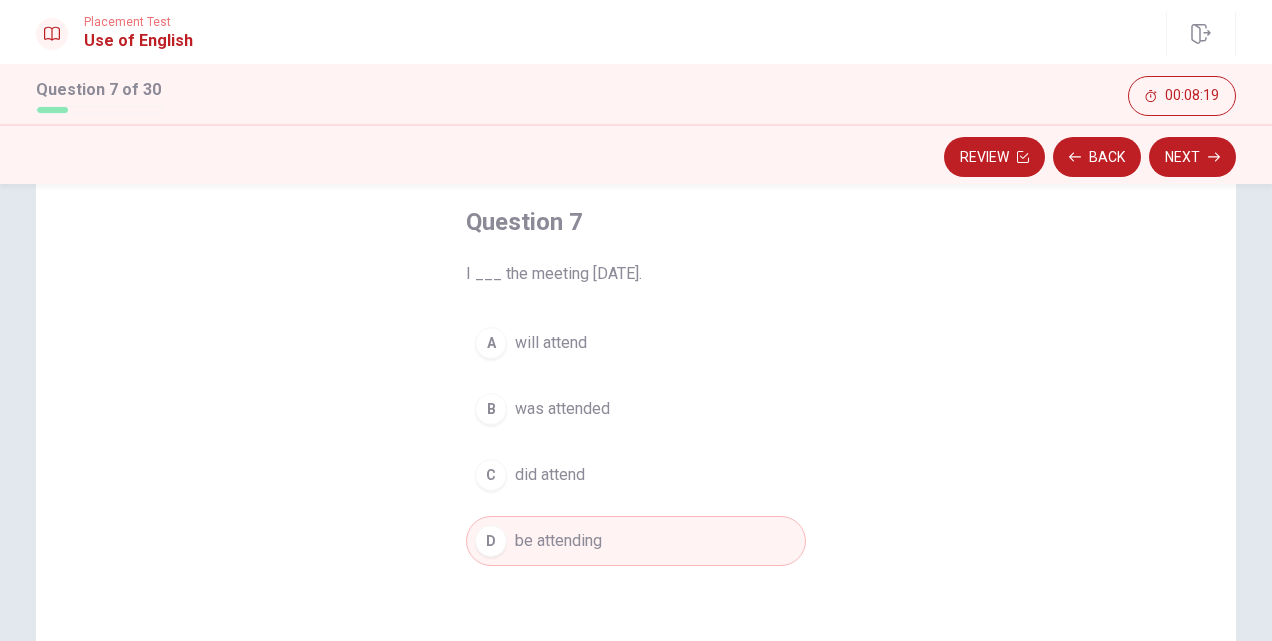 click on "A will attend" at bounding box center [636, 343] 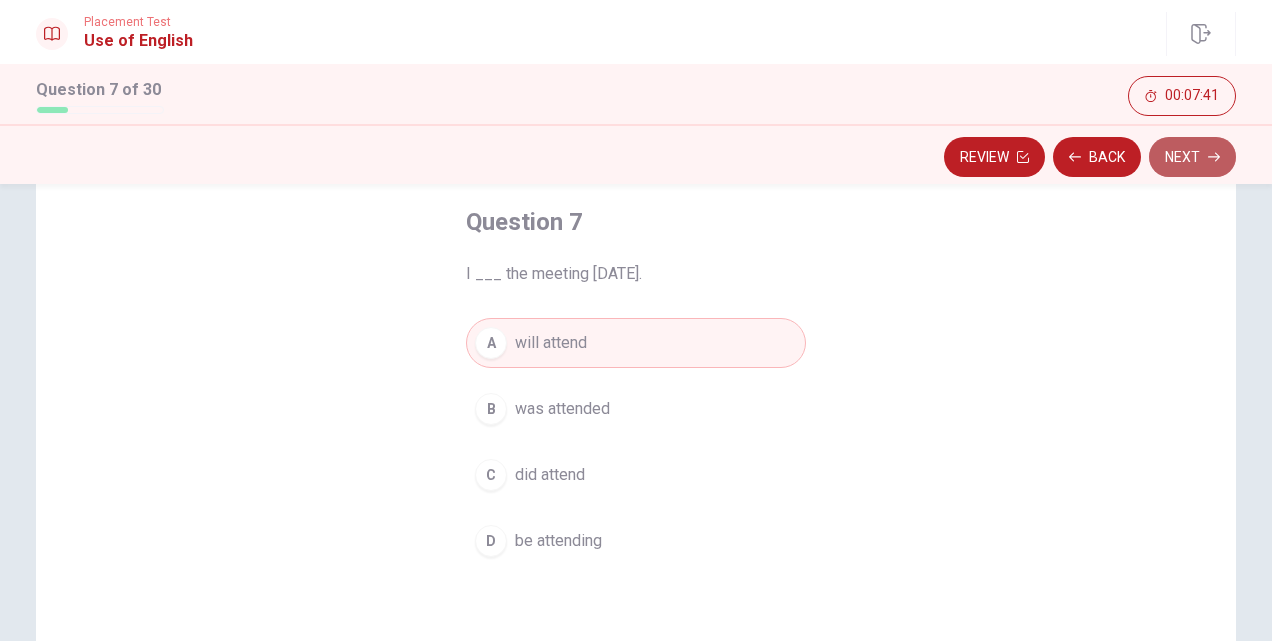 click on "Next" at bounding box center (1192, 157) 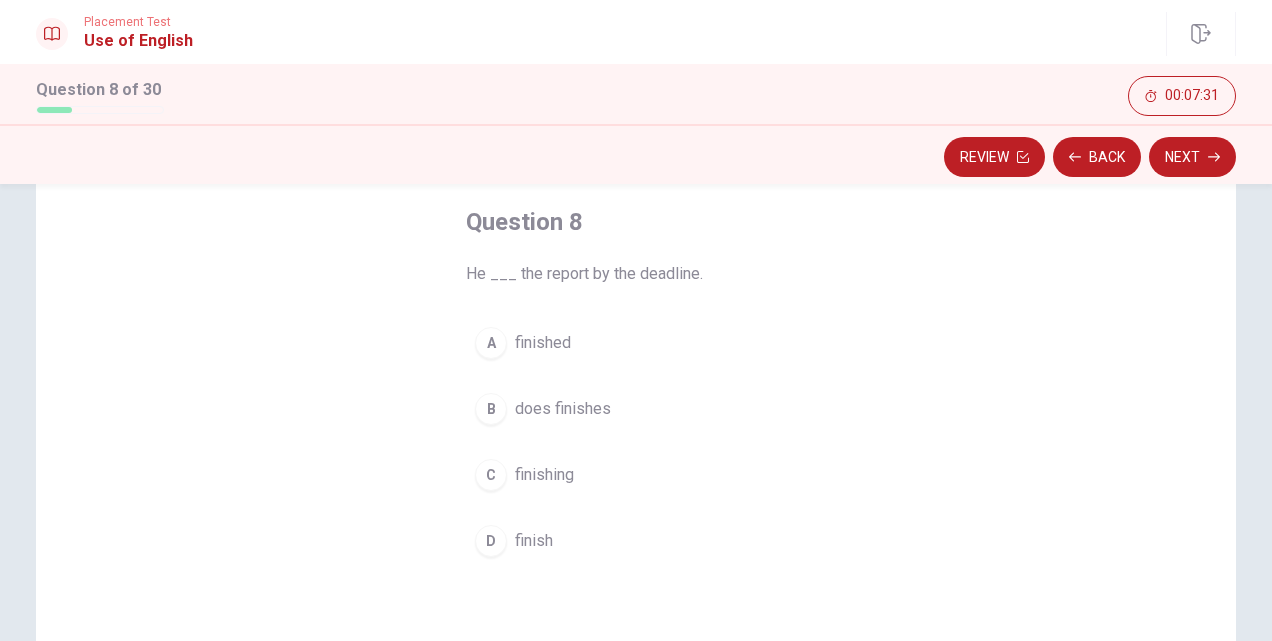 click on "finished" at bounding box center (543, 343) 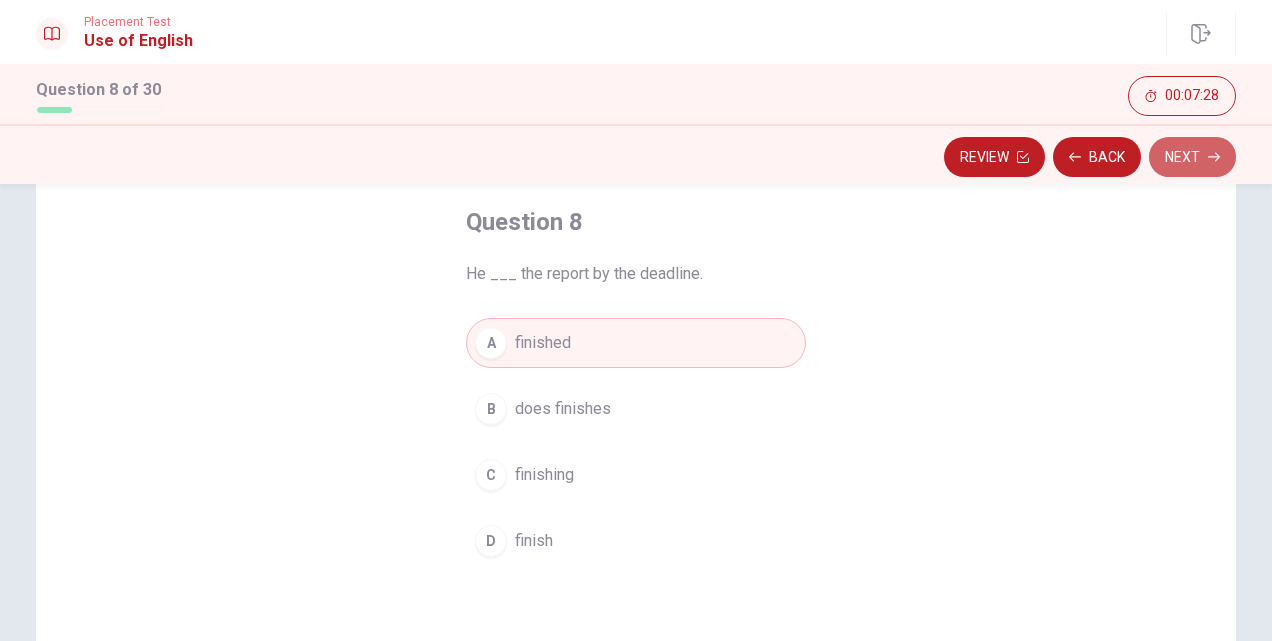 click on "Next" at bounding box center [1192, 157] 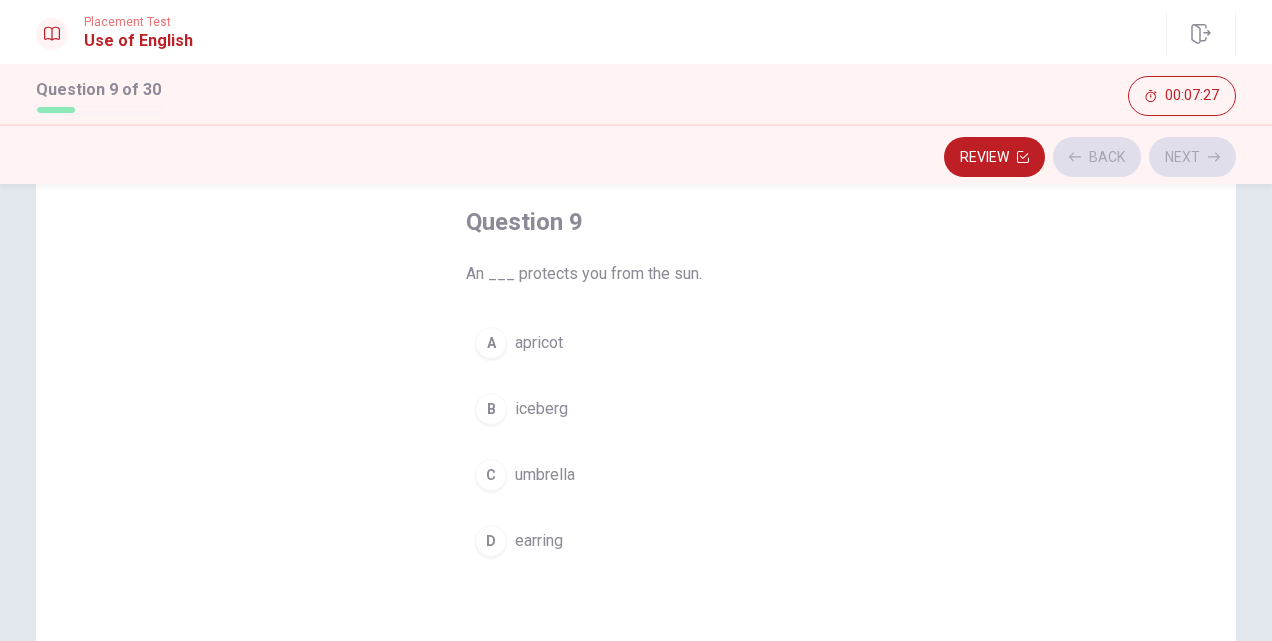 click on "Review Back Next" at bounding box center (636, 157) 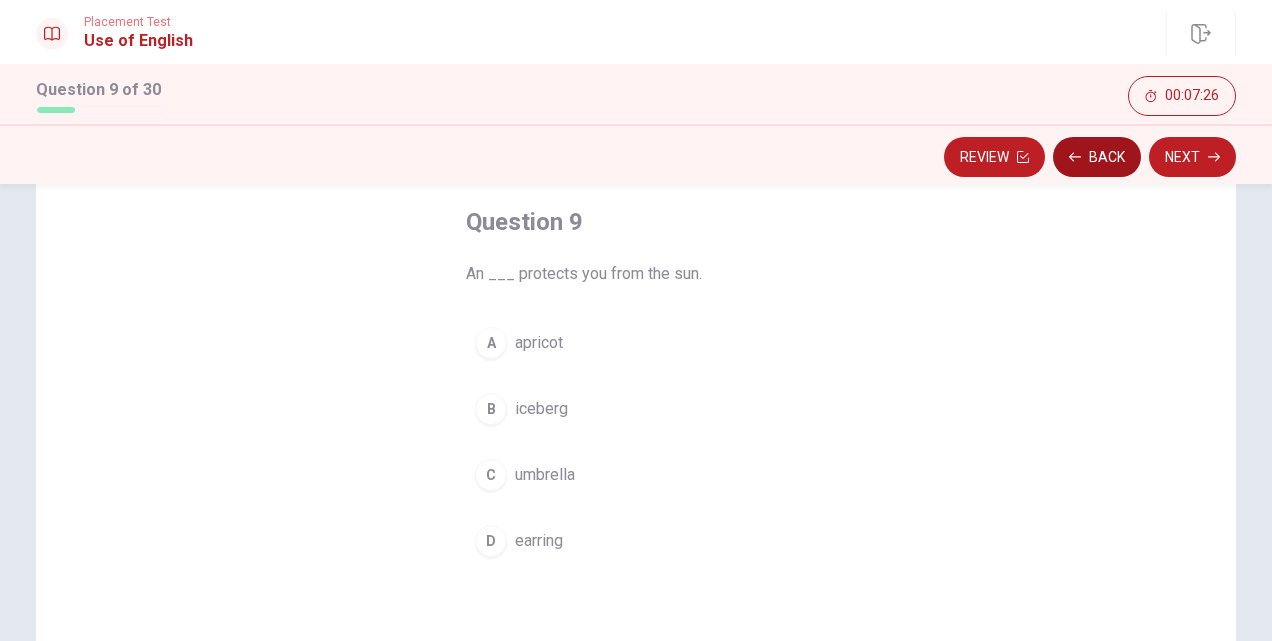 click on "Back" at bounding box center [1097, 157] 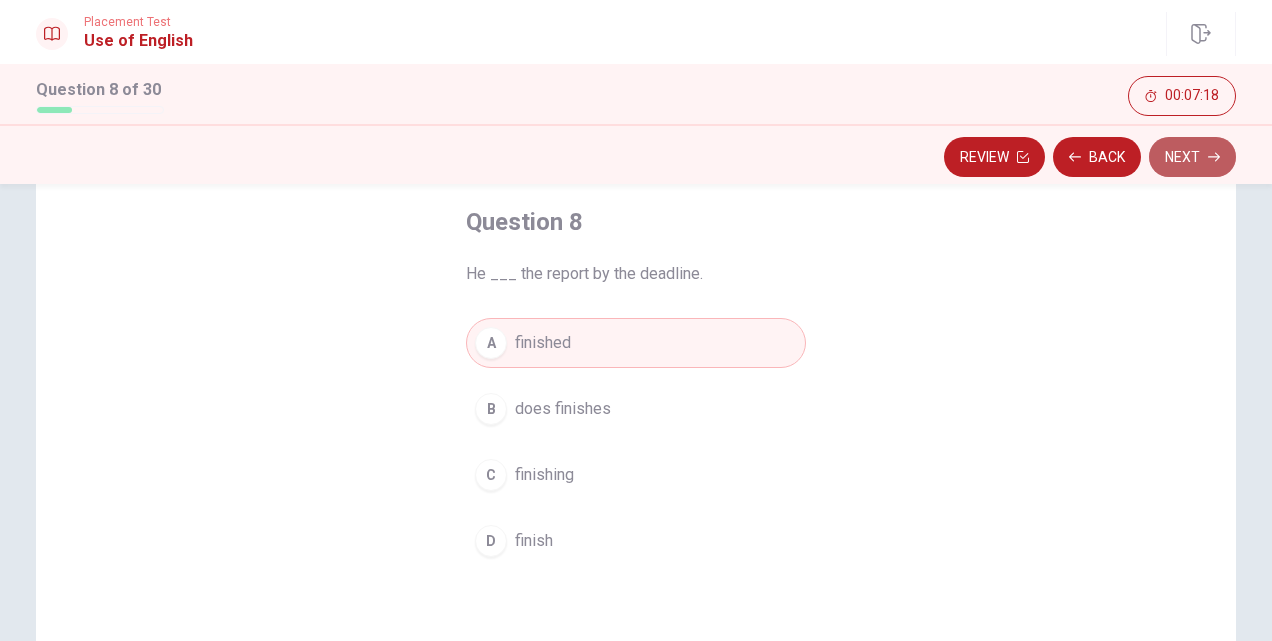click 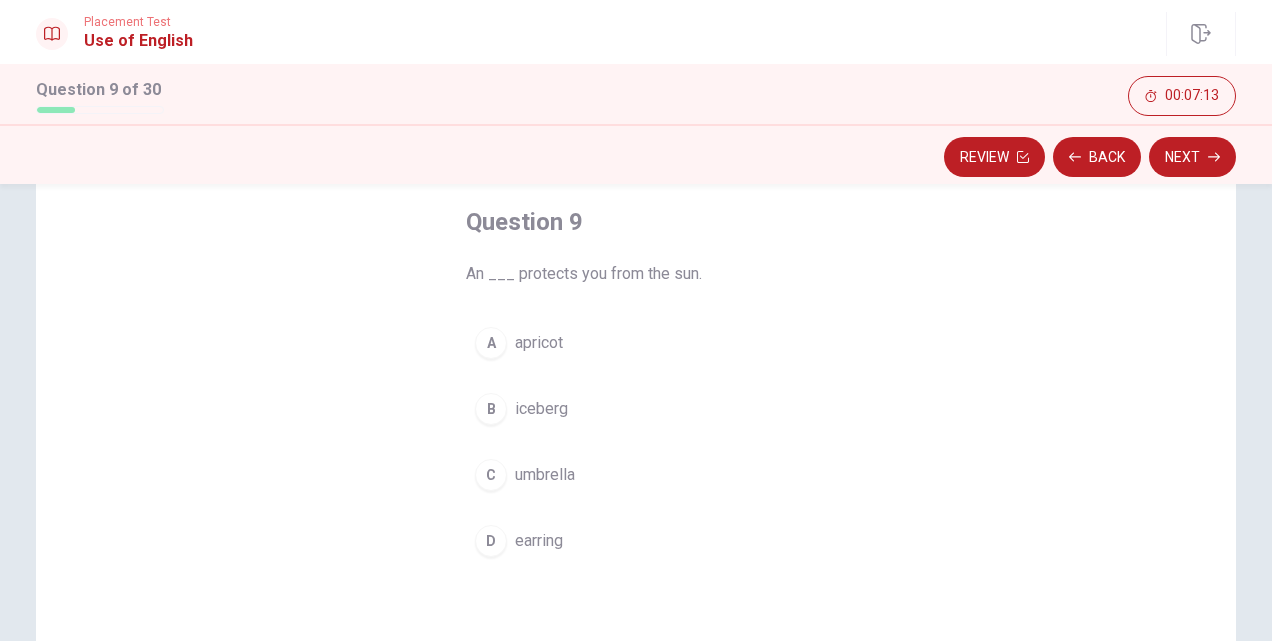 click on "C umbrella" at bounding box center [636, 475] 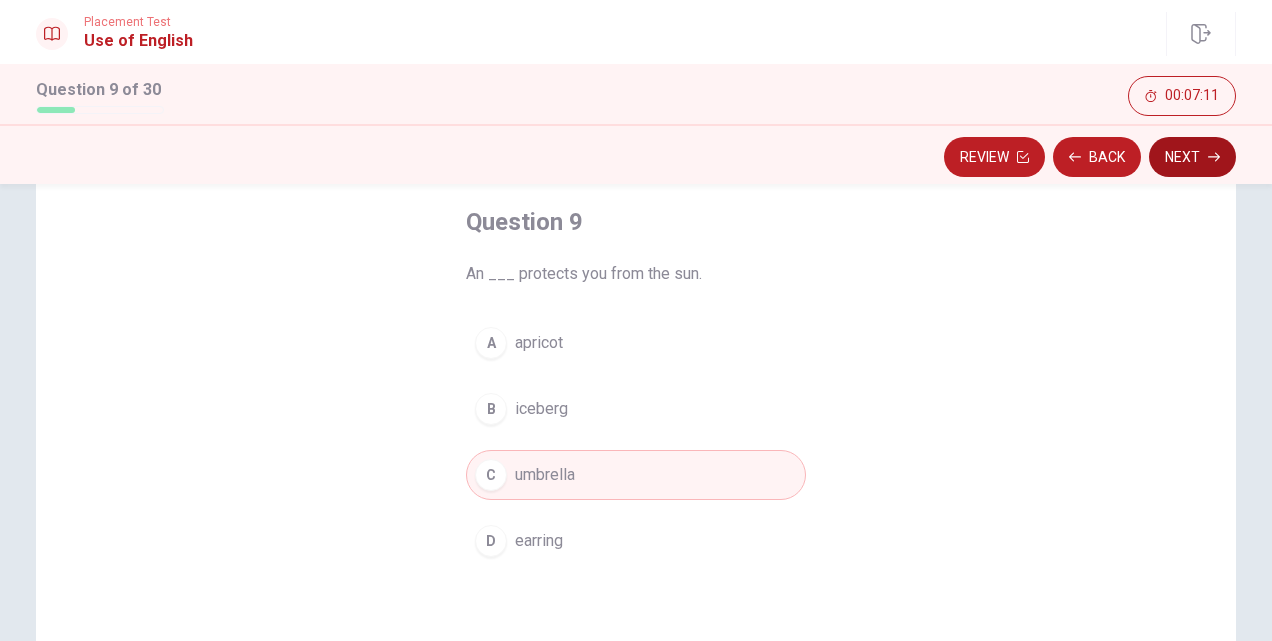 click on "Next" at bounding box center [1192, 157] 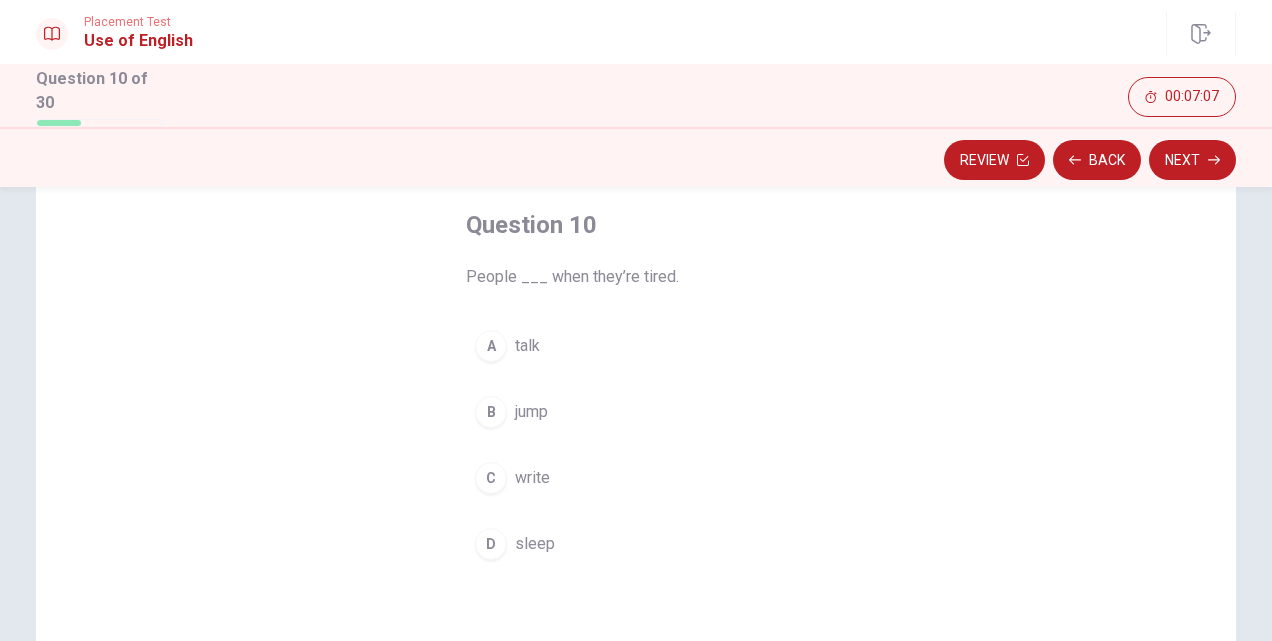 click on "sleep" at bounding box center [535, 544] 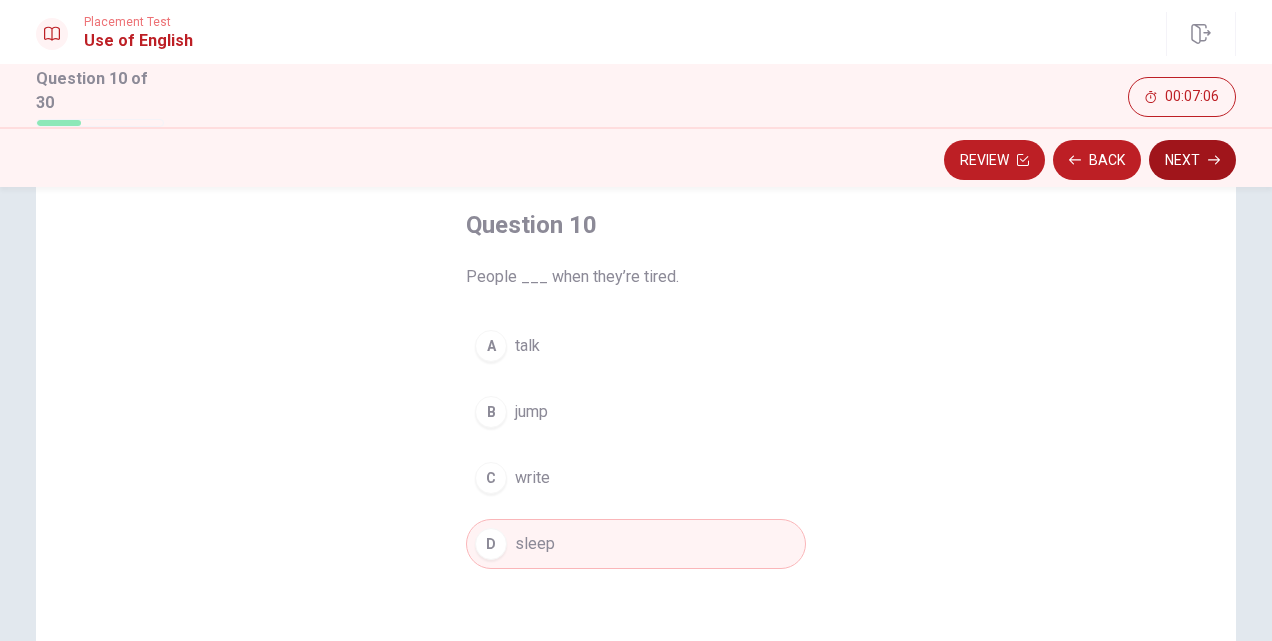 click on "Next" at bounding box center (1192, 160) 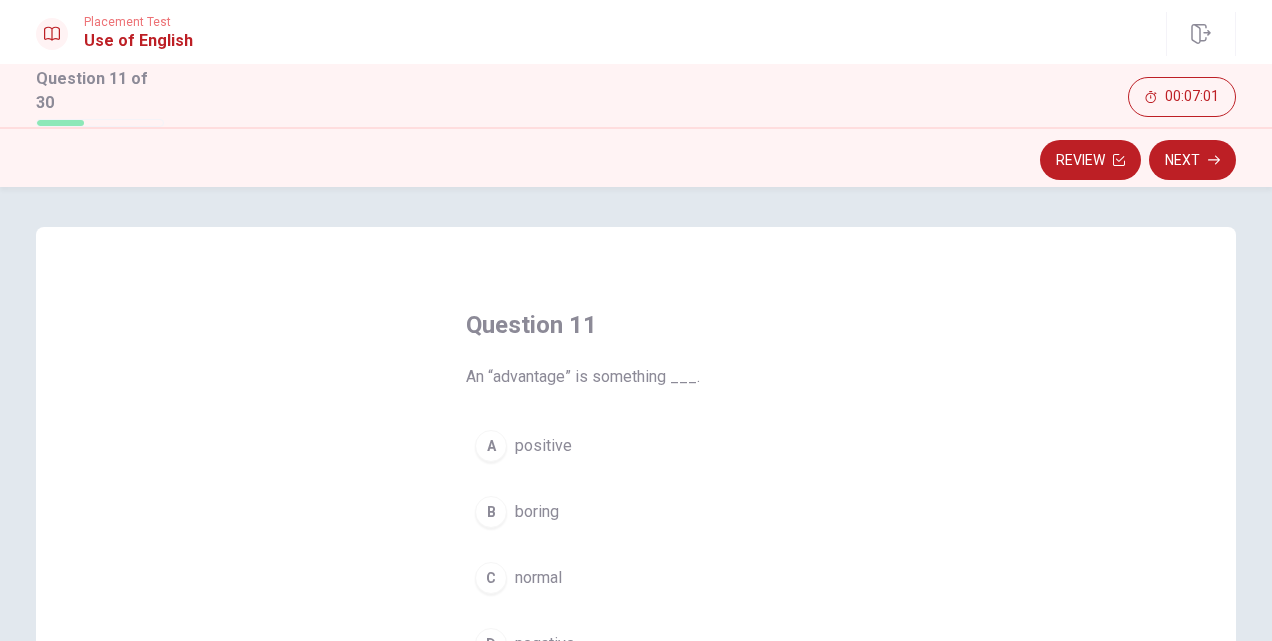 scroll, scrollTop: 100, scrollLeft: 0, axis: vertical 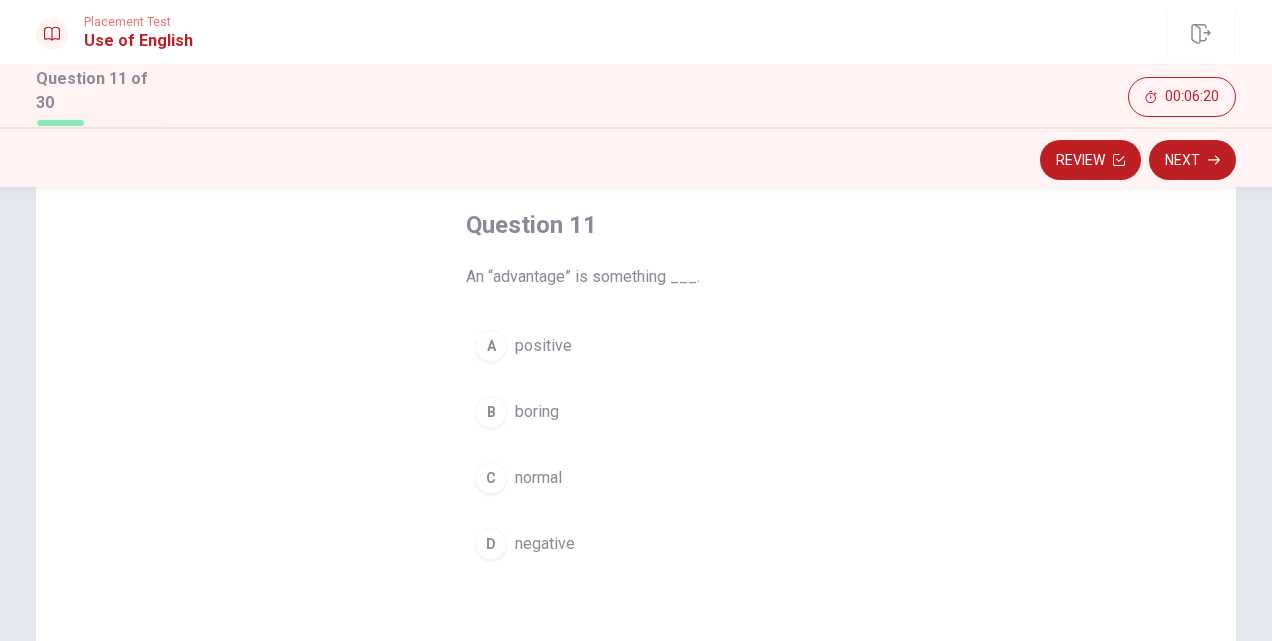 click on "A positive" at bounding box center (636, 346) 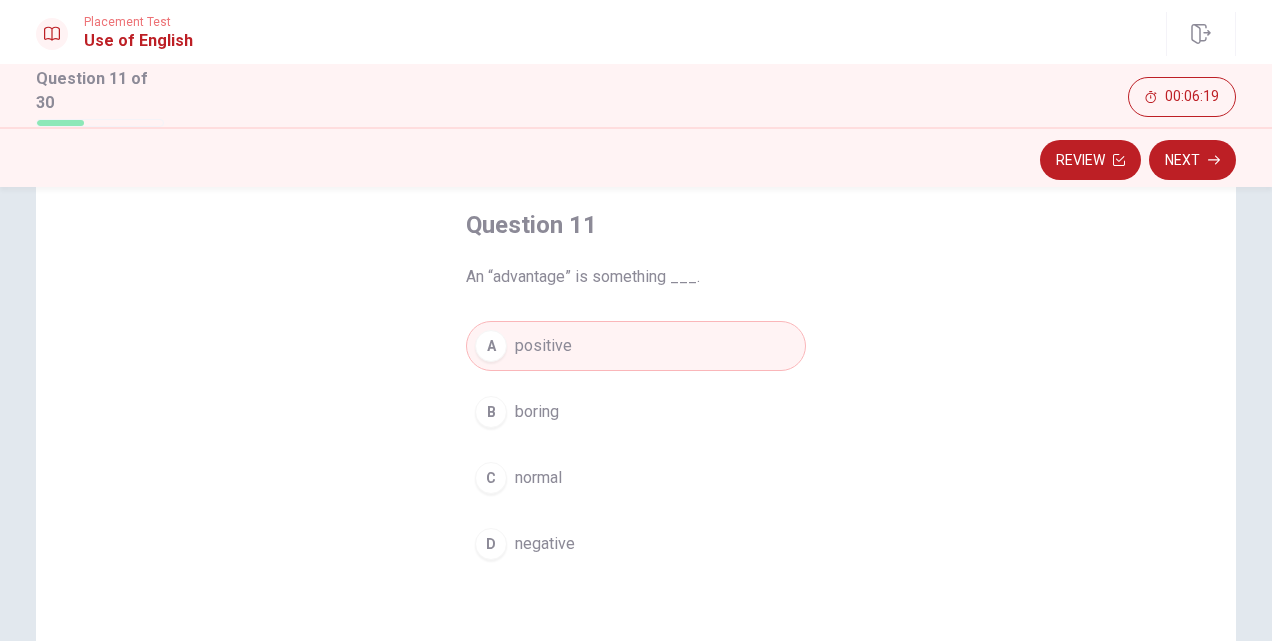 click on "Next" at bounding box center (1192, 160) 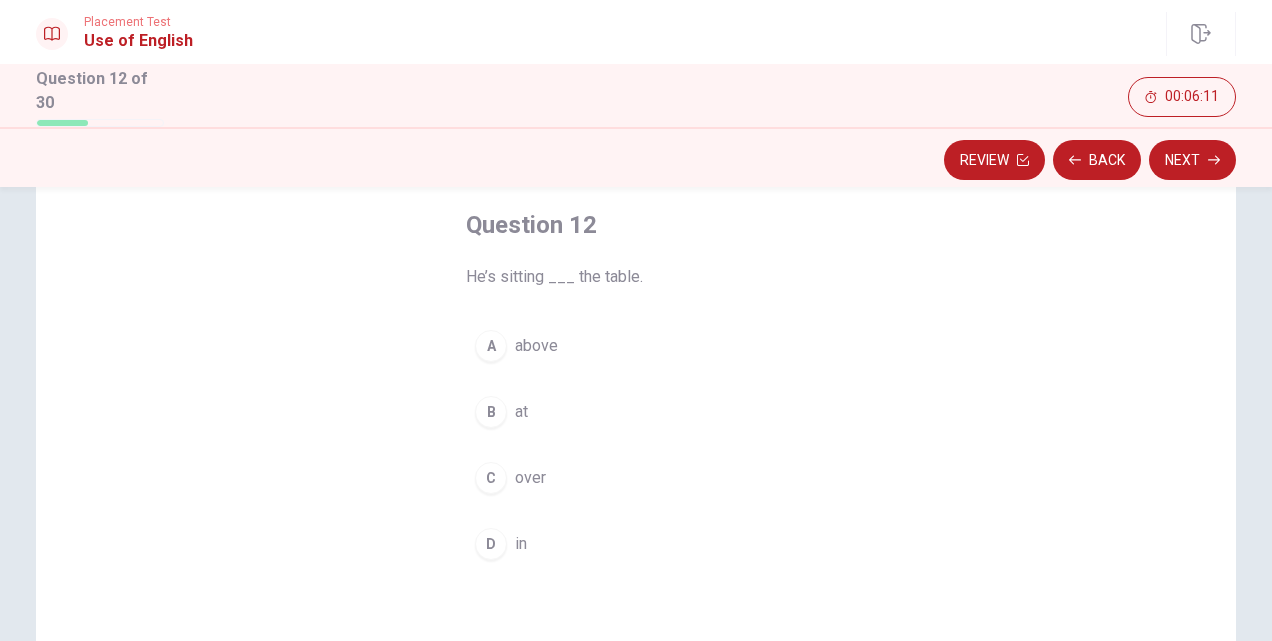 click on "A" at bounding box center [491, 346] 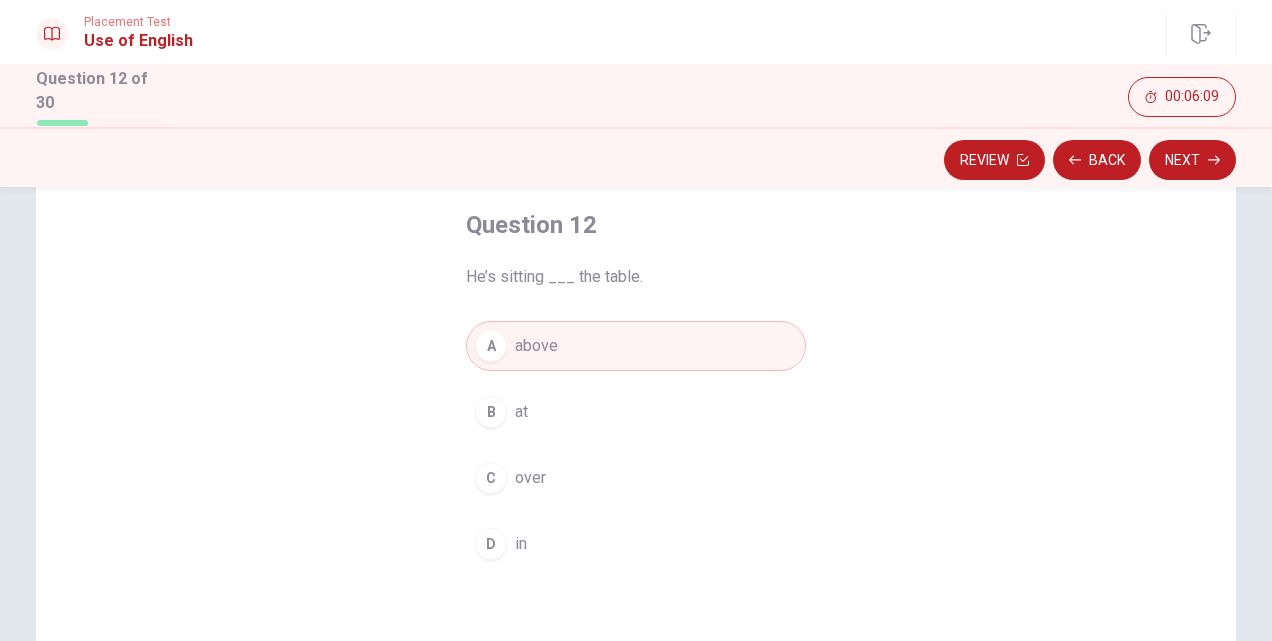 click on "B at" at bounding box center [636, 412] 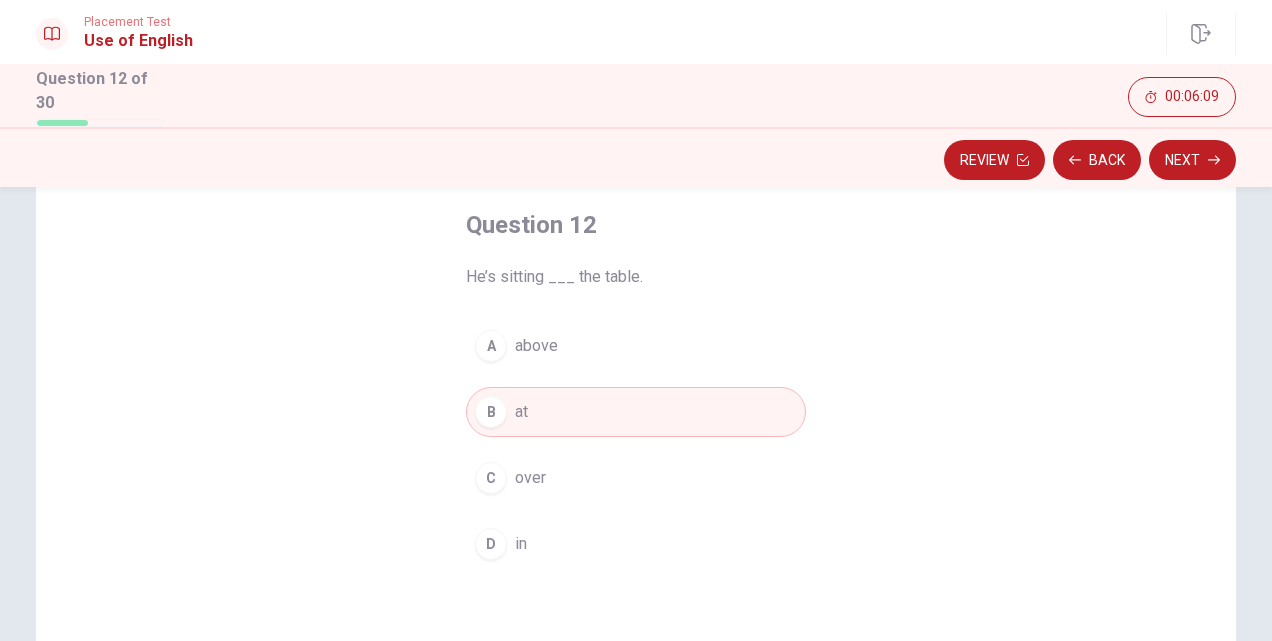 click on "C over" at bounding box center [636, 478] 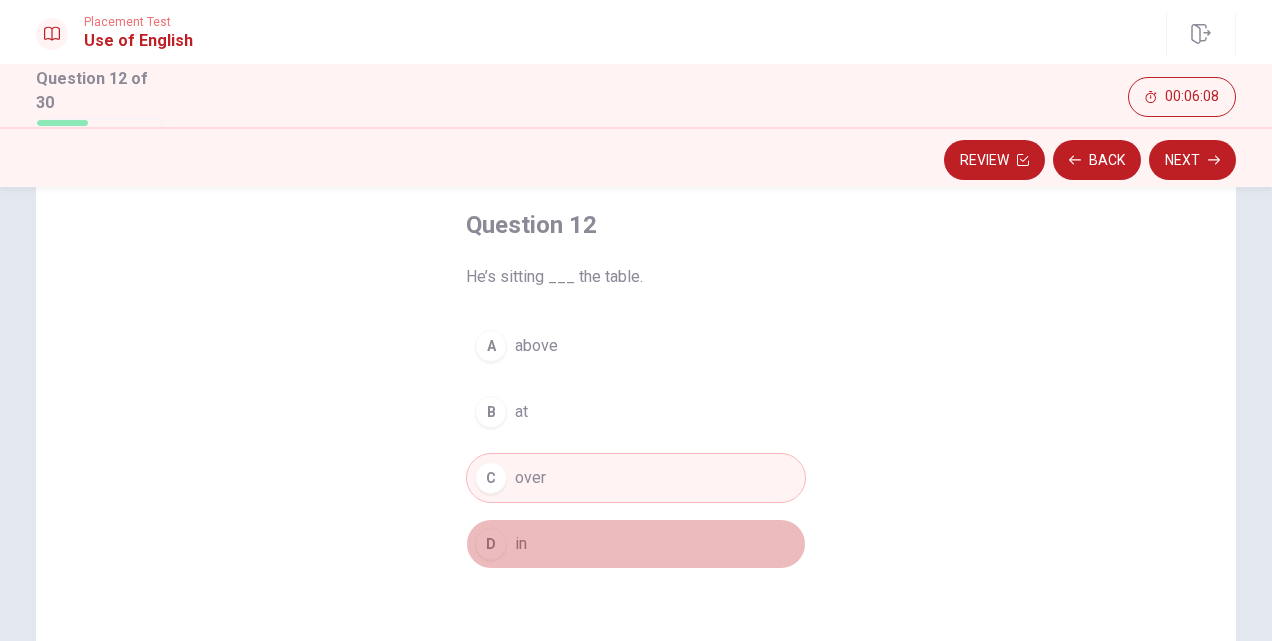 click on "D in" at bounding box center (636, 544) 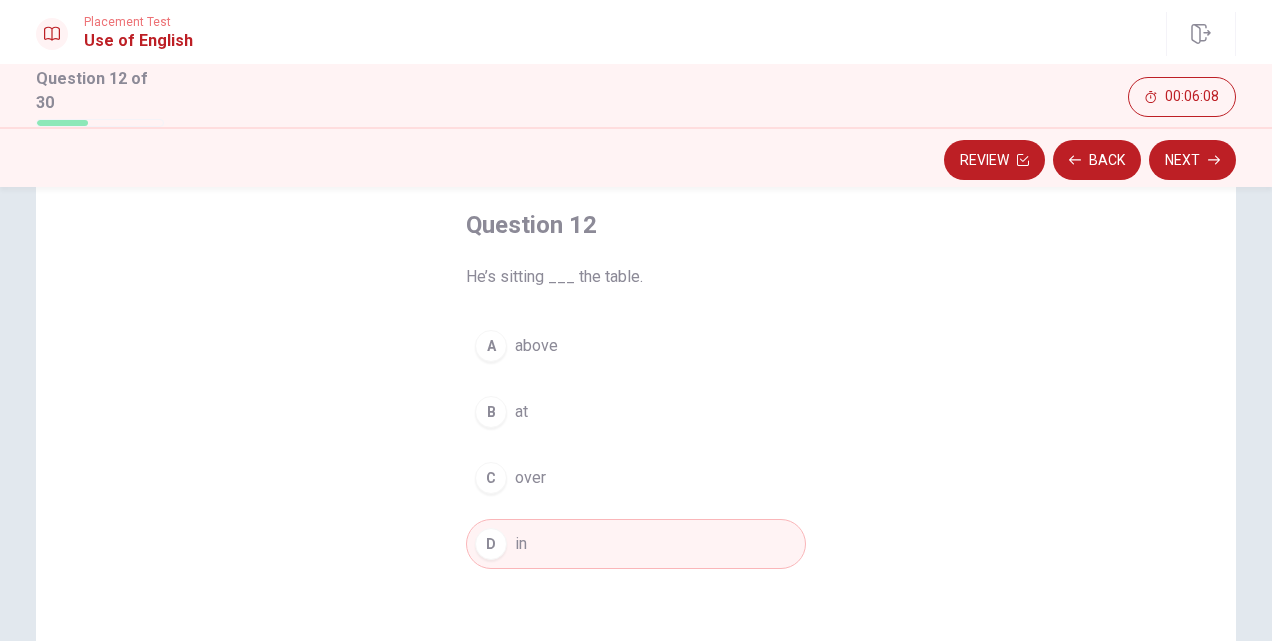 click on "C over" at bounding box center (636, 478) 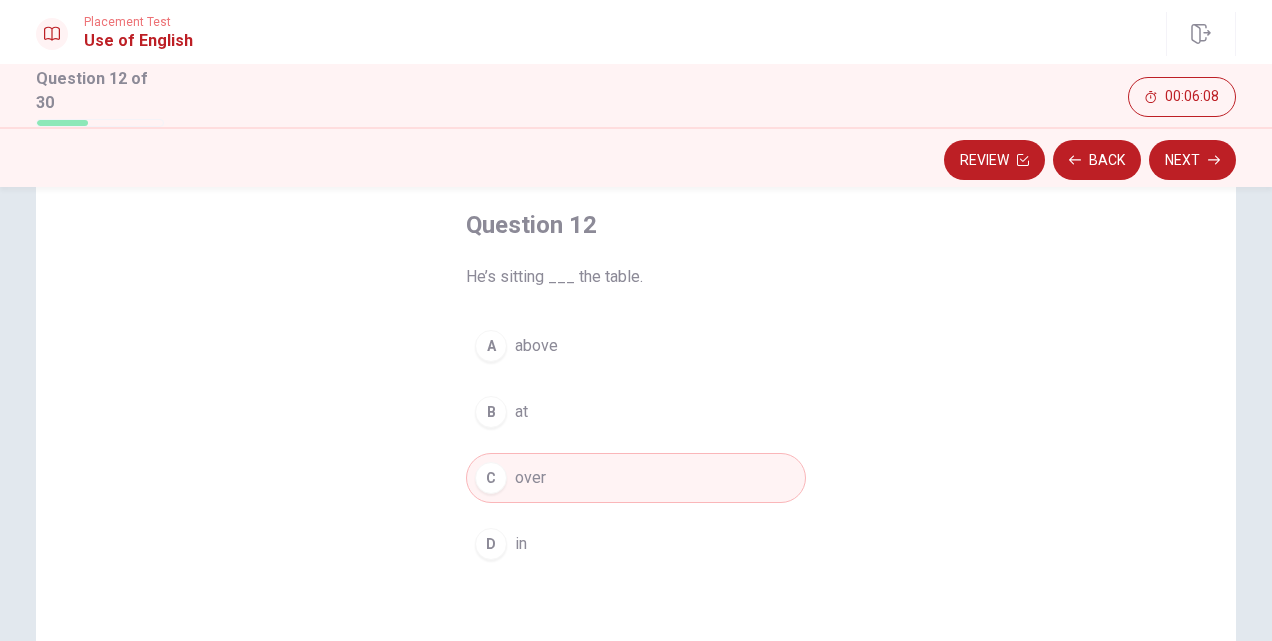 click on "B at" at bounding box center [636, 412] 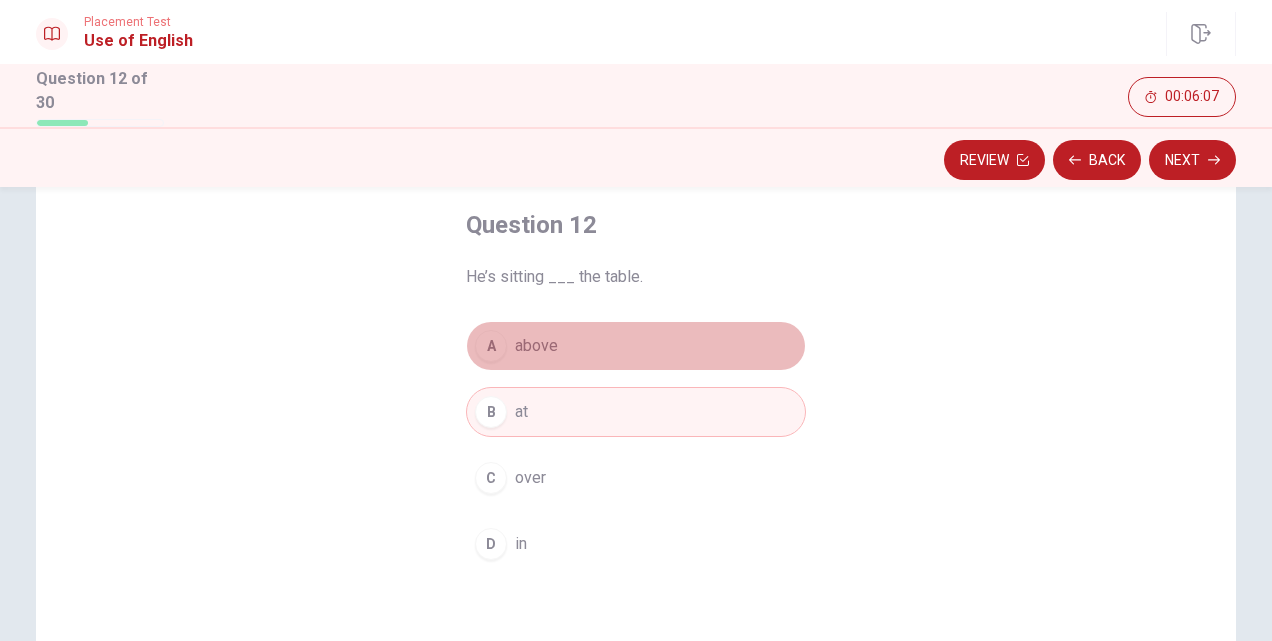 click on "A above" at bounding box center [636, 346] 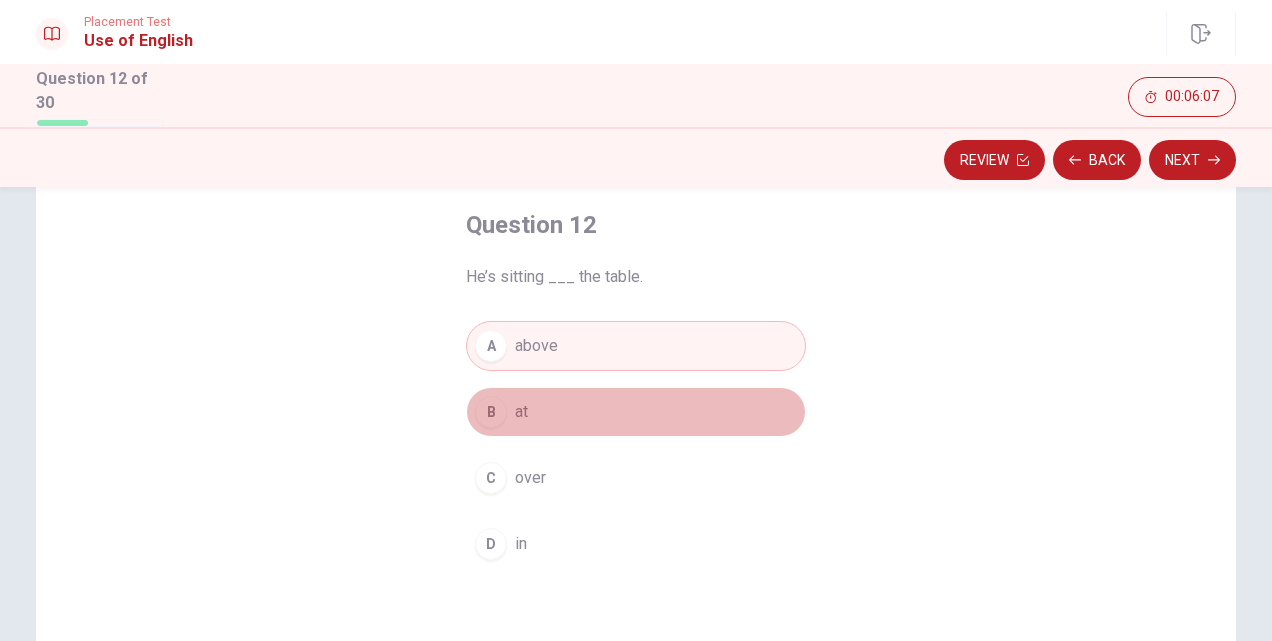 click on "B at" at bounding box center [636, 412] 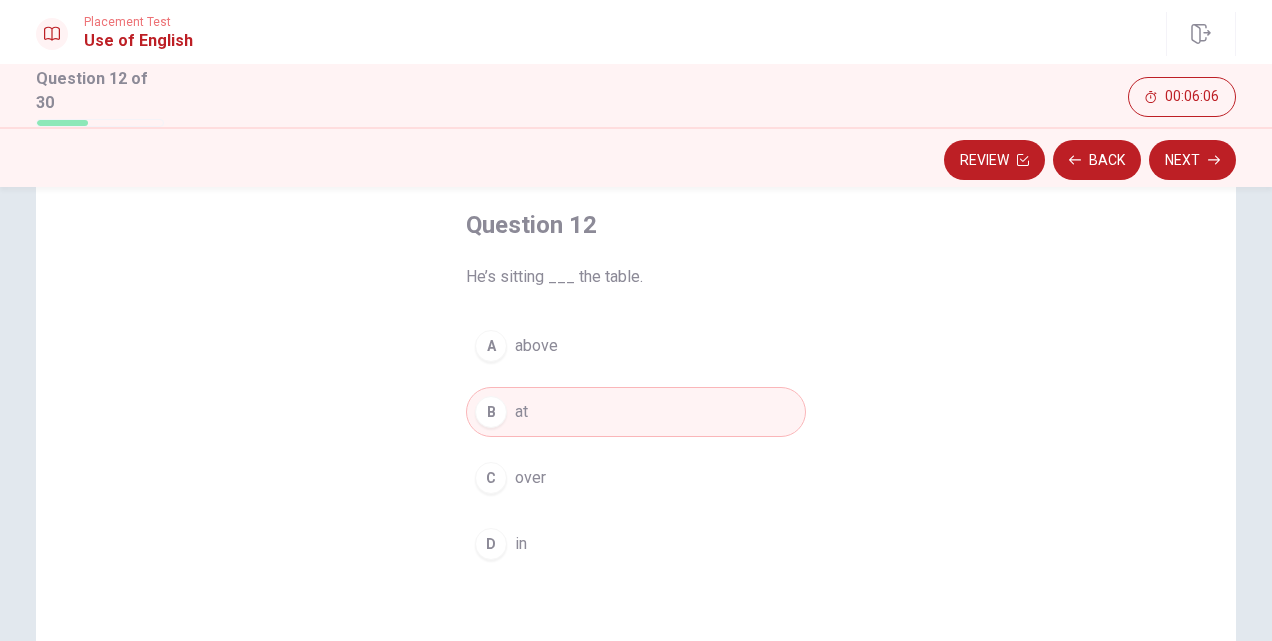 drag, startPoint x: 562, startPoint y: 469, endPoint x: 576, endPoint y: 433, distance: 38.626415 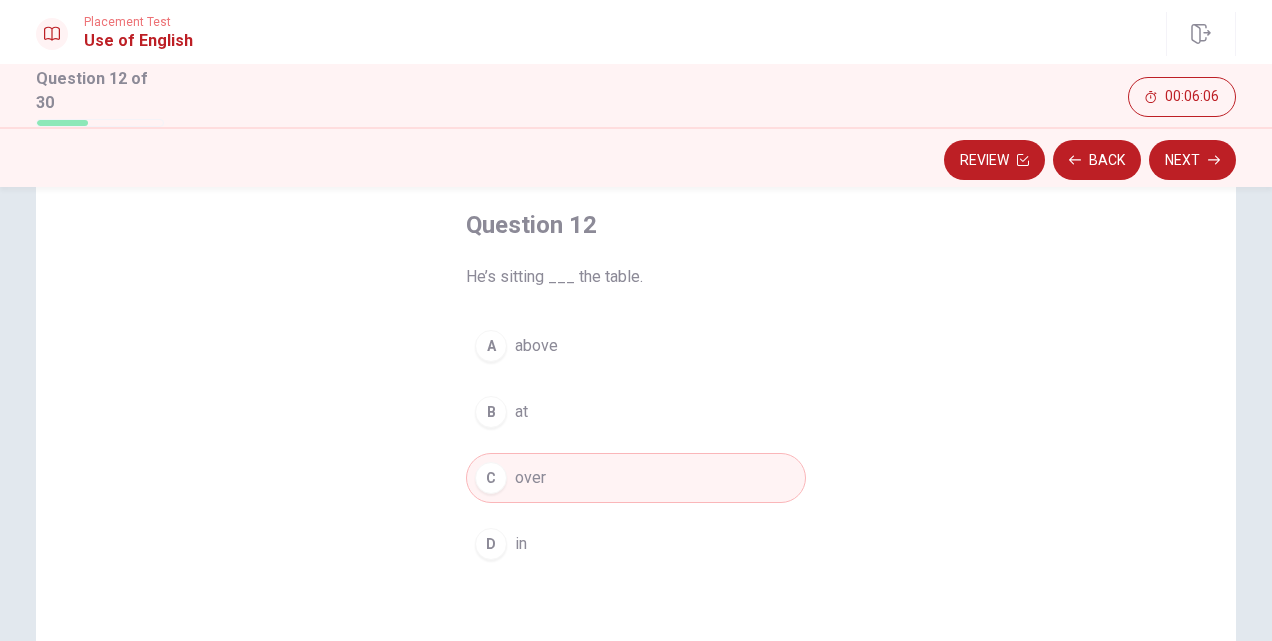 click on "B at" at bounding box center (636, 412) 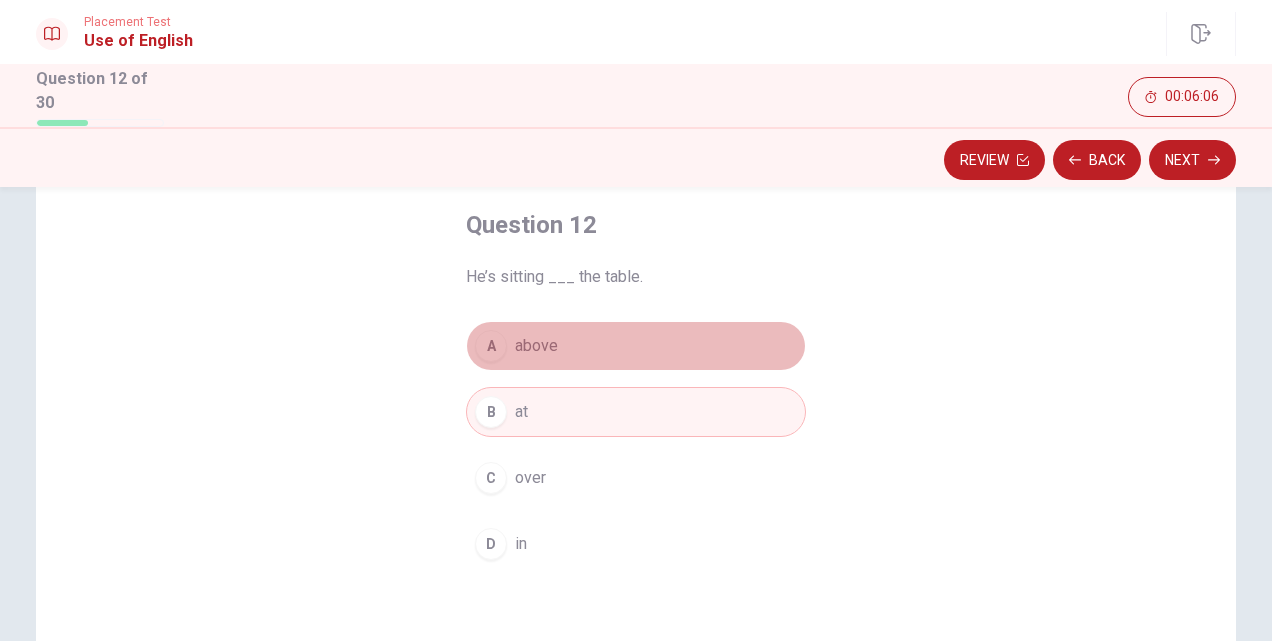 click on "A above" at bounding box center (636, 346) 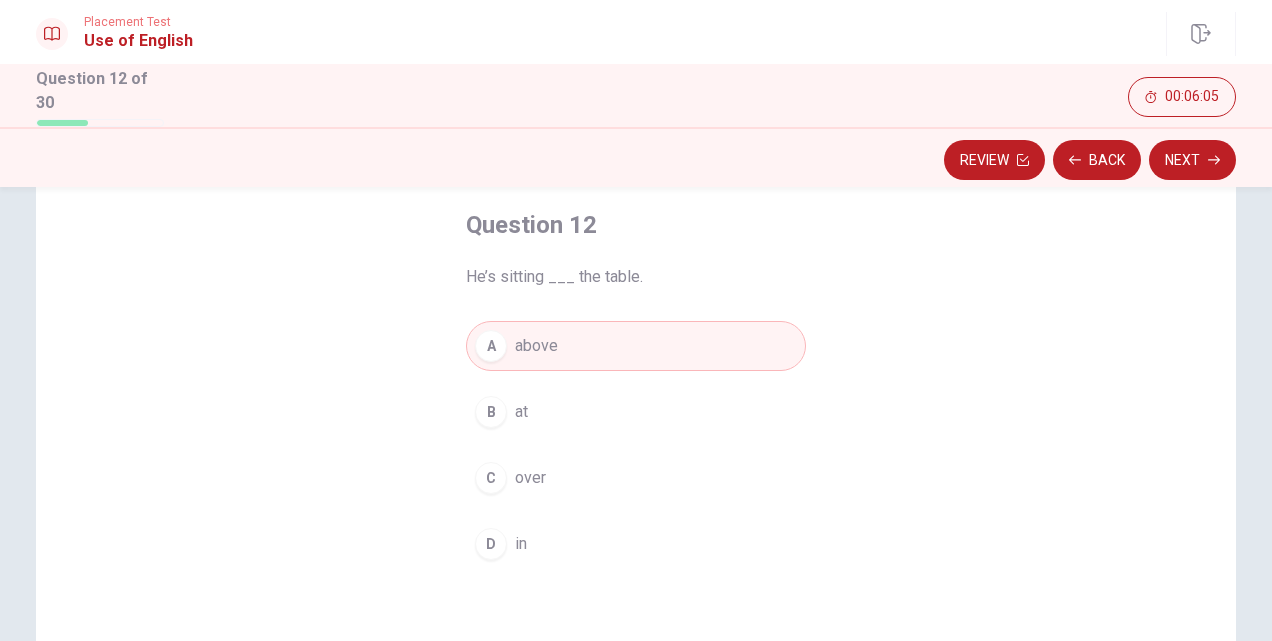 click on "B at" at bounding box center [636, 412] 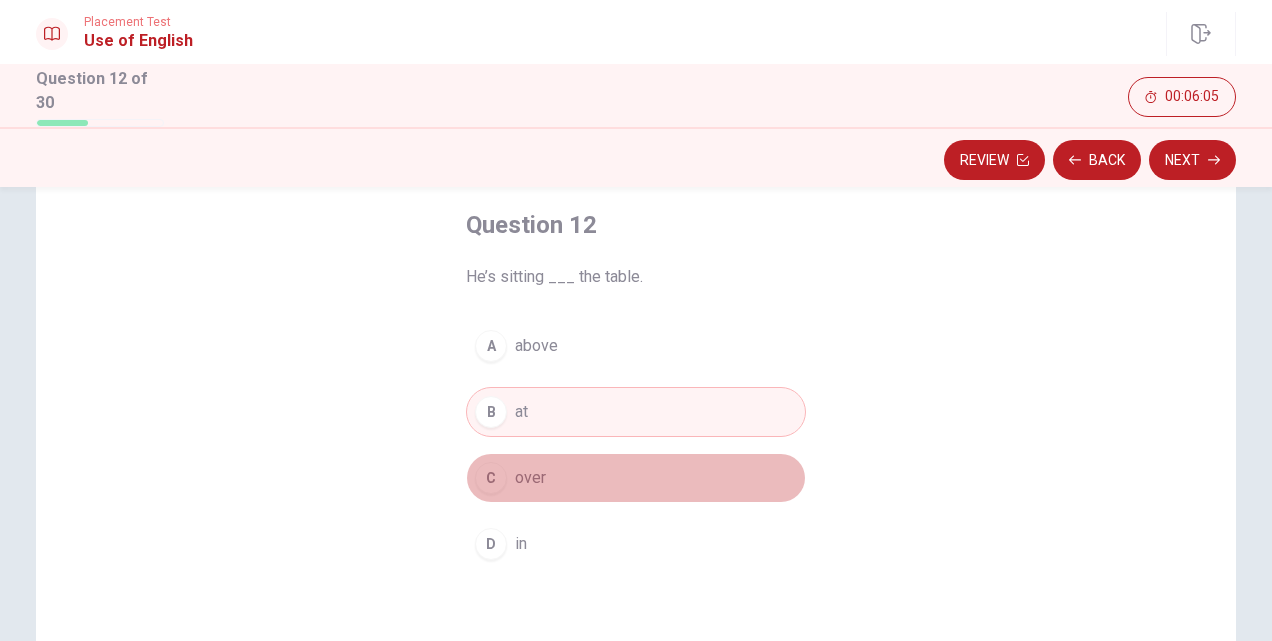 drag, startPoint x: 596, startPoint y: 463, endPoint x: 605, endPoint y: 428, distance: 36.138622 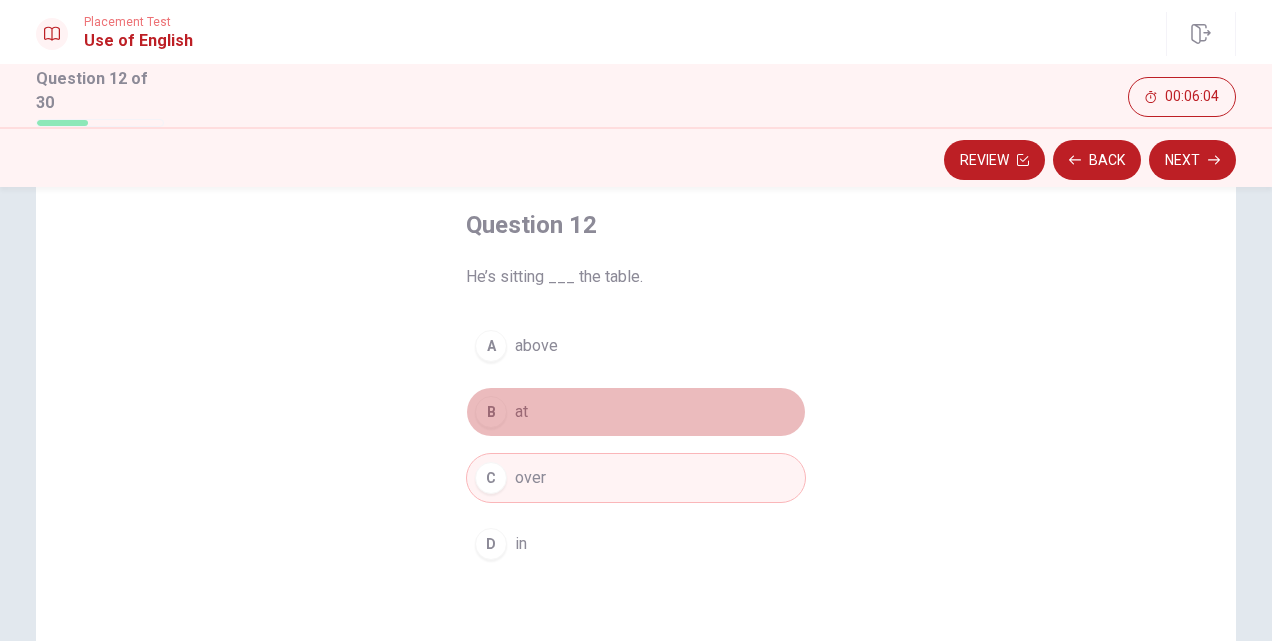 click on "B at" at bounding box center (636, 412) 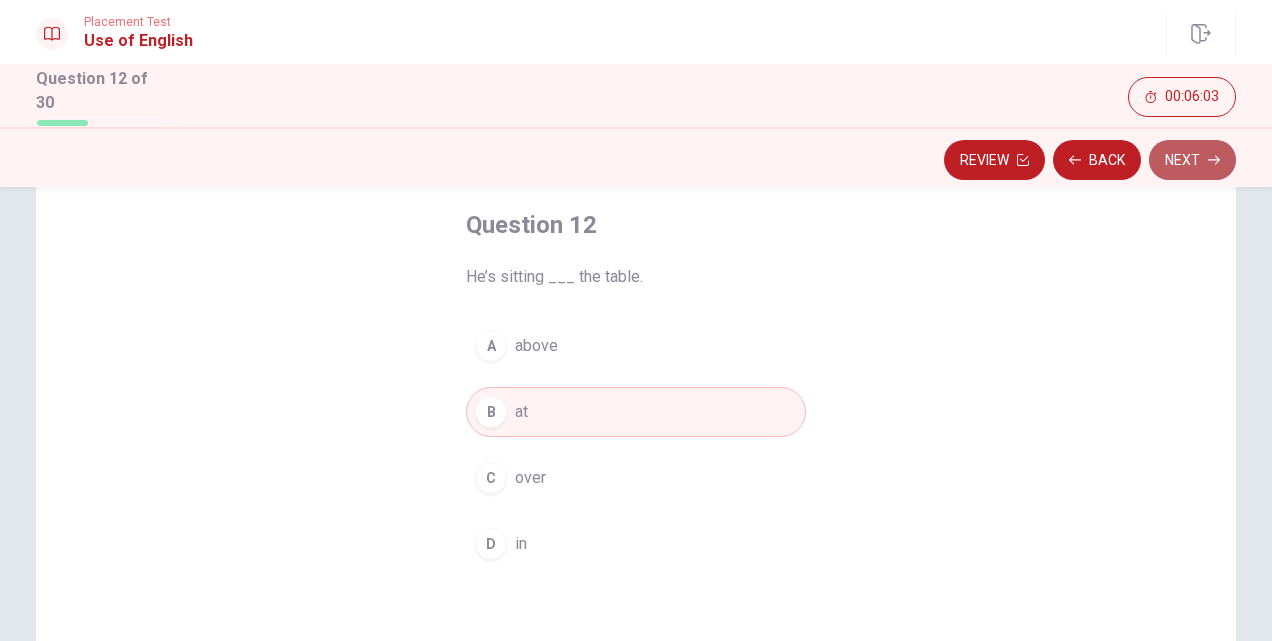click on "Next" at bounding box center (1192, 160) 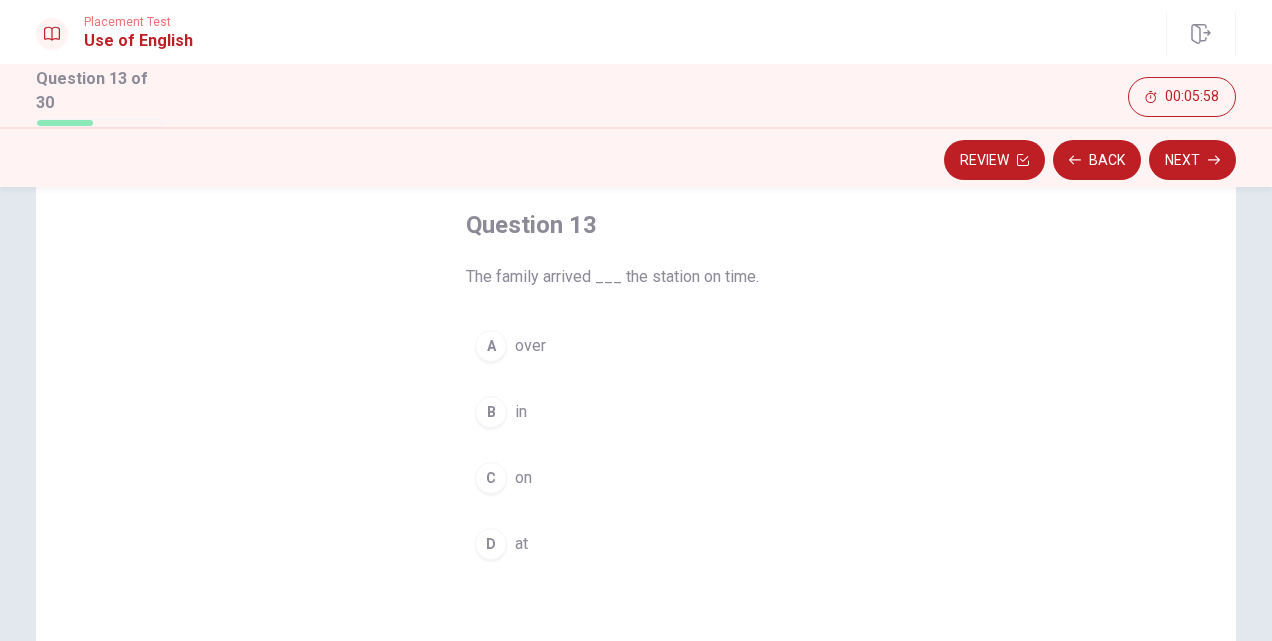 click on "D at" at bounding box center (636, 544) 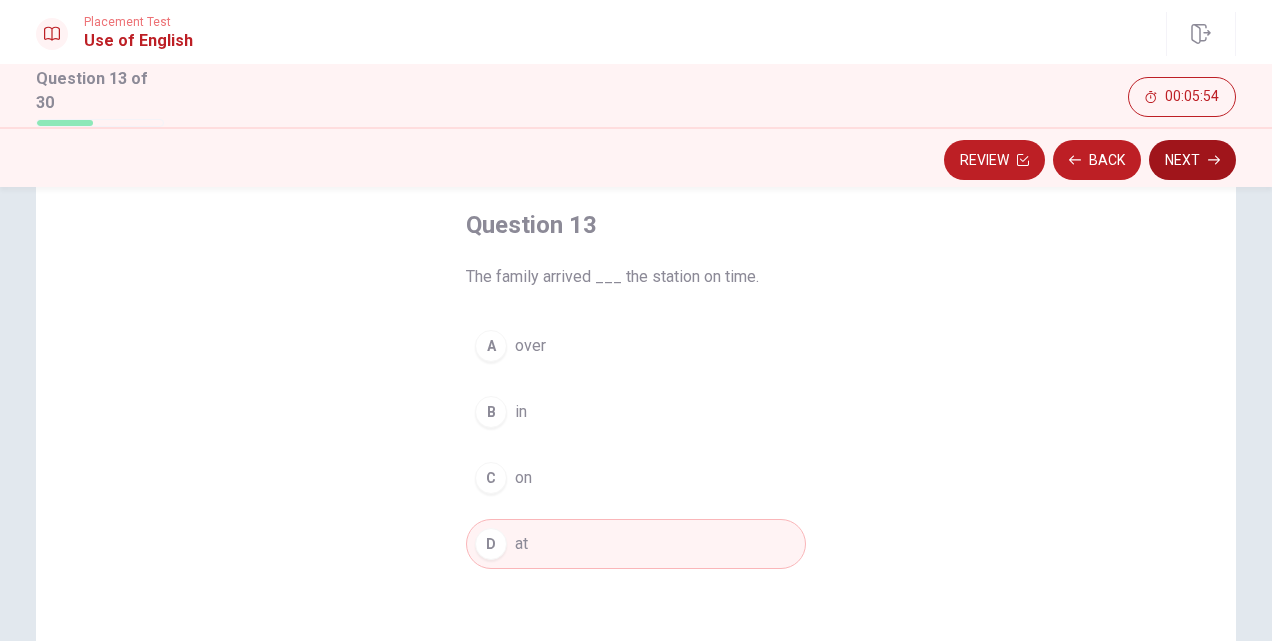 click on "Next" at bounding box center [1192, 160] 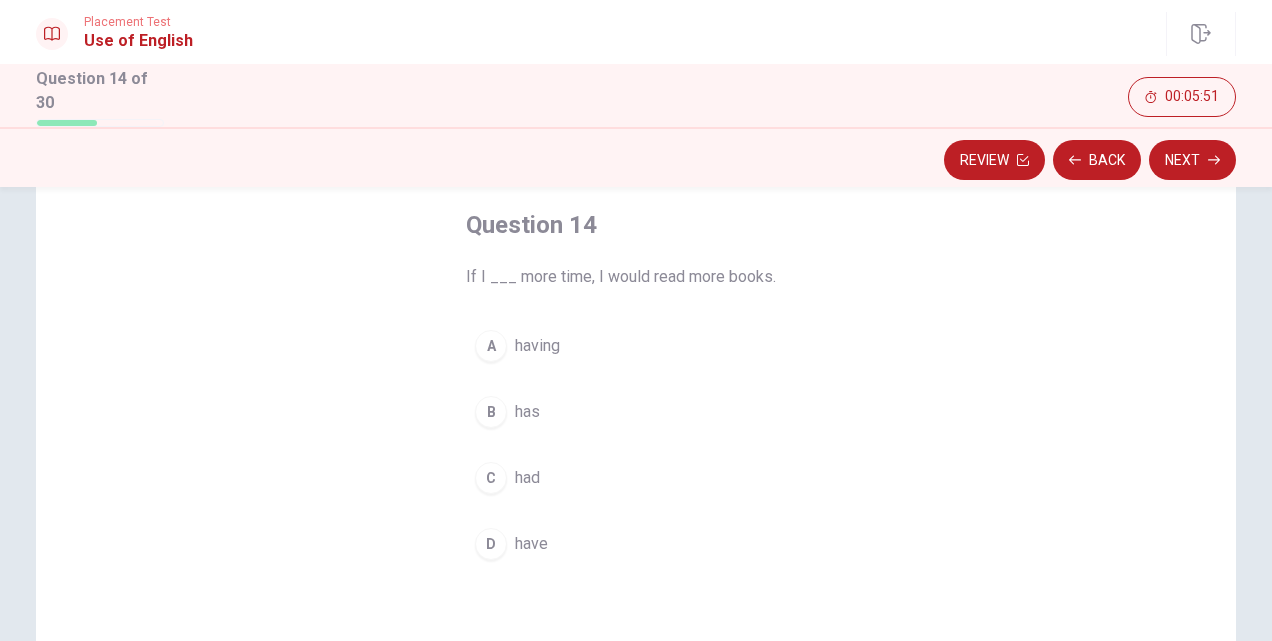 click on "D have" at bounding box center [636, 544] 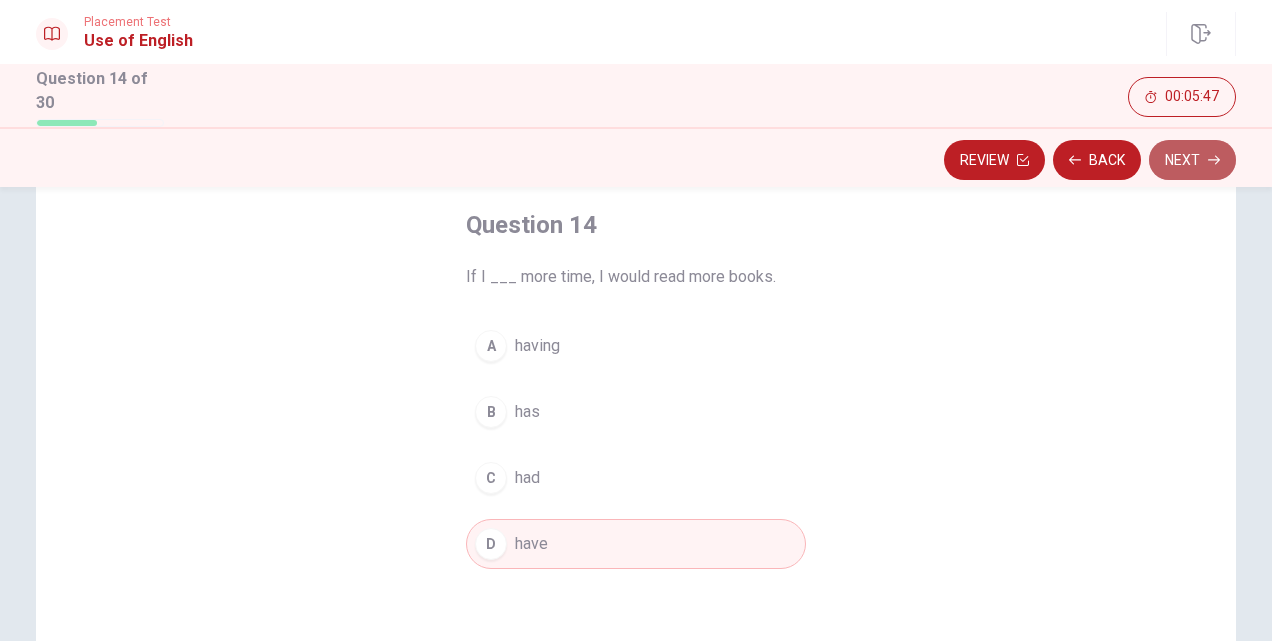click on "Next" at bounding box center (1192, 160) 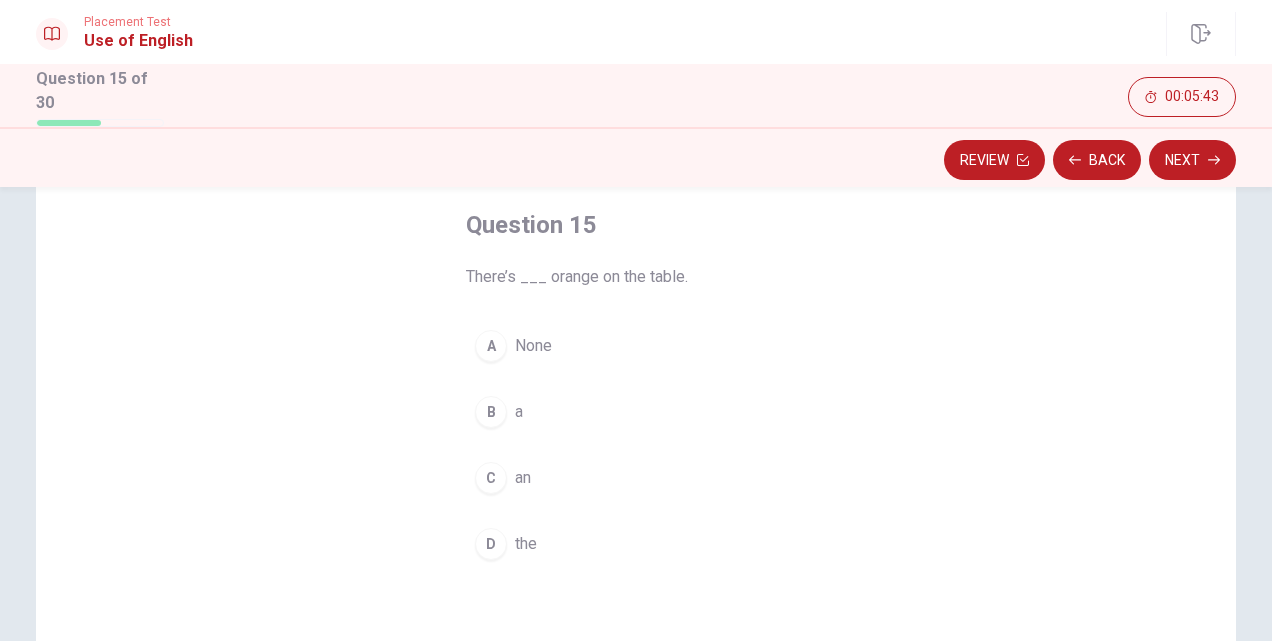 click on "an" at bounding box center [523, 478] 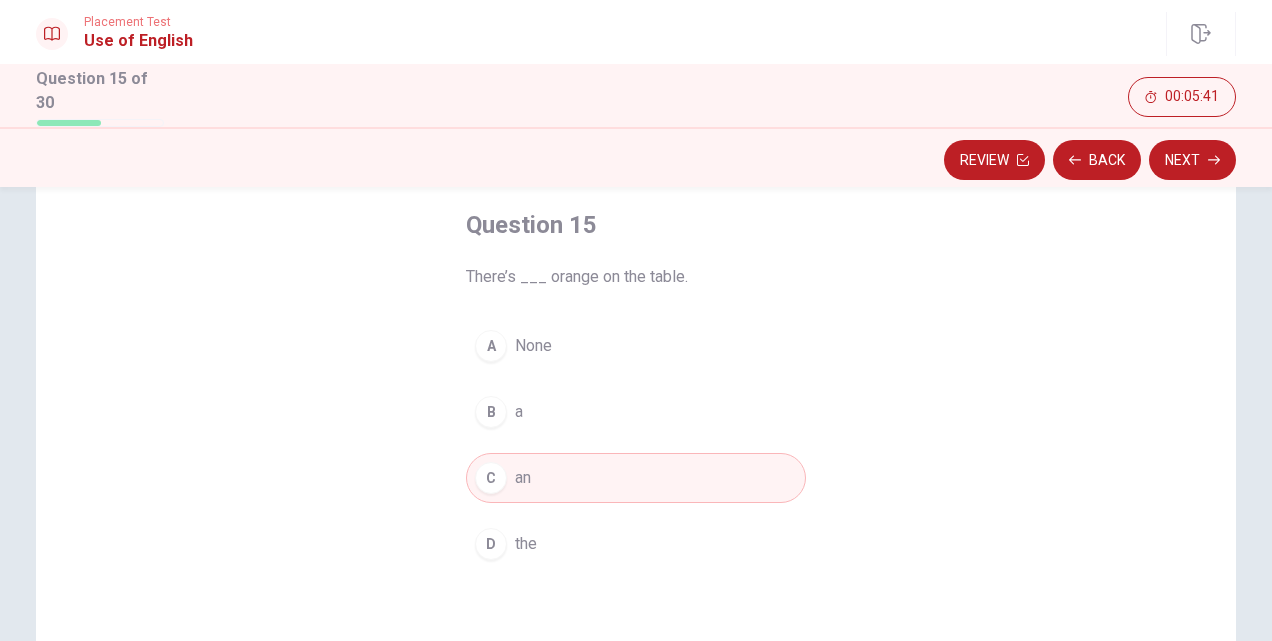 drag, startPoint x: 1200, startPoint y: 154, endPoint x: 1188, endPoint y: 158, distance: 12.649111 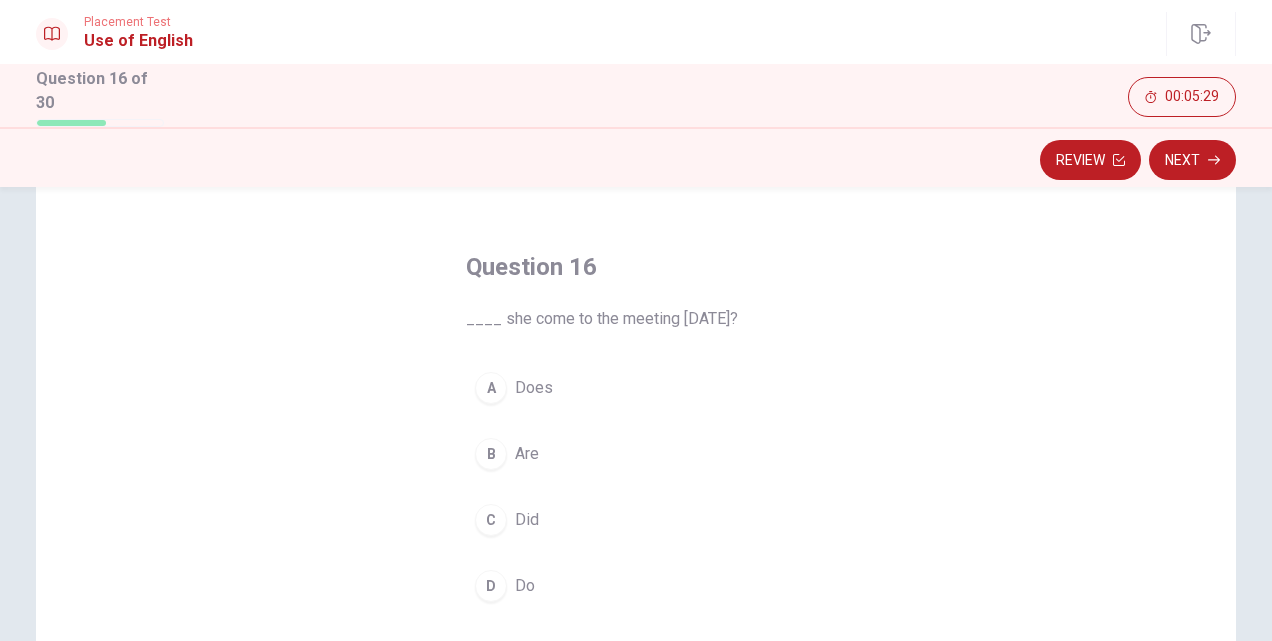 scroll, scrollTop: 100, scrollLeft: 0, axis: vertical 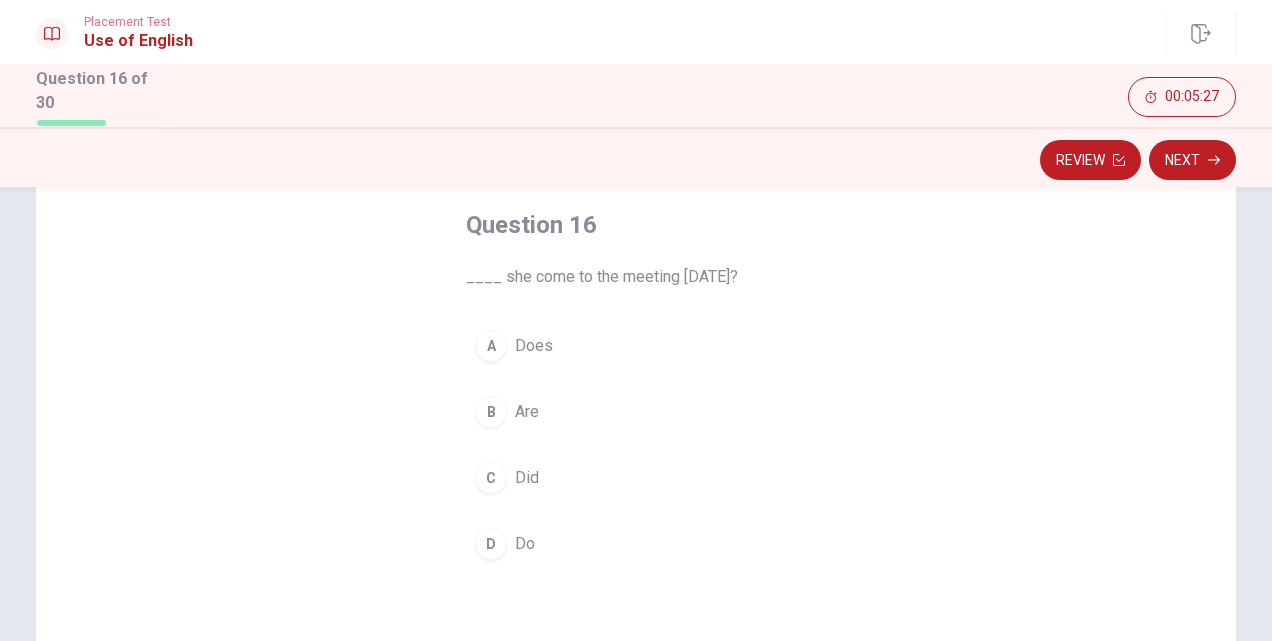 click on "Did" at bounding box center (527, 478) 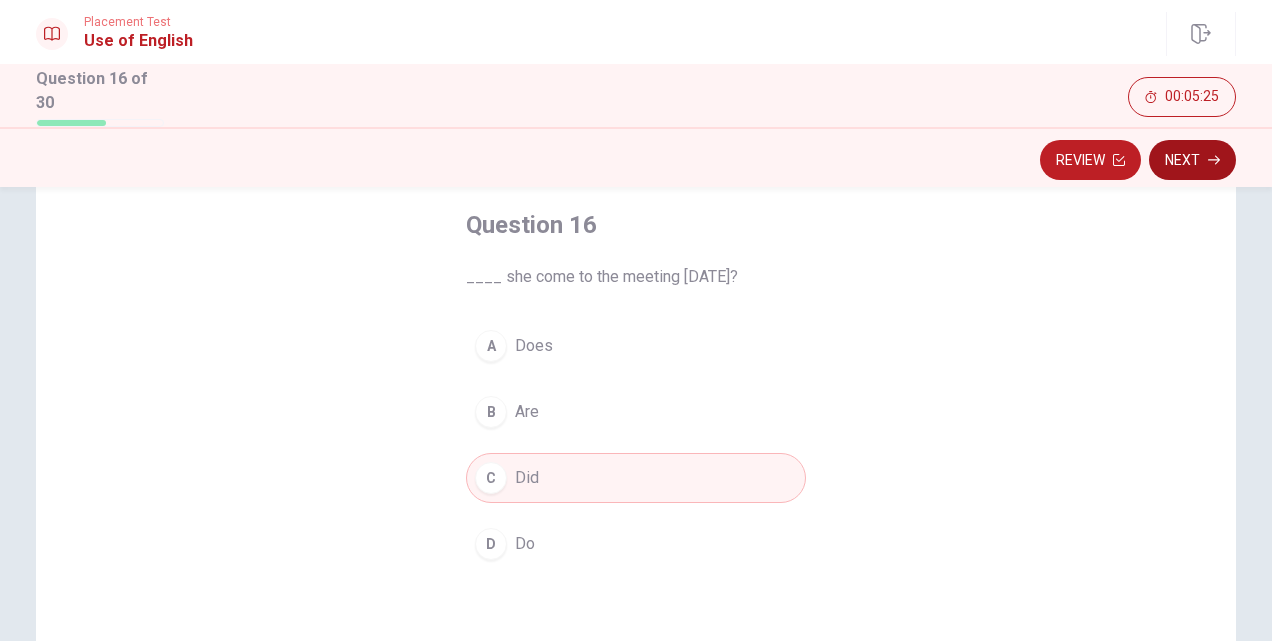 click on "Next" at bounding box center (1192, 160) 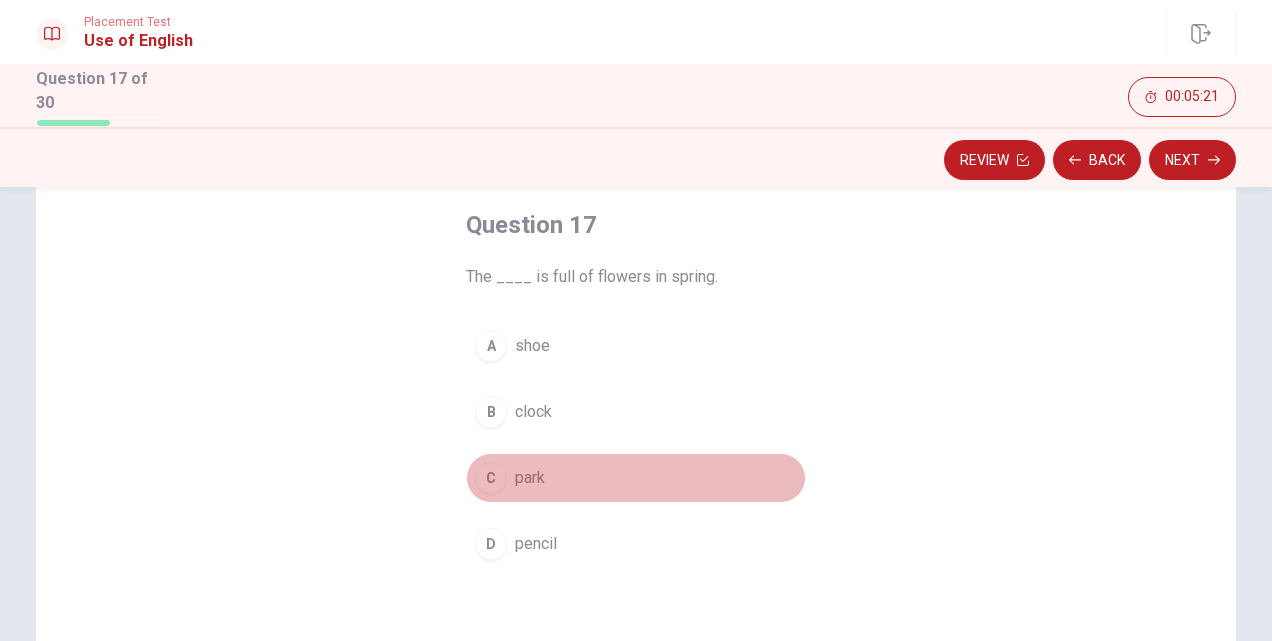 click on "C park" at bounding box center (636, 478) 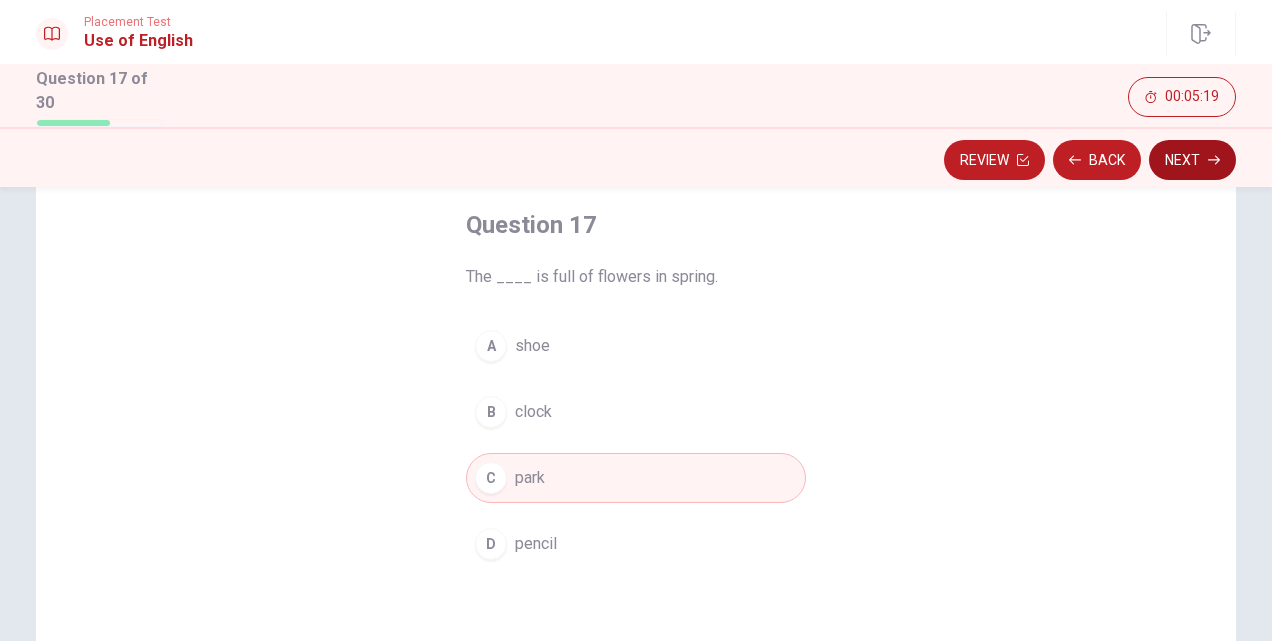 click on "Next" at bounding box center [1192, 160] 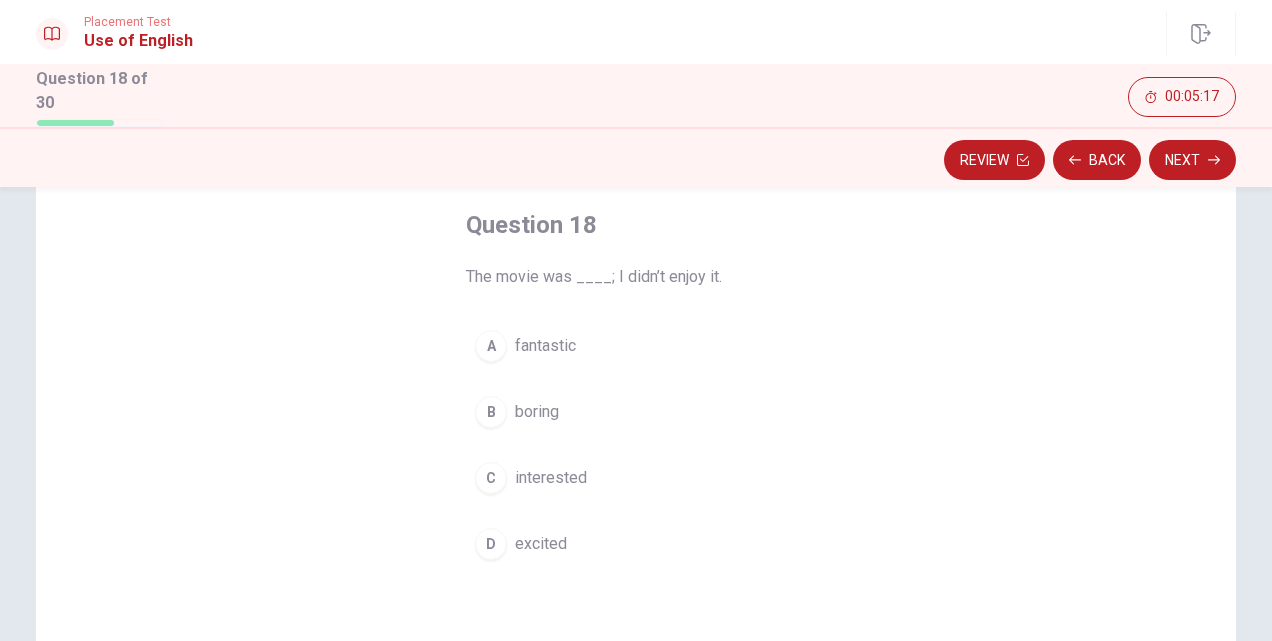 click on "boring" at bounding box center (537, 412) 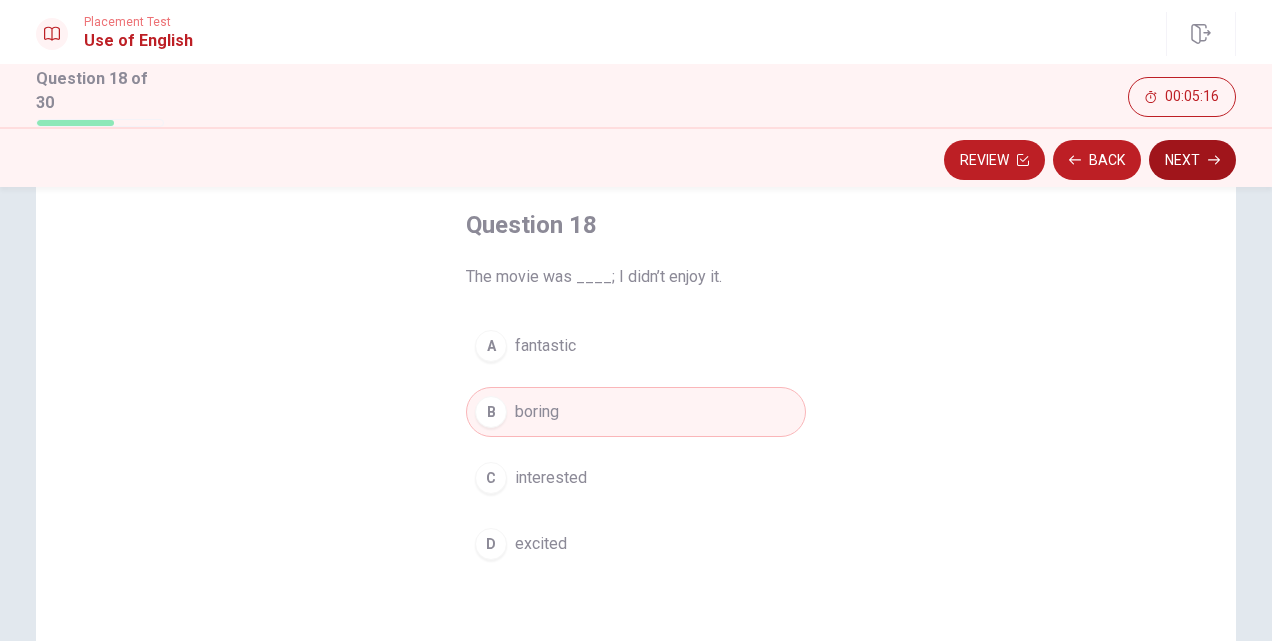 click on "Next" at bounding box center [1192, 160] 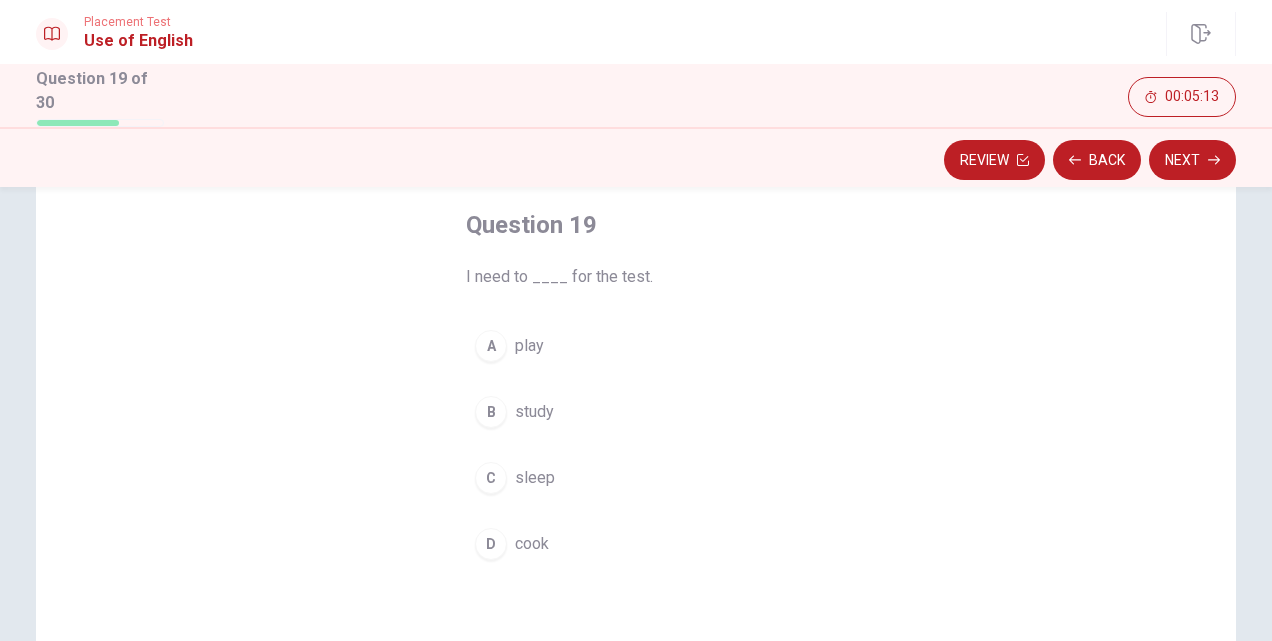 click on "study" at bounding box center (534, 412) 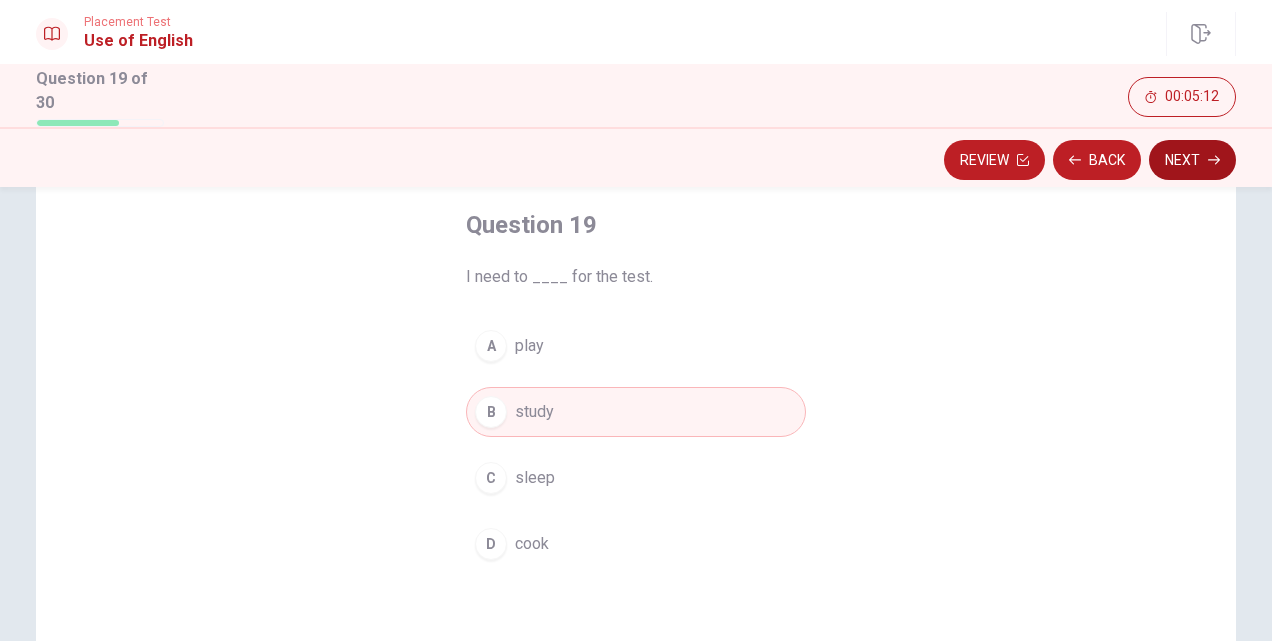 click on "Next" at bounding box center [1192, 160] 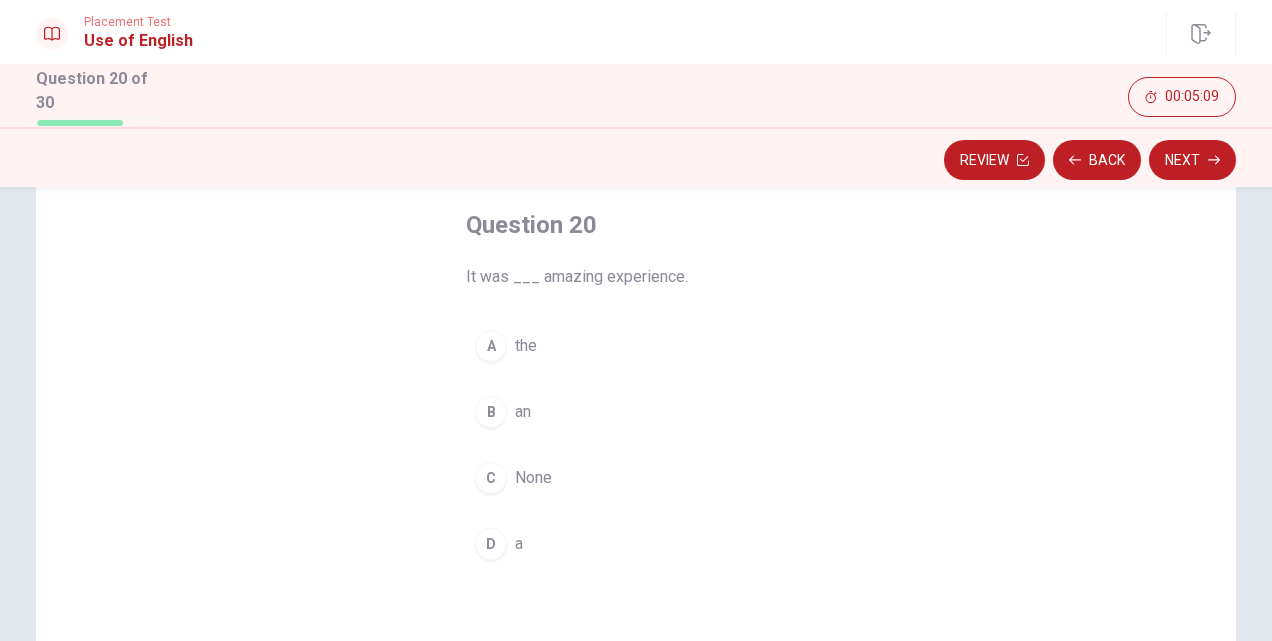click on "D a" at bounding box center [636, 544] 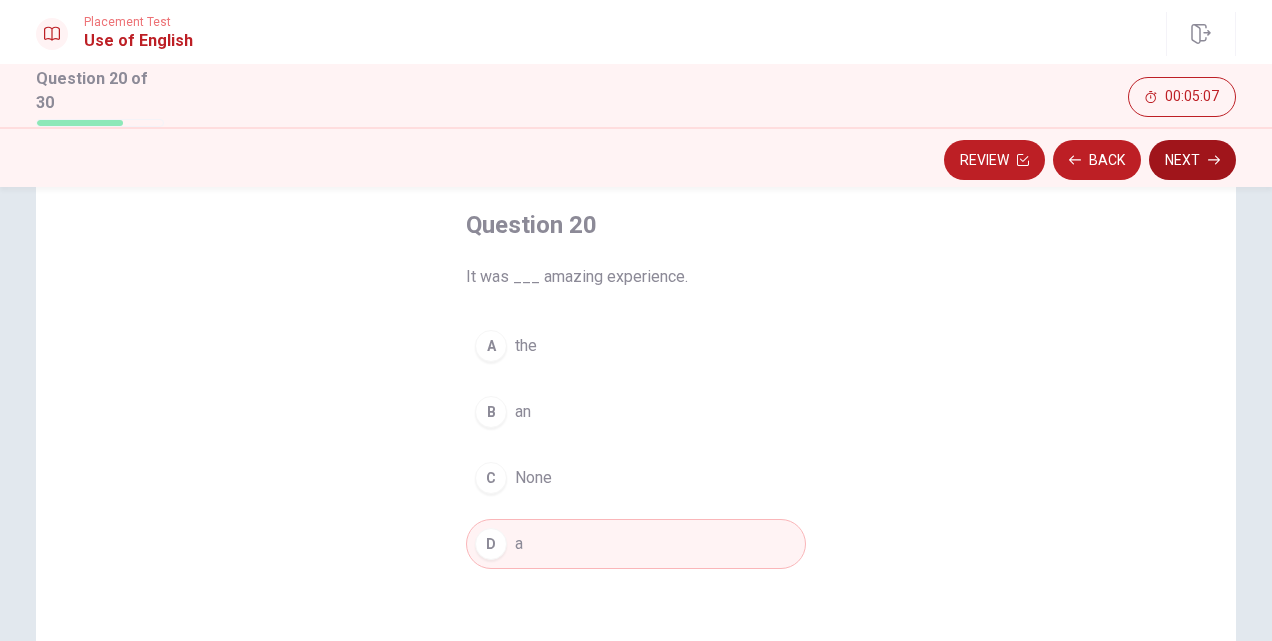 click on "Next" at bounding box center (1192, 160) 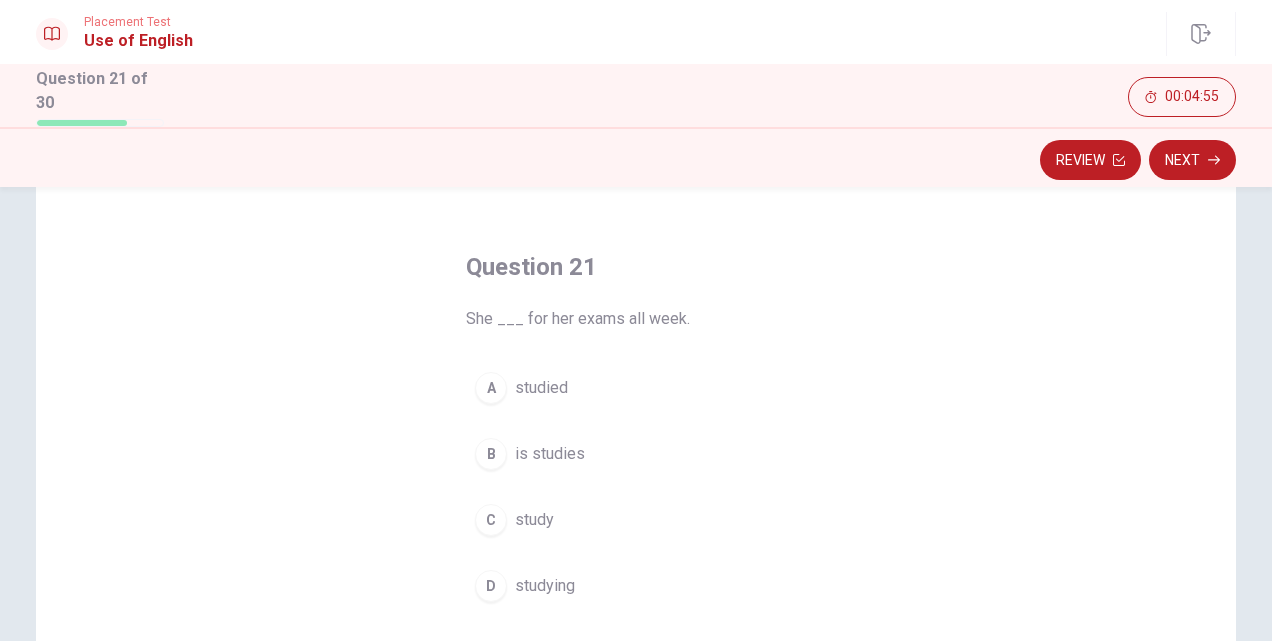 scroll, scrollTop: 100, scrollLeft: 0, axis: vertical 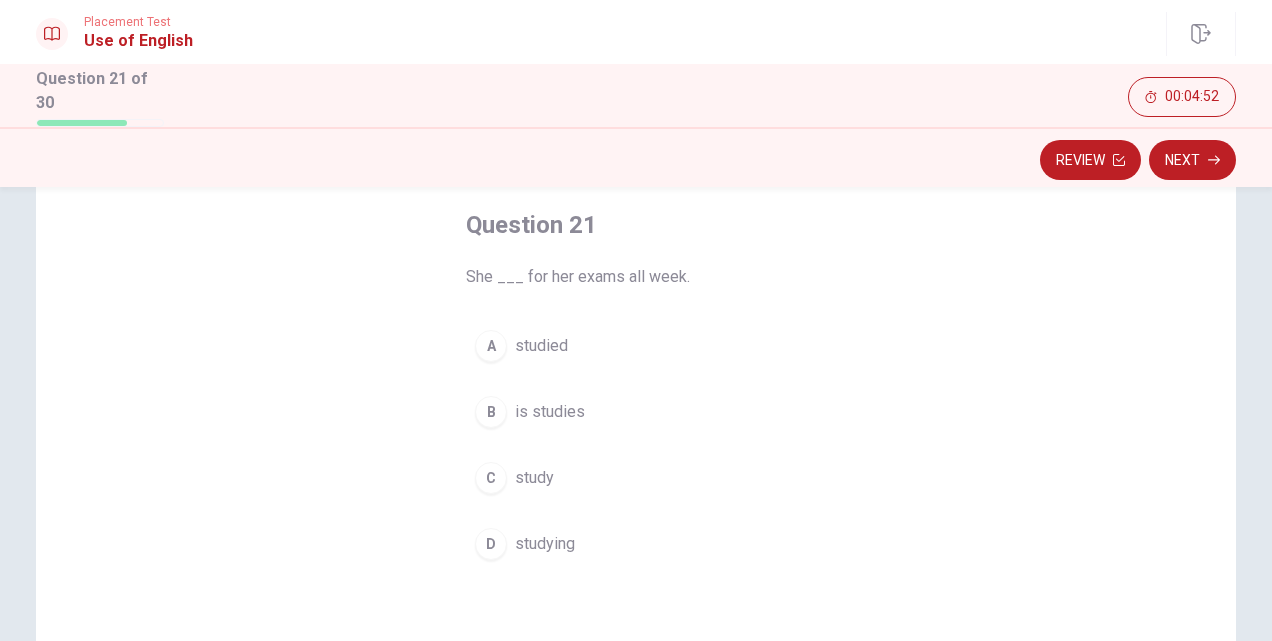 click on "A studied" at bounding box center [636, 346] 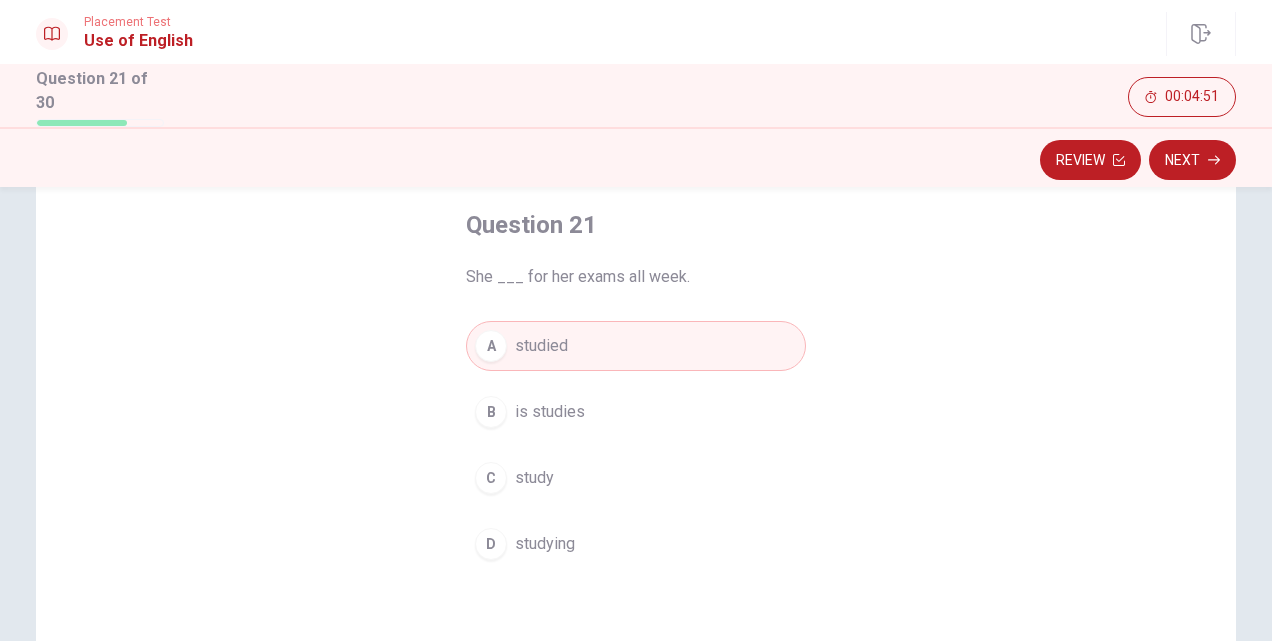 click on "B is studies" at bounding box center [636, 412] 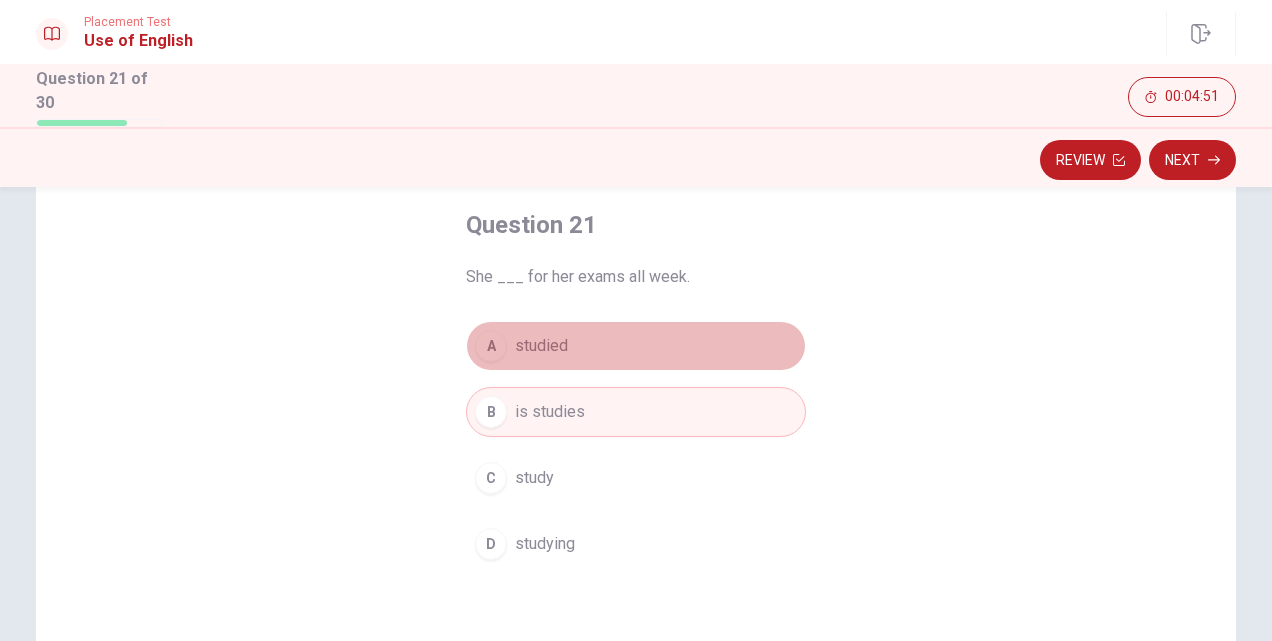 click on "A studied" at bounding box center [636, 346] 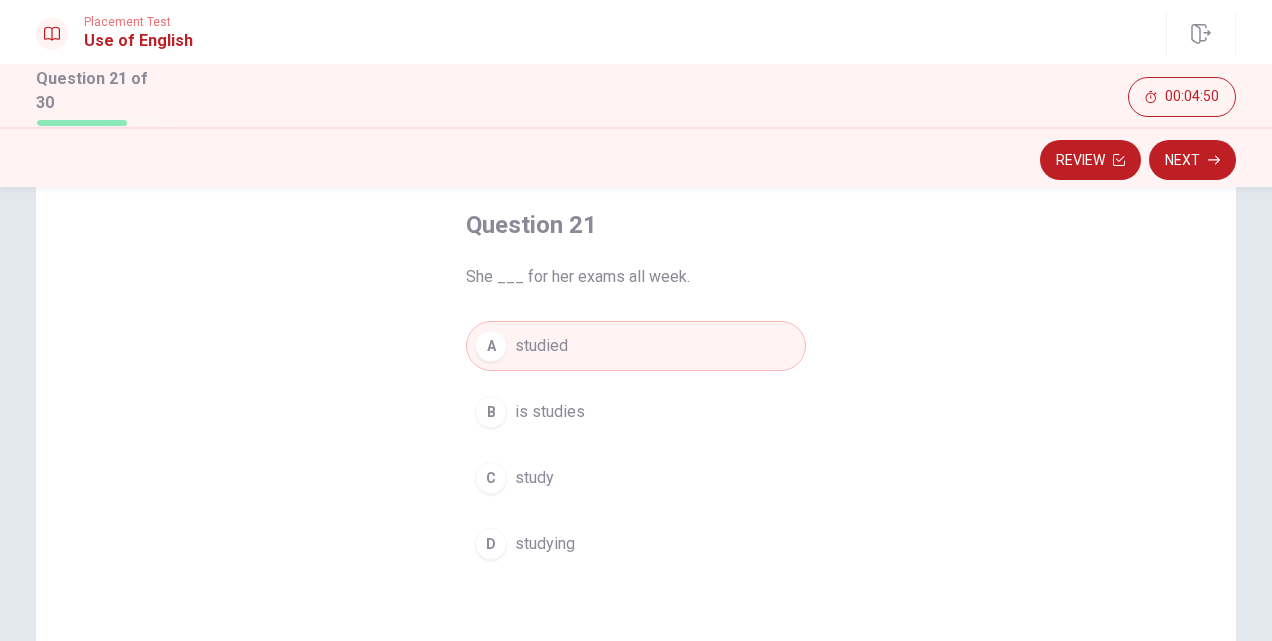 click on "B is studies" at bounding box center (636, 412) 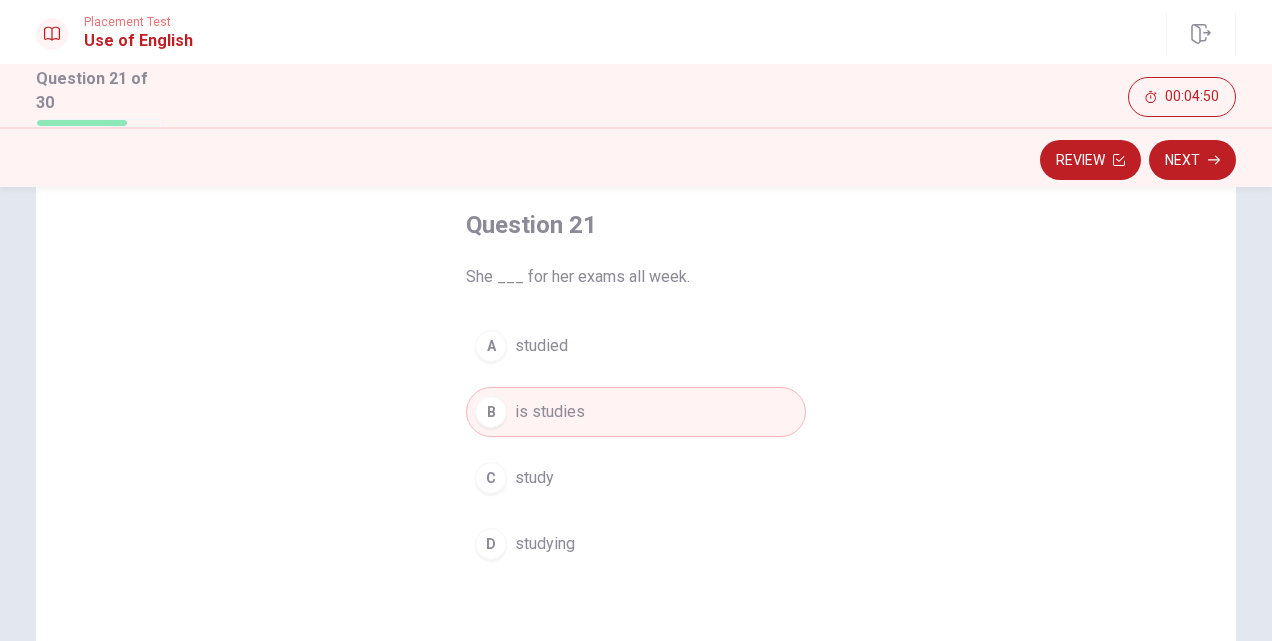 click on "C study" at bounding box center [636, 478] 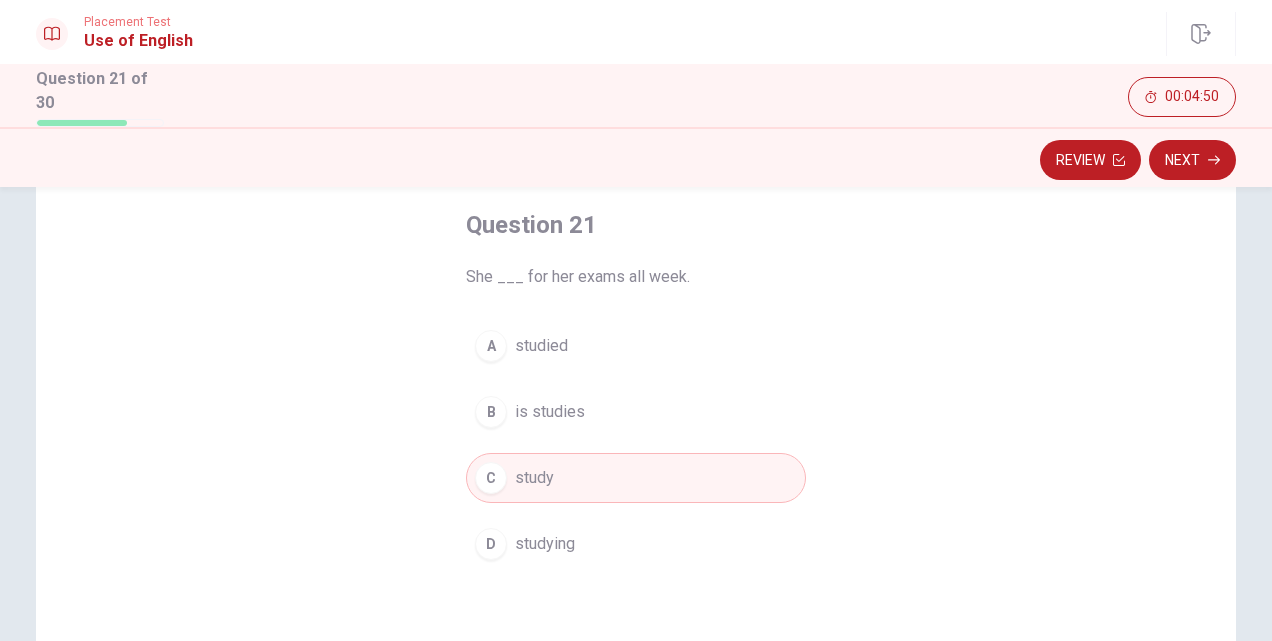 click on "B is studies" at bounding box center (636, 412) 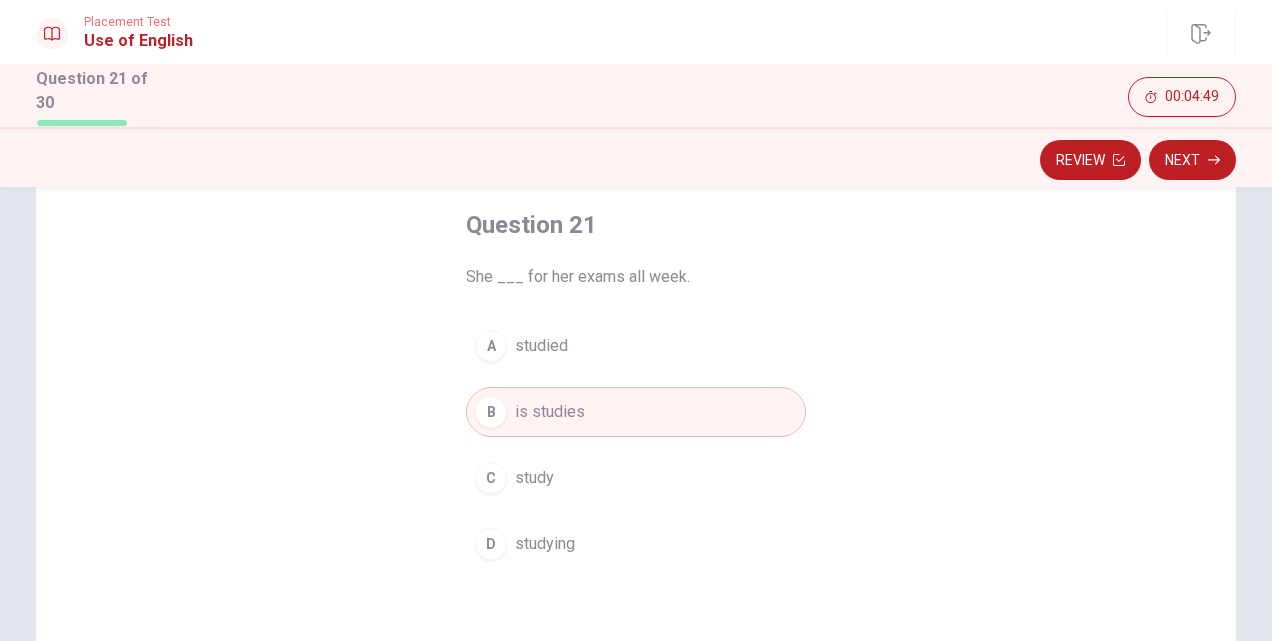 click on "A studied" at bounding box center (636, 346) 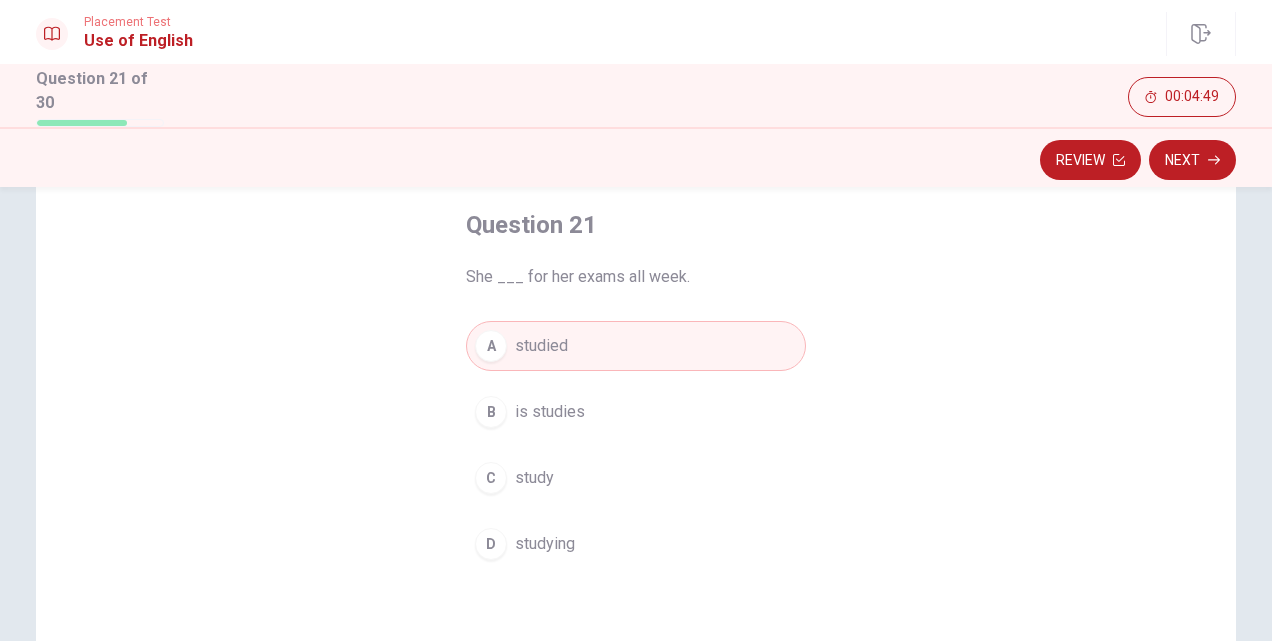 drag, startPoint x: 630, startPoint y: 420, endPoint x: 630, endPoint y: 434, distance: 14 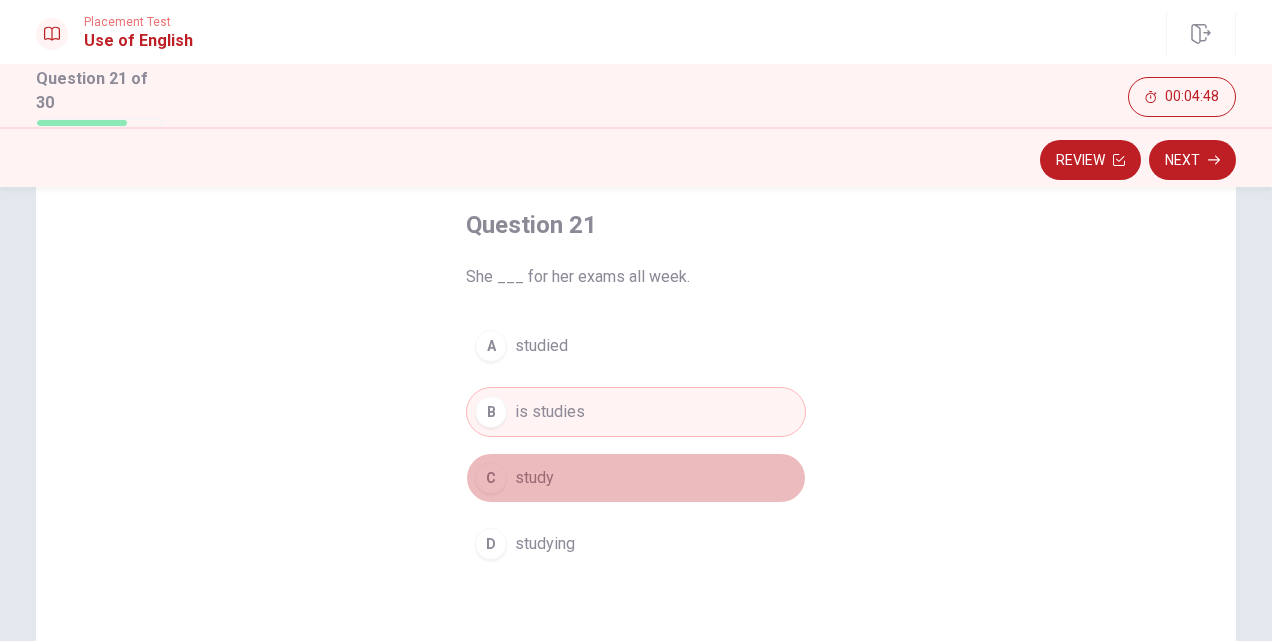 click on "C study" at bounding box center [636, 478] 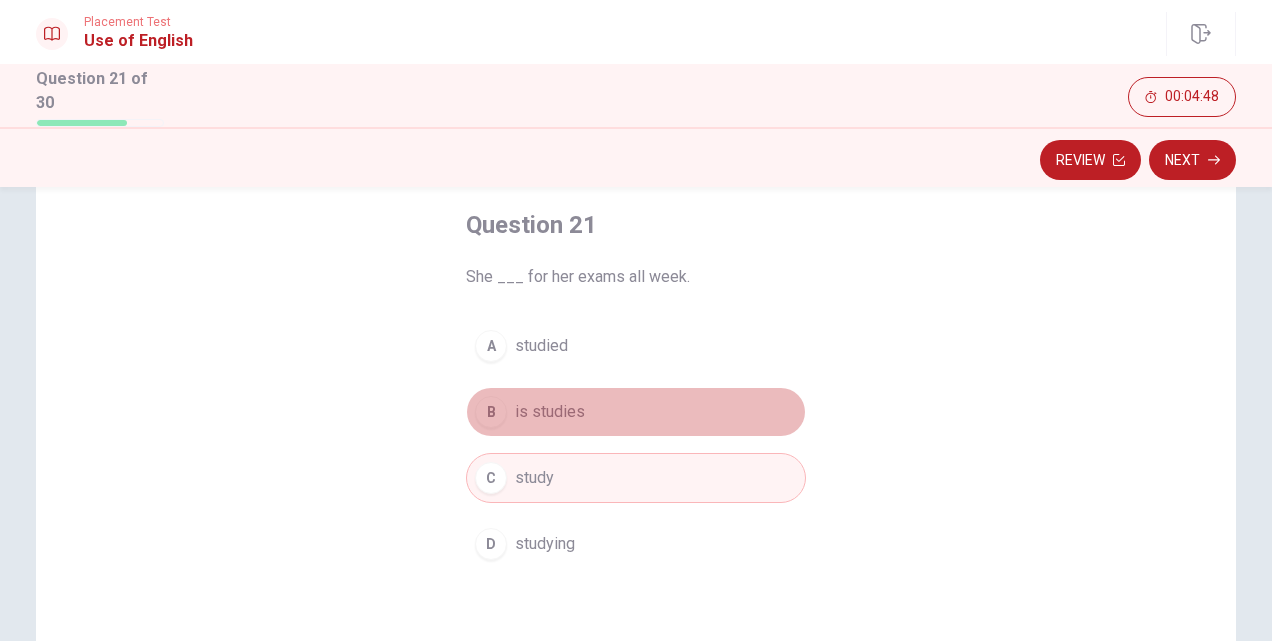 drag, startPoint x: 626, startPoint y: 417, endPoint x: 643, endPoint y: 346, distance: 73.00685 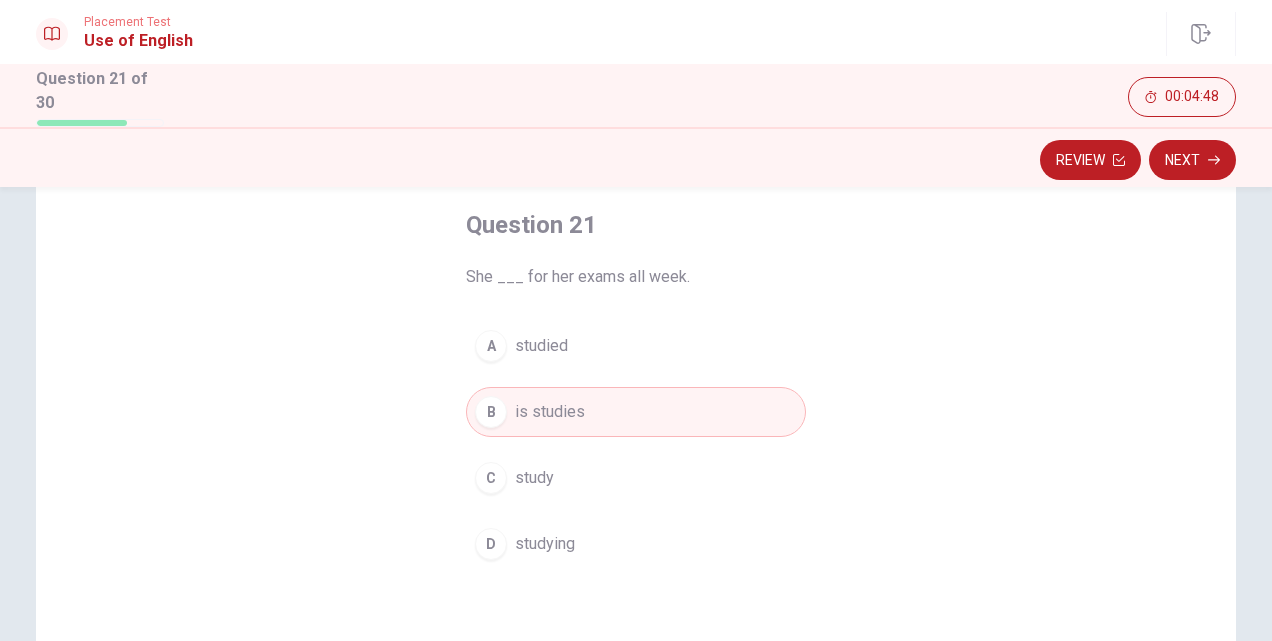 click on "A studied" at bounding box center (636, 346) 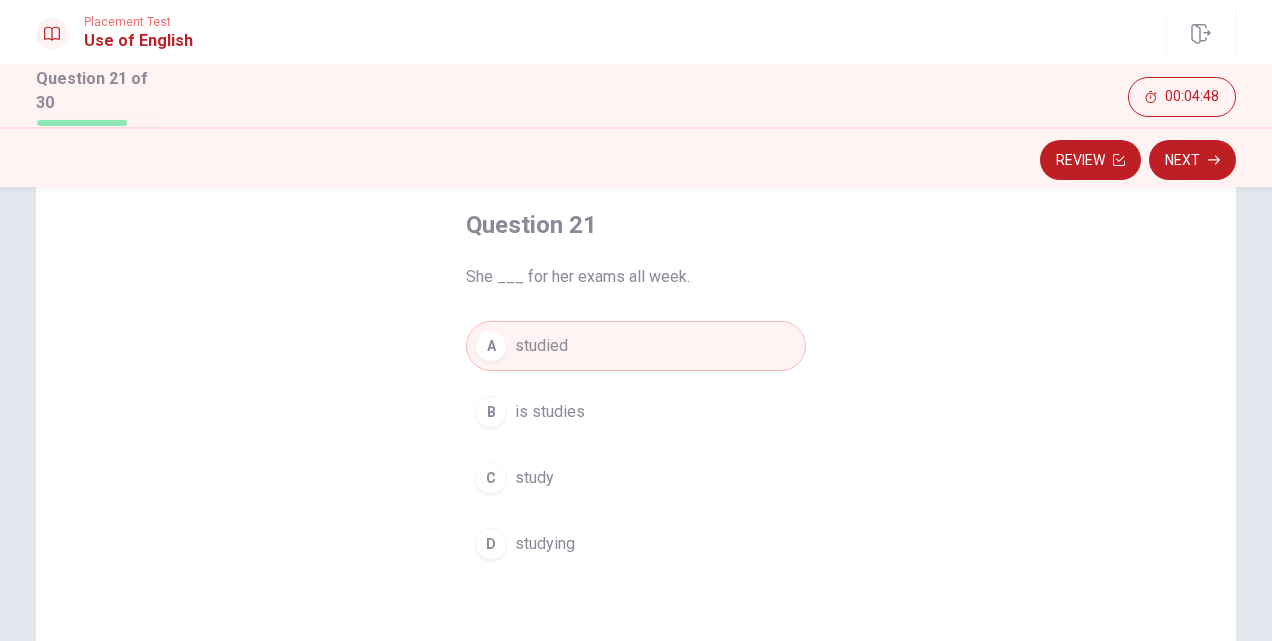 click on "B is studies" at bounding box center [636, 412] 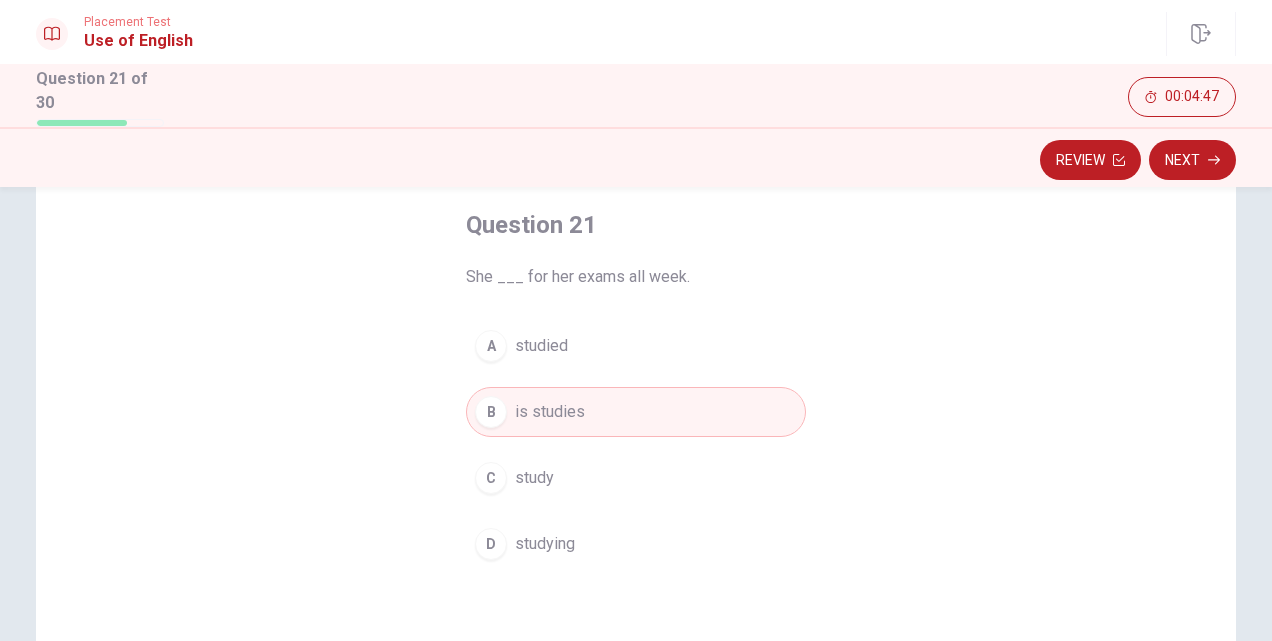 click on "A studied B is studies C study D studying" at bounding box center (636, 445) 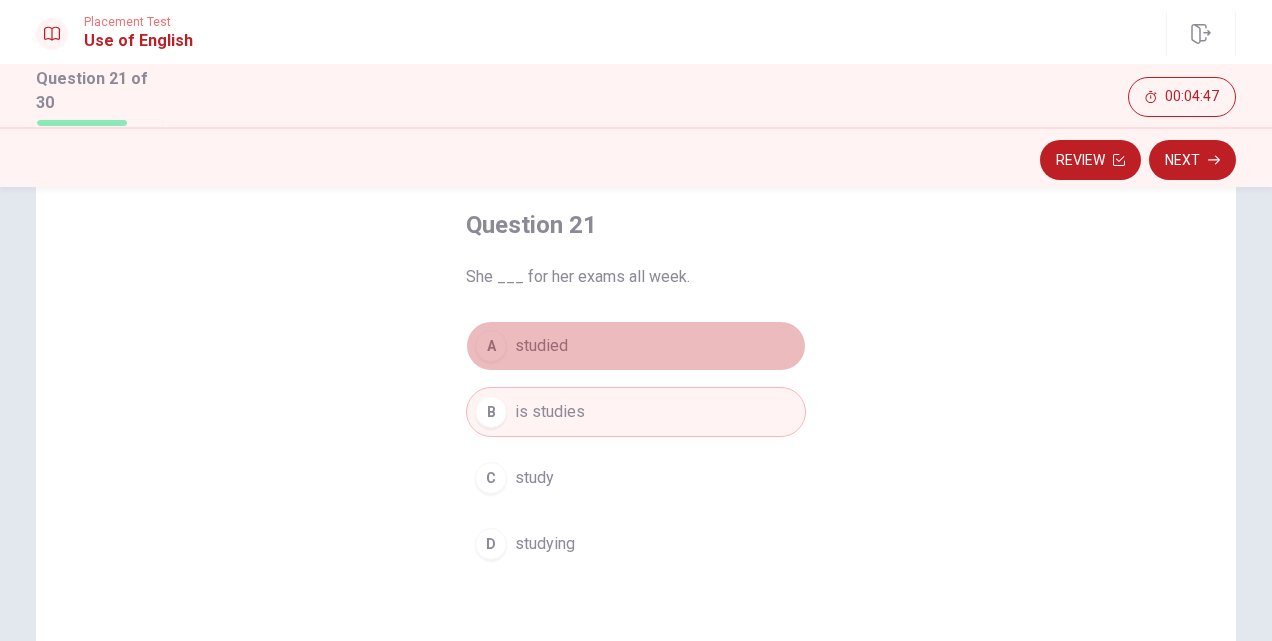 click on "A studied" at bounding box center (636, 346) 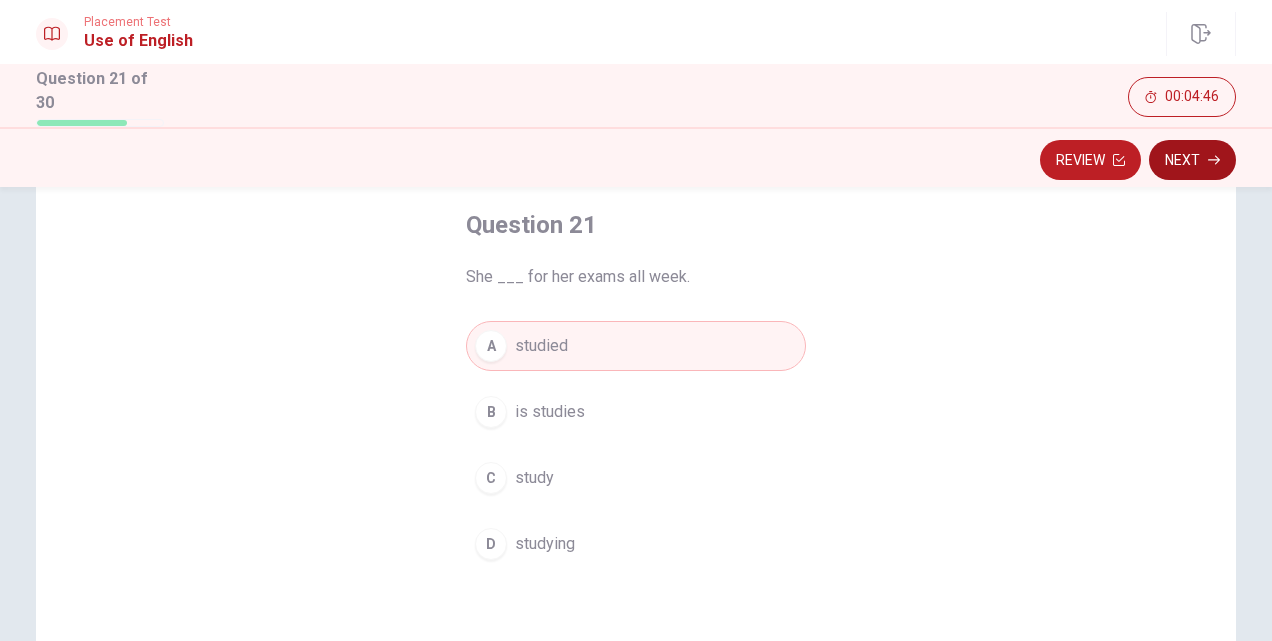 click 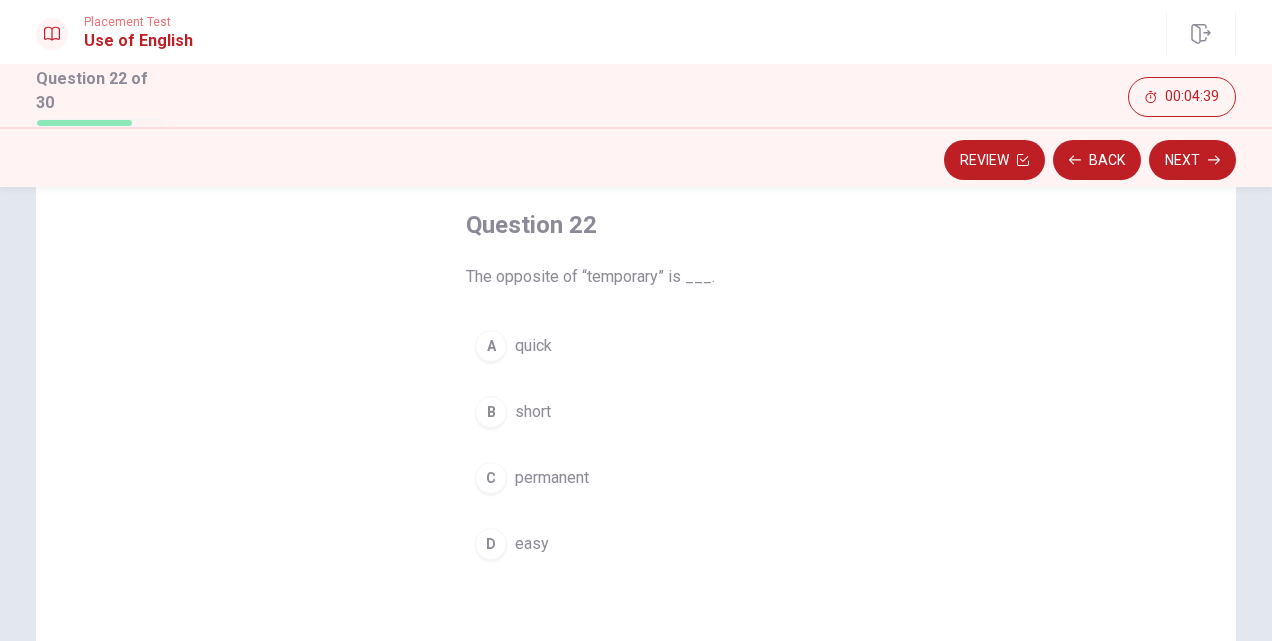 click on "B short" at bounding box center [636, 412] 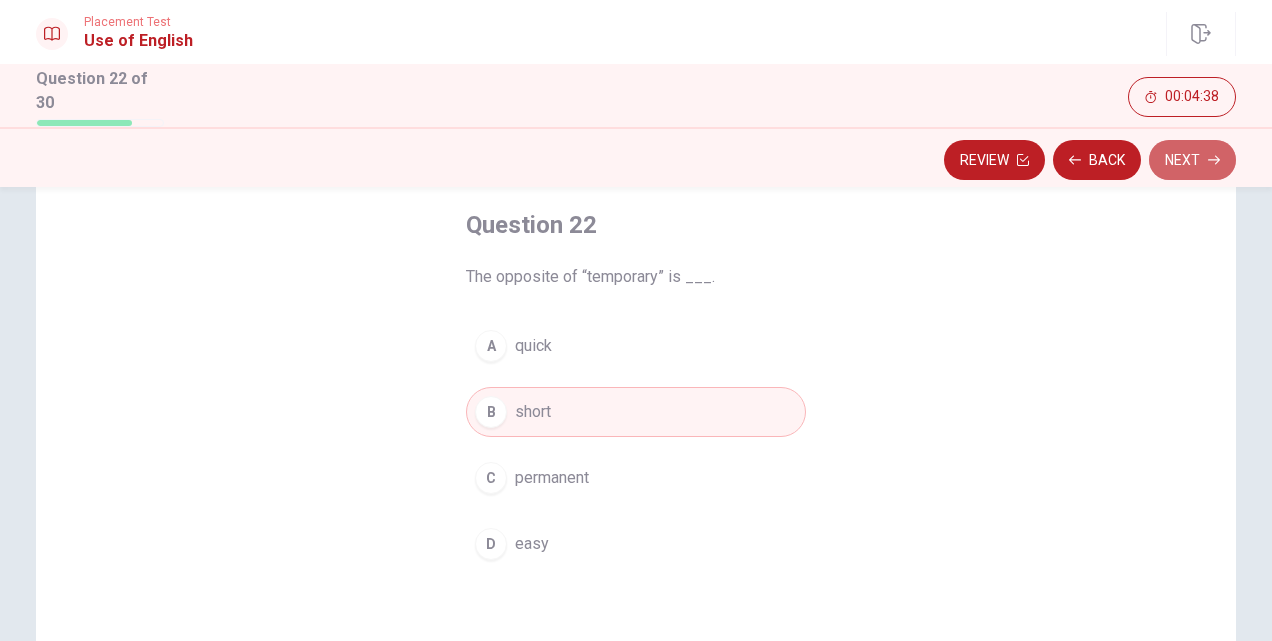 click 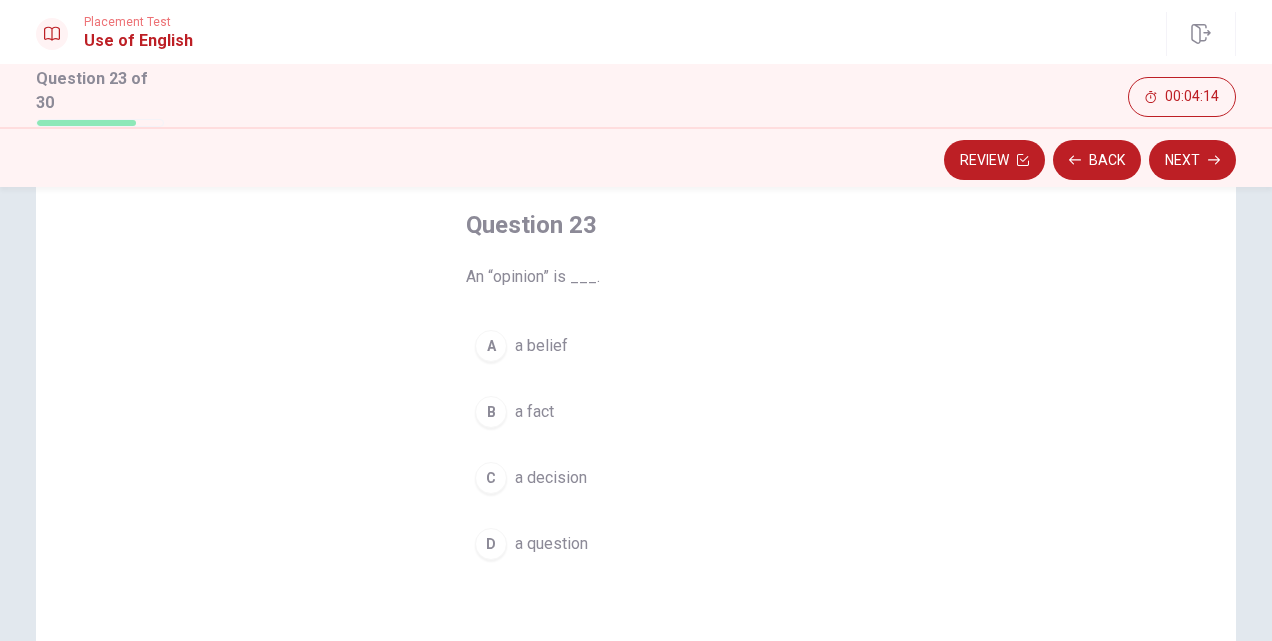 click on "B a fact" at bounding box center (636, 412) 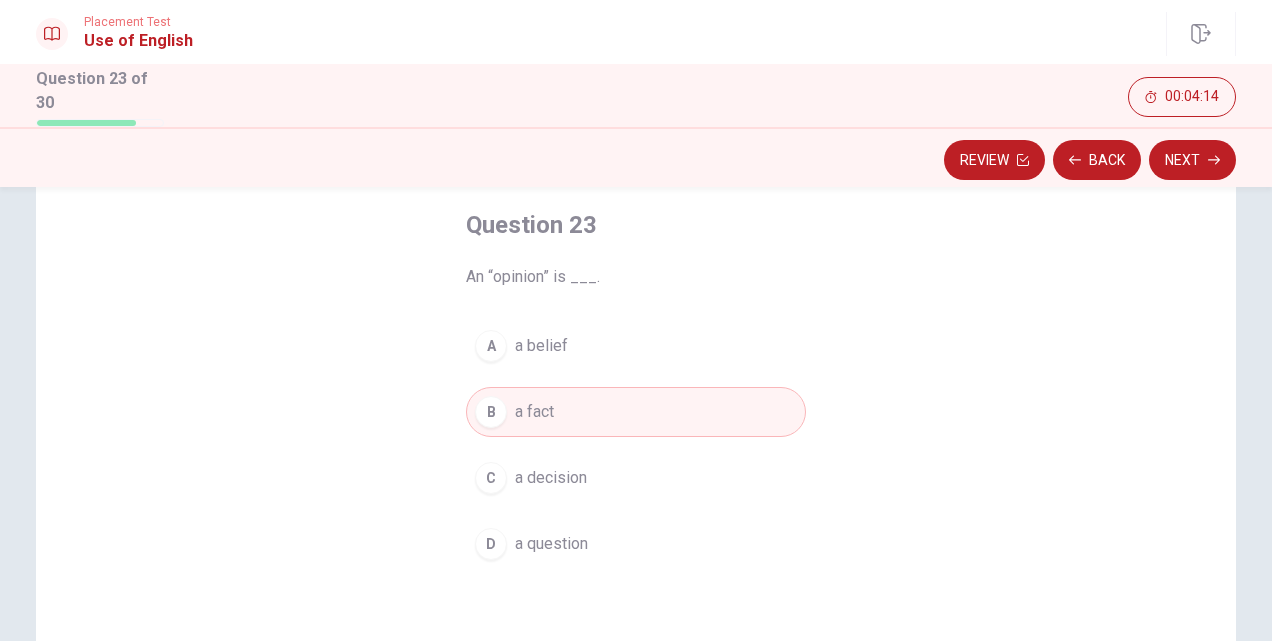 click on "C a decision" at bounding box center [636, 478] 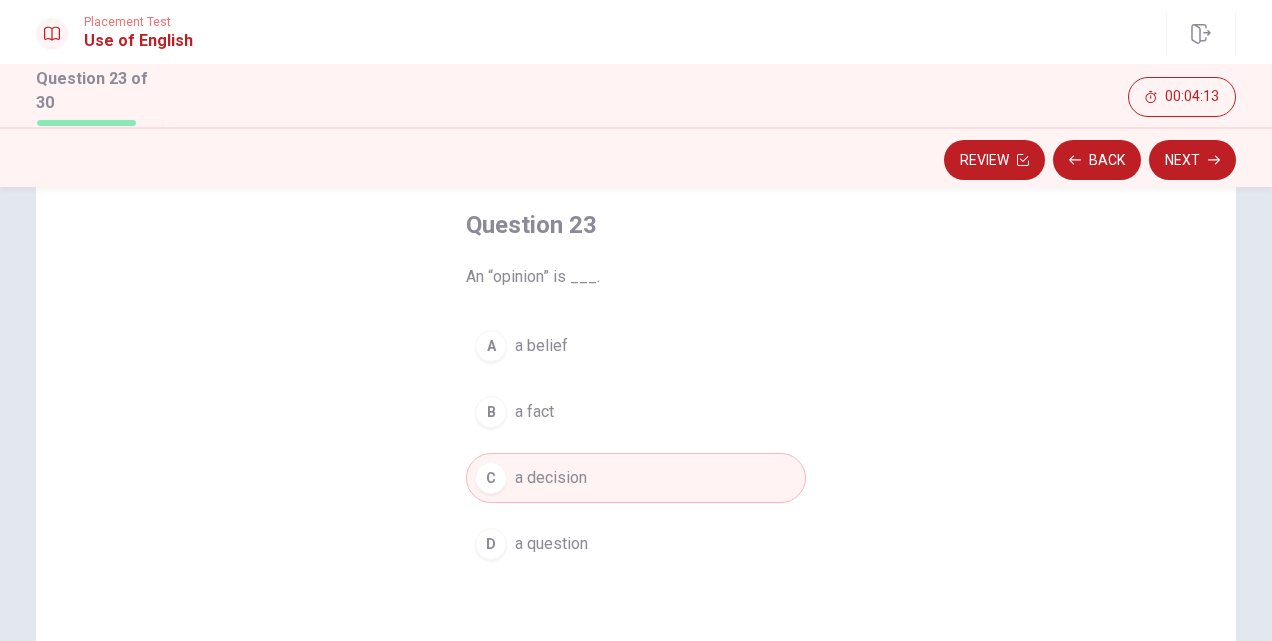 click on "B a fact" at bounding box center (636, 412) 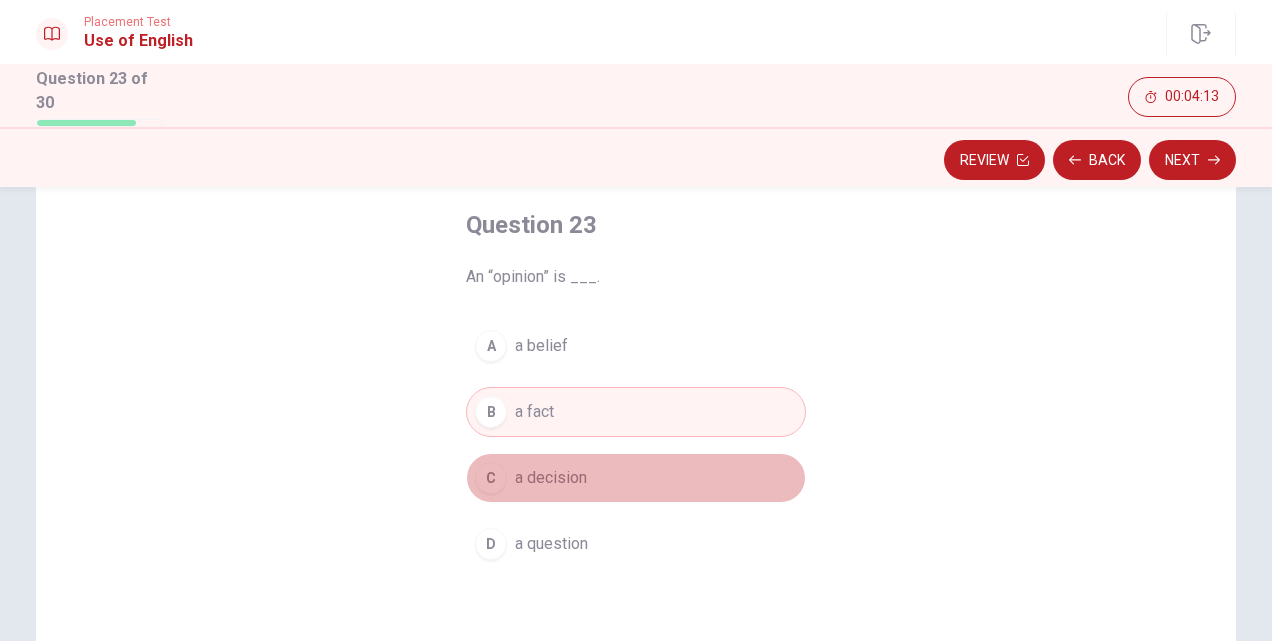 click on "C a decision" at bounding box center (636, 478) 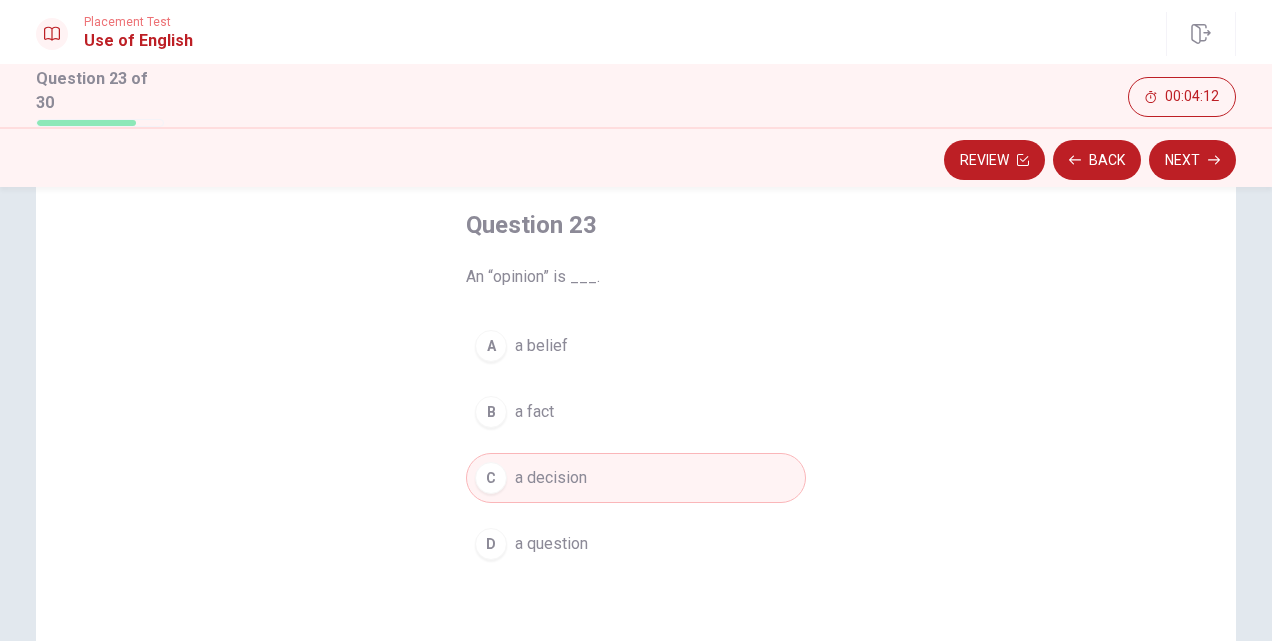 click on "B a fact" at bounding box center (636, 412) 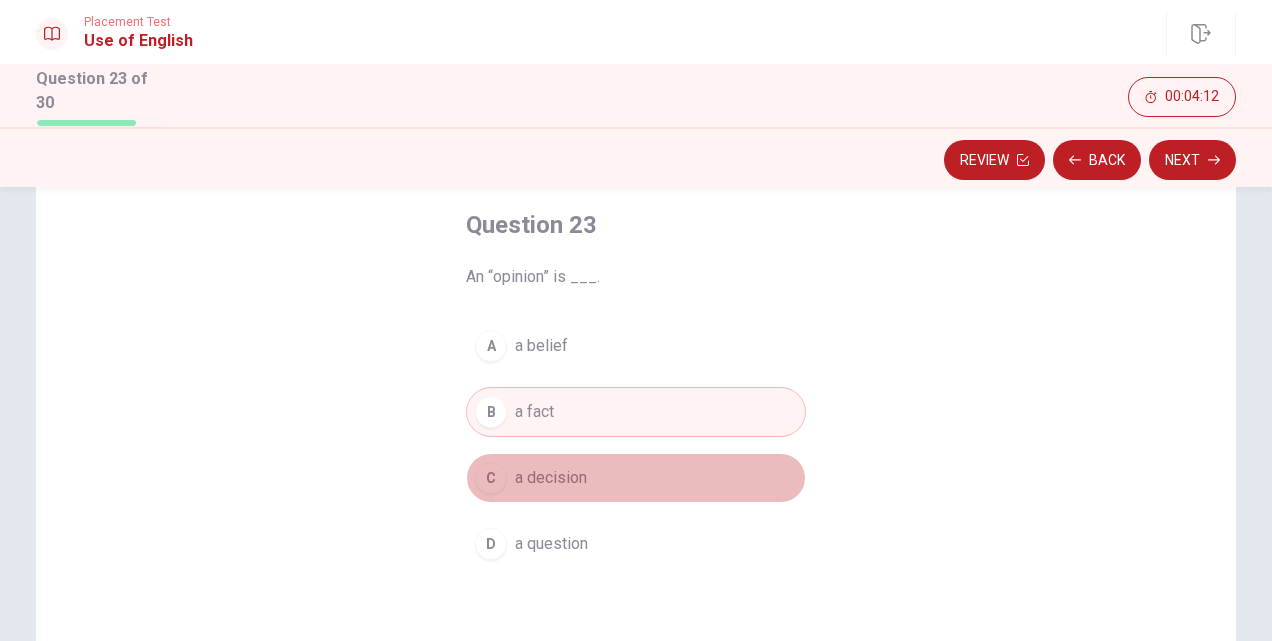click on "C a decision" at bounding box center (636, 478) 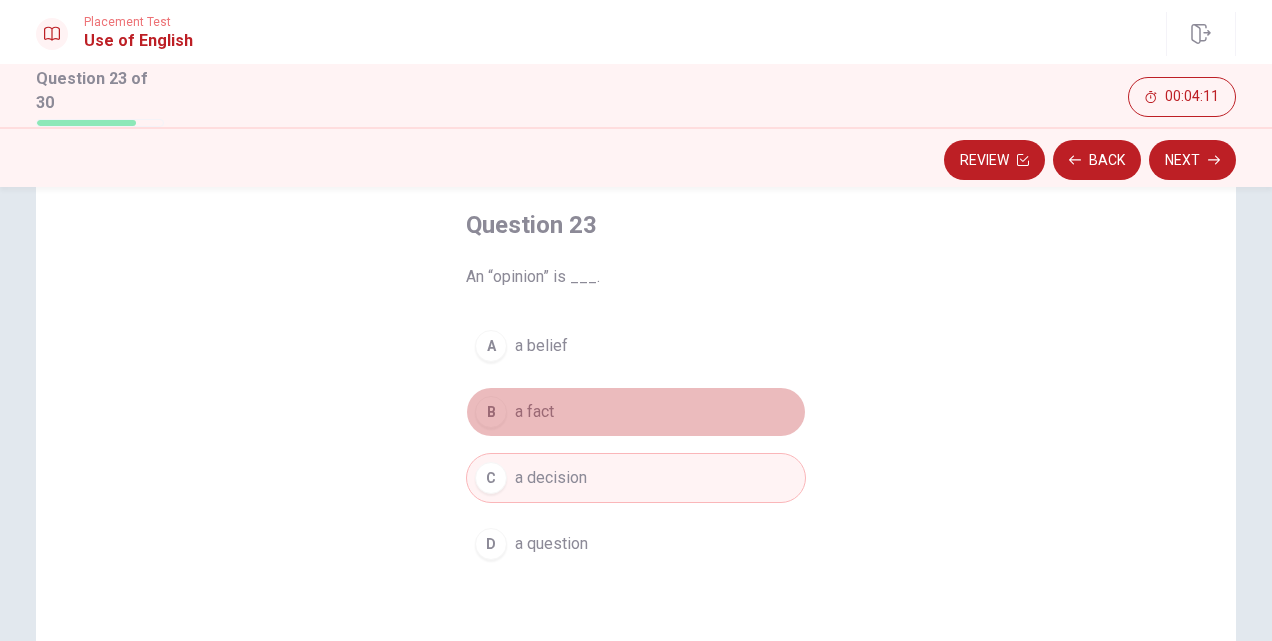 click on "B a fact" at bounding box center (636, 412) 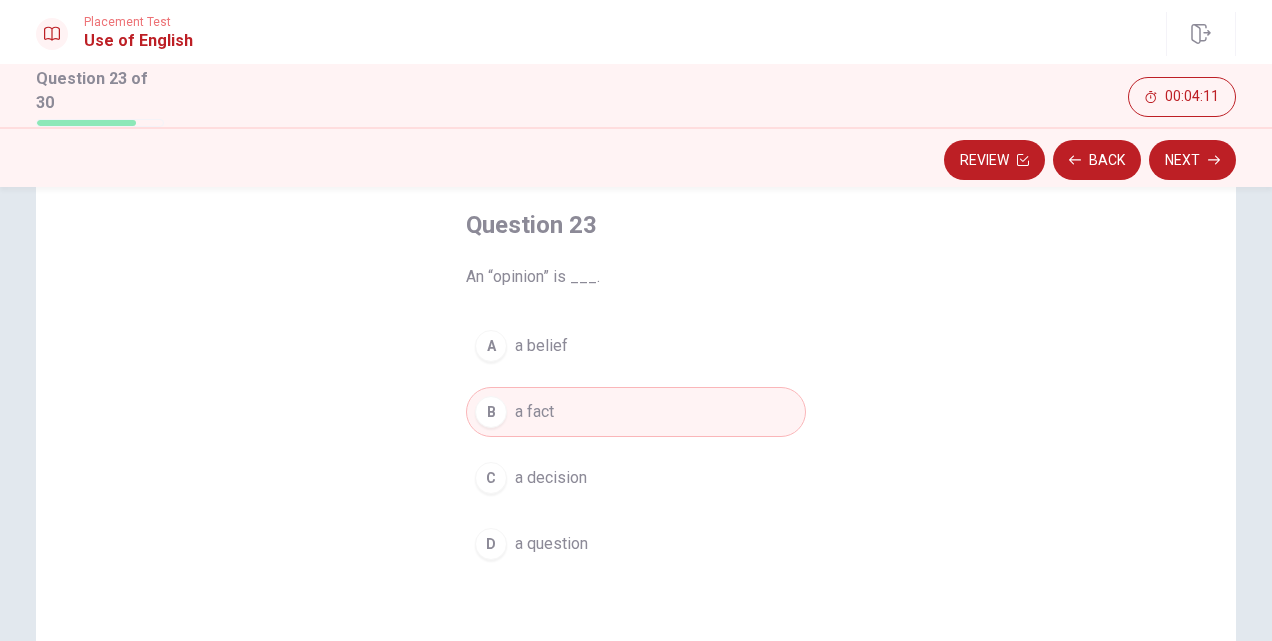 click on "A a belief" at bounding box center [636, 346] 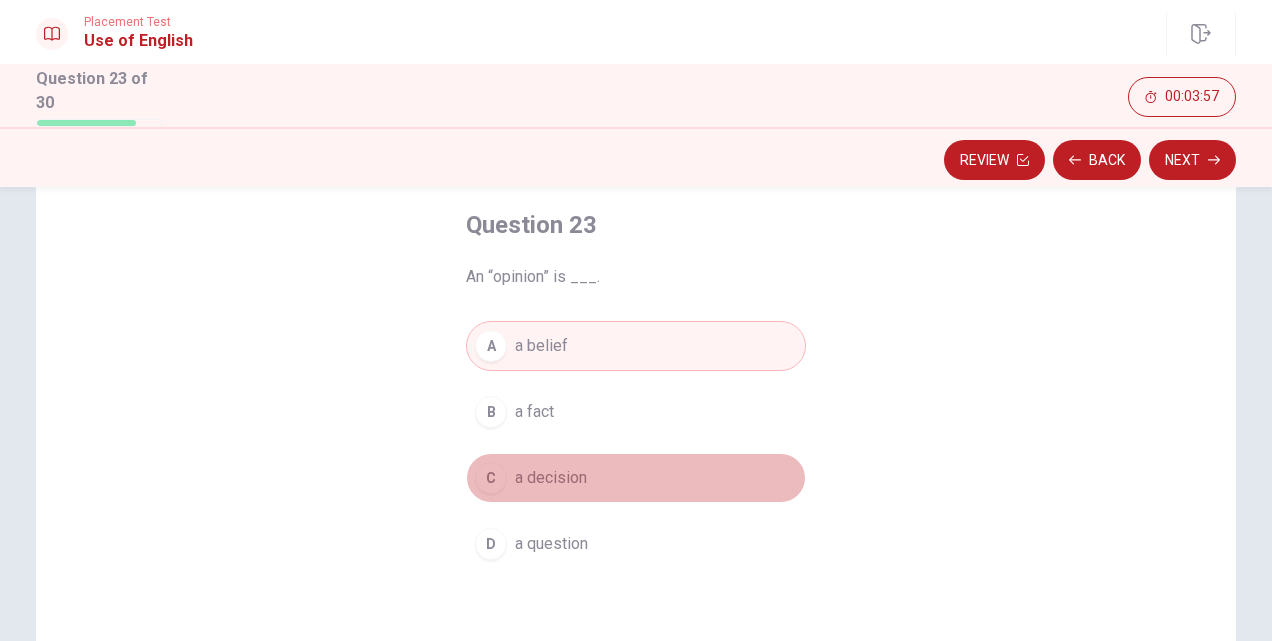click on "C" at bounding box center (491, 478) 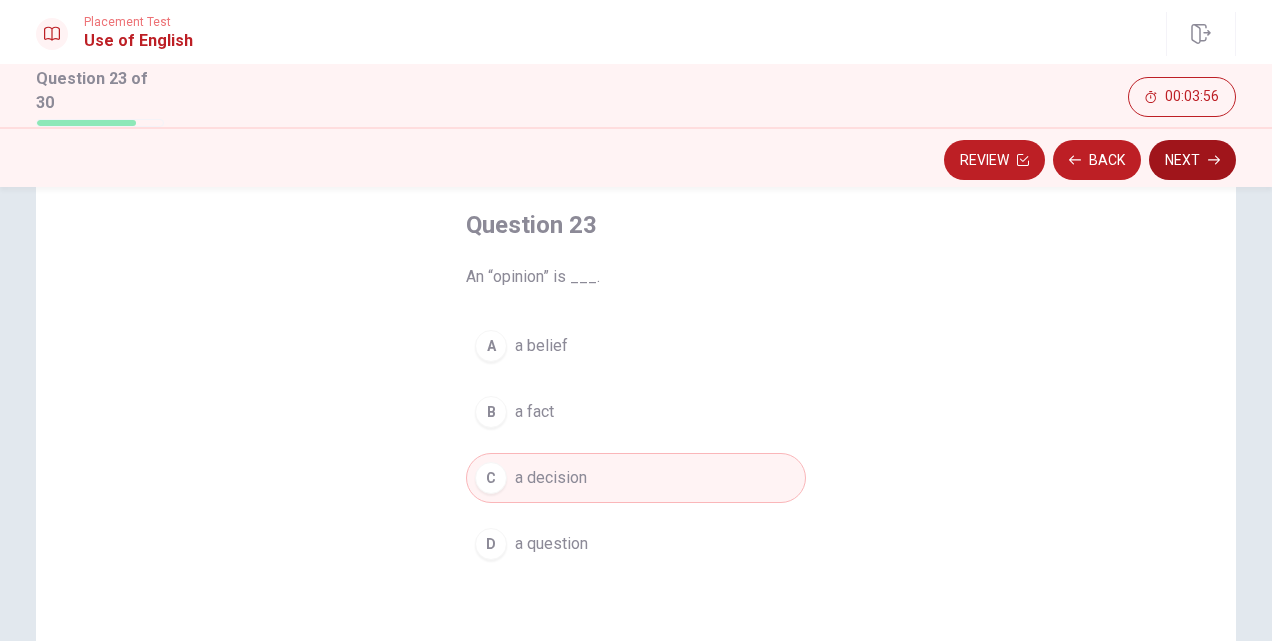 click on "Next" at bounding box center [1192, 160] 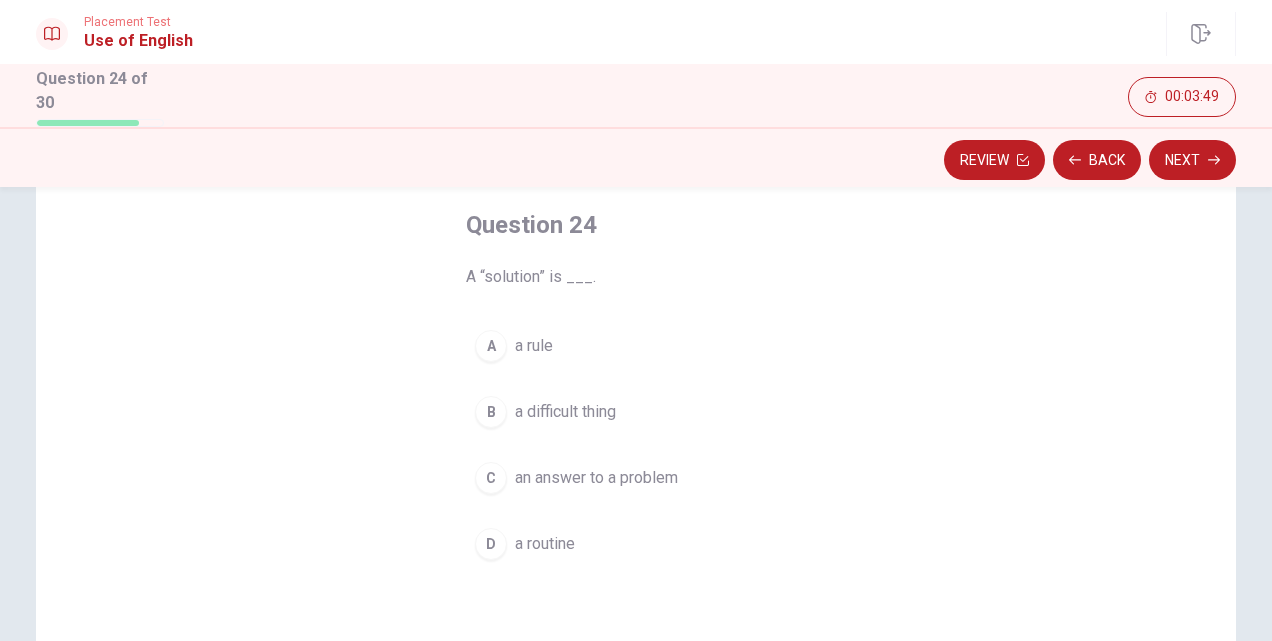 click on "C an answer to a problem" at bounding box center [636, 478] 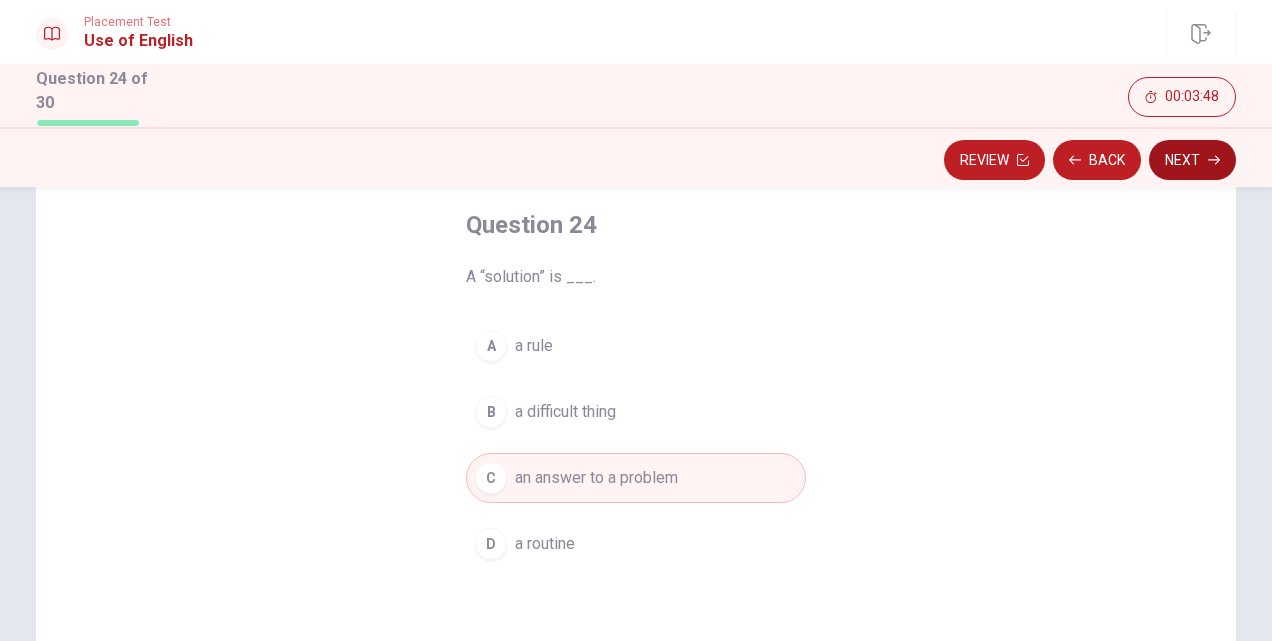click on "Next" at bounding box center (1192, 160) 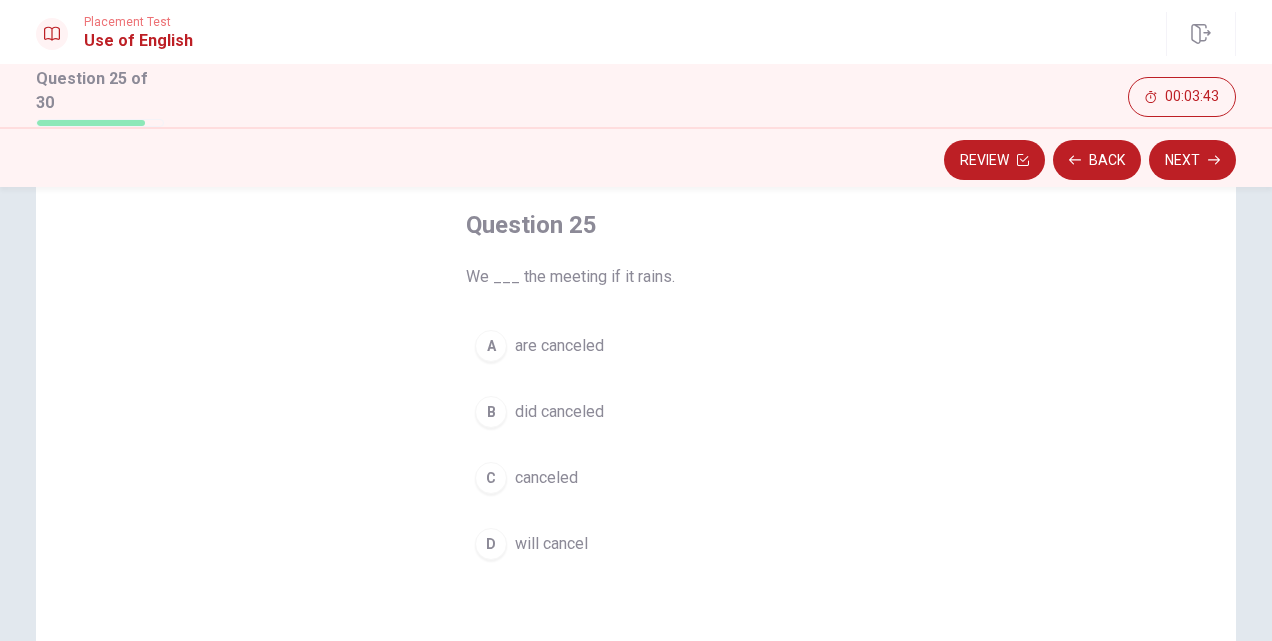 click on "D will cancel" at bounding box center [636, 544] 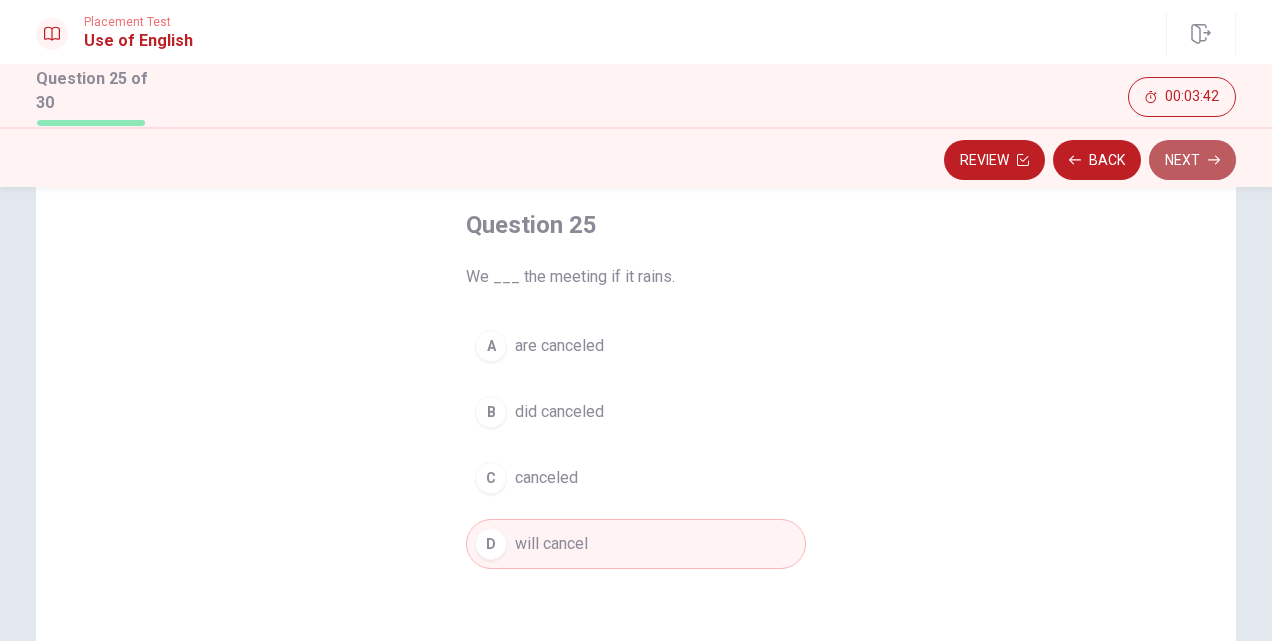 click on "Next" at bounding box center (1192, 160) 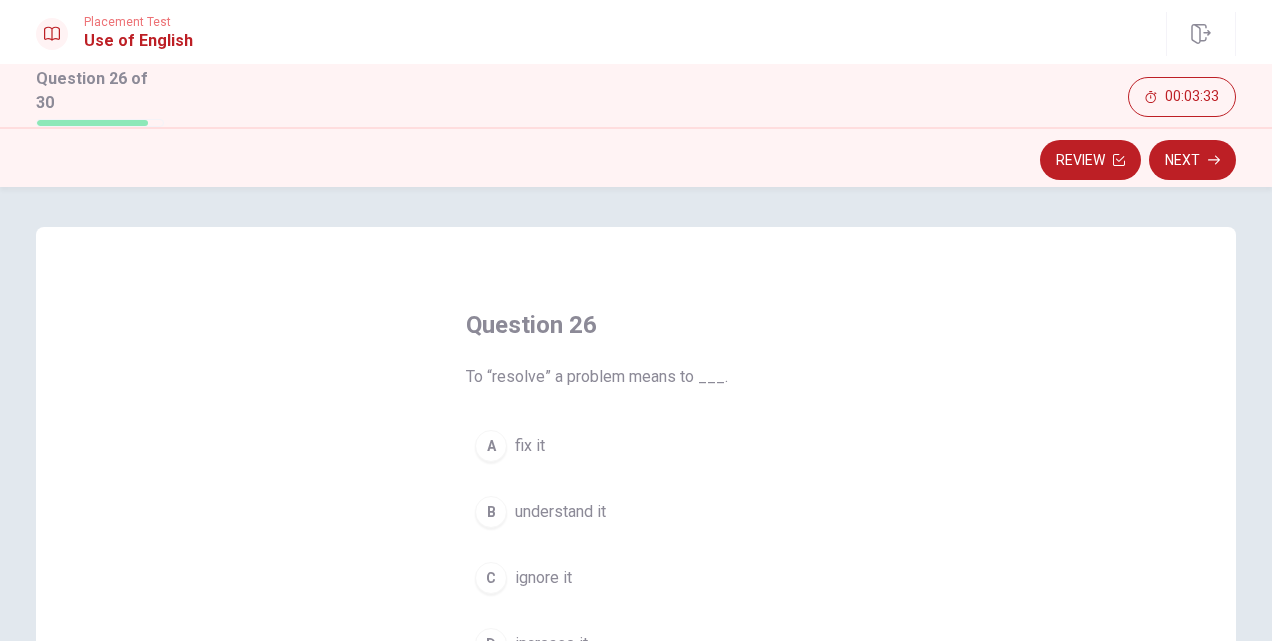 scroll, scrollTop: 100, scrollLeft: 0, axis: vertical 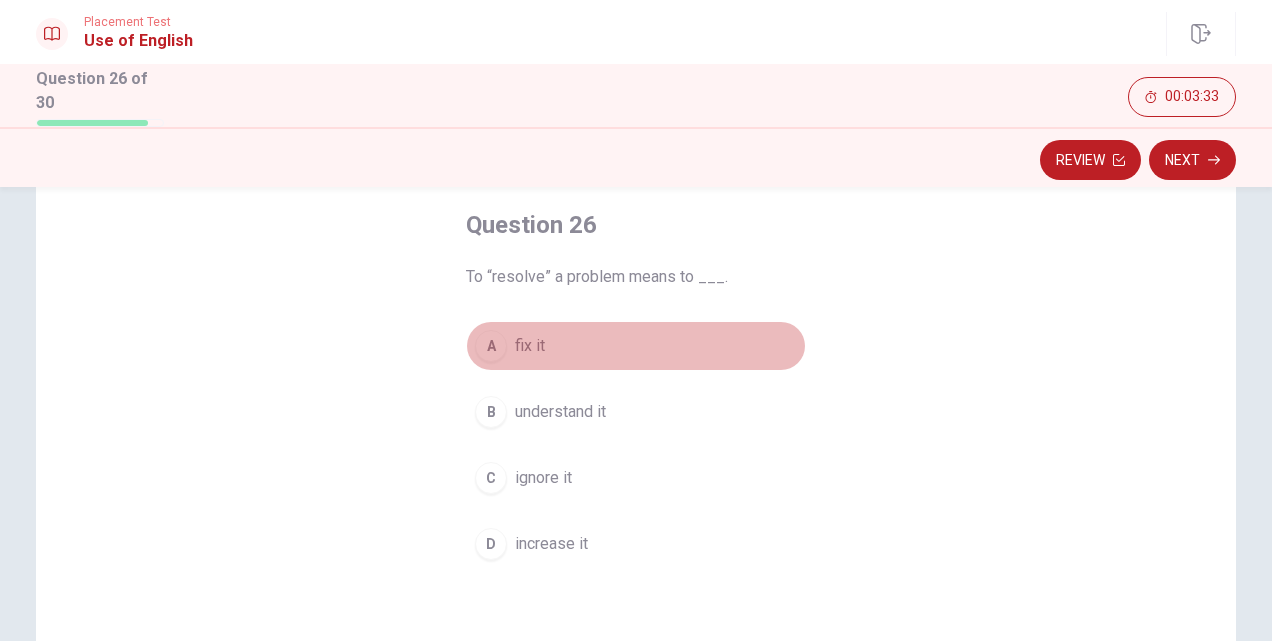 click on "A fix it" at bounding box center (636, 346) 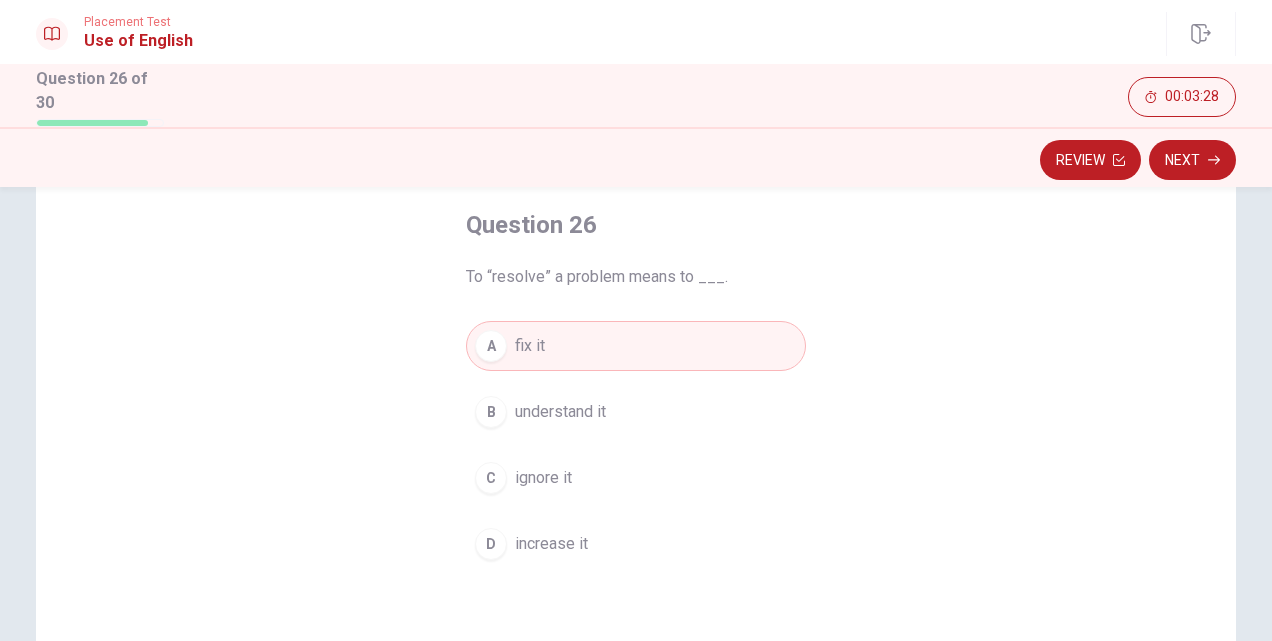click on "D increase it" at bounding box center (636, 544) 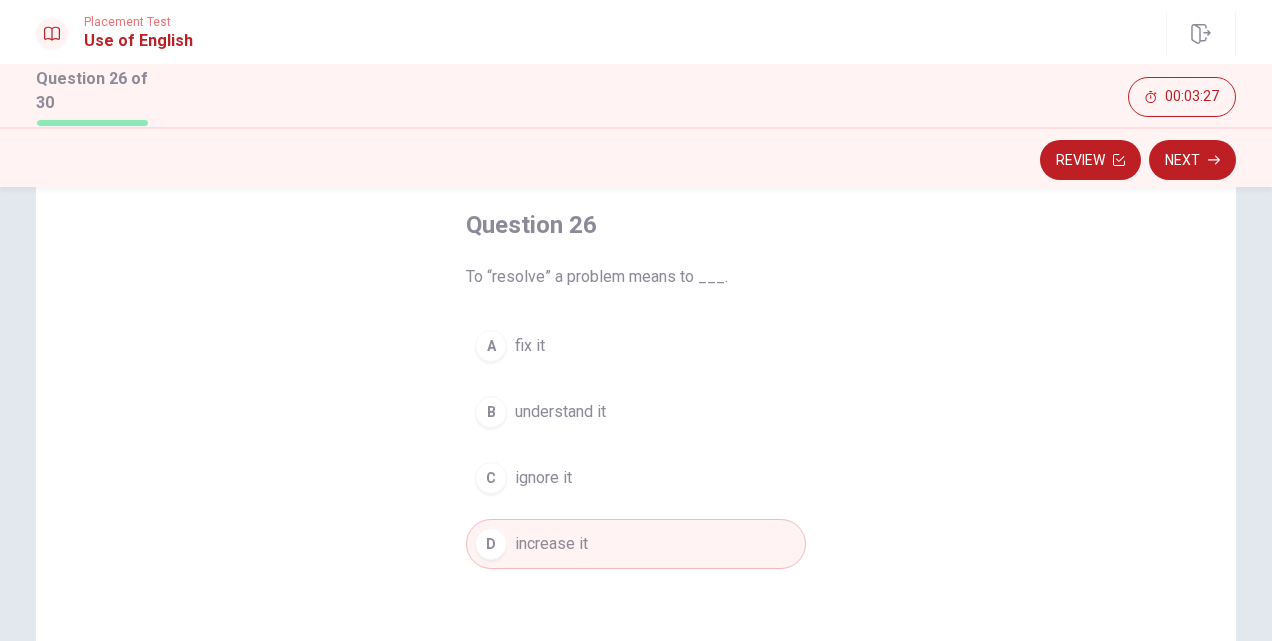 click on "B understand it" at bounding box center [636, 412] 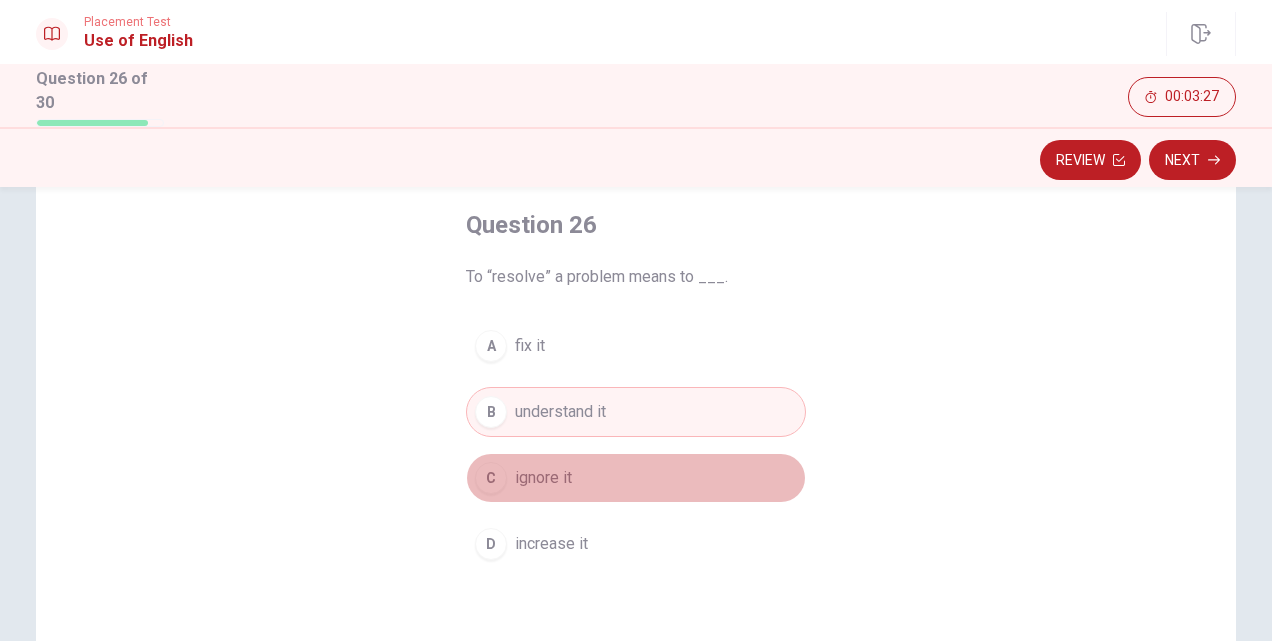 click on "C ignore it" at bounding box center (636, 478) 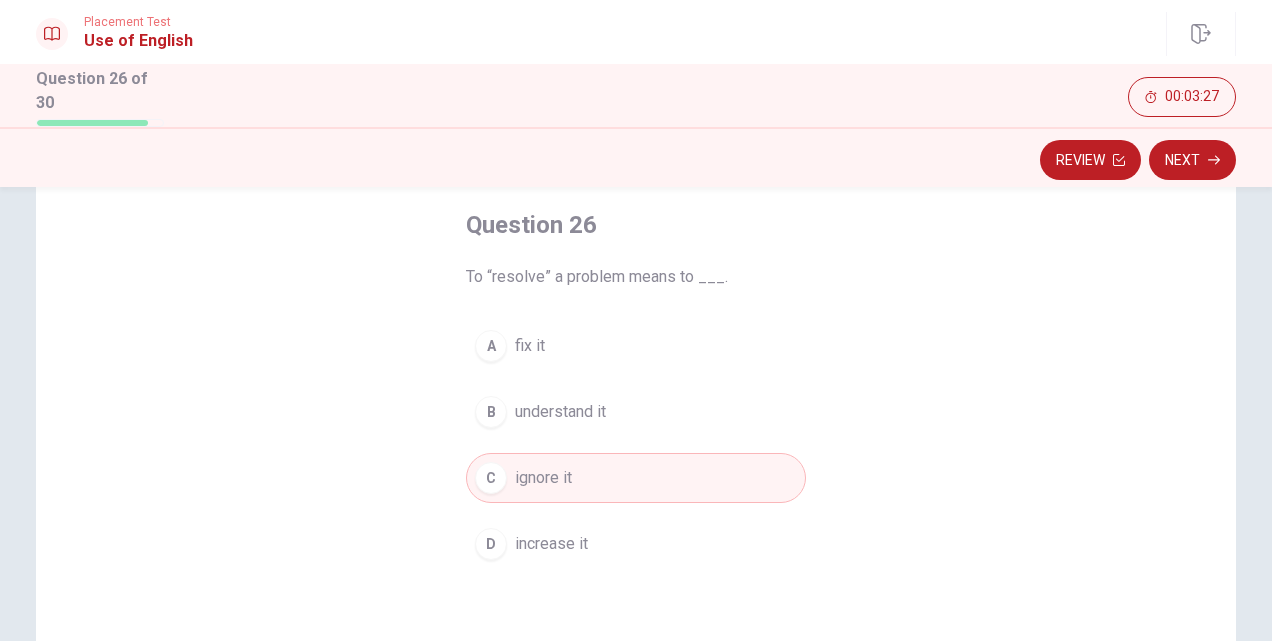 click on "B understand it" at bounding box center [636, 412] 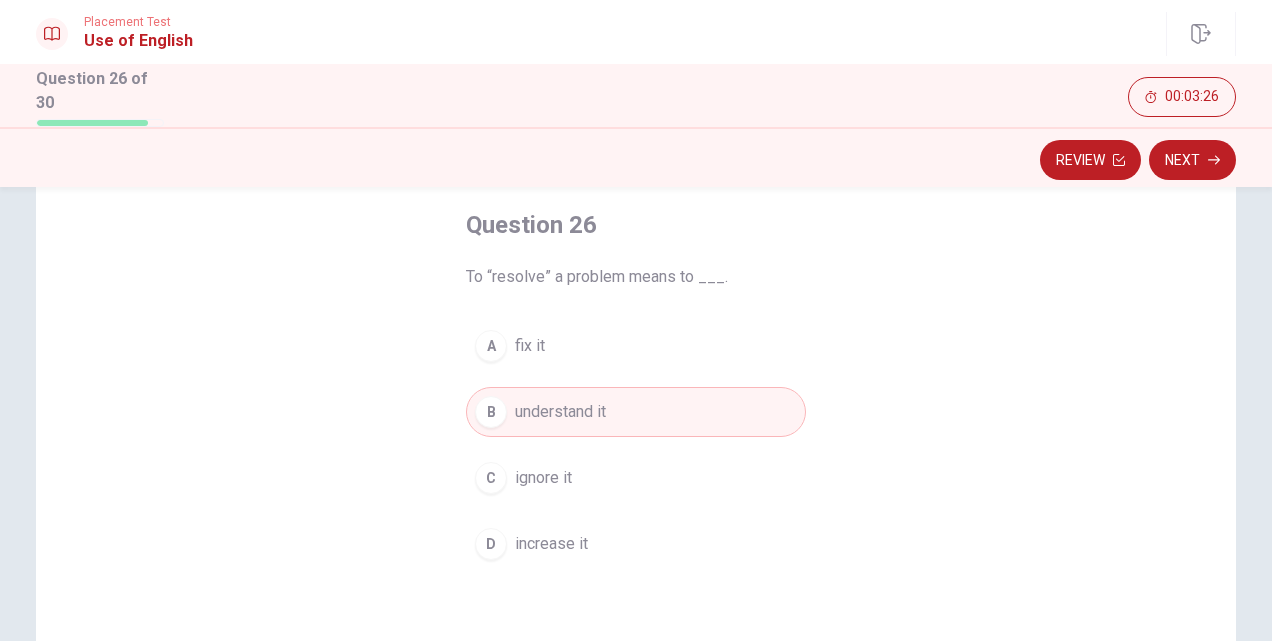 click on "A fix it" at bounding box center [636, 346] 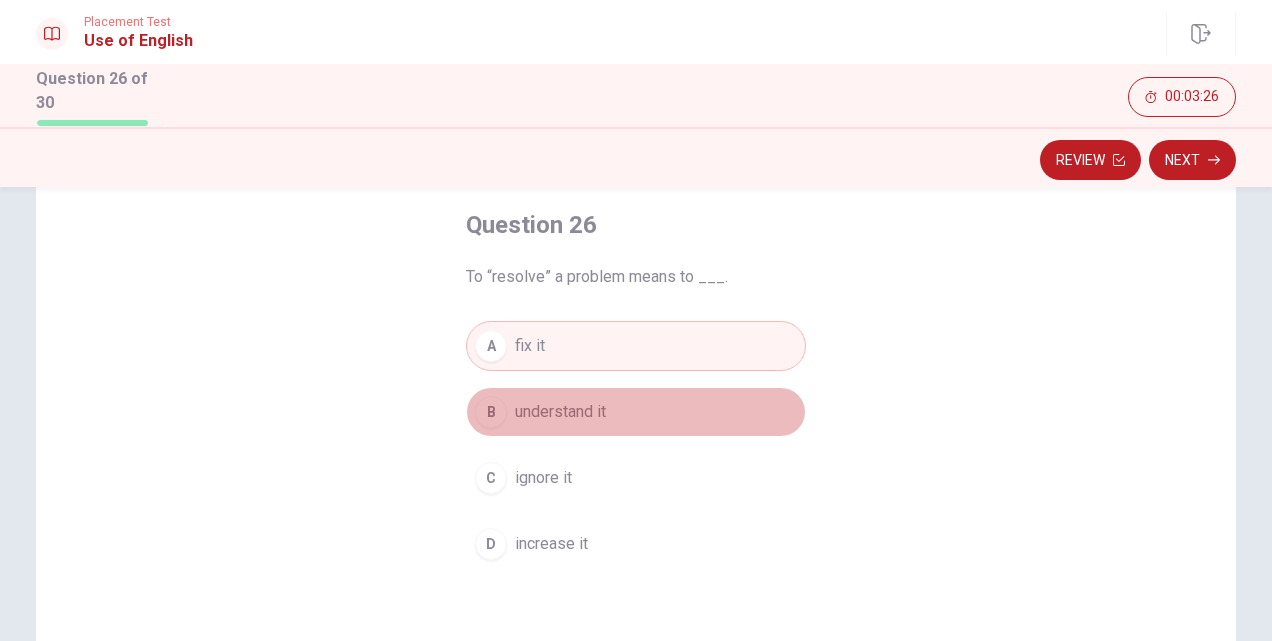 click on "B understand it" at bounding box center (636, 412) 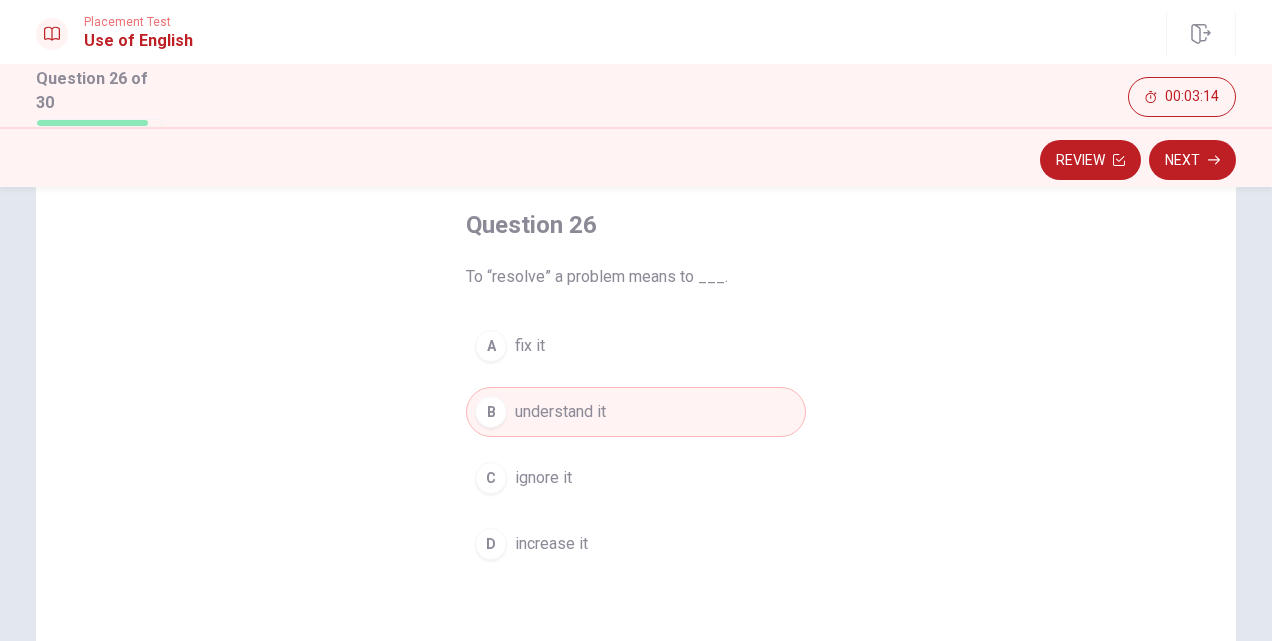 click on "A fix it B understand it C ignore it D increase it" at bounding box center (636, 445) 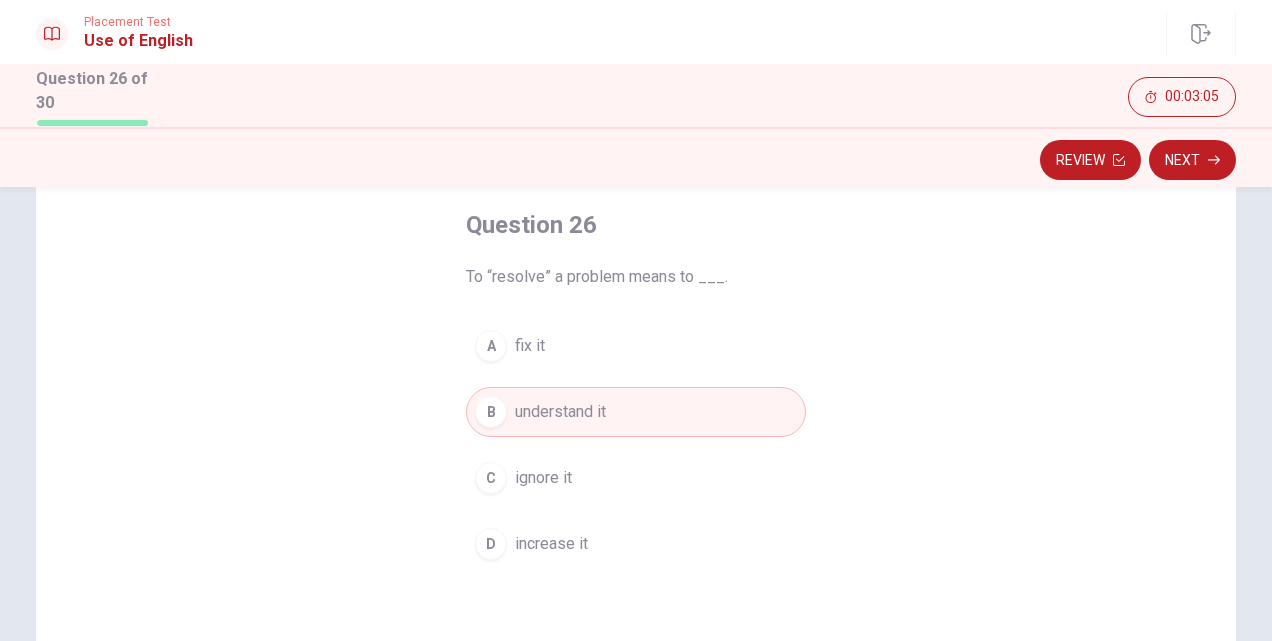 click on "A fix it" at bounding box center (636, 346) 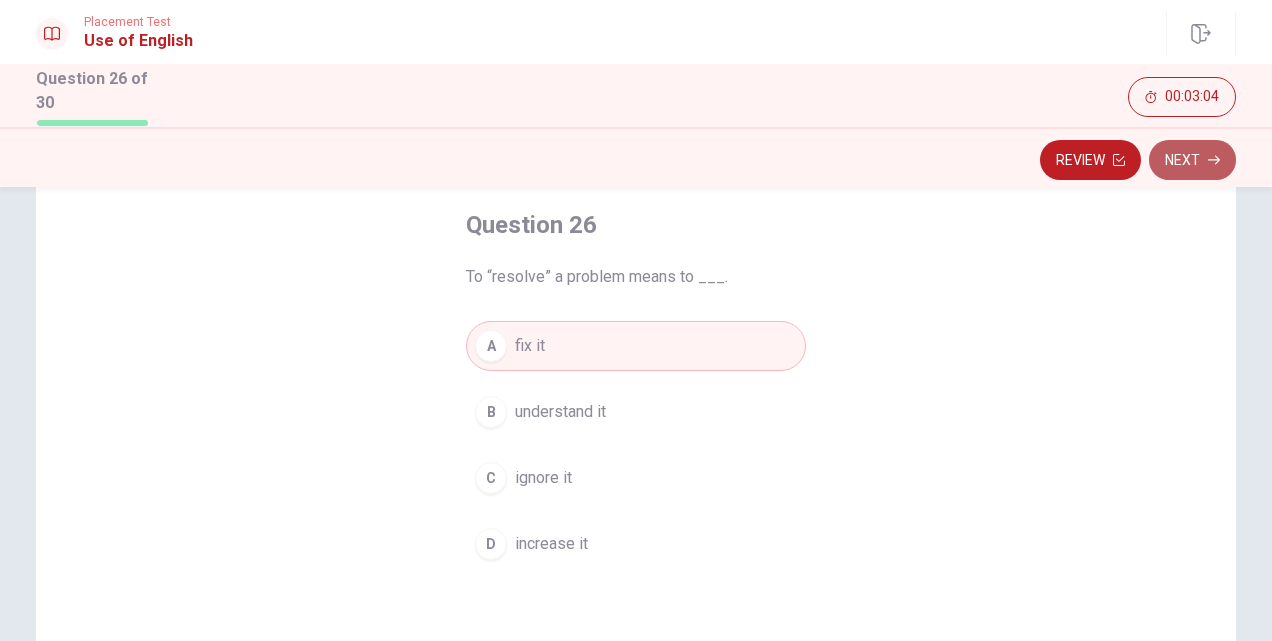 click on "Next" at bounding box center [1192, 160] 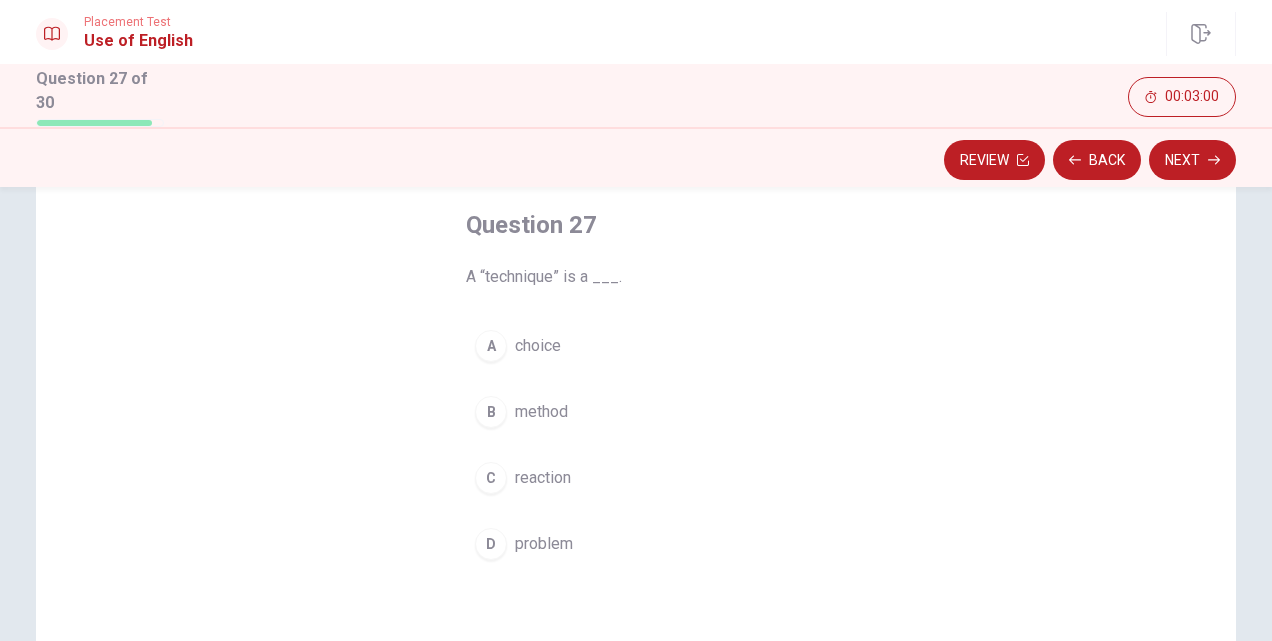 click on "B method" at bounding box center (636, 412) 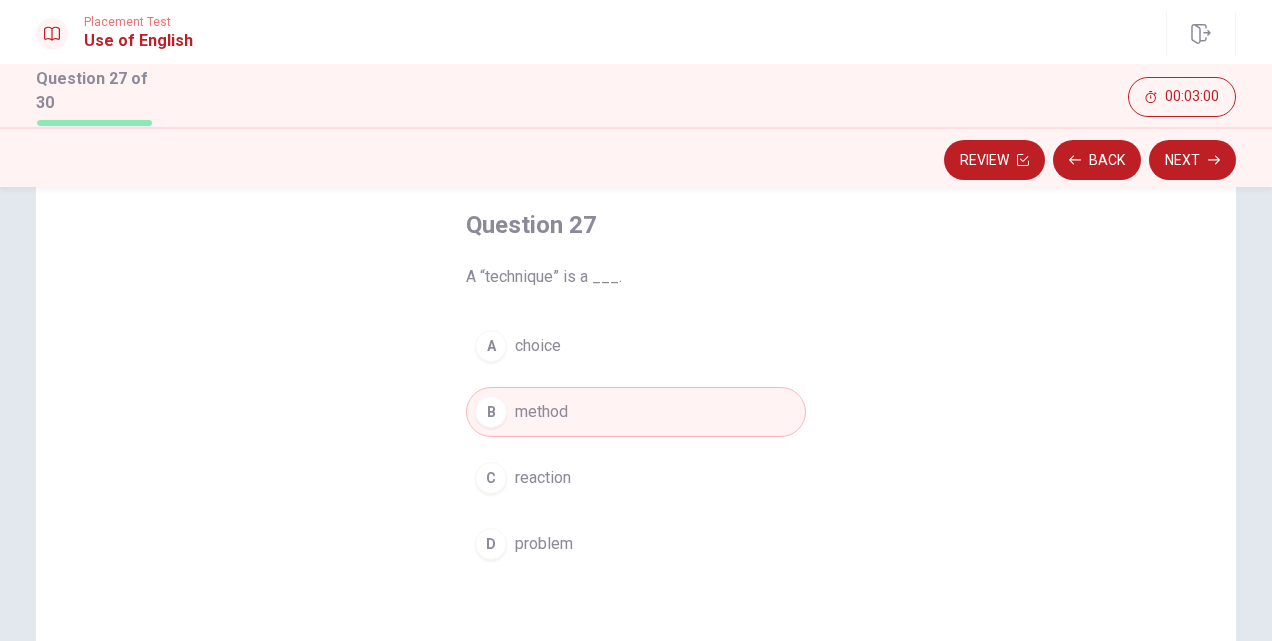 click on "C reaction" at bounding box center (636, 478) 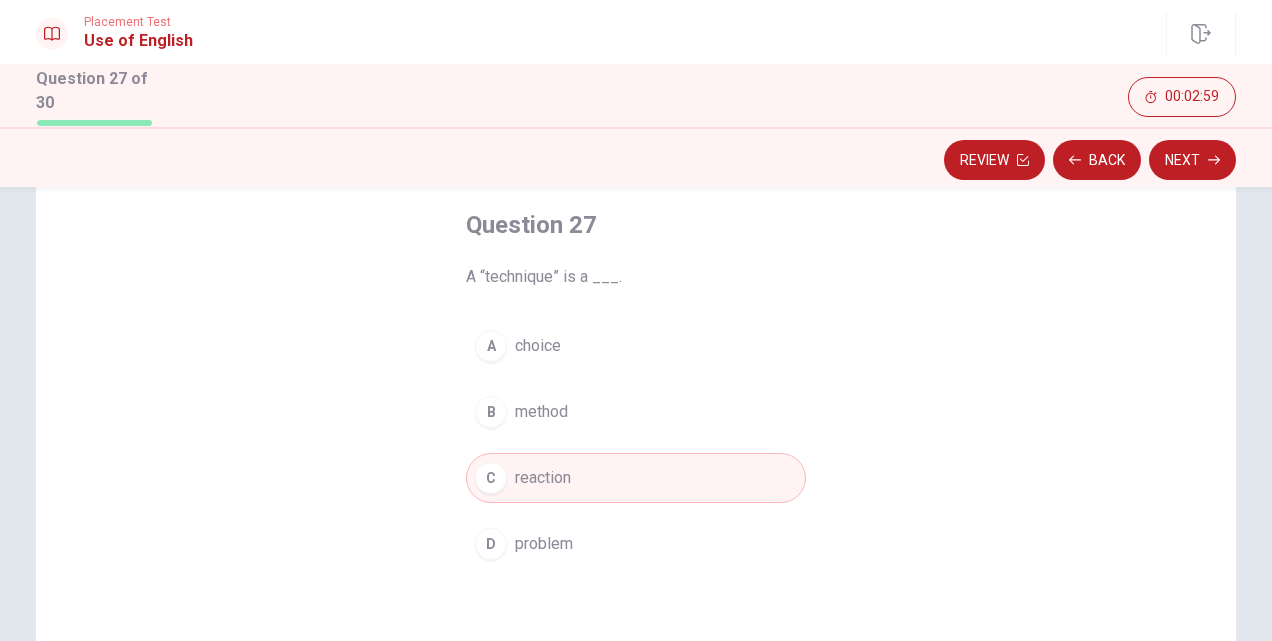 click on "D problem" at bounding box center [636, 544] 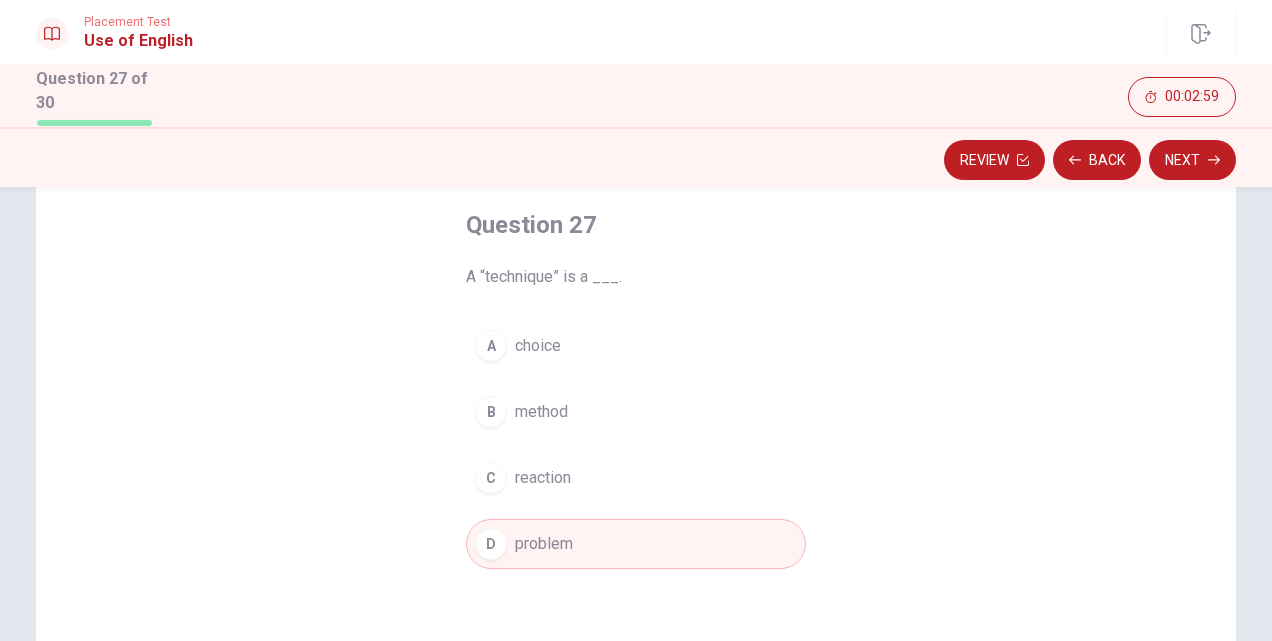 click on "C reaction" at bounding box center (636, 478) 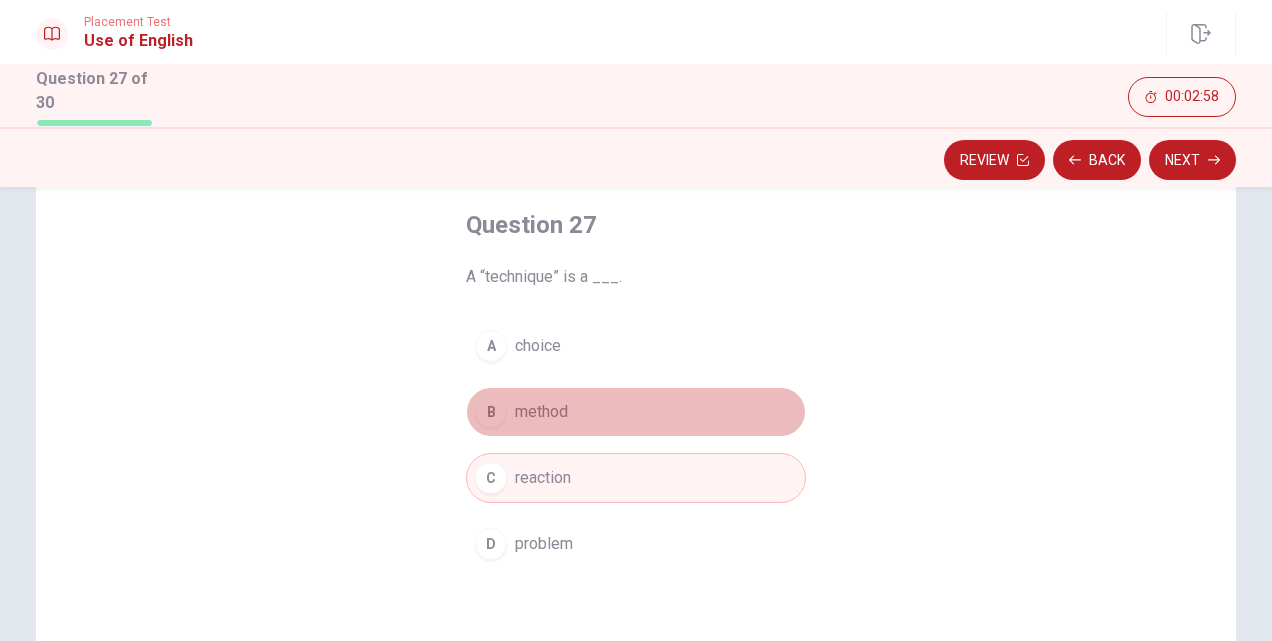 click on "B method" at bounding box center (636, 412) 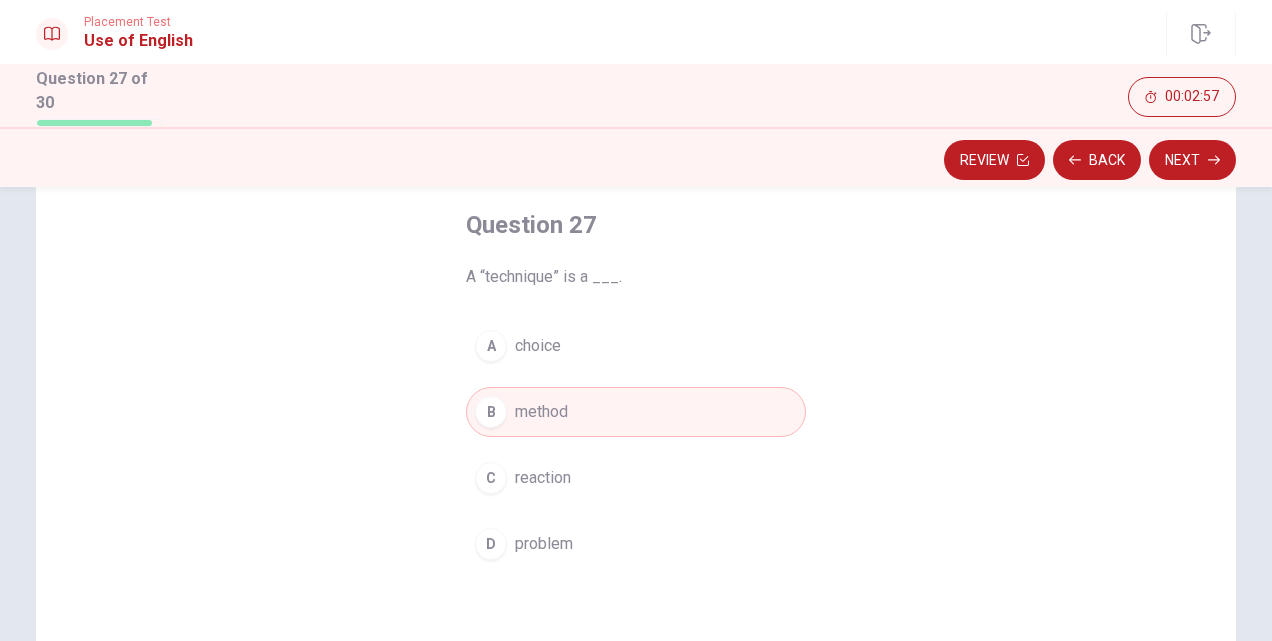 click on "Next" at bounding box center [1192, 160] 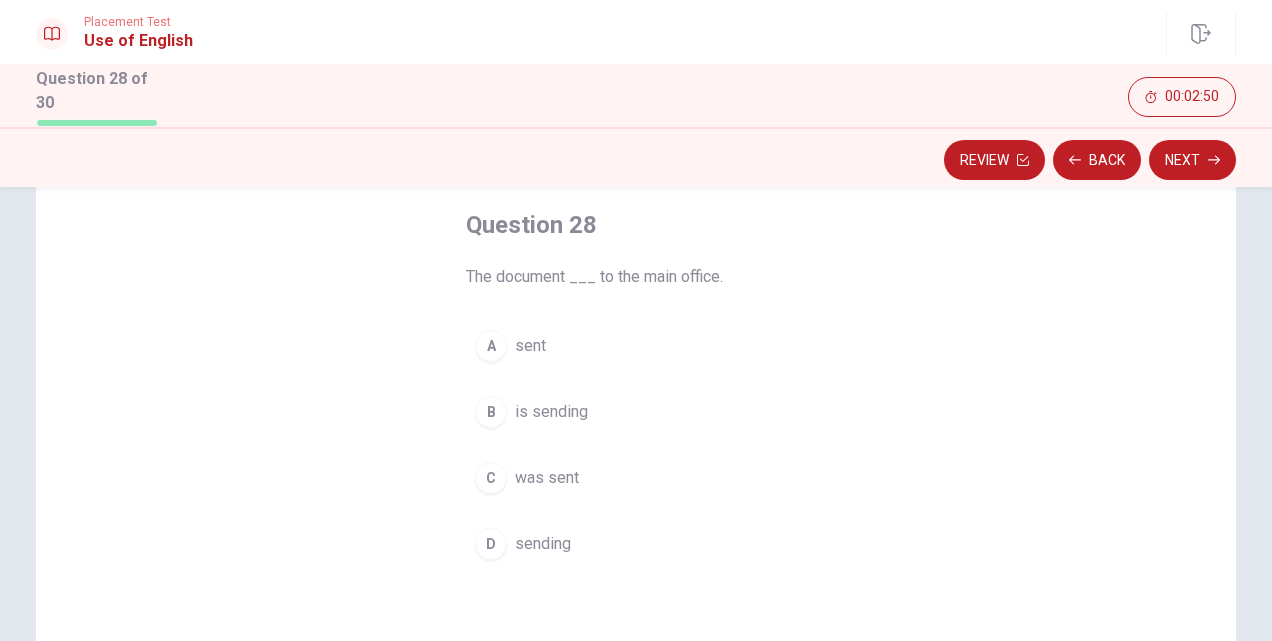click on "B is sending" at bounding box center (636, 412) 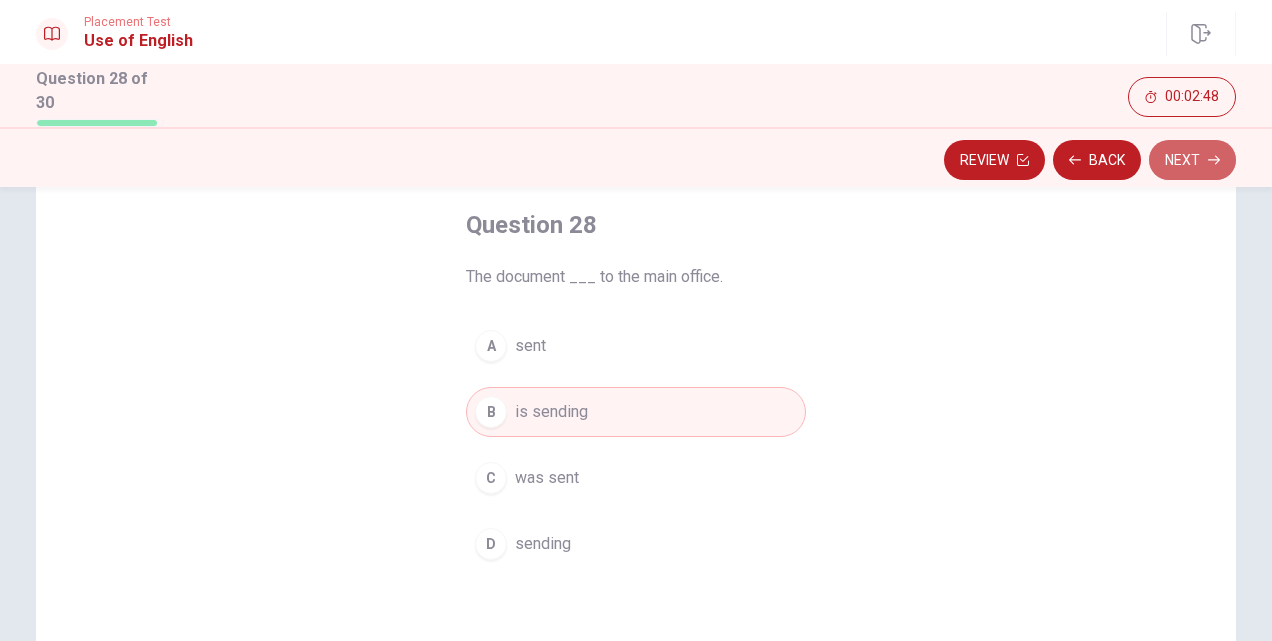 drag, startPoint x: 1184, startPoint y: 159, endPoint x: 1179, endPoint y: 210, distance: 51.24451 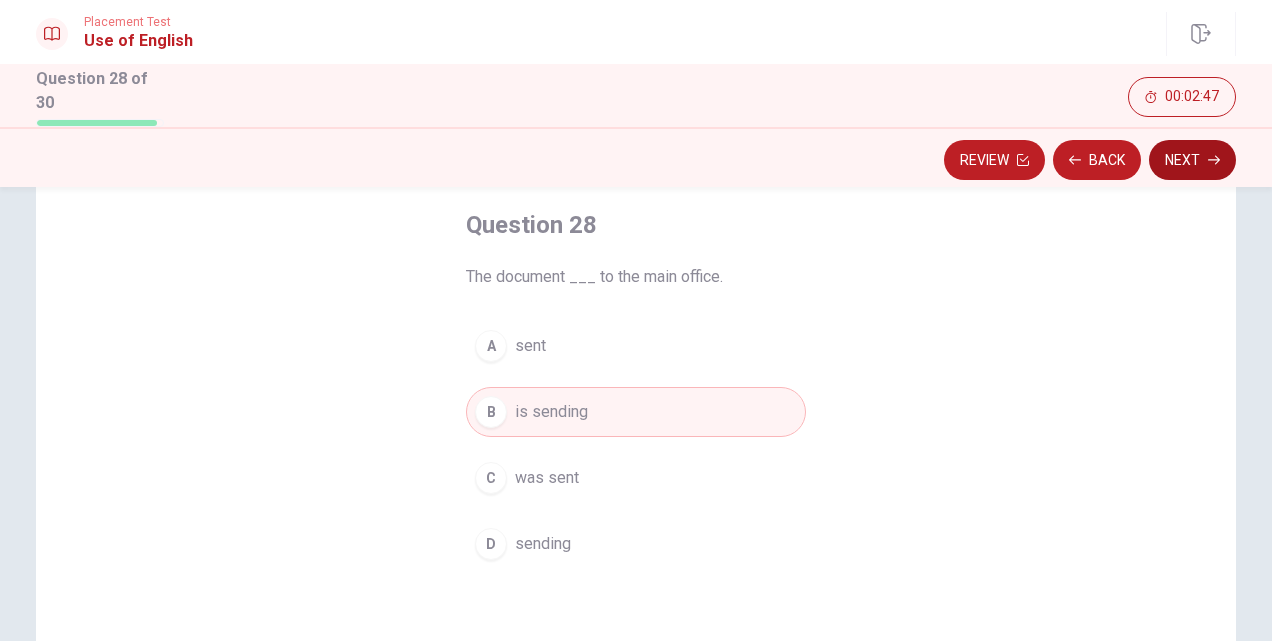 click on "Next" at bounding box center [1192, 160] 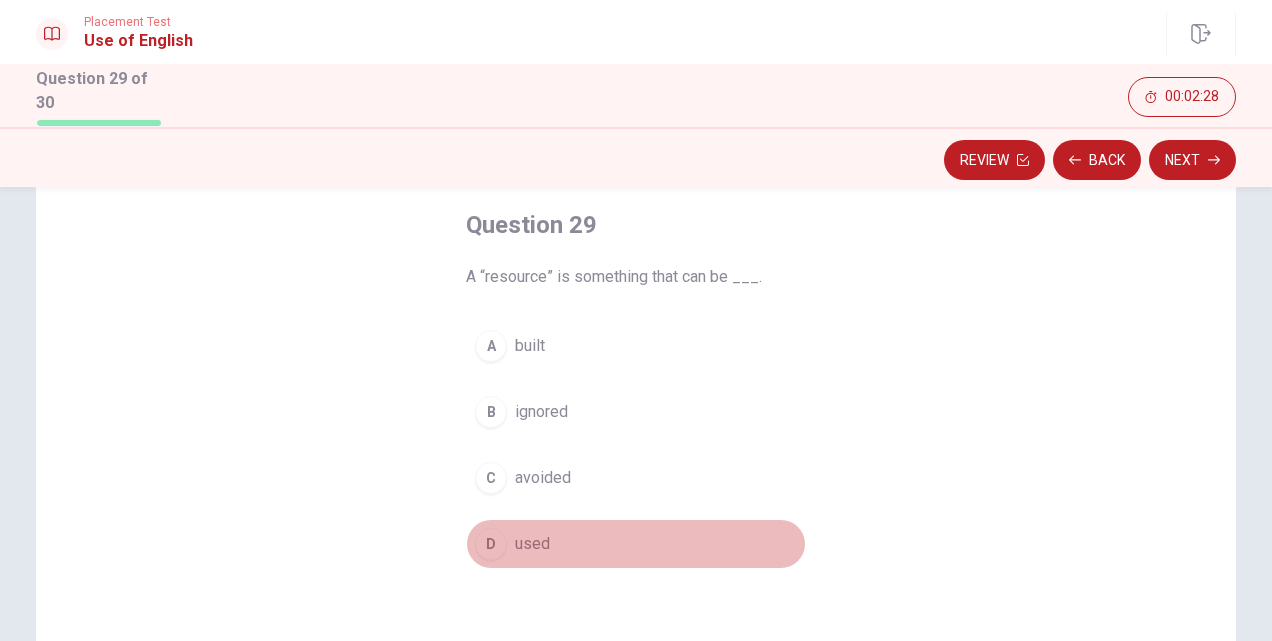 click on "D used" at bounding box center [636, 544] 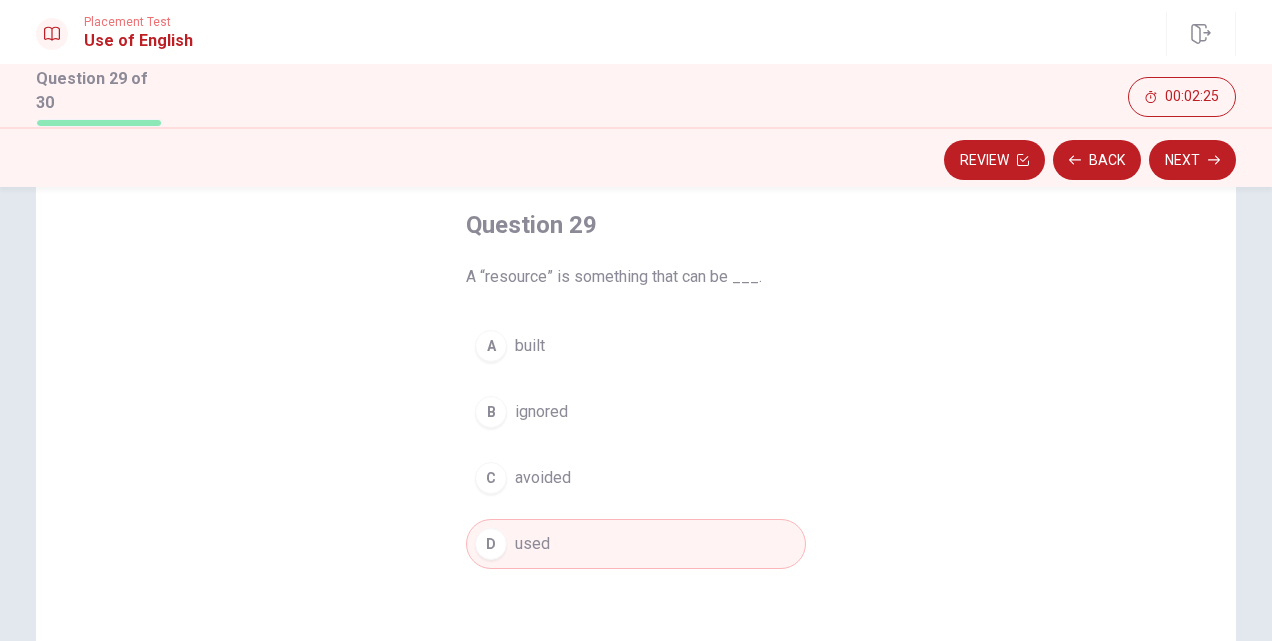 click on "Next" at bounding box center [1192, 160] 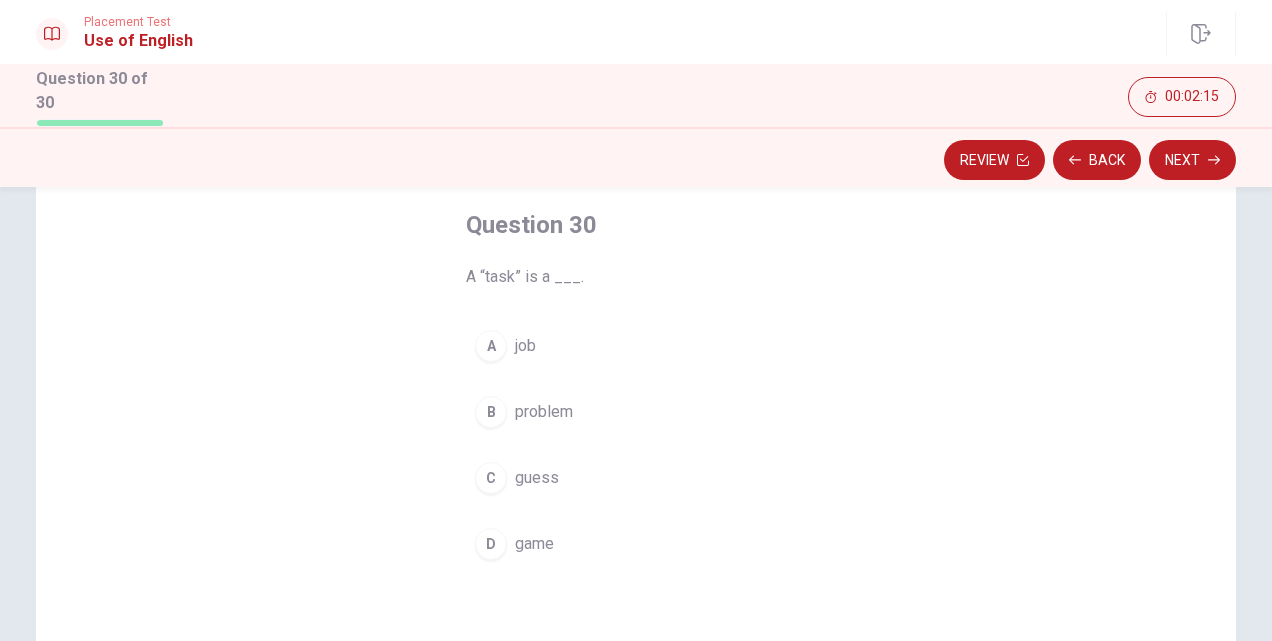 click on "A job" at bounding box center [636, 346] 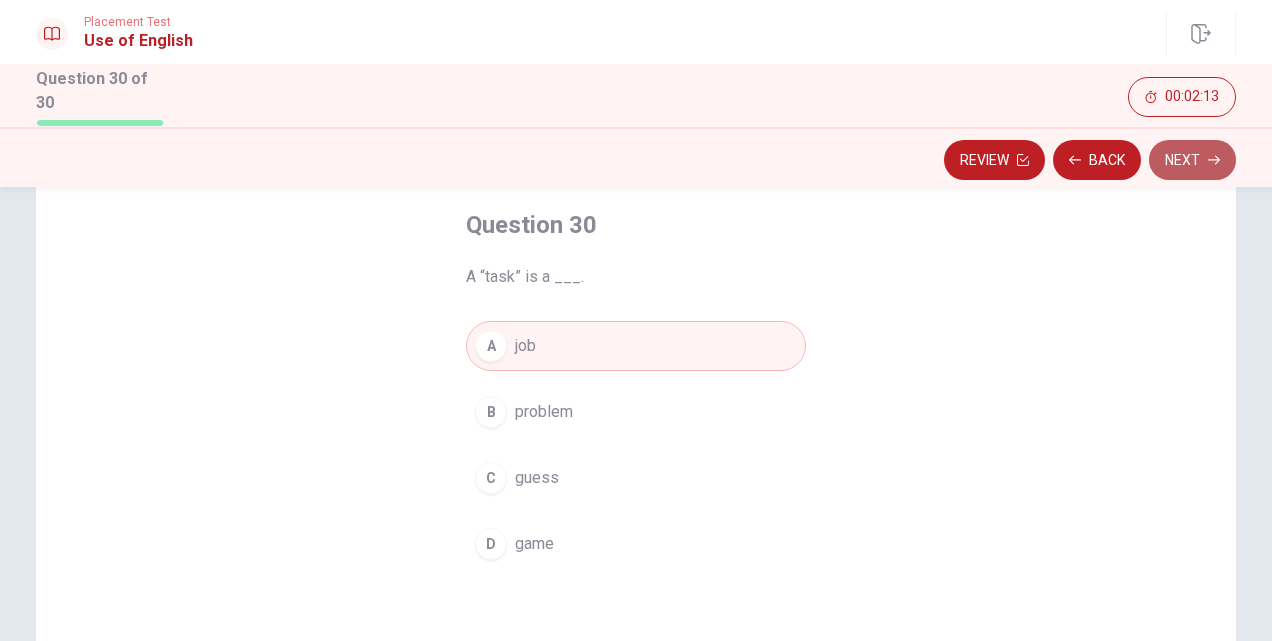 click on "Next" at bounding box center (1192, 160) 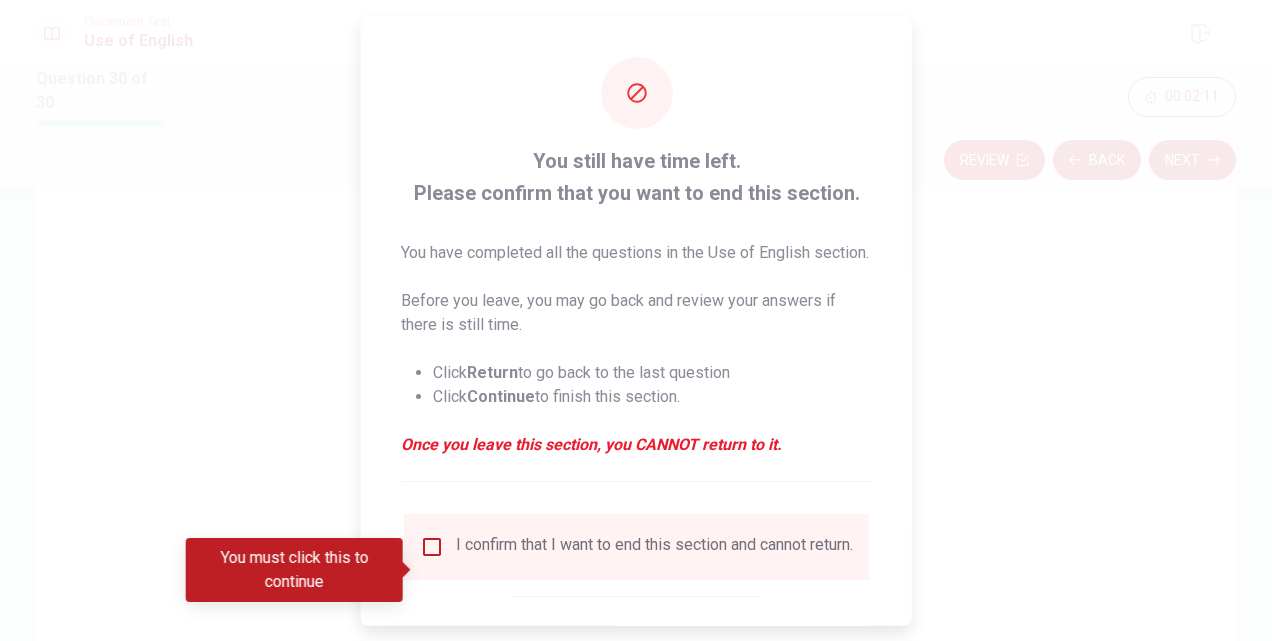 click at bounding box center [432, 546] 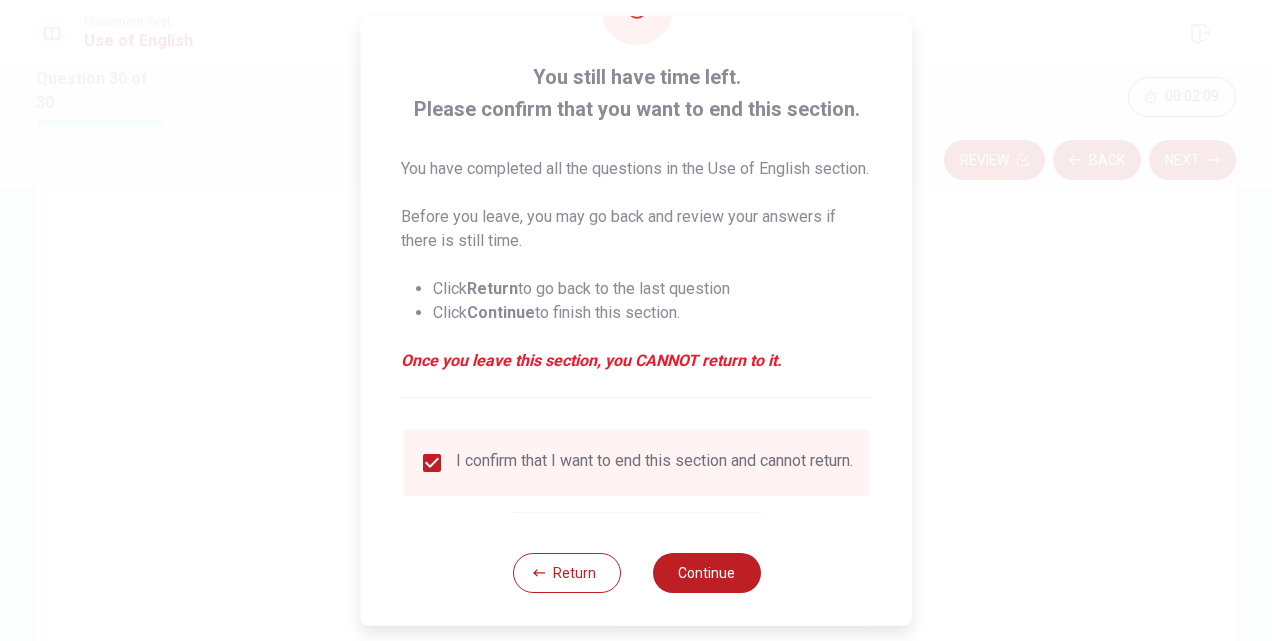 scroll, scrollTop: 128, scrollLeft: 0, axis: vertical 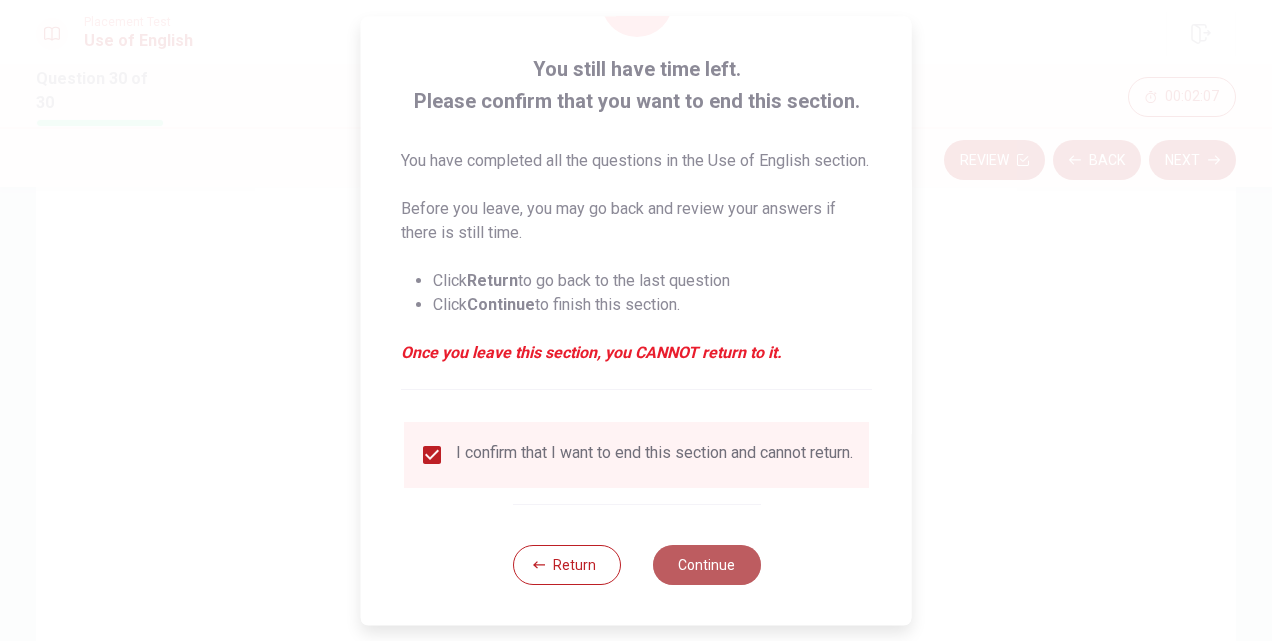click on "Continue" at bounding box center (706, 565) 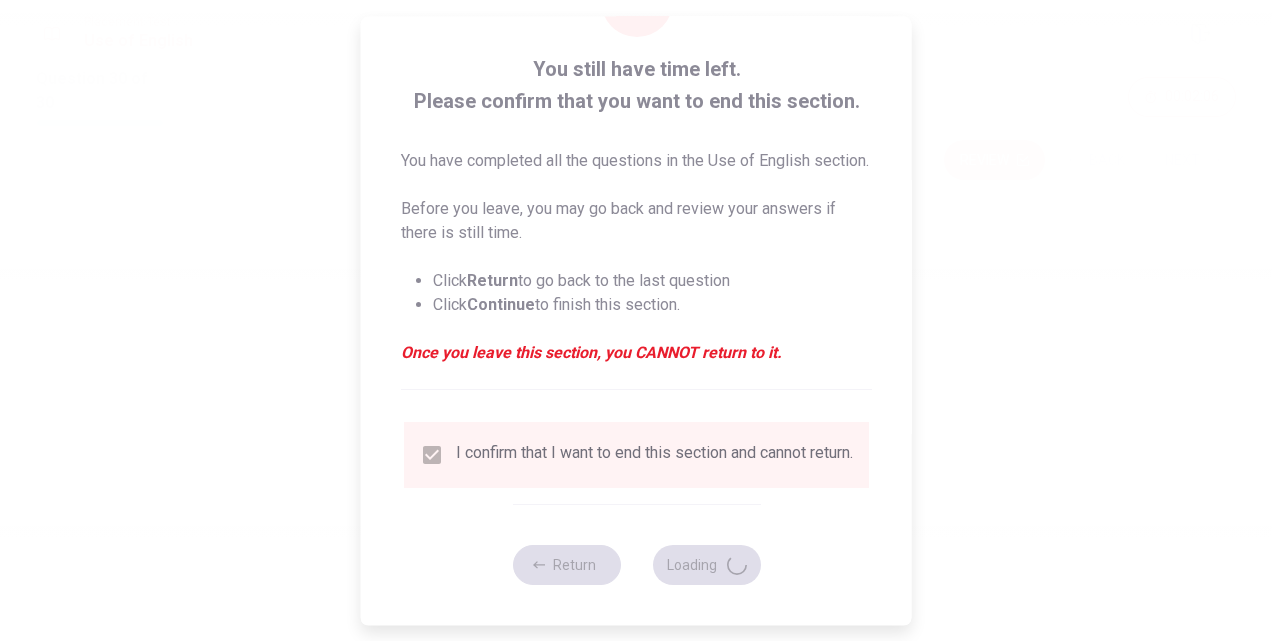 scroll, scrollTop: 0, scrollLeft: 0, axis: both 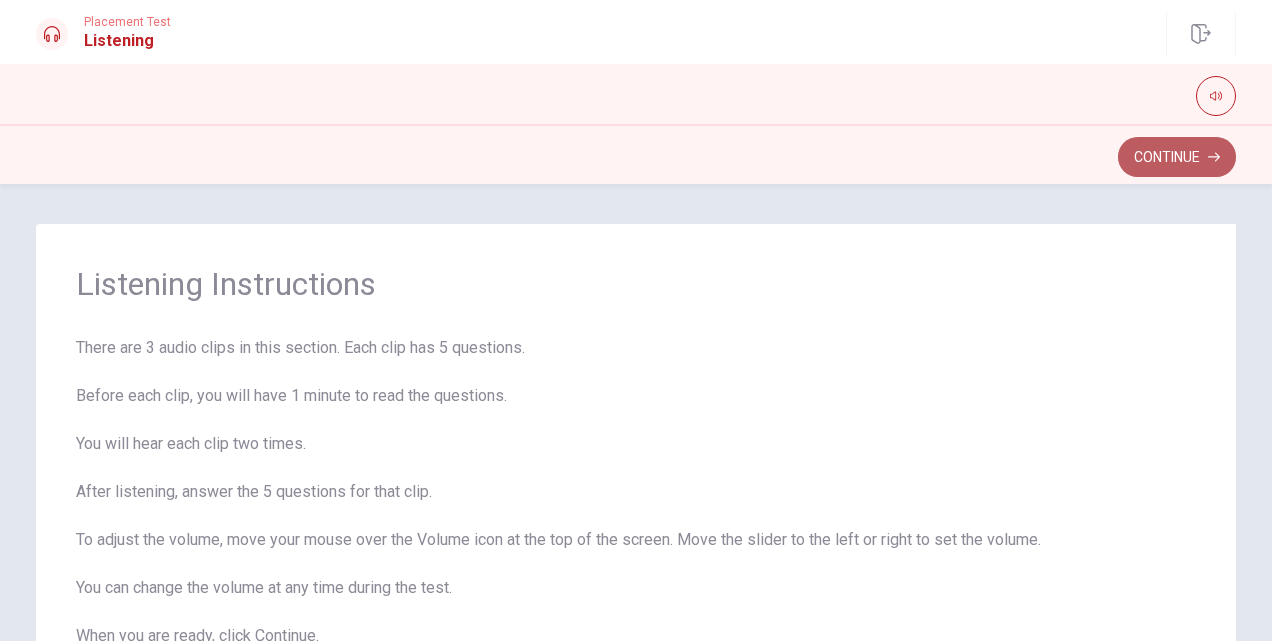 click on "Continue" at bounding box center [1177, 157] 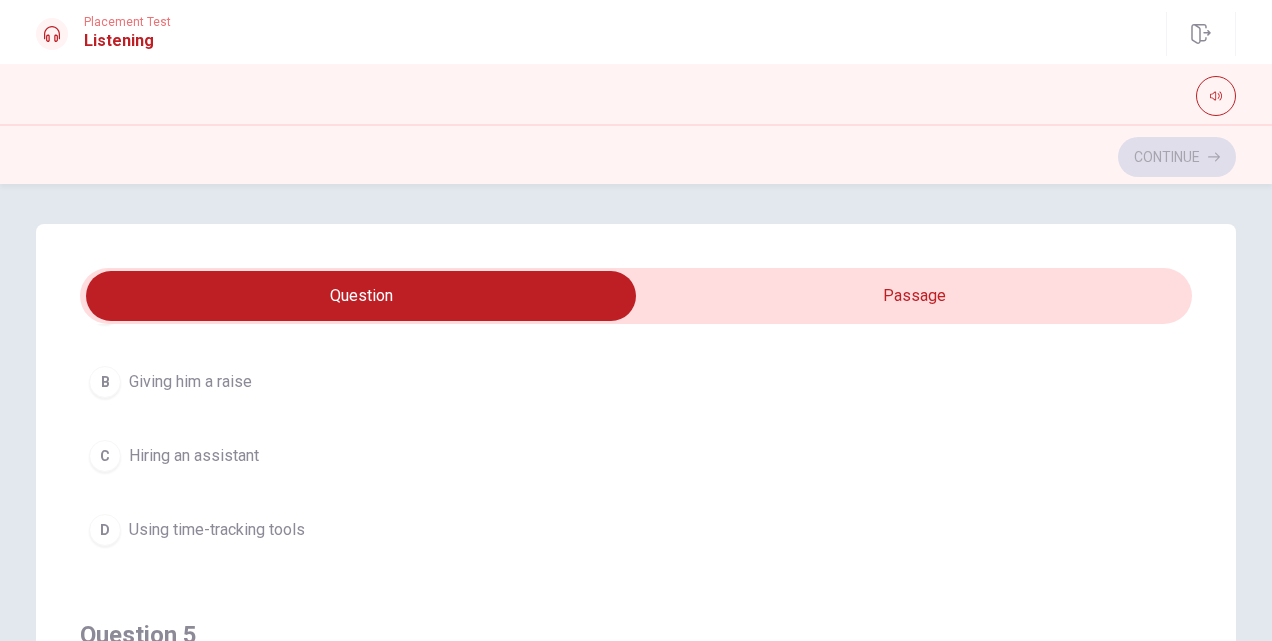 scroll, scrollTop: 1606, scrollLeft: 0, axis: vertical 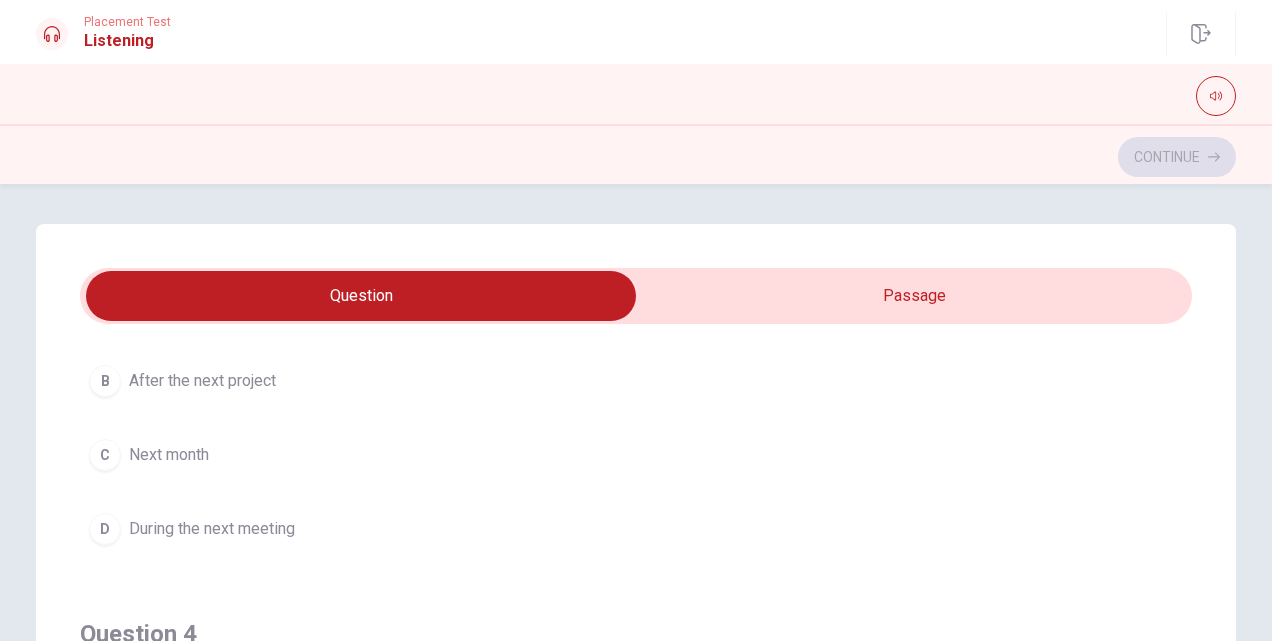 click on "During the next meeting" at bounding box center (212, 529) 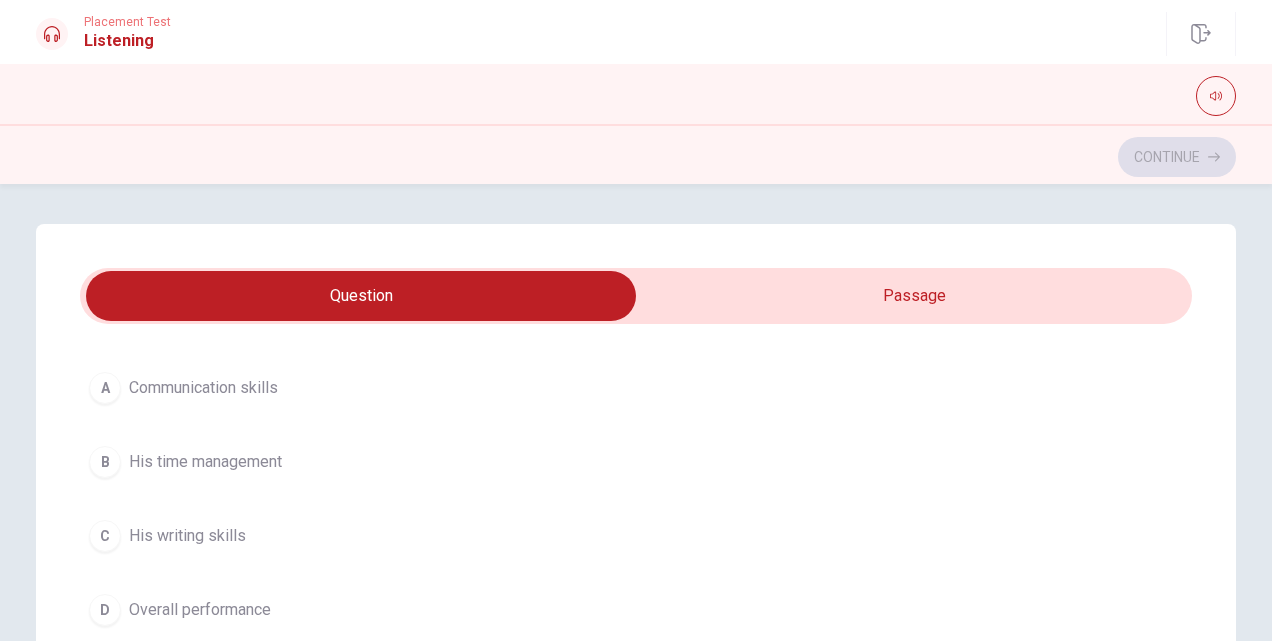 scroll, scrollTop: 600, scrollLeft: 0, axis: vertical 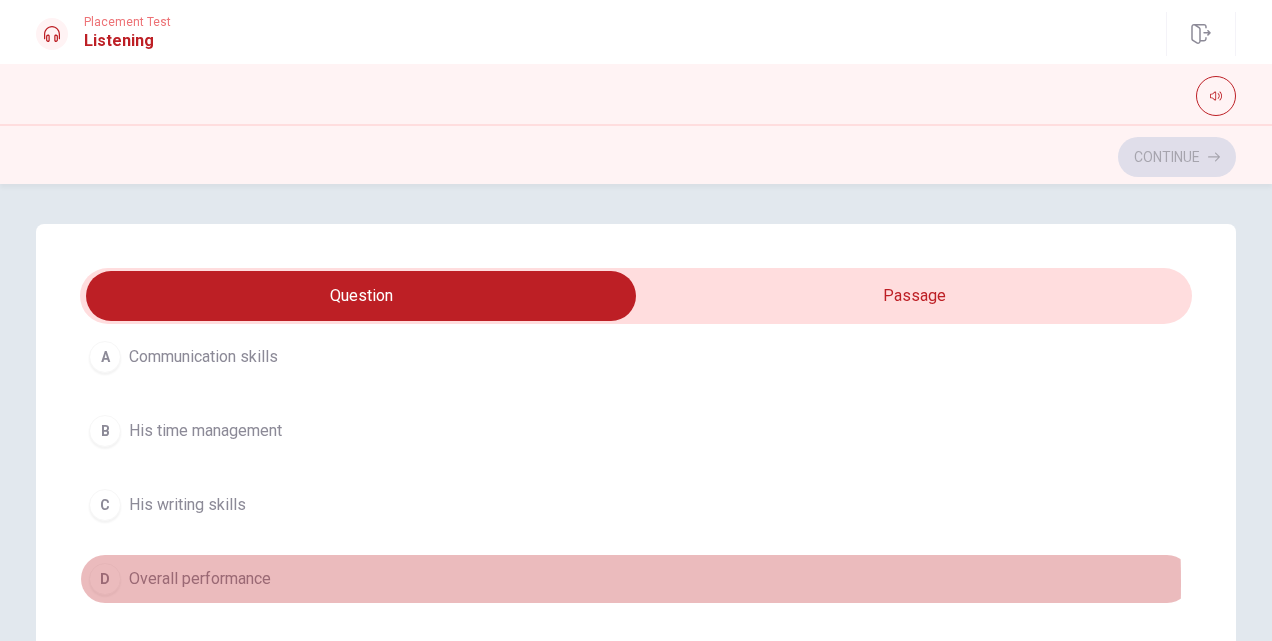 click on "Overall performance" at bounding box center [200, 579] 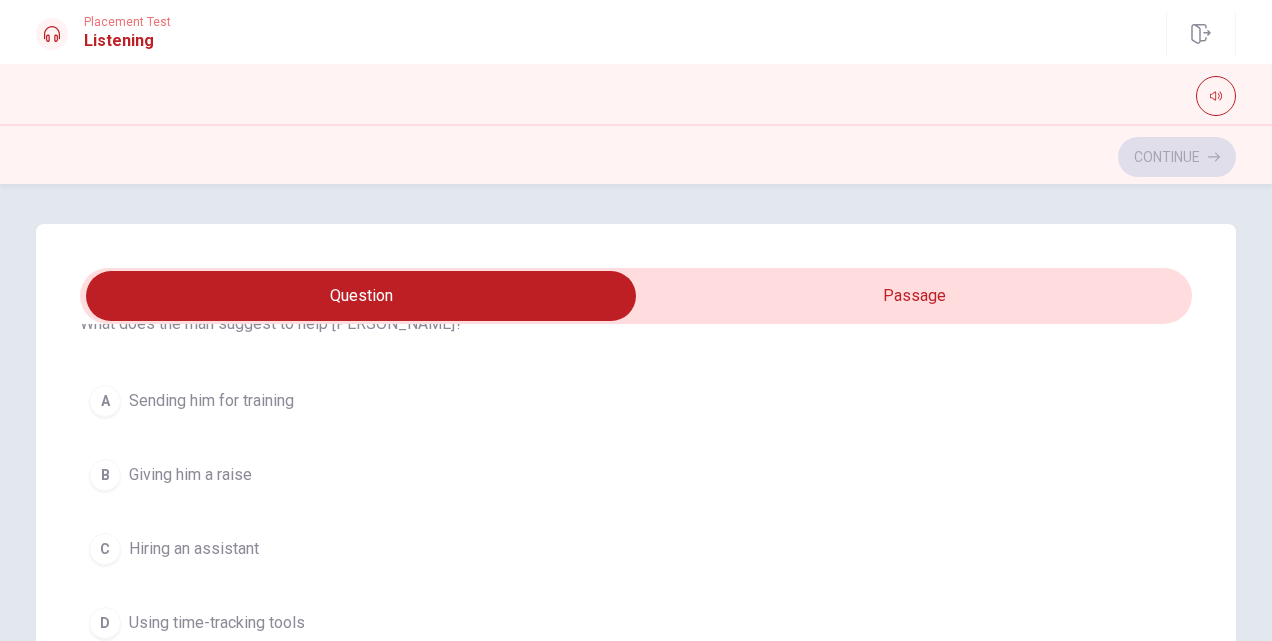 scroll, scrollTop: 1500, scrollLeft: 0, axis: vertical 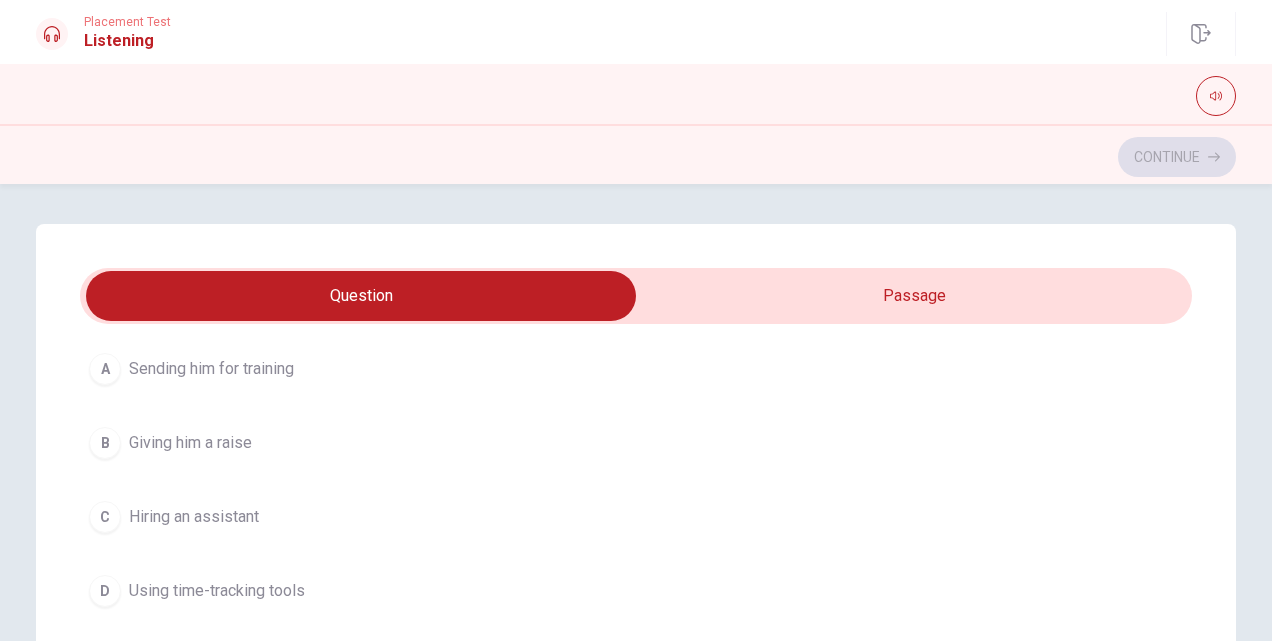 click on "D Using time-tracking tools" at bounding box center [636, 591] 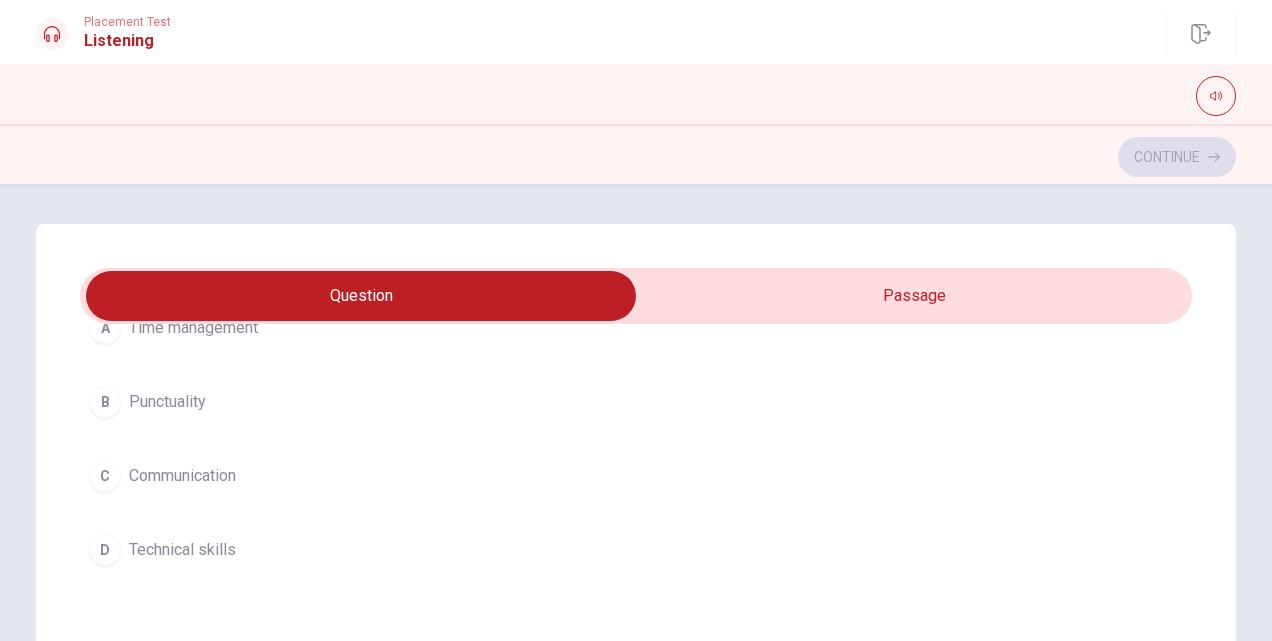 scroll, scrollTop: 200, scrollLeft: 0, axis: vertical 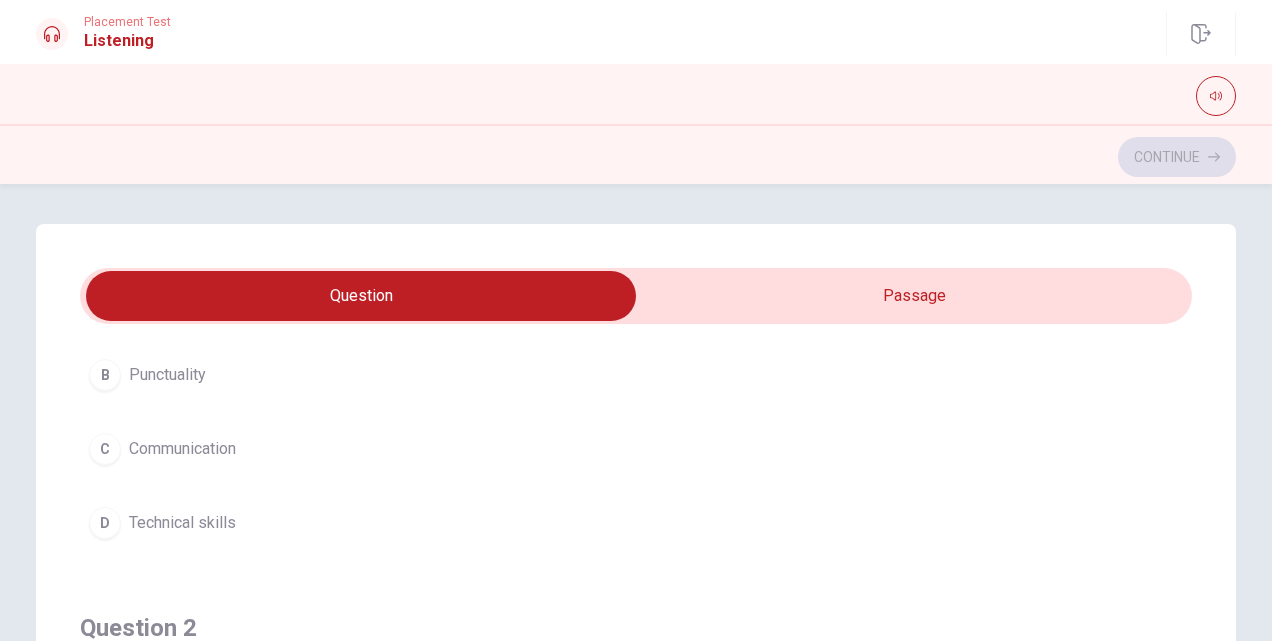 click on "Technical skills" at bounding box center [182, 523] 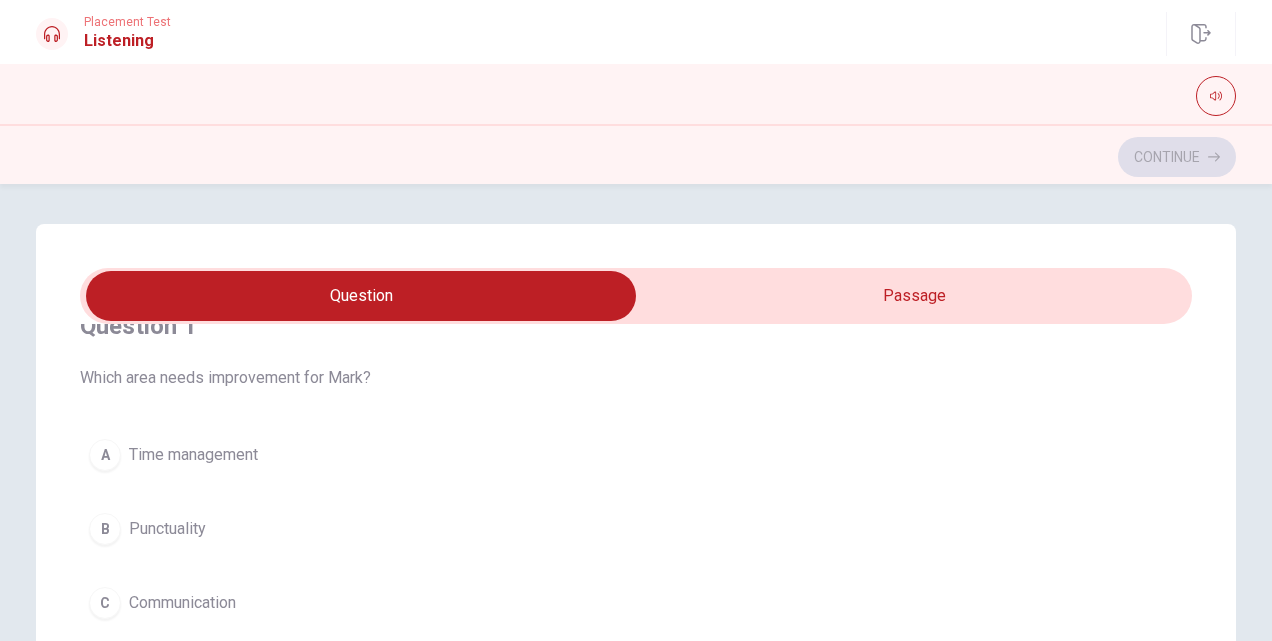 scroll, scrollTop: 0, scrollLeft: 0, axis: both 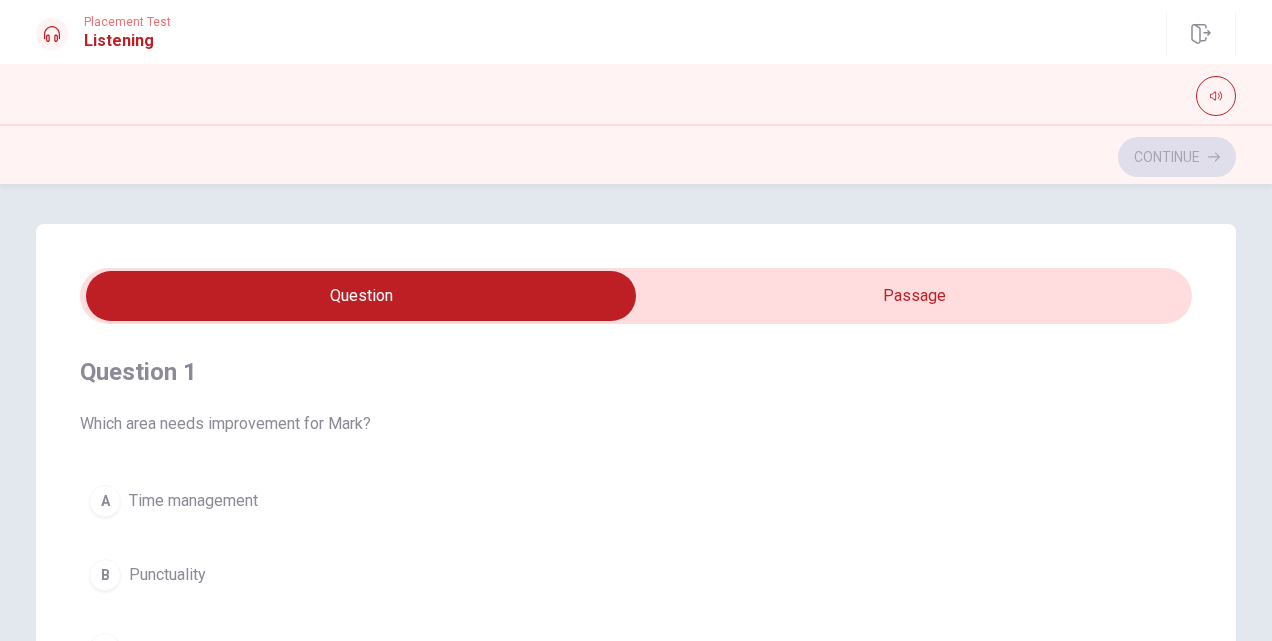 type on "53" 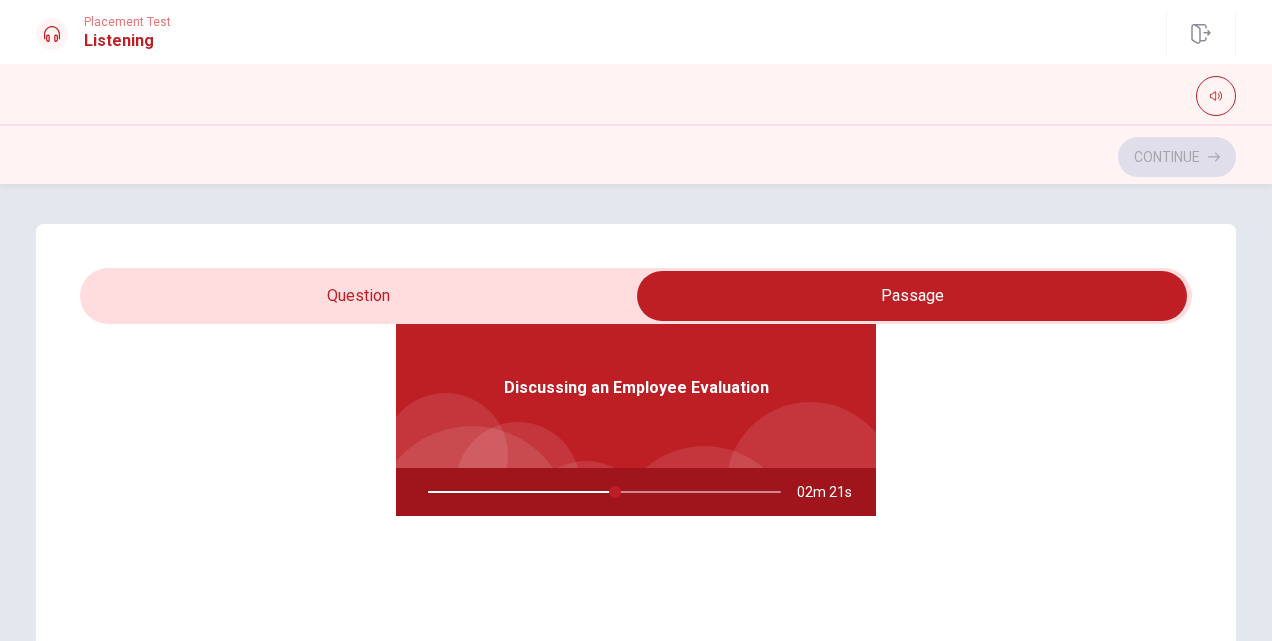 scroll, scrollTop: 112, scrollLeft: 0, axis: vertical 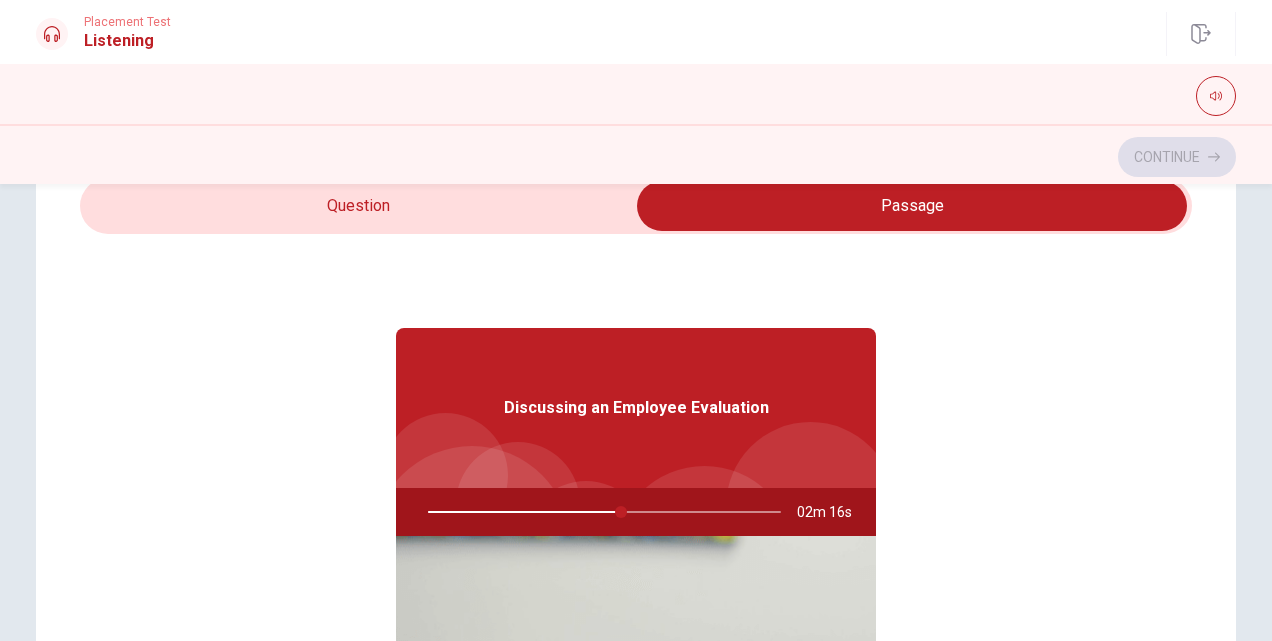 type on "55" 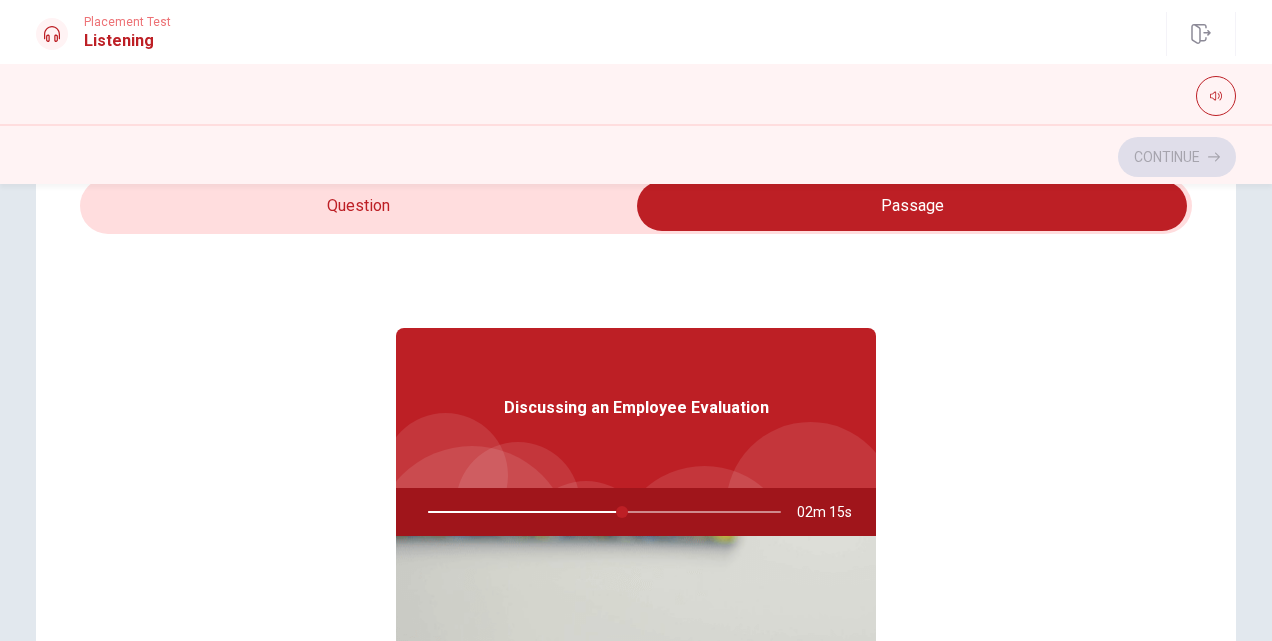 scroll, scrollTop: 0, scrollLeft: 0, axis: both 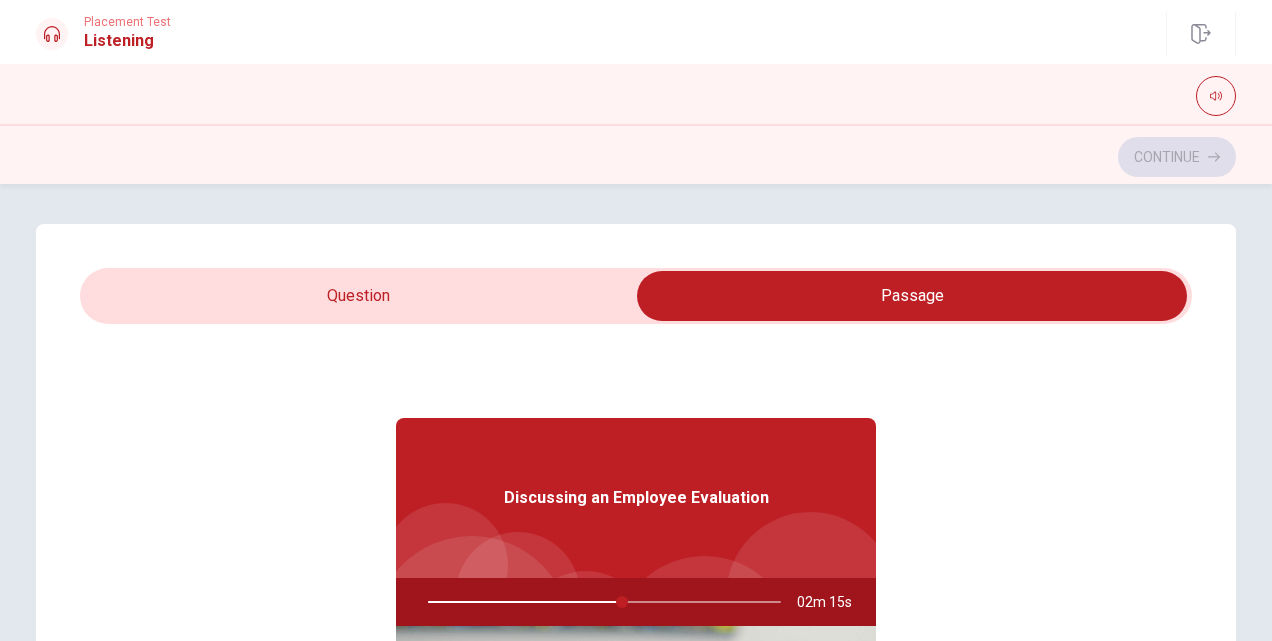 click at bounding box center (912, 296) 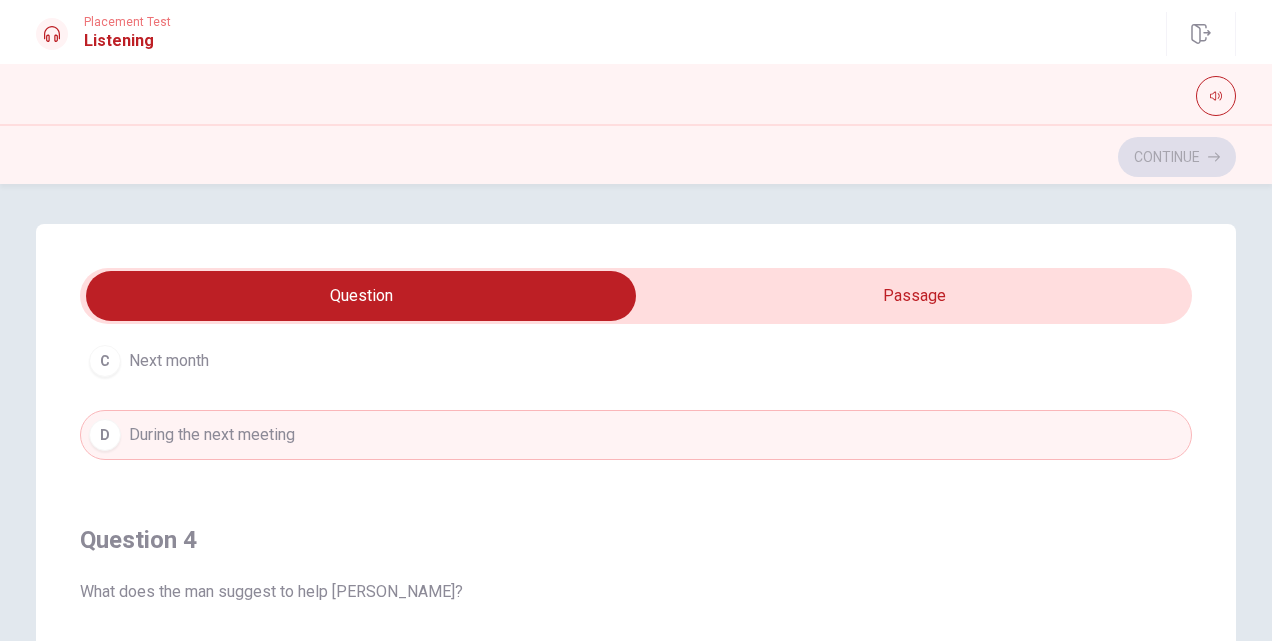scroll, scrollTop: 1606, scrollLeft: 0, axis: vertical 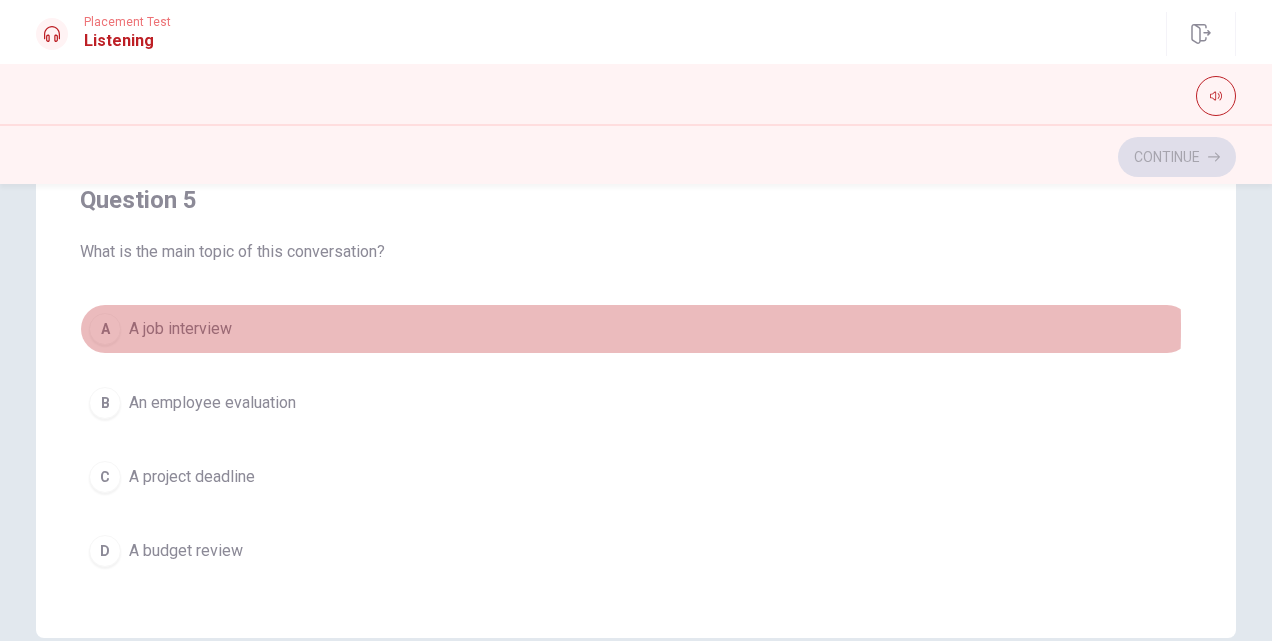 click on "A A job interview" at bounding box center [636, 329] 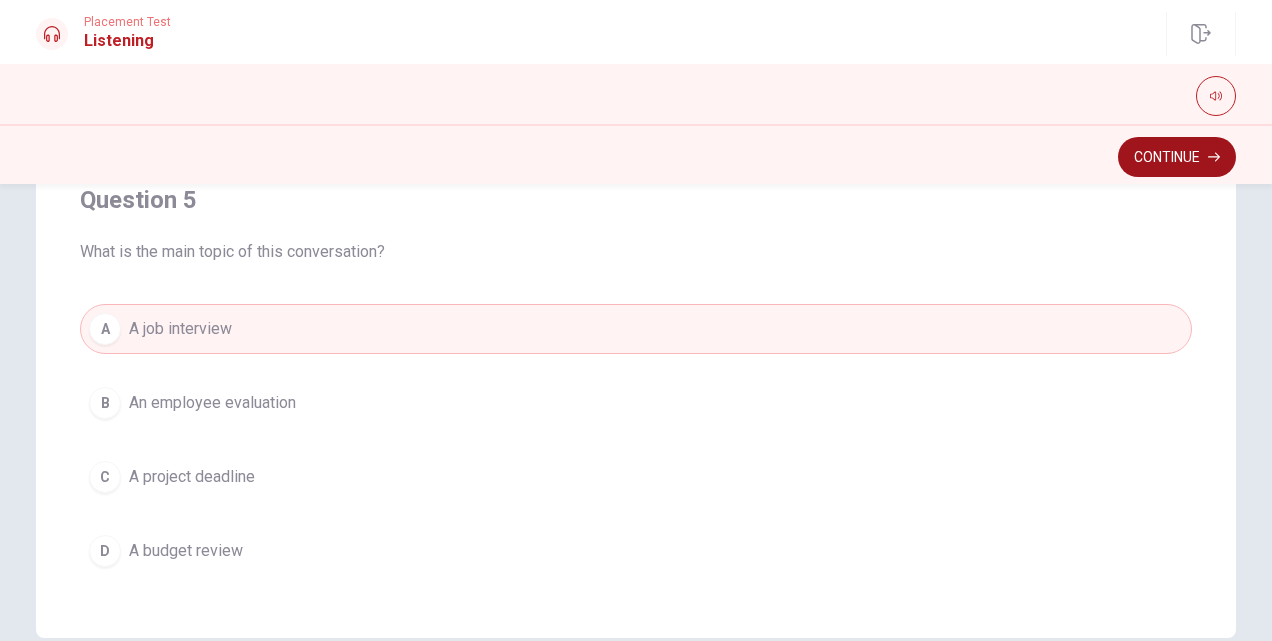 click on "Continue" at bounding box center [1177, 157] 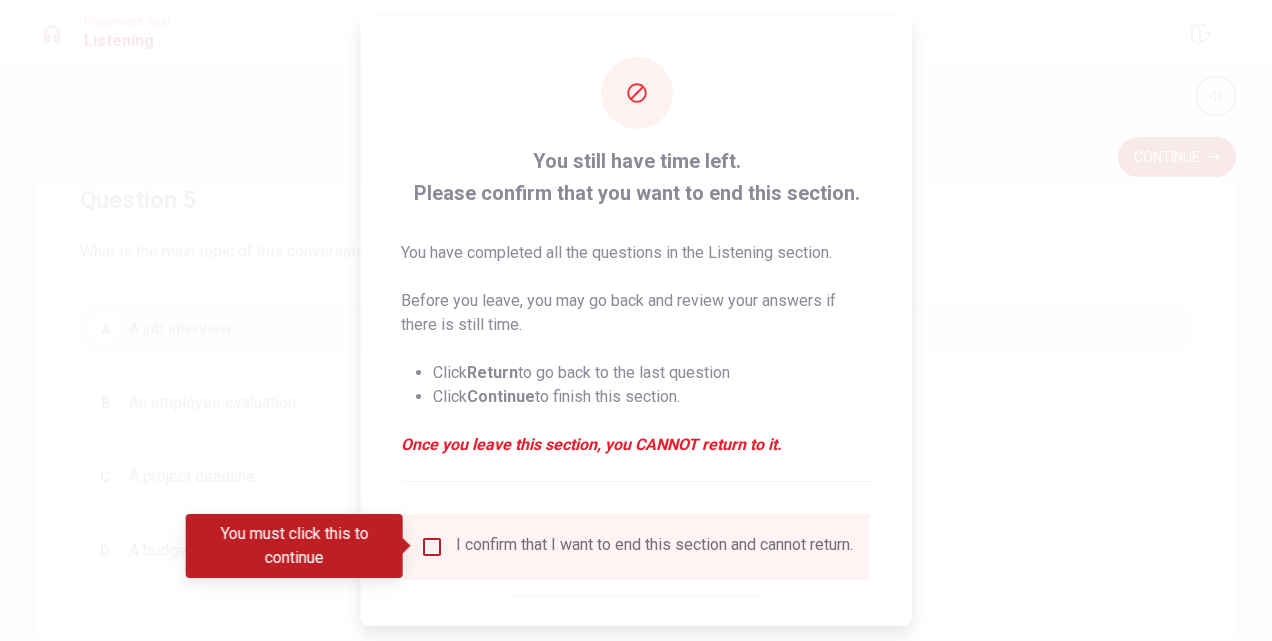 click at bounding box center (432, 546) 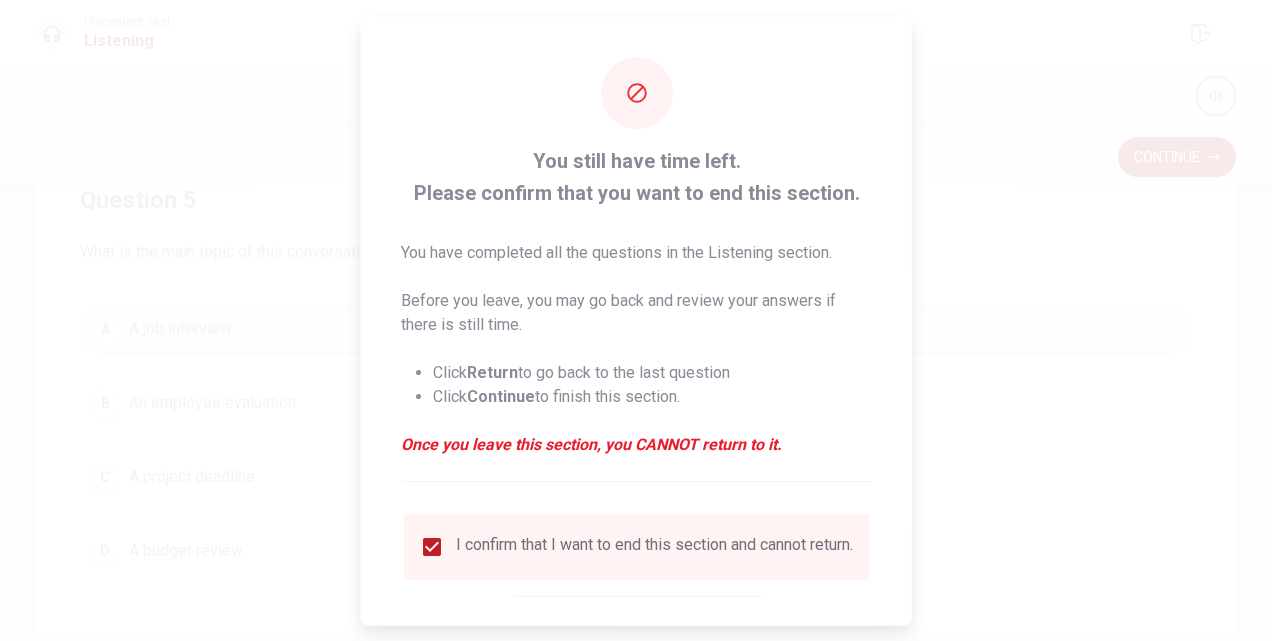 scroll, scrollTop: 100, scrollLeft: 0, axis: vertical 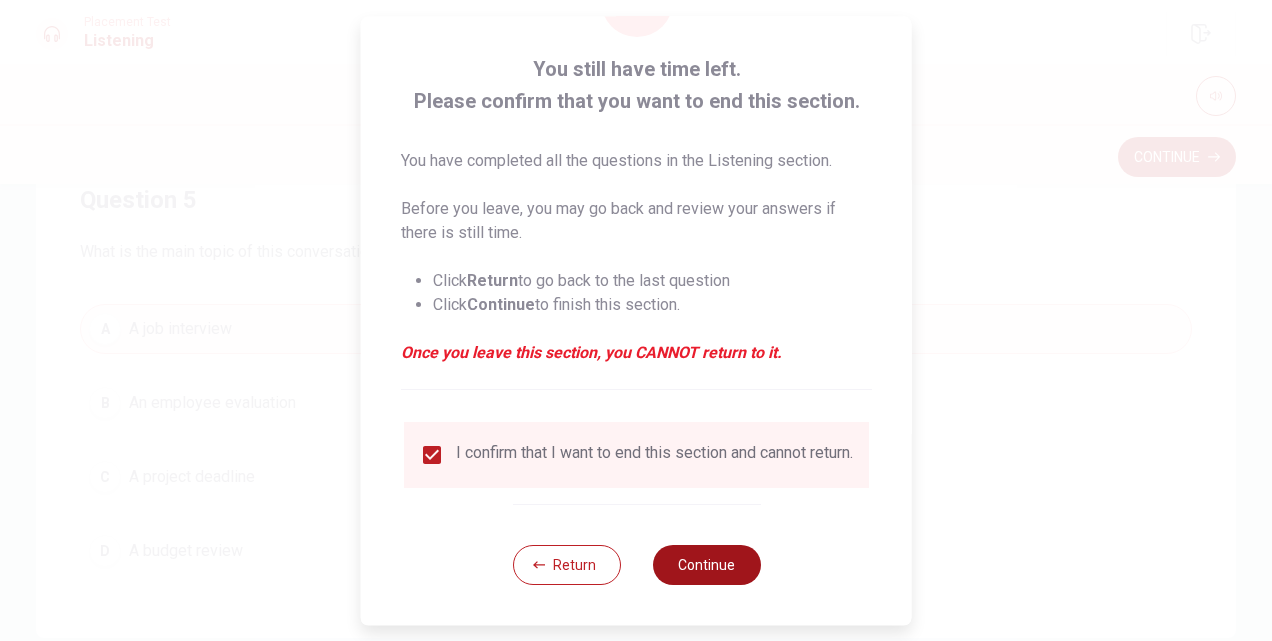 click on "Continue" at bounding box center (706, 565) 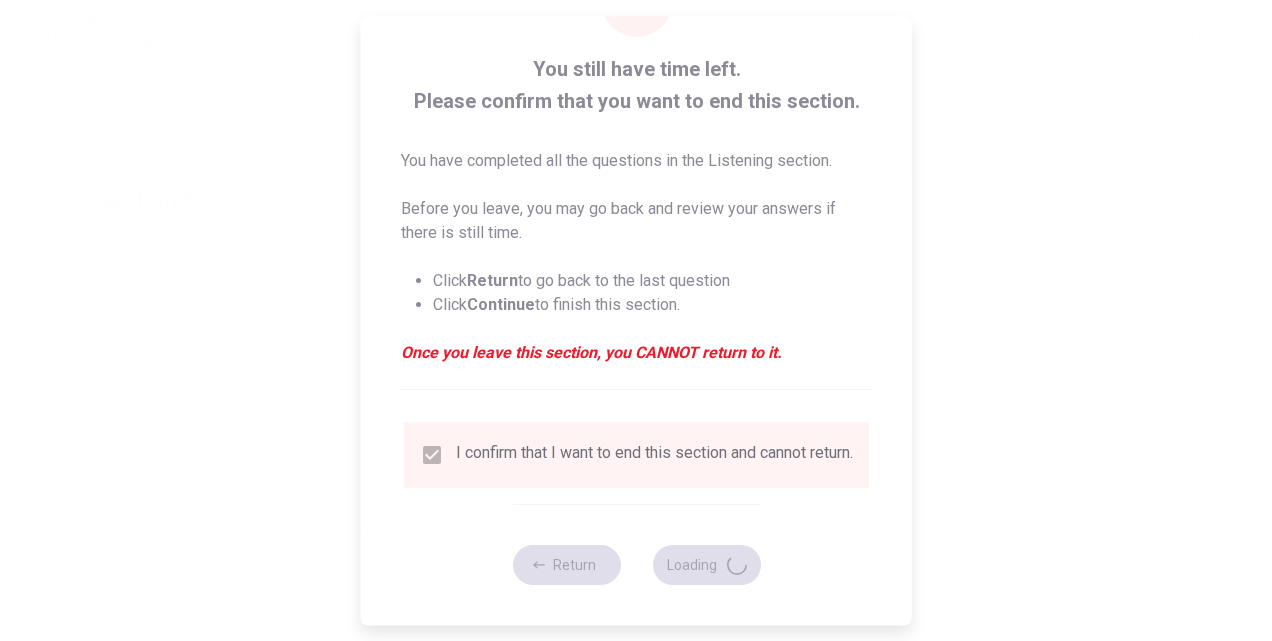 scroll, scrollTop: 0, scrollLeft: 0, axis: both 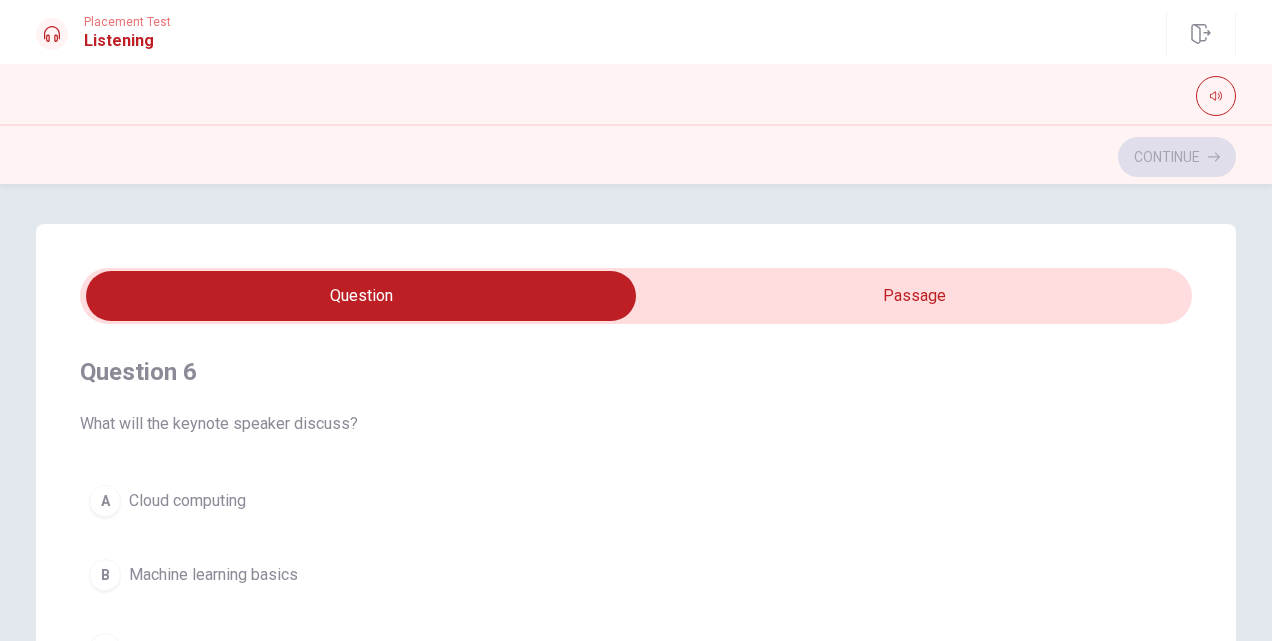 type on "21" 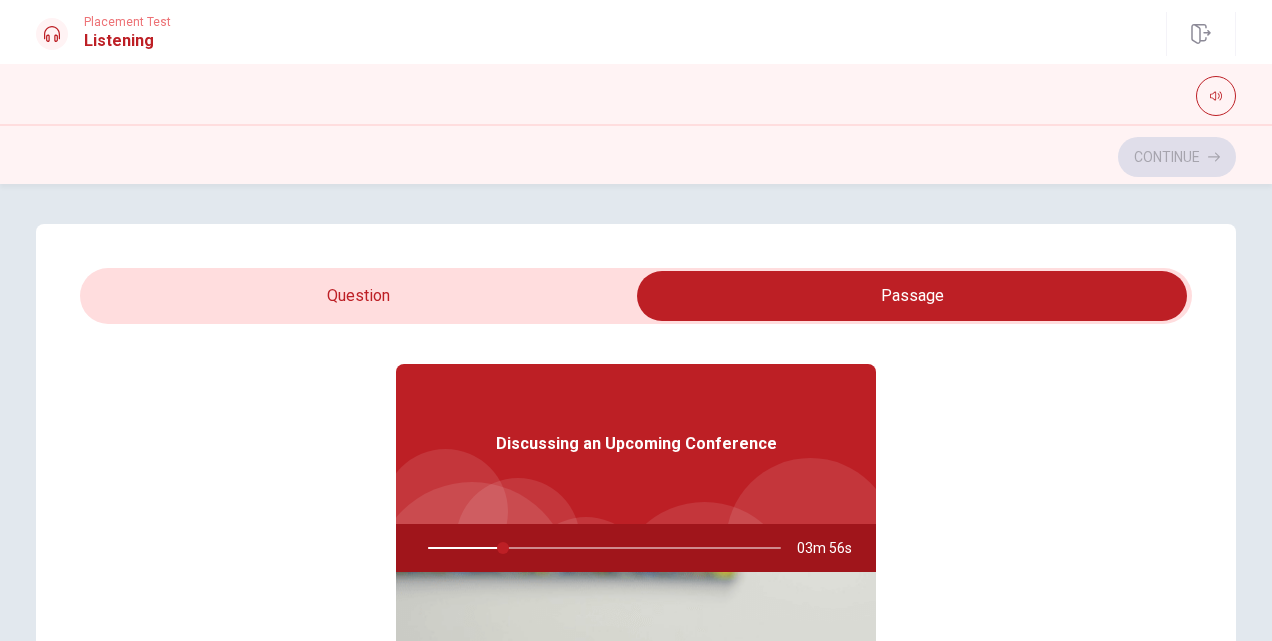 scroll, scrollTop: 100, scrollLeft: 0, axis: vertical 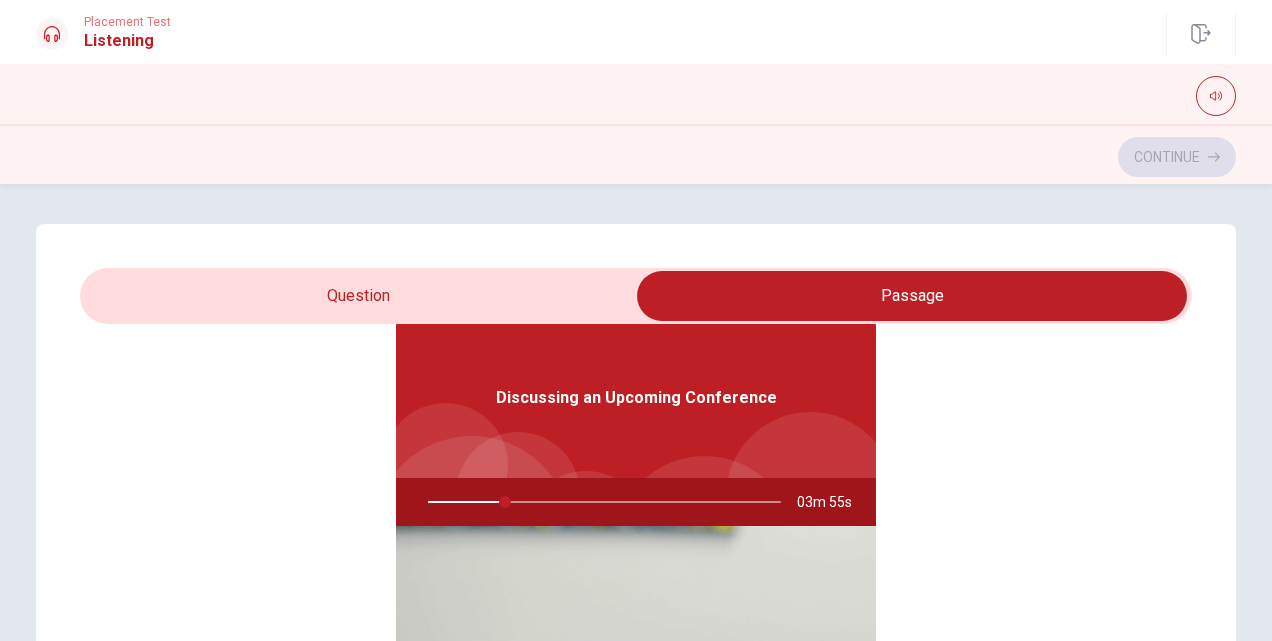 type on "22" 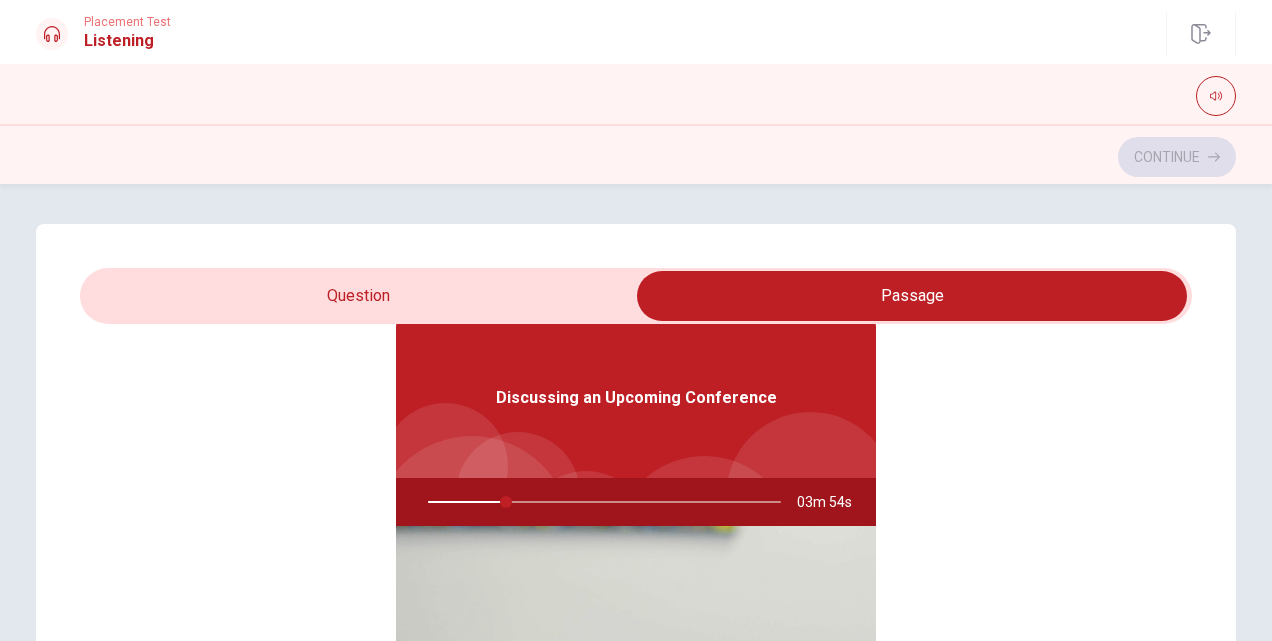 click at bounding box center (912, 296) 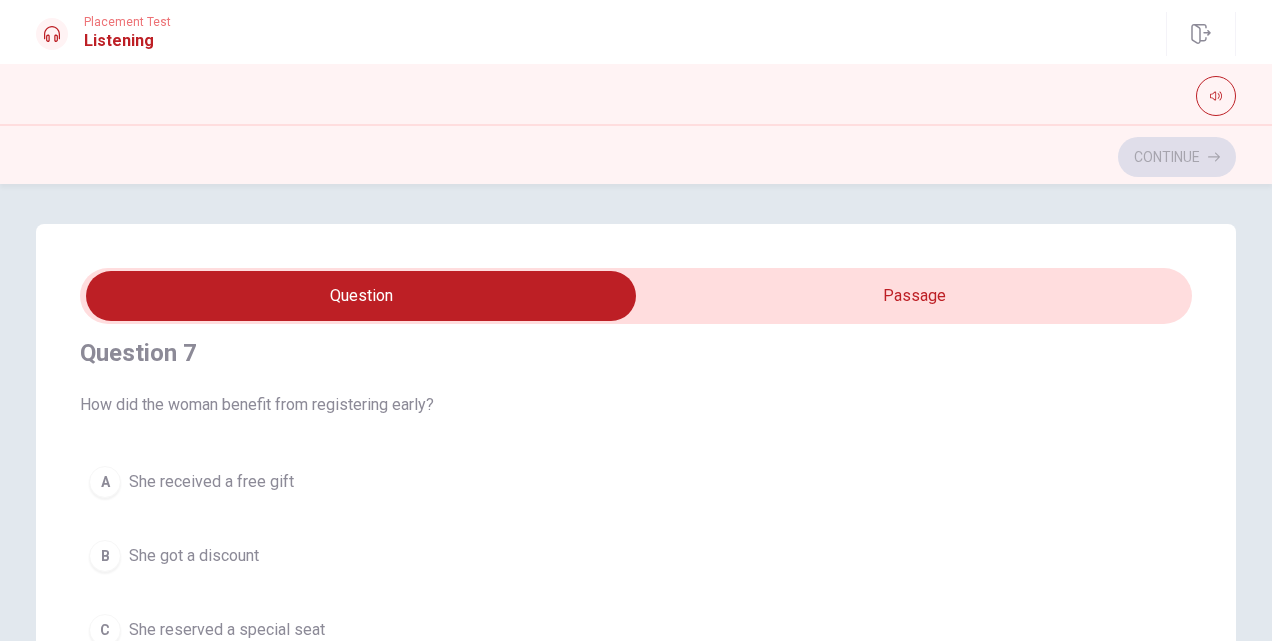 scroll, scrollTop: 600, scrollLeft: 0, axis: vertical 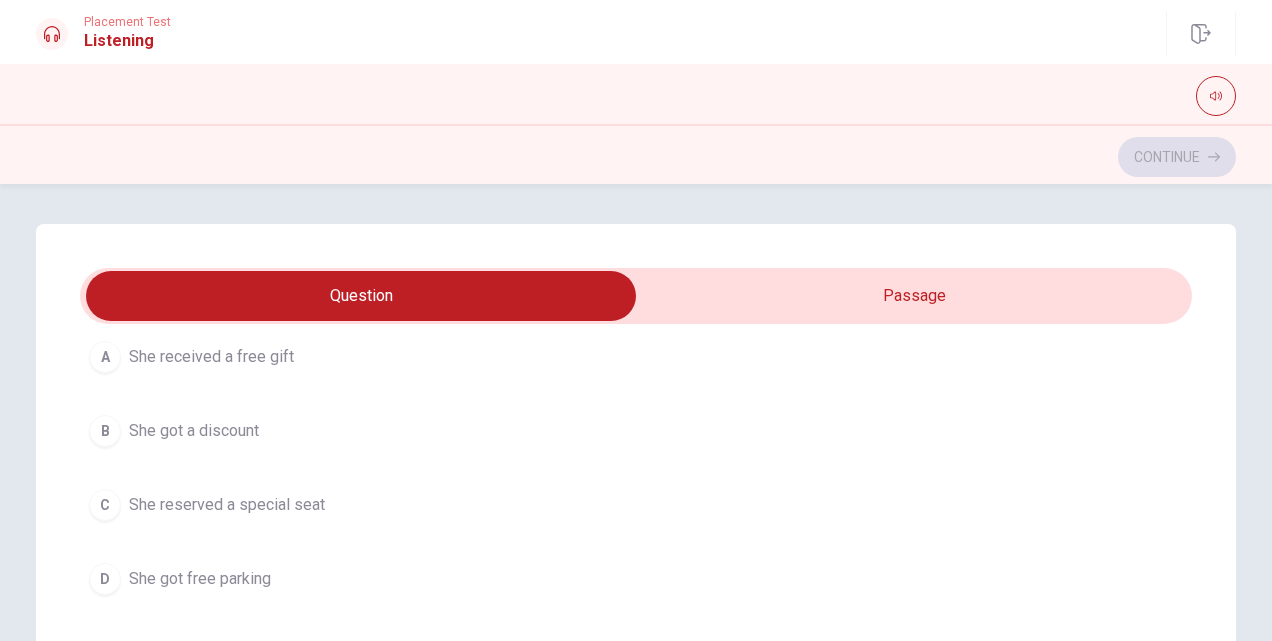 click on "B She got a discount" at bounding box center [636, 431] 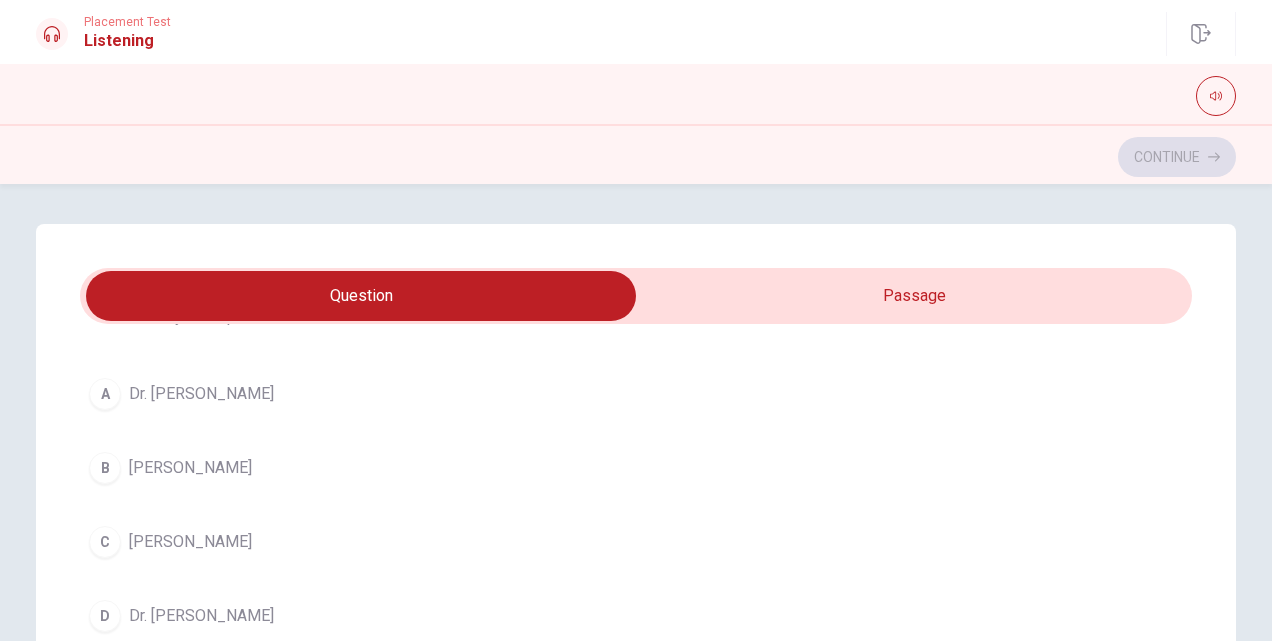 scroll, scrollTop: 1000, scrollLeft: 0, axis: vertical 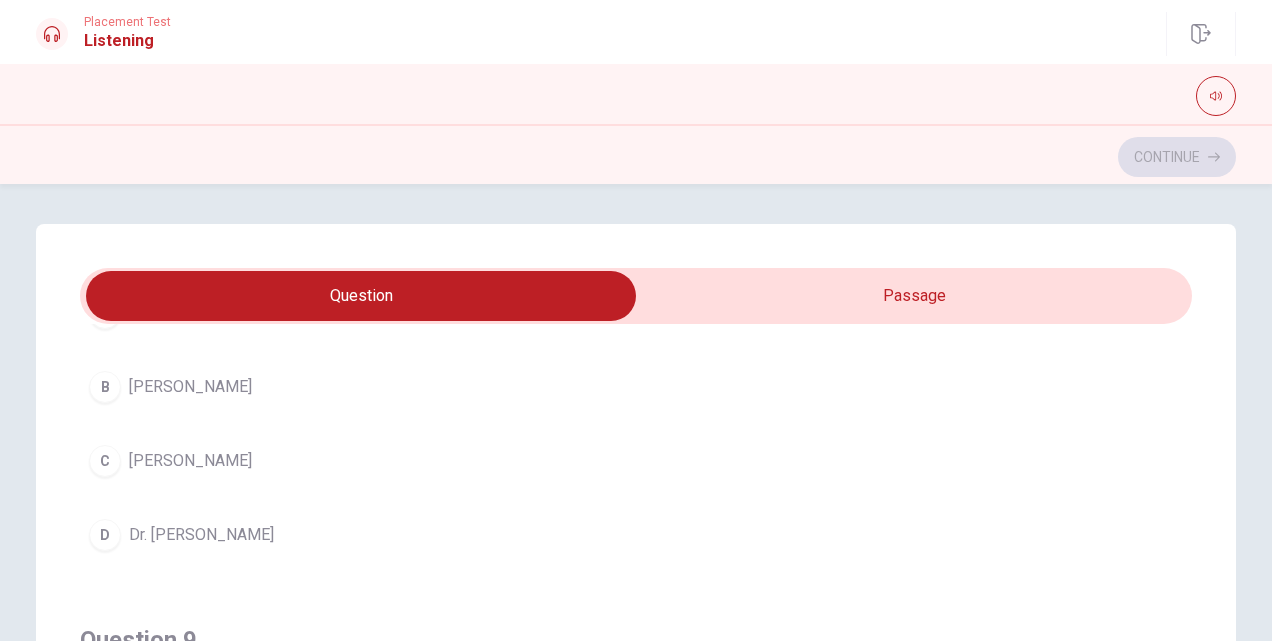 click on "C [PERSON_NAME]" at bounding box center [636, 461] 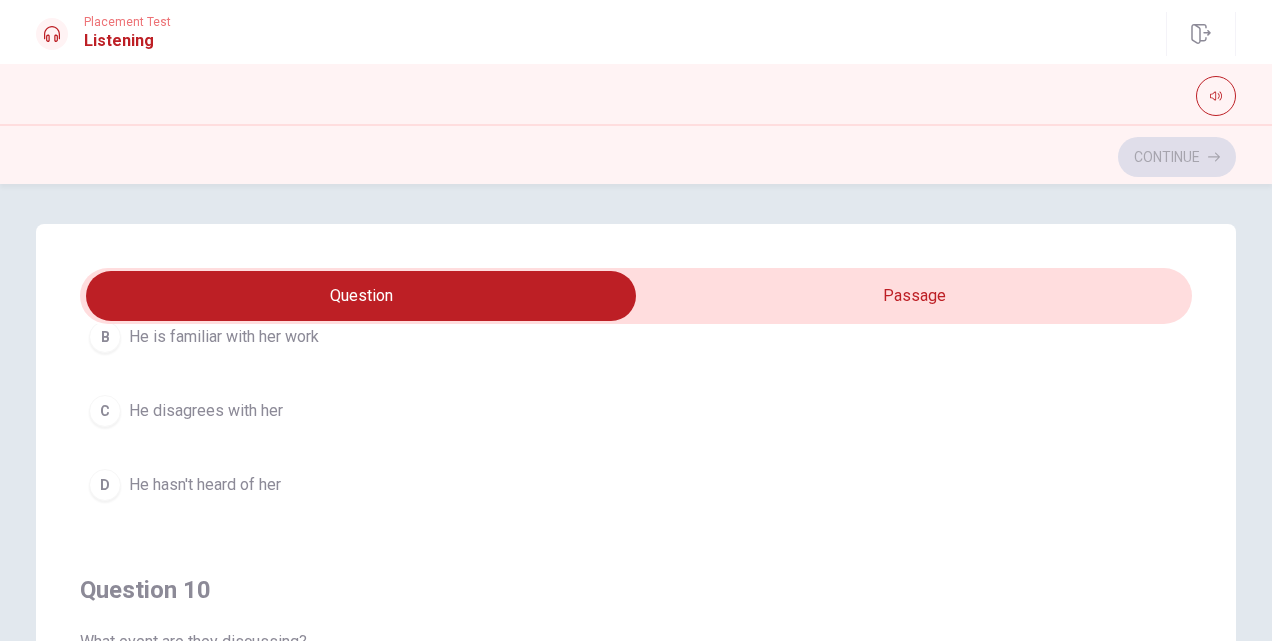 scroll, scrollTop: 1606, scrollLeft: 0, axis: vertical 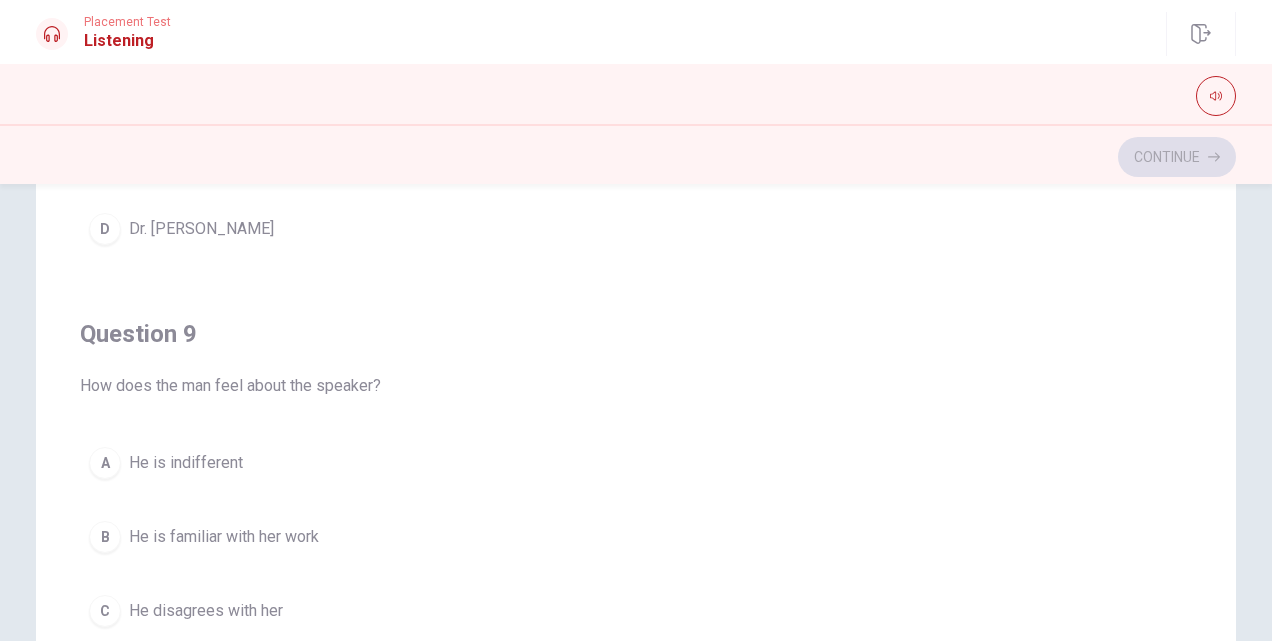click on "B He is familiar with her work" at bounding box center (636, 537) 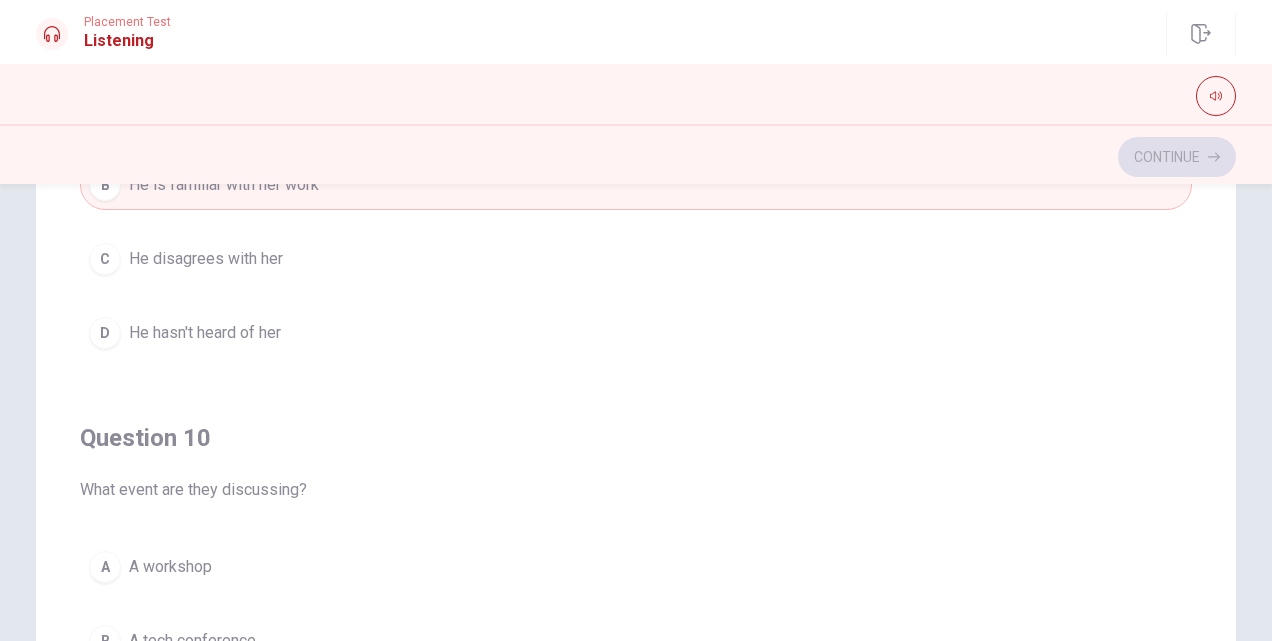scroll, scrollTop: 1606, scrollLeft: 0, axis: vertical 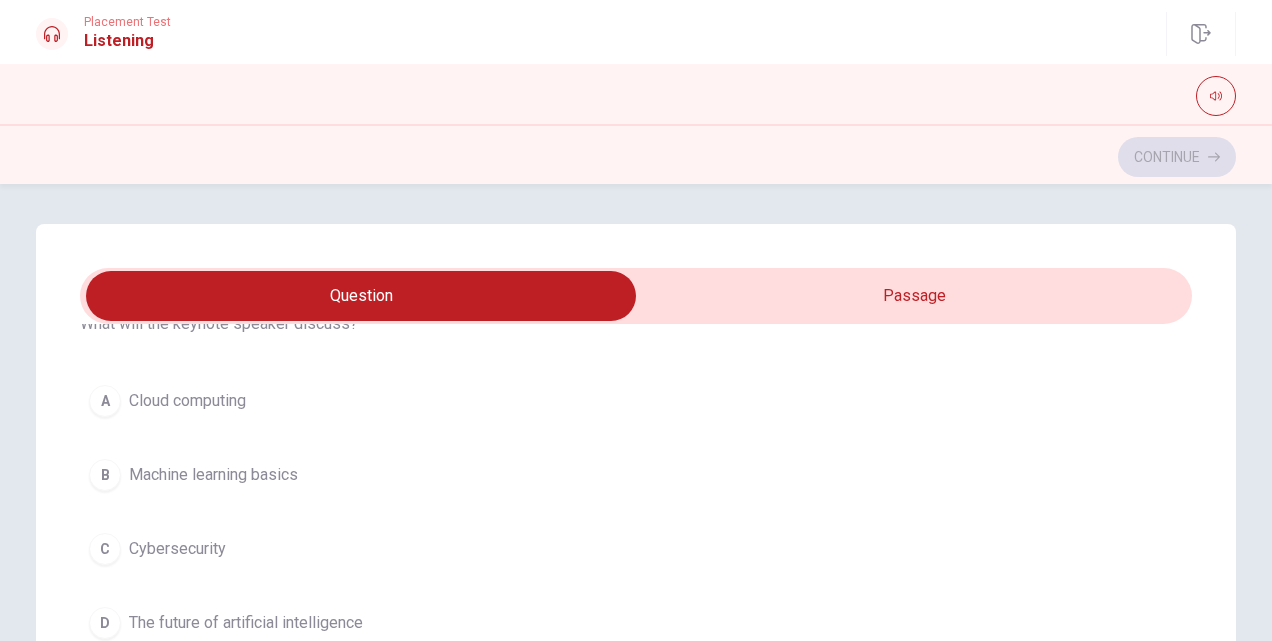click on "B Machine learning basics" at bounding box center [636, 475] 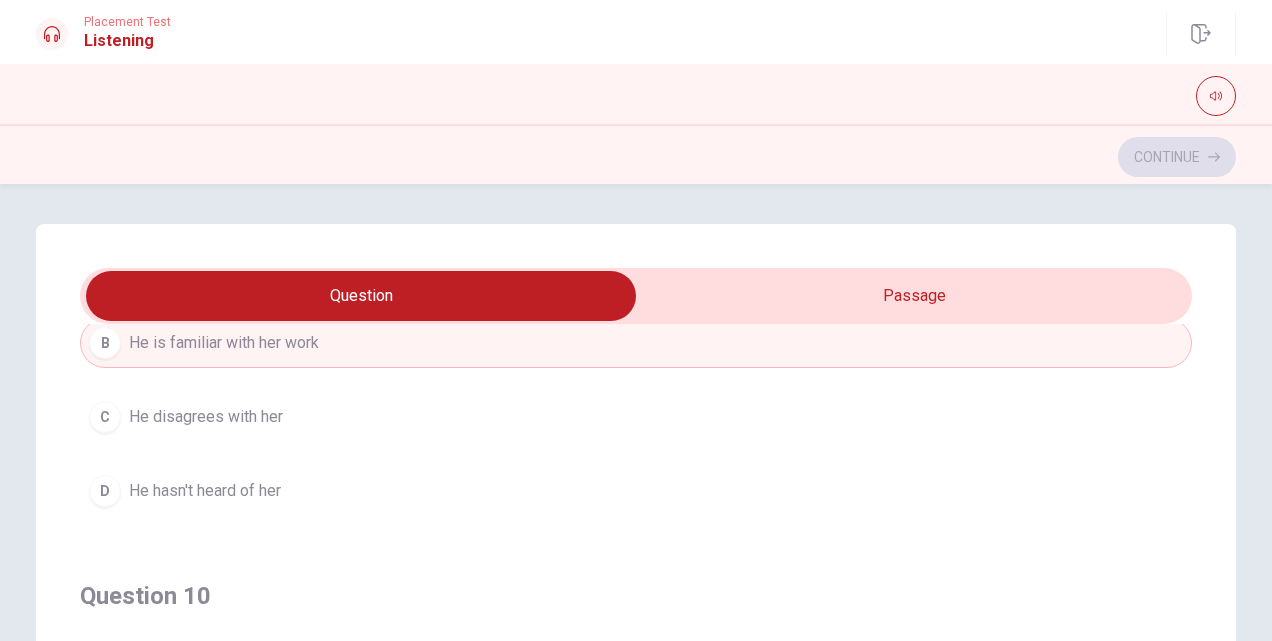 scroll, scrollTop: 1606, scrollLeft: 0, axis: vertical 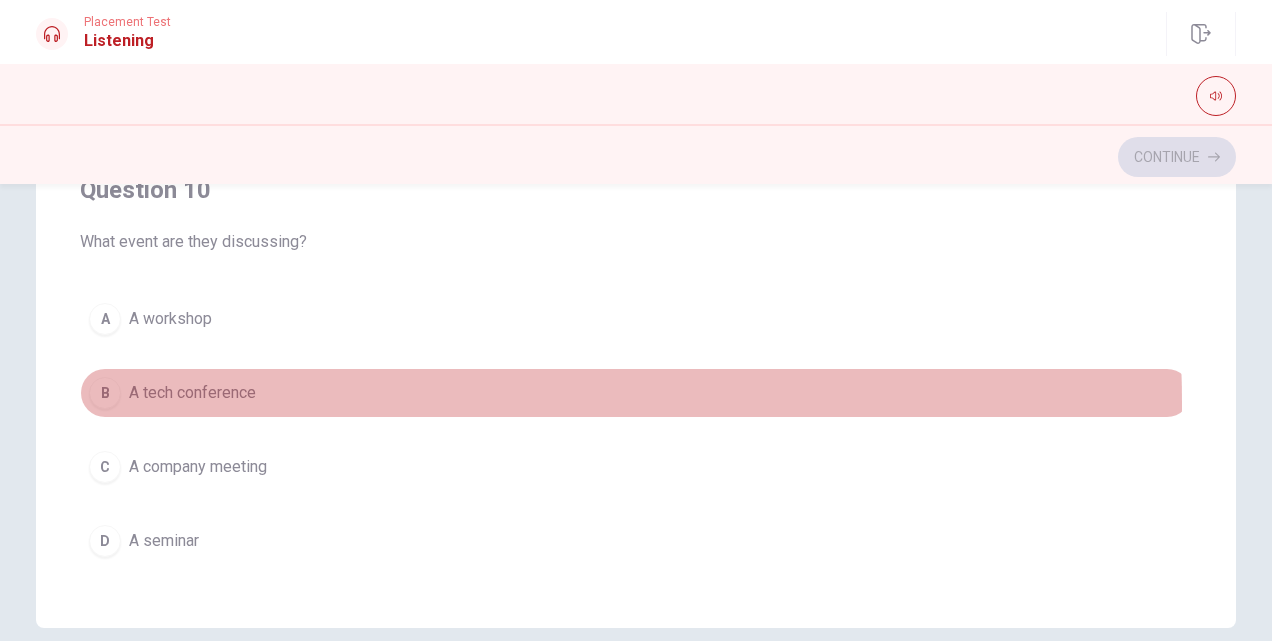 click on "B A tech conference" at bounding box center [636, 393] 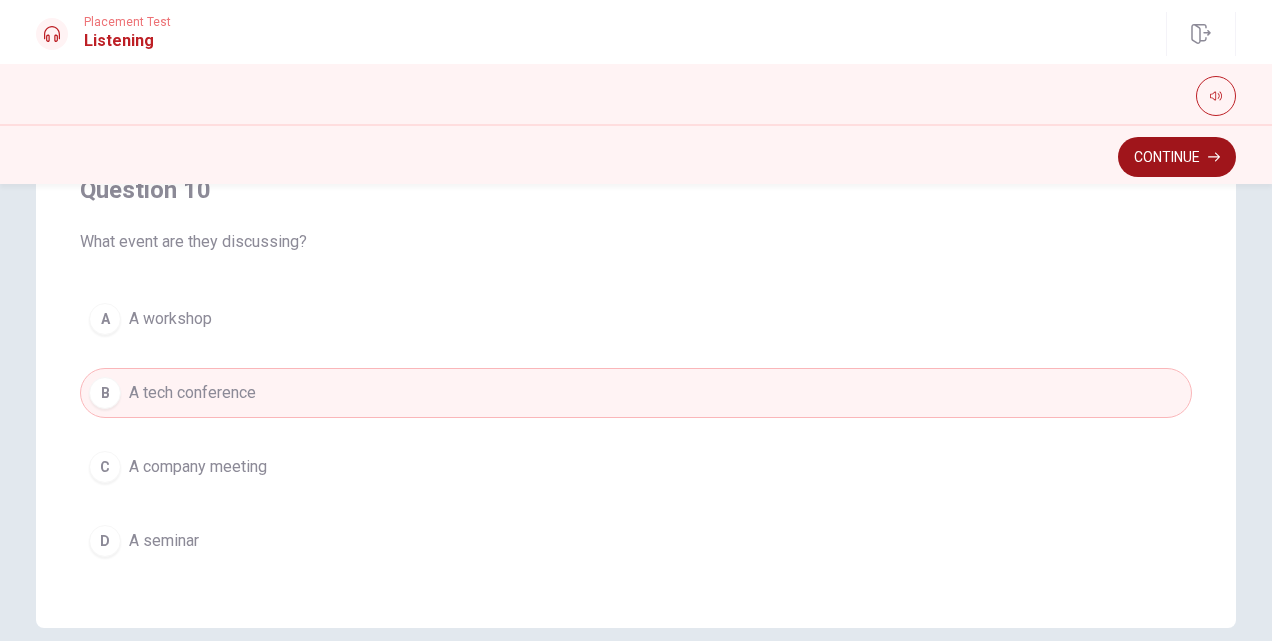 click on "Continue" at bounding box center (1177, 157) 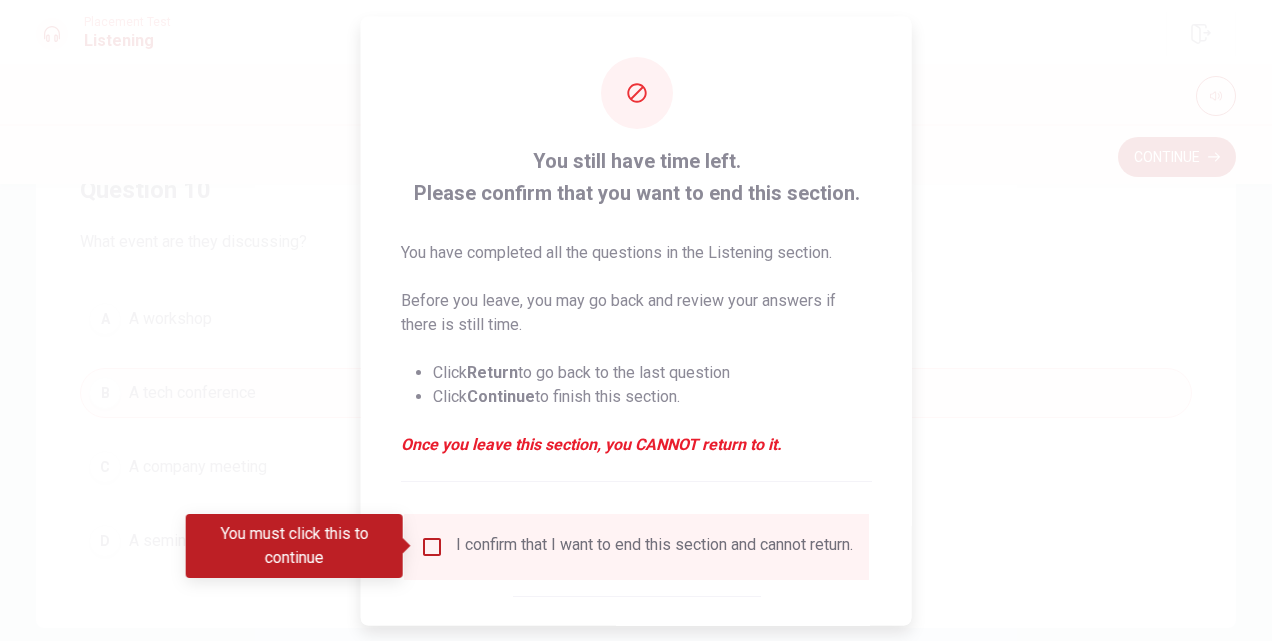 click at bounding box center (432, 546) 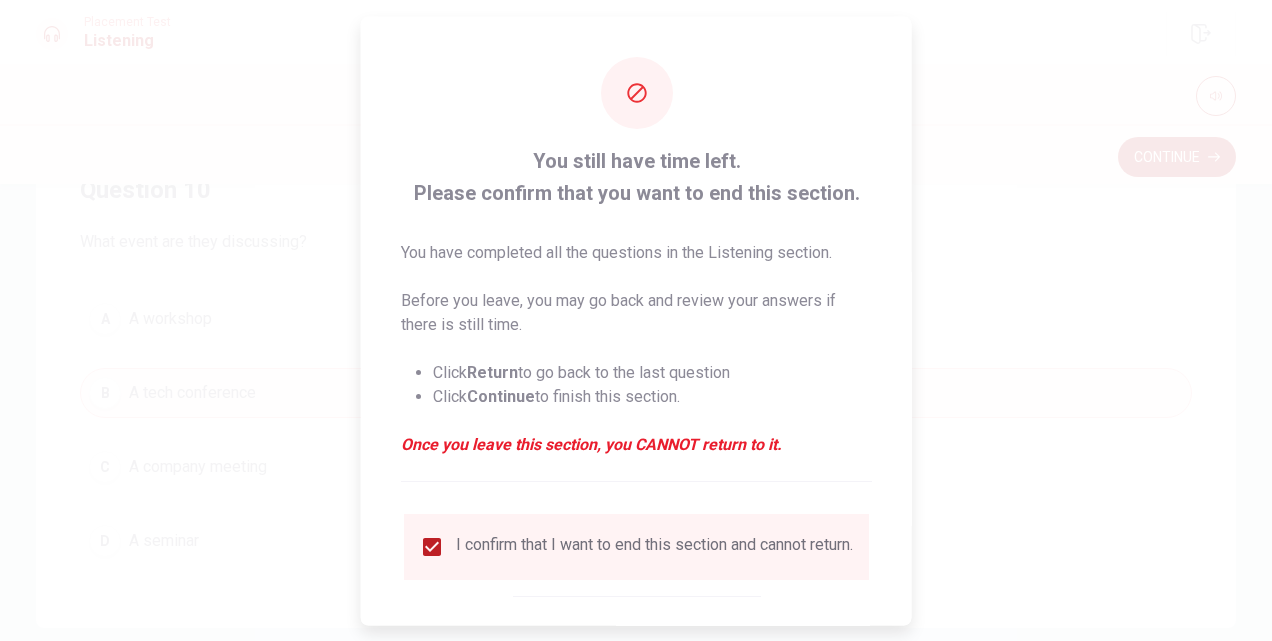 scroll, scrollTop: 104, scrollLeft: 0, axis: vertical 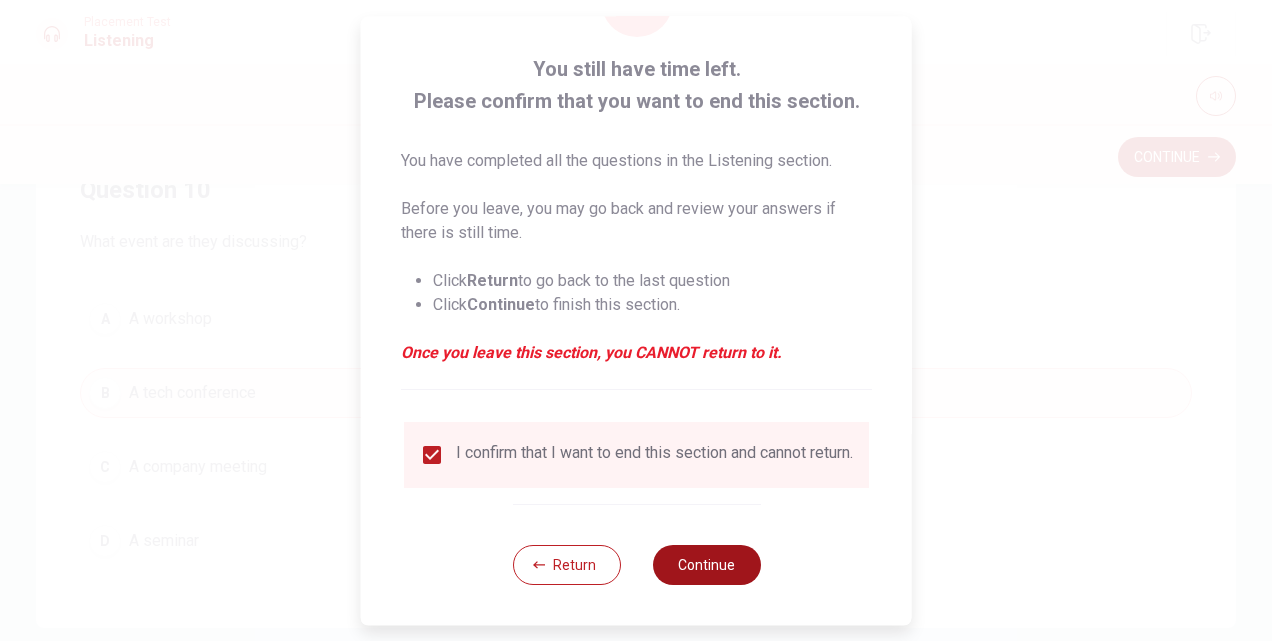 click on "Continue" at bounding box center (706, 565) 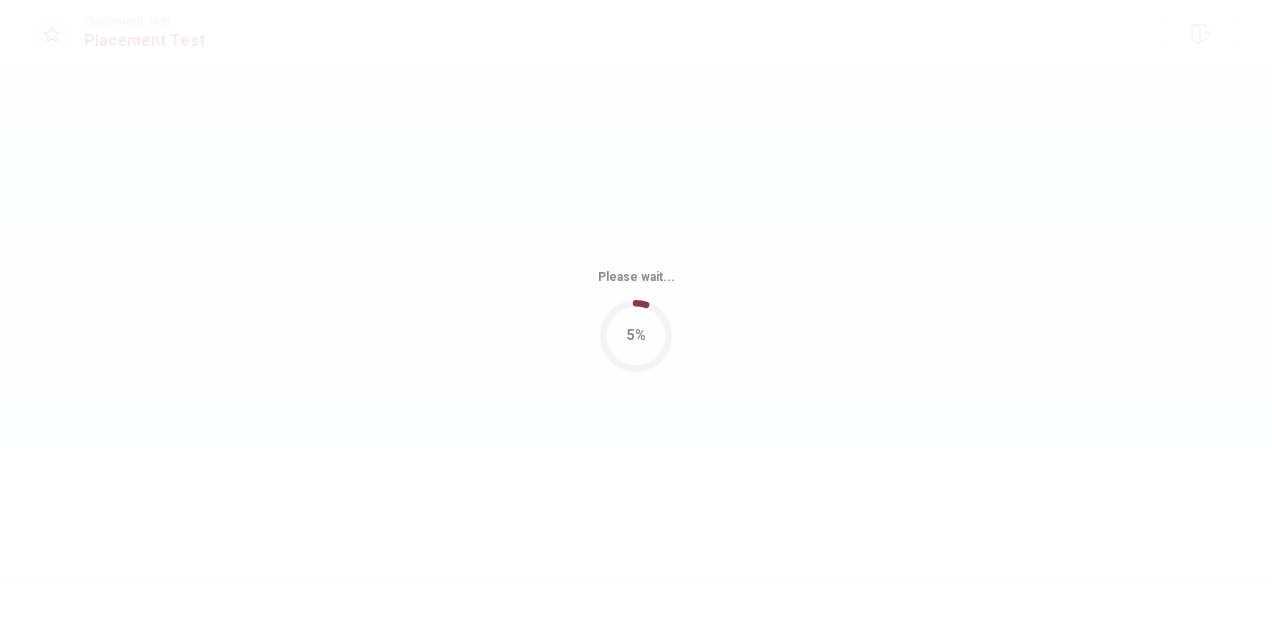 scroll, scrollTop: 0, scrollLeft: 0, axis: both 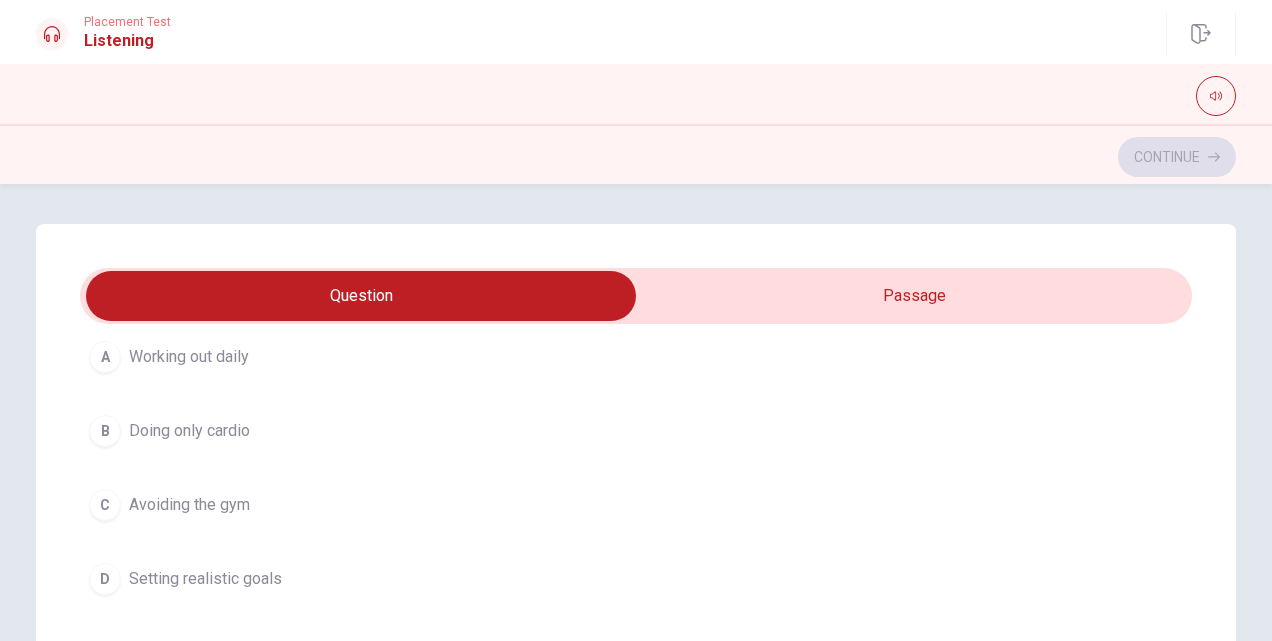 click on "C Avoiding the gym" at bounding box center (636, 505) 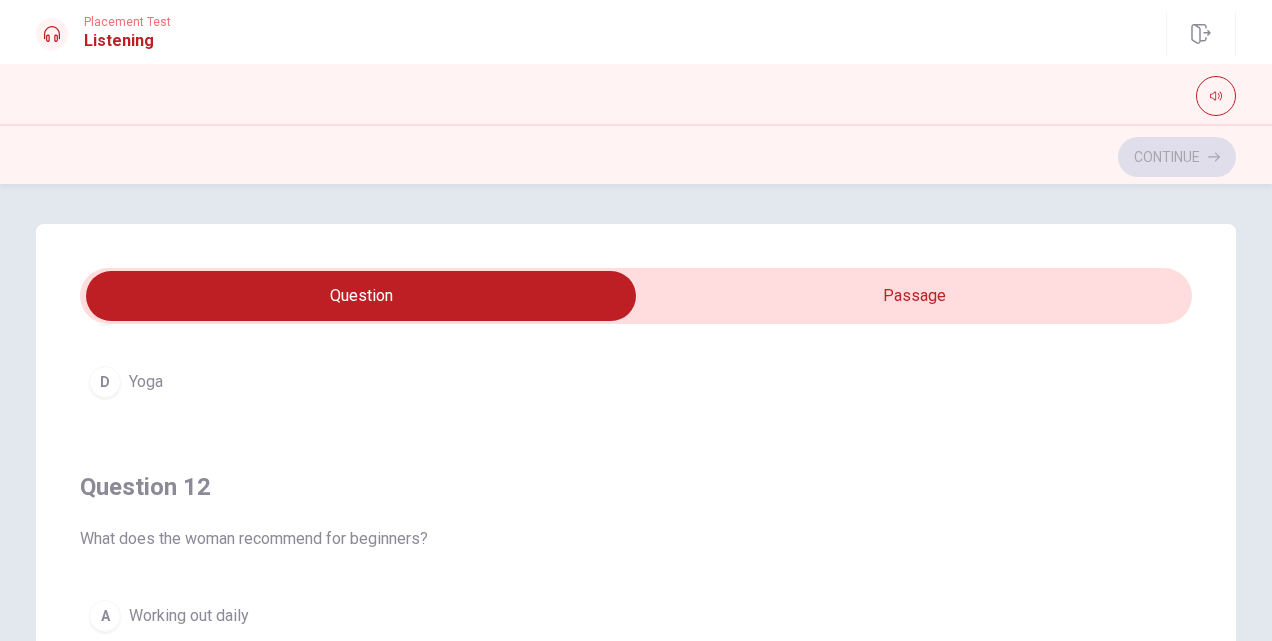 scroll, scrollTop: 200, scrollLeft: 0, axis: vertical 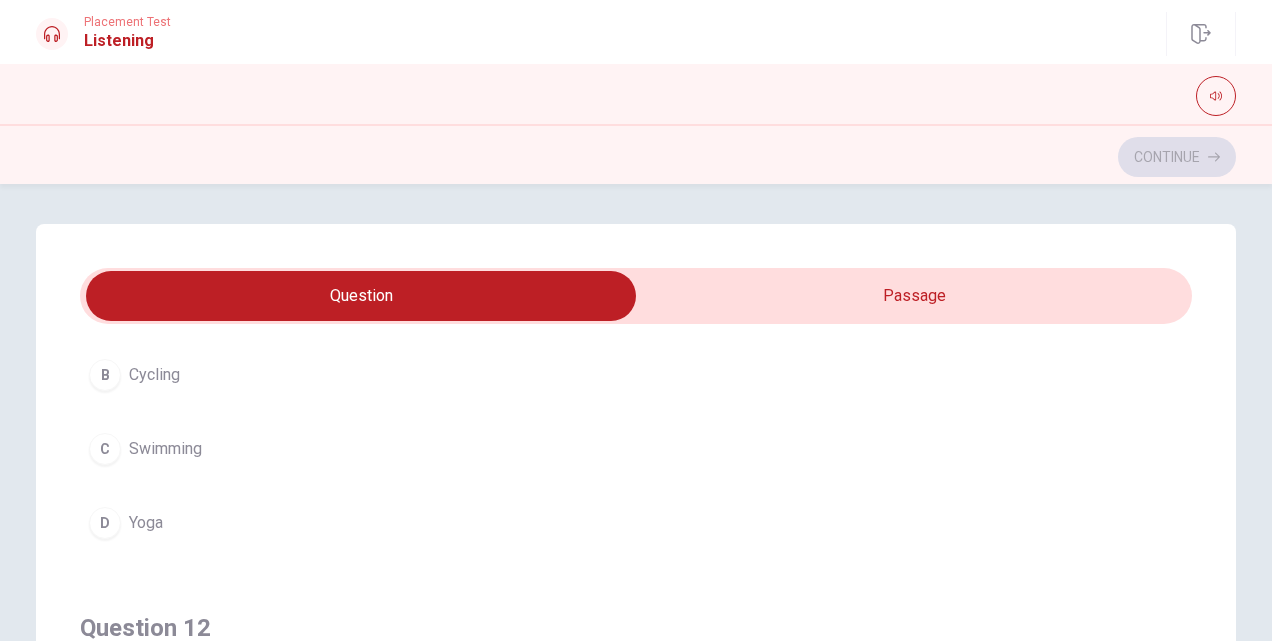 click on "Question 11 What additional activity does she do on weekends? A Hiking B Cycling C Swimming D Yoga" at bounding box center (636, 352) 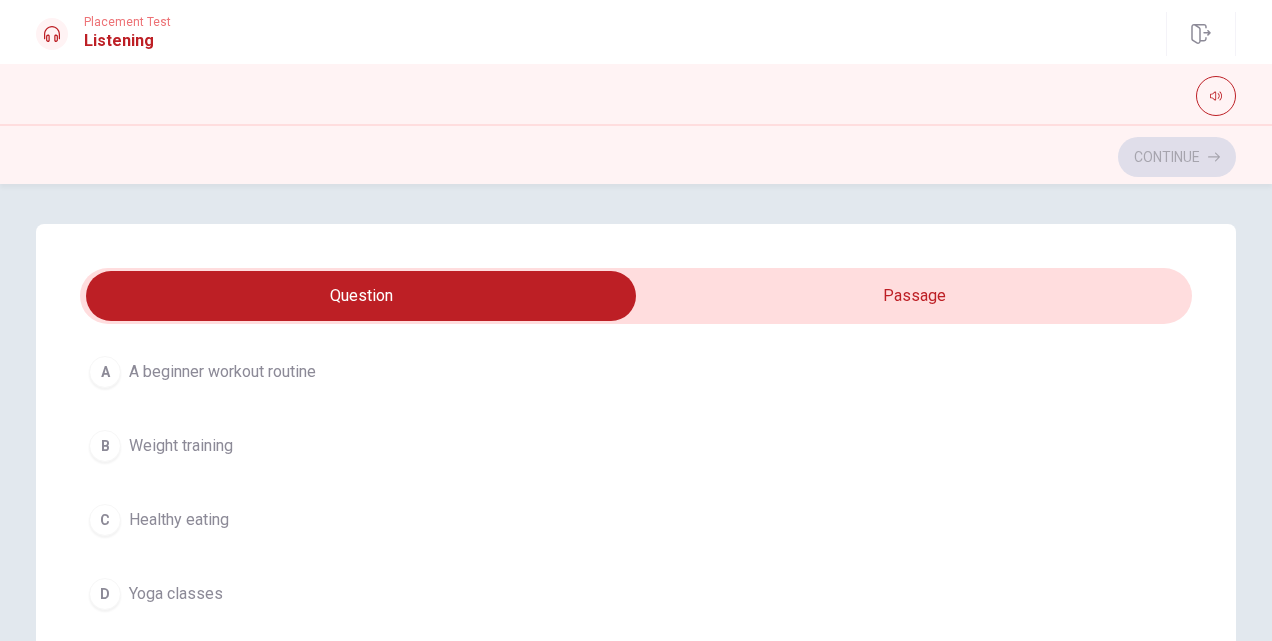 scroll, scrollTop: 1500, scrollLeft: 0, axis: vertical 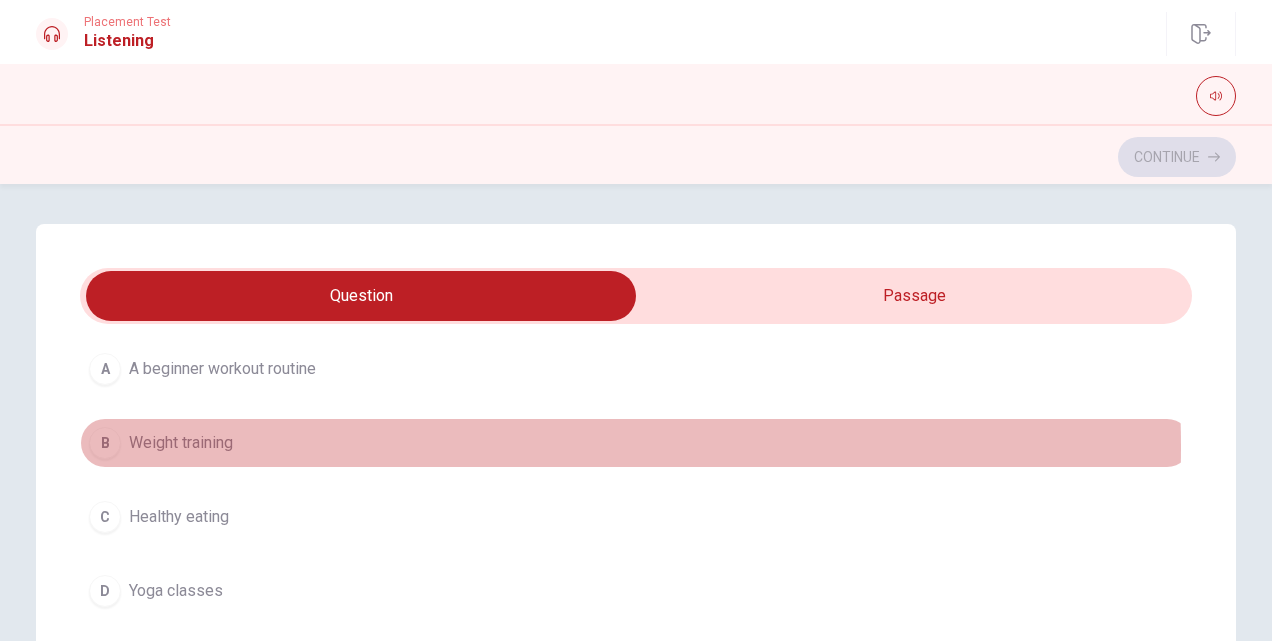 click on "B Weight training" at bounding box center (636, 443) 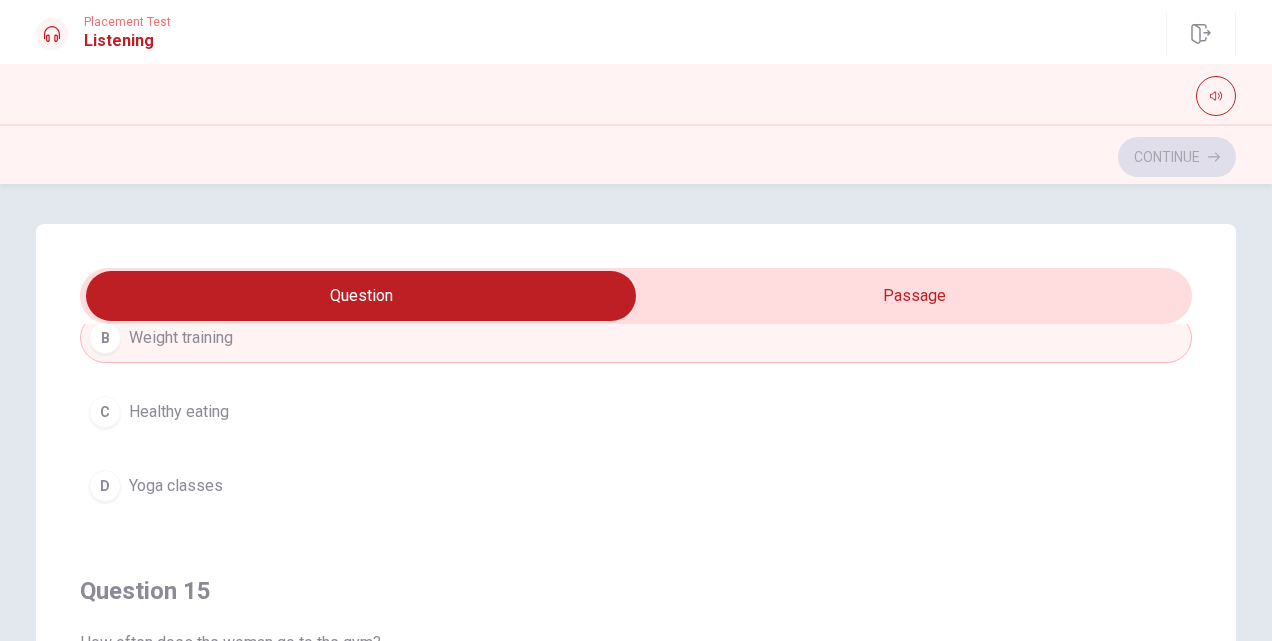 scroll, scrollTop: 1606, scrollLeft: 0, axis: vertical 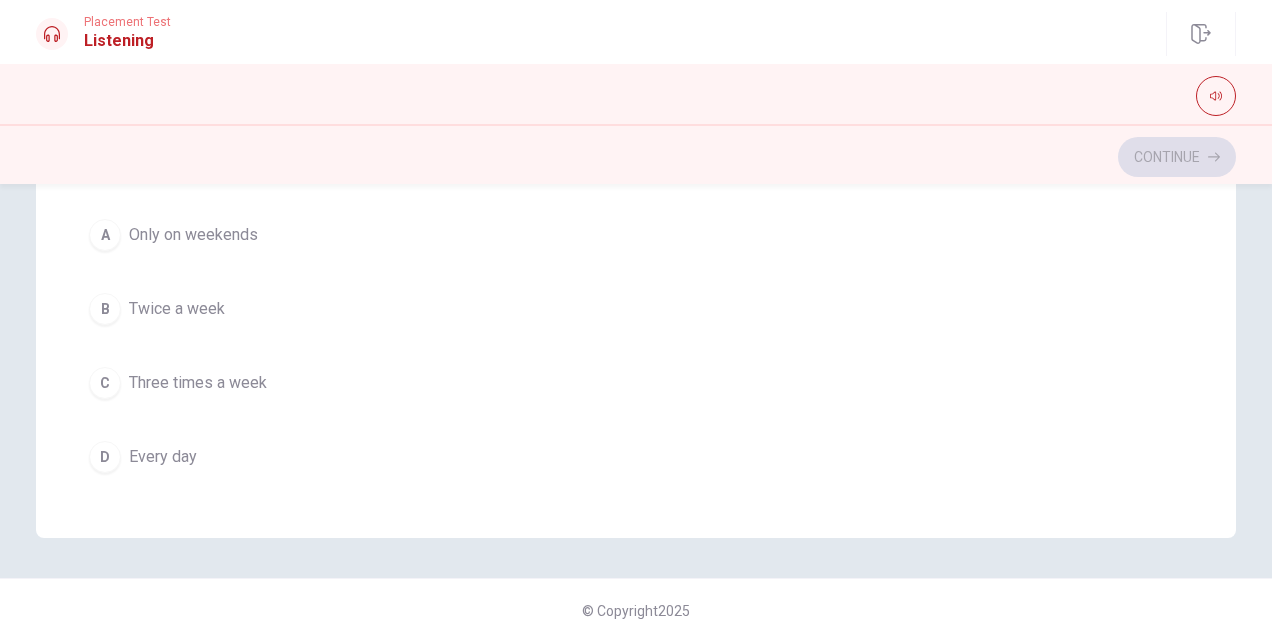 click on "C Three times a week" at bounding box center (636, 383) 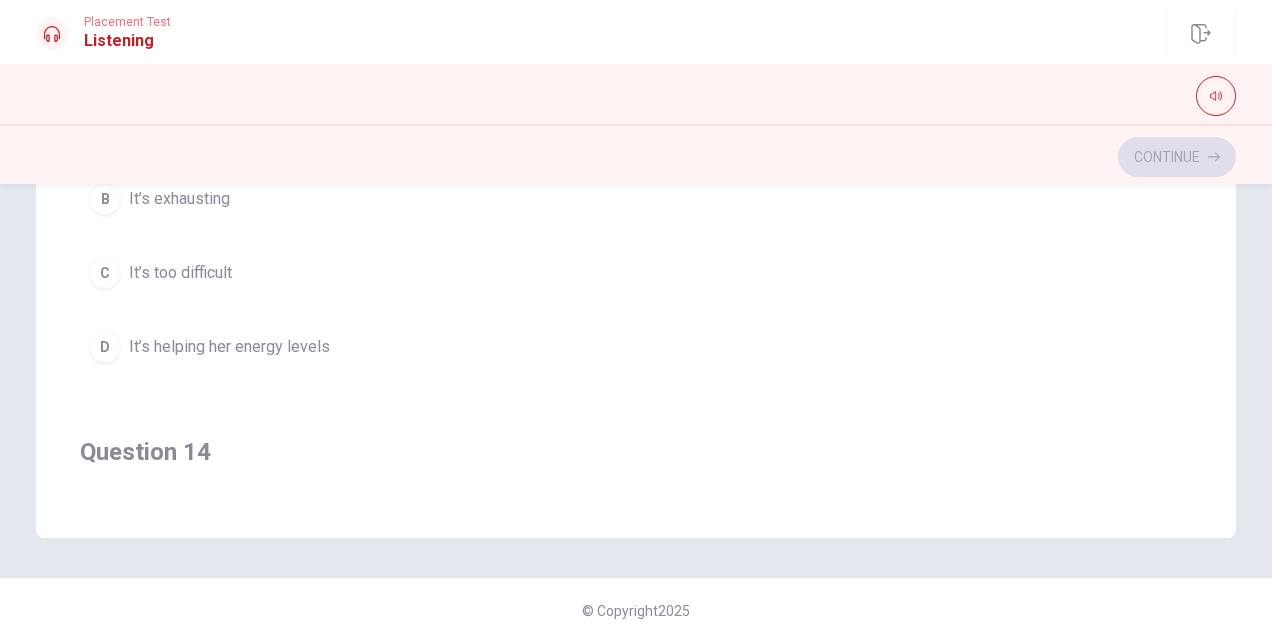 scroll, scrollTop: 800, scrollLeft: 0, axis: vertical 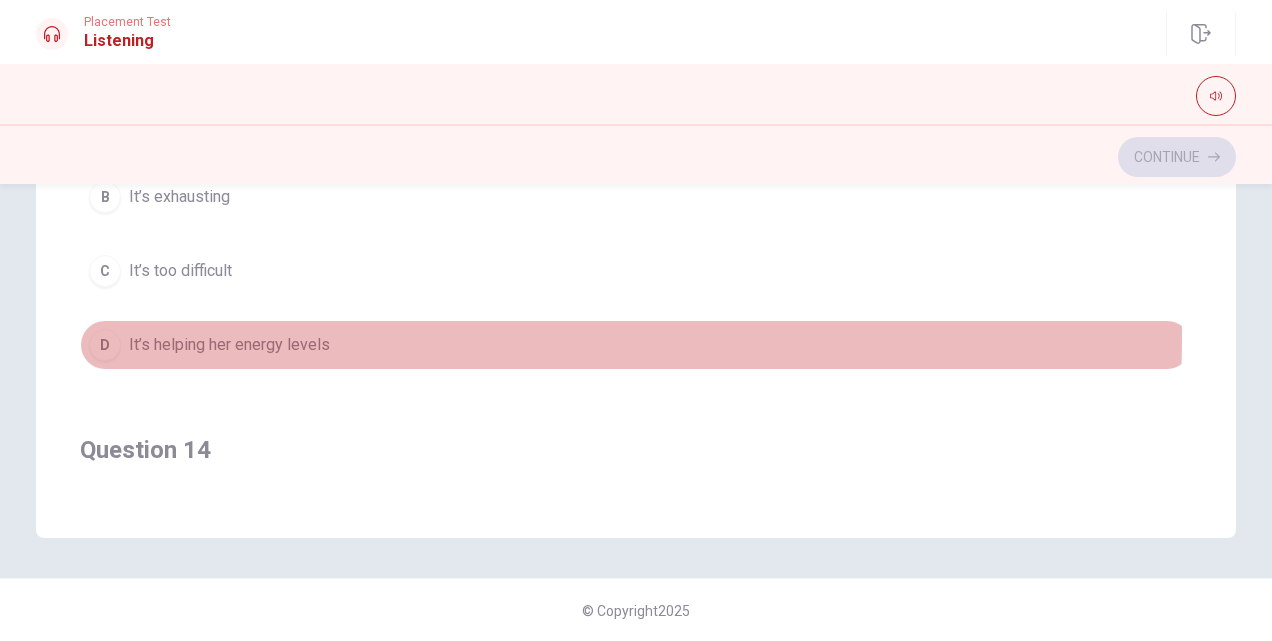 click on "D It’s helping her energy levels" at bounding box center (636, 345) 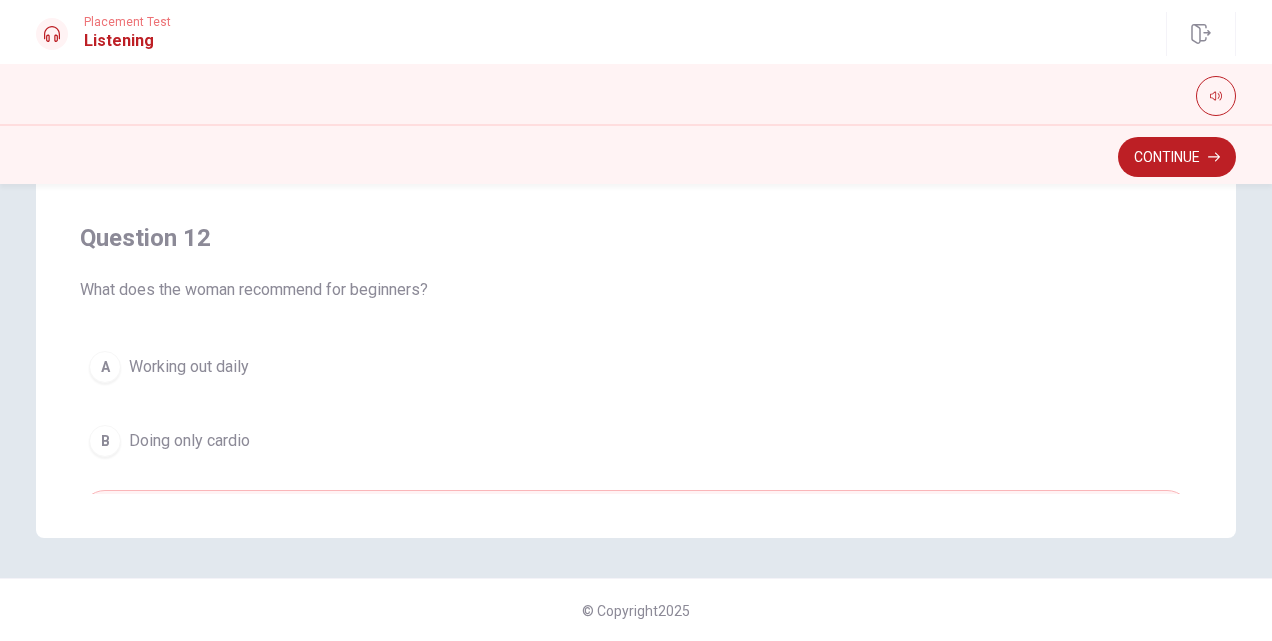 scroll, scrollTop: 30, scrollLeft: 0, axis: vertical 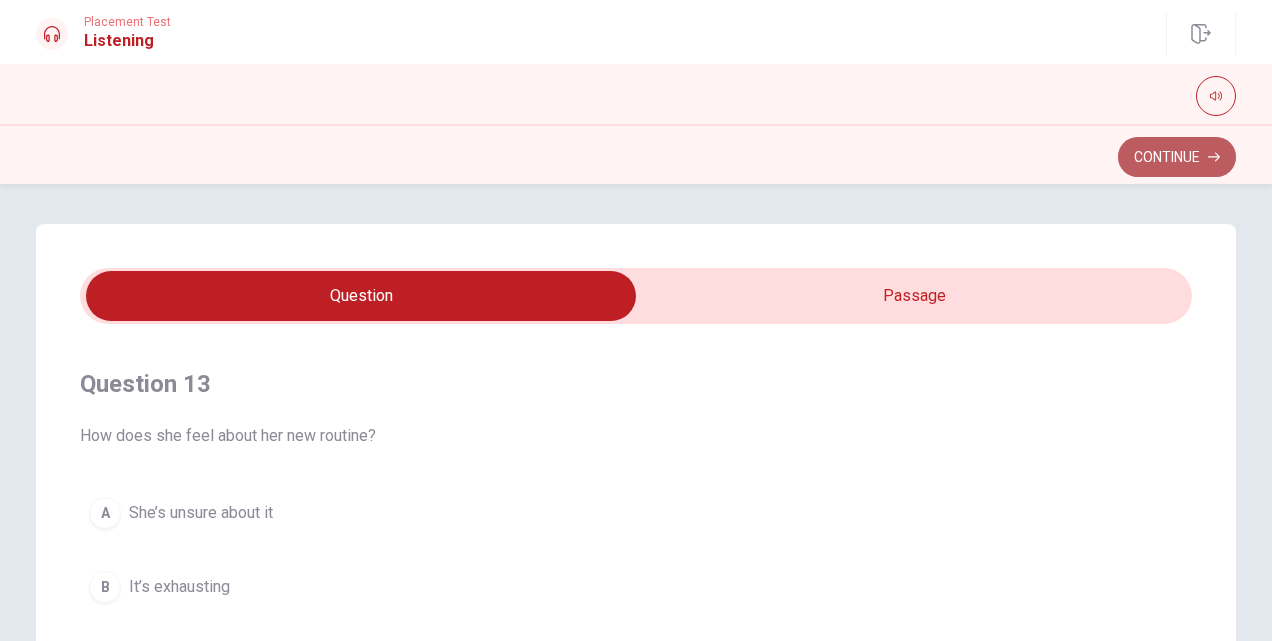 click on "Continue" at bounding box center (1177, 157) 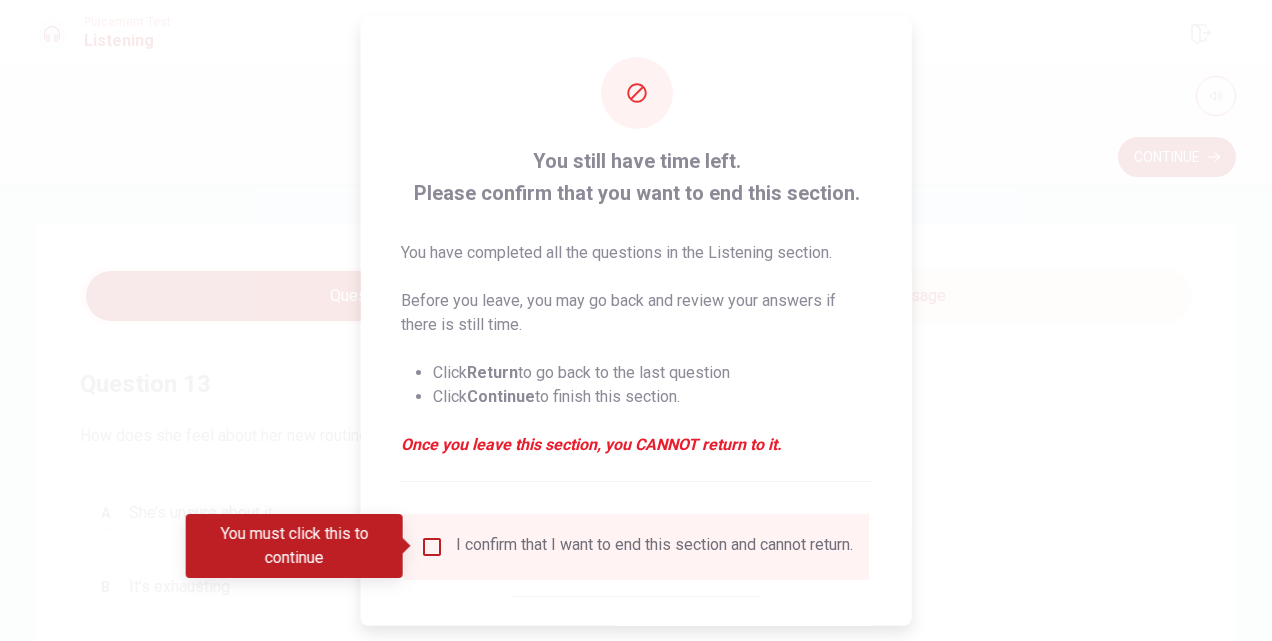 click at bounding box center (432, 546) 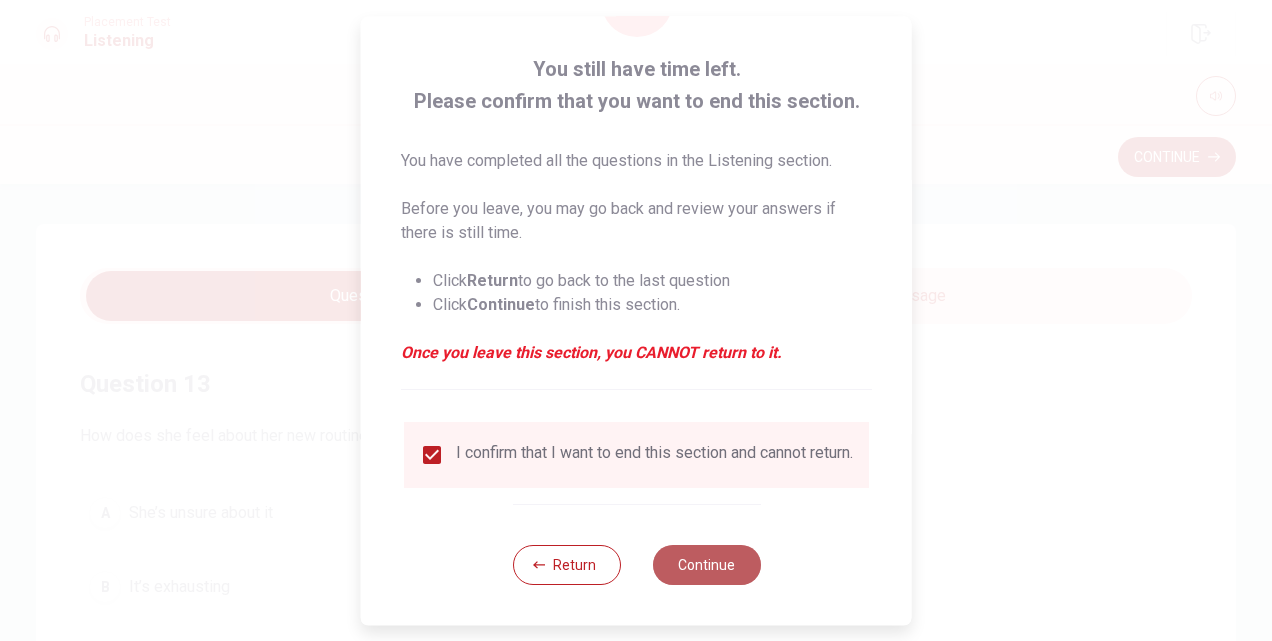 click on "Continue" at bounding box center (706, 565) 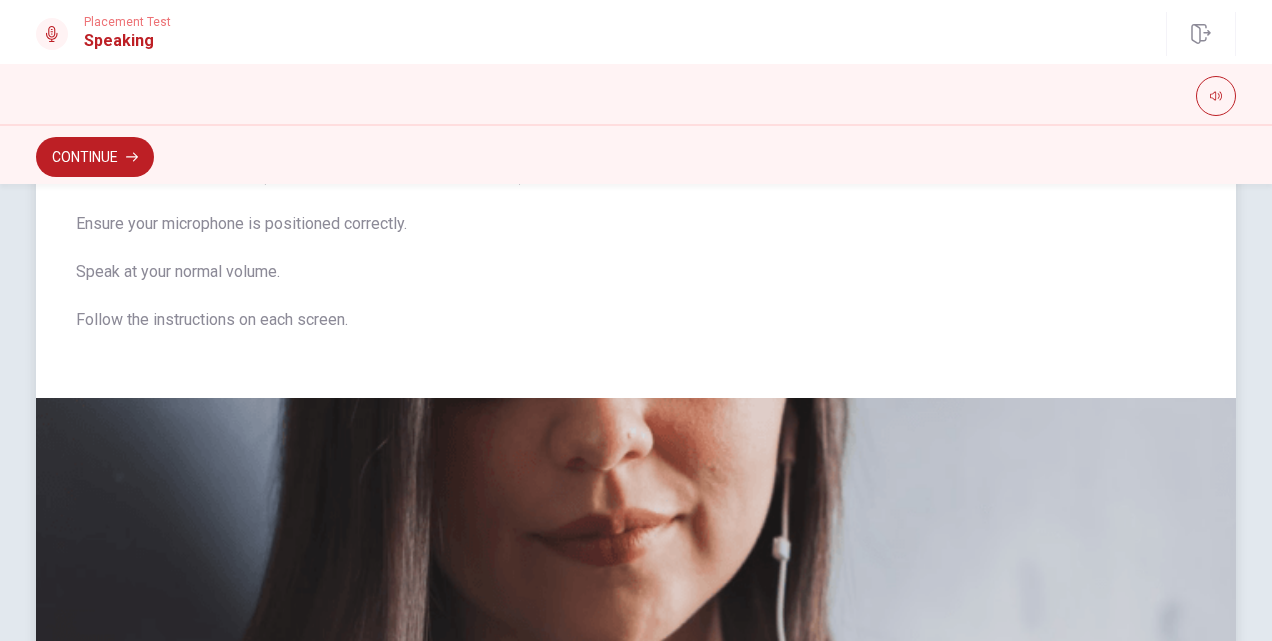 scroll, scrollTop: 58, scrollLeft: 0, axis: vertical 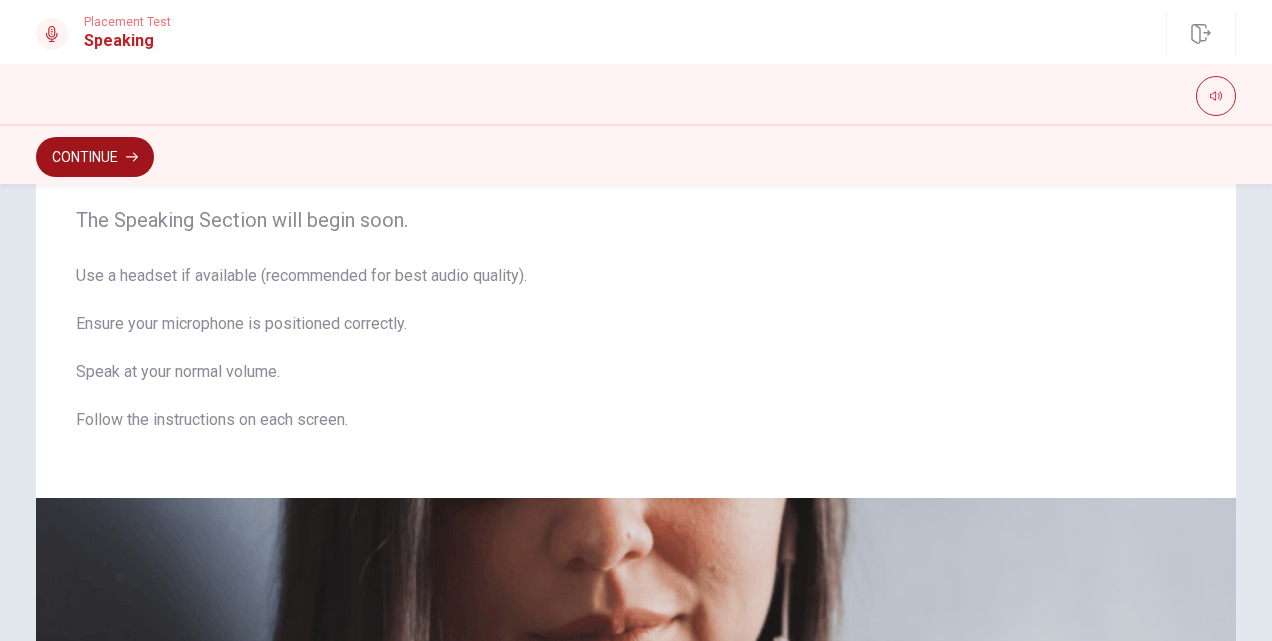 click on "Continue" at bounding box center (95, 157) 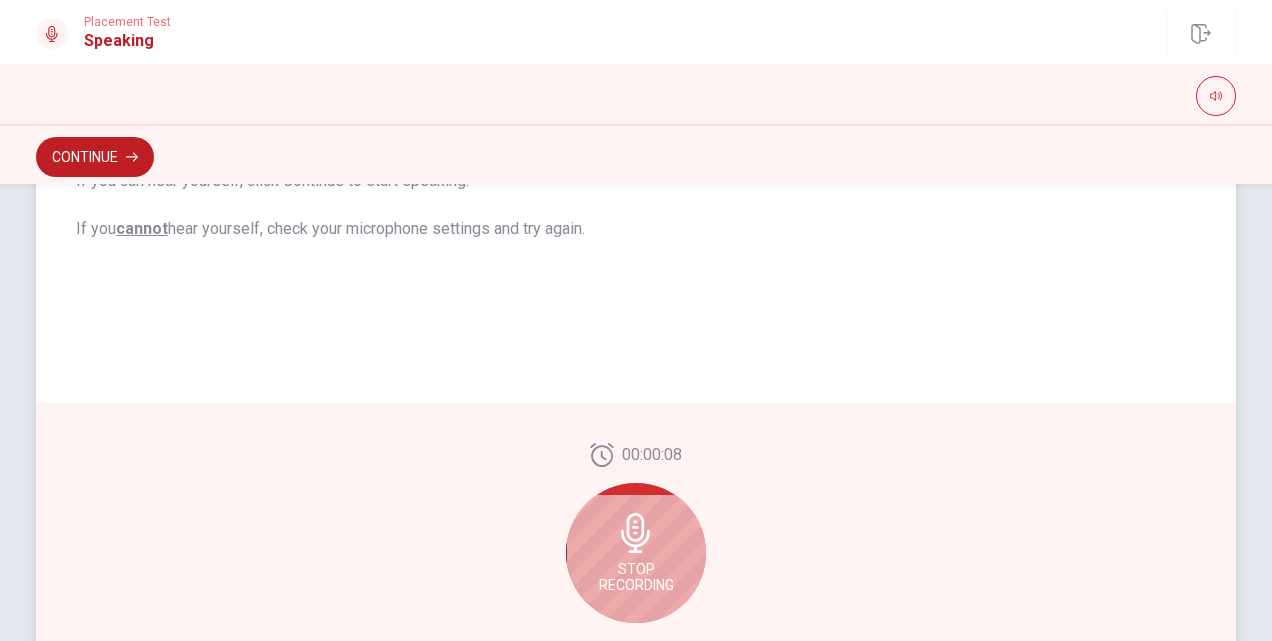 scroll, scrollTop: 458, scrollLeft: 0, axis: vertical 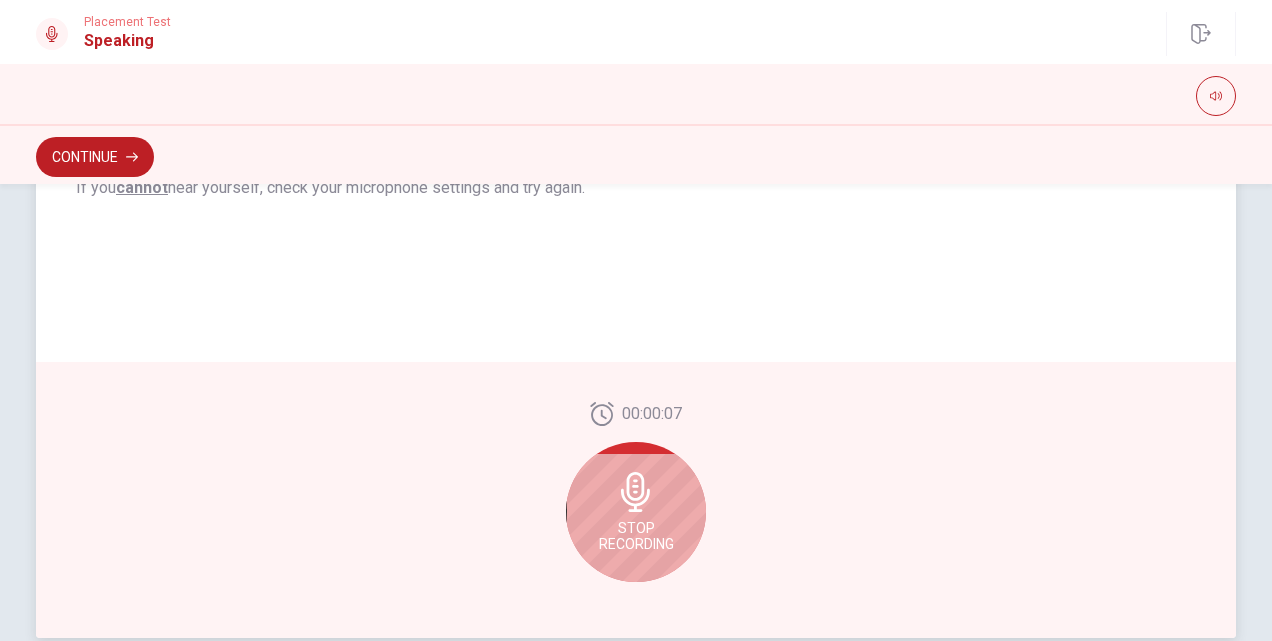 click on "Stop   Recording" at bounding box center (636, 512) 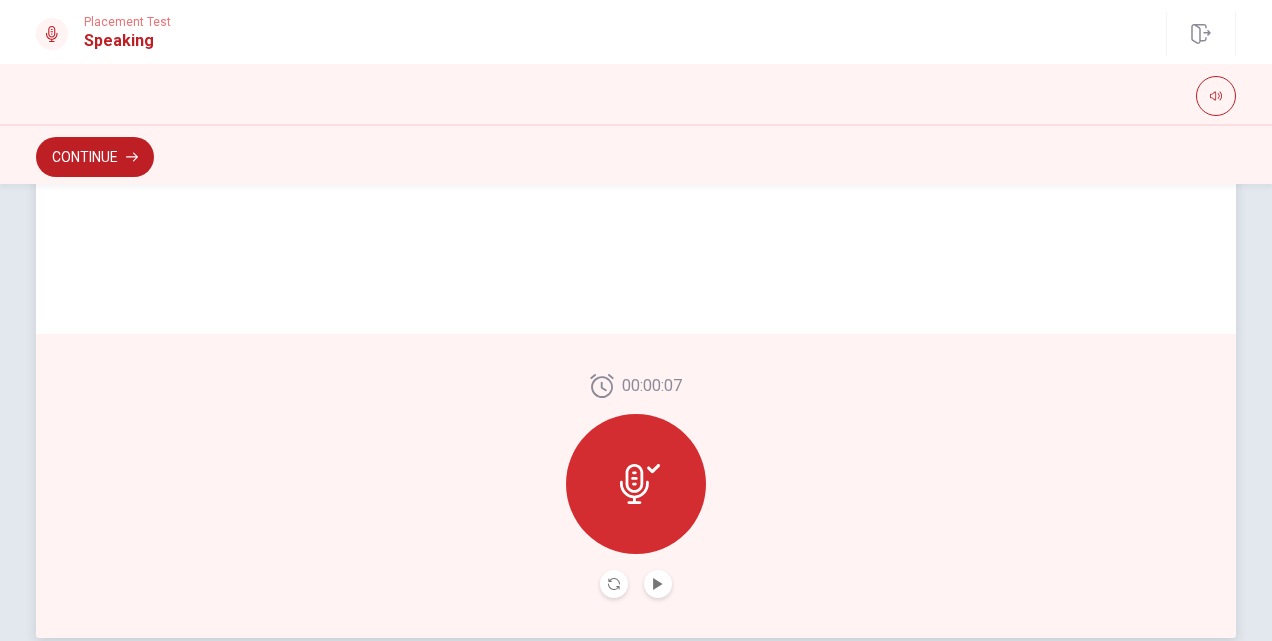 scroll, scrollTop: 444, scrollLeft: 0, axis: vertical 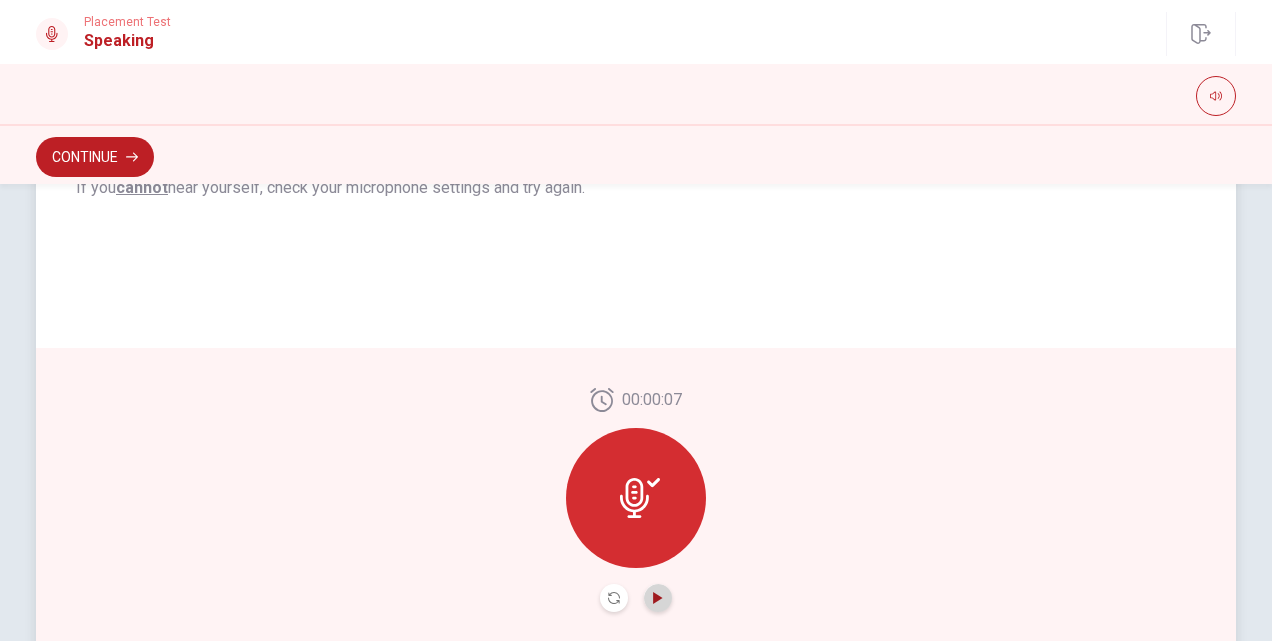 click 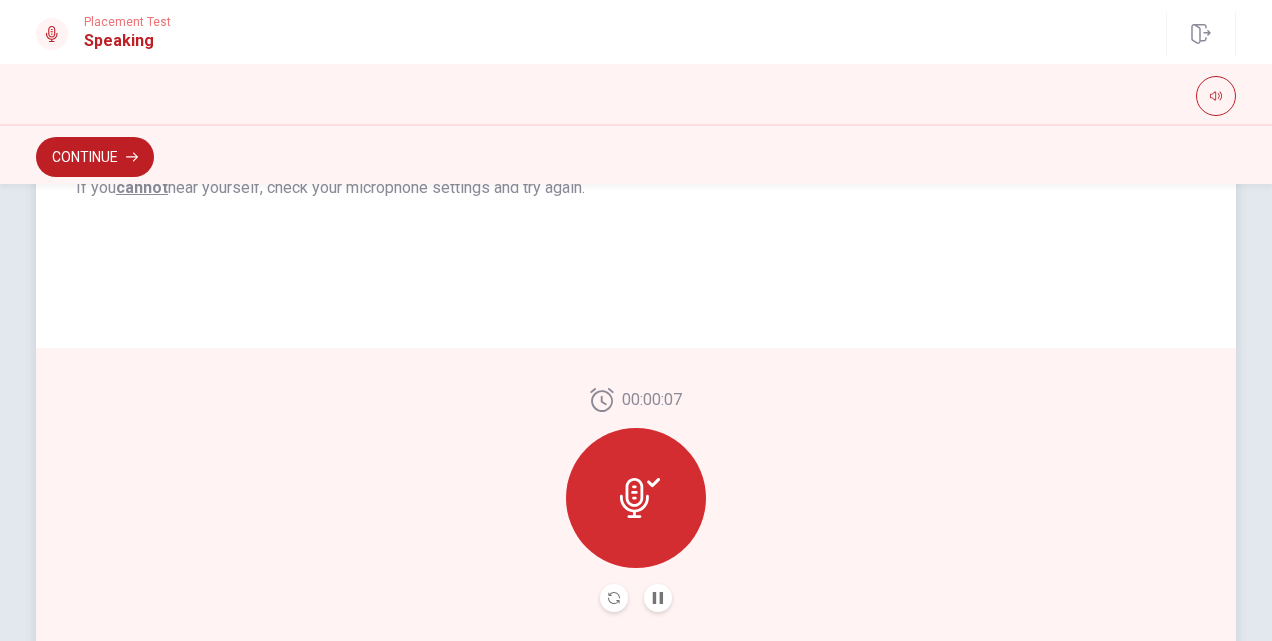 click at bounding box center [658, 598] 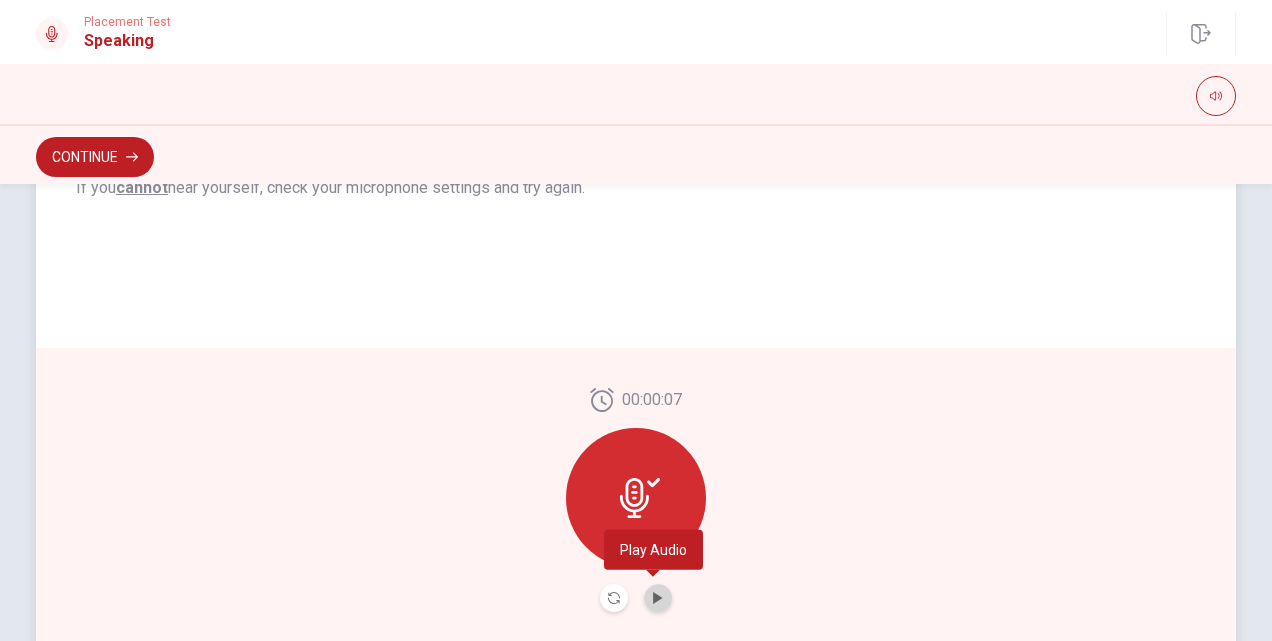 click at bounding box center [658, 598] 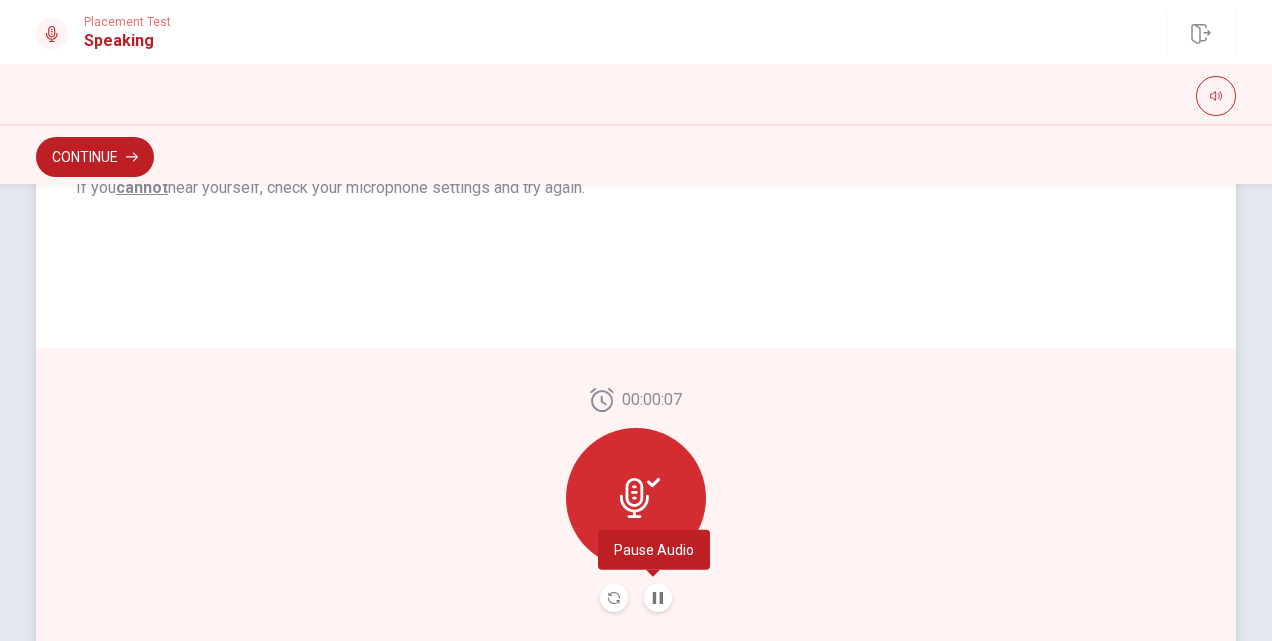 click at bounding box center [658, 598] 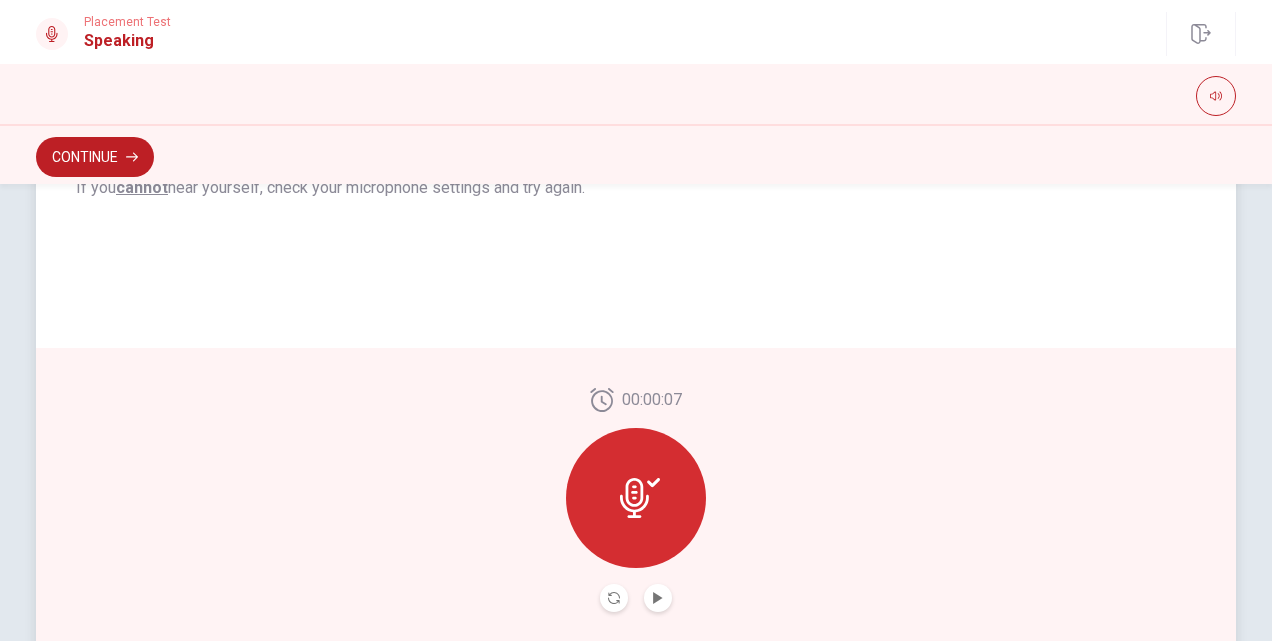 click at bounding box center (636, 498) 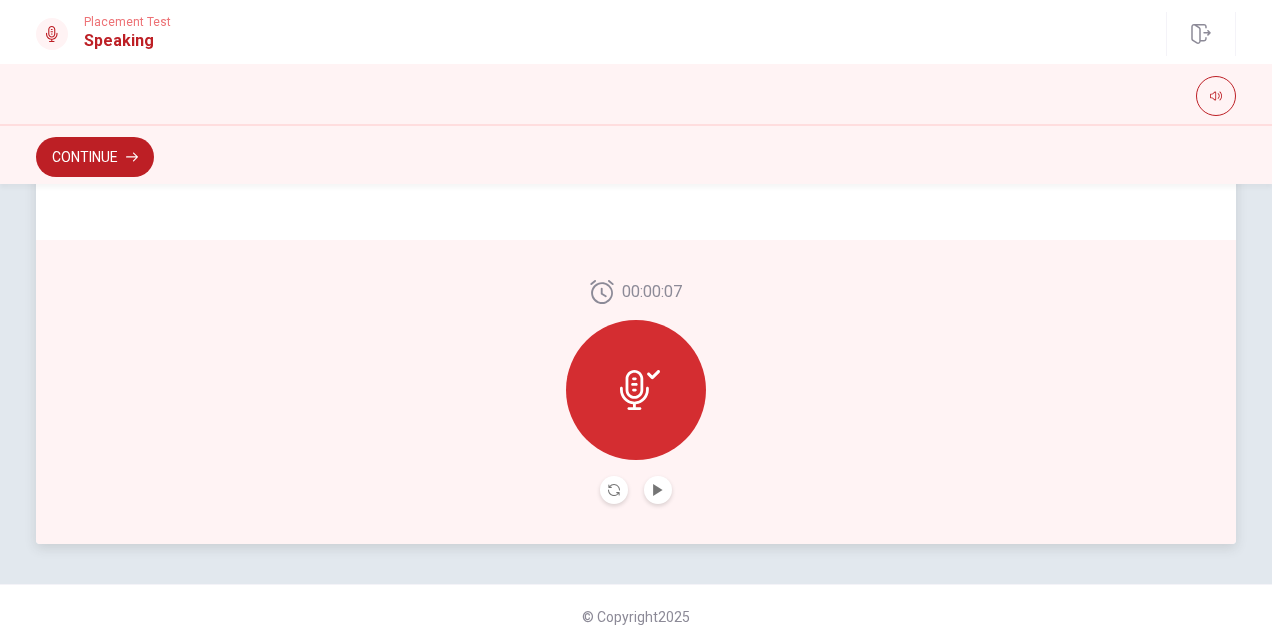 scroll, scrollTop: 558, scrollLeft: 0, axis: vertical 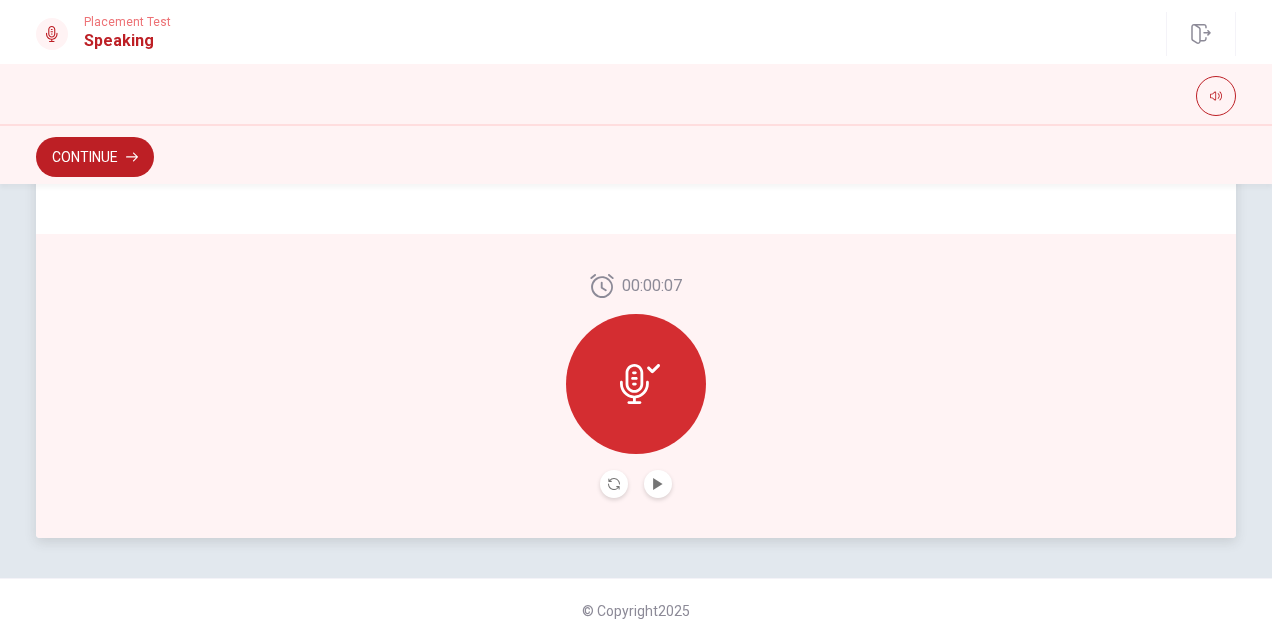 click at bounding box center (636, 484) 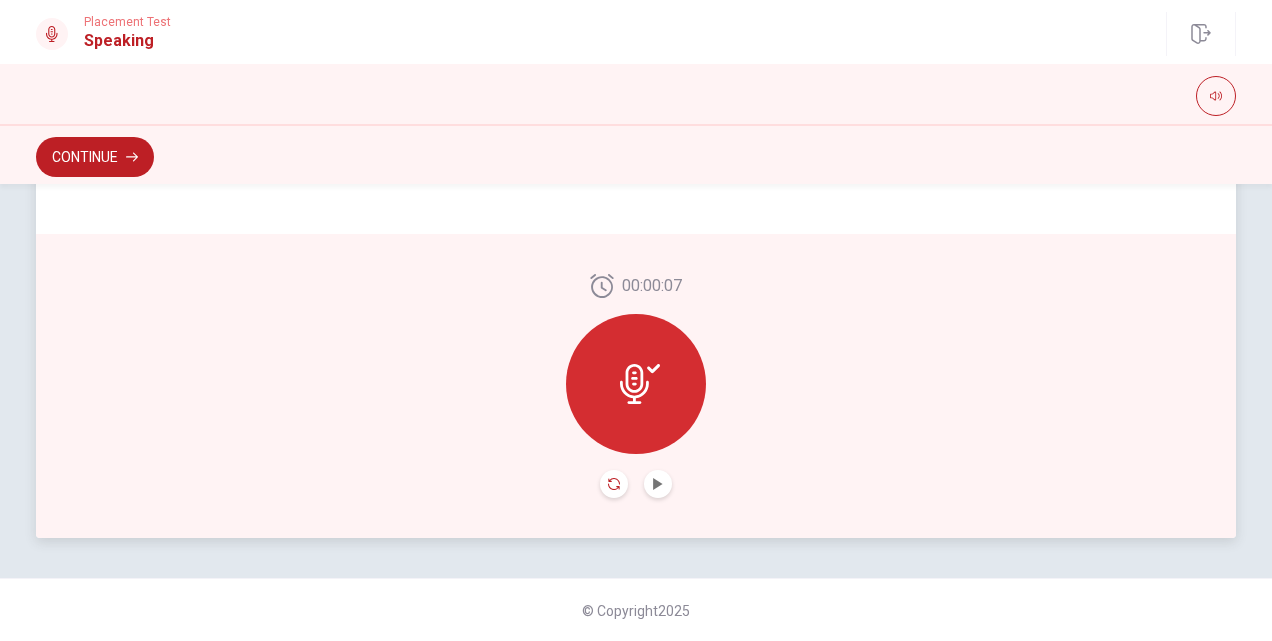 click 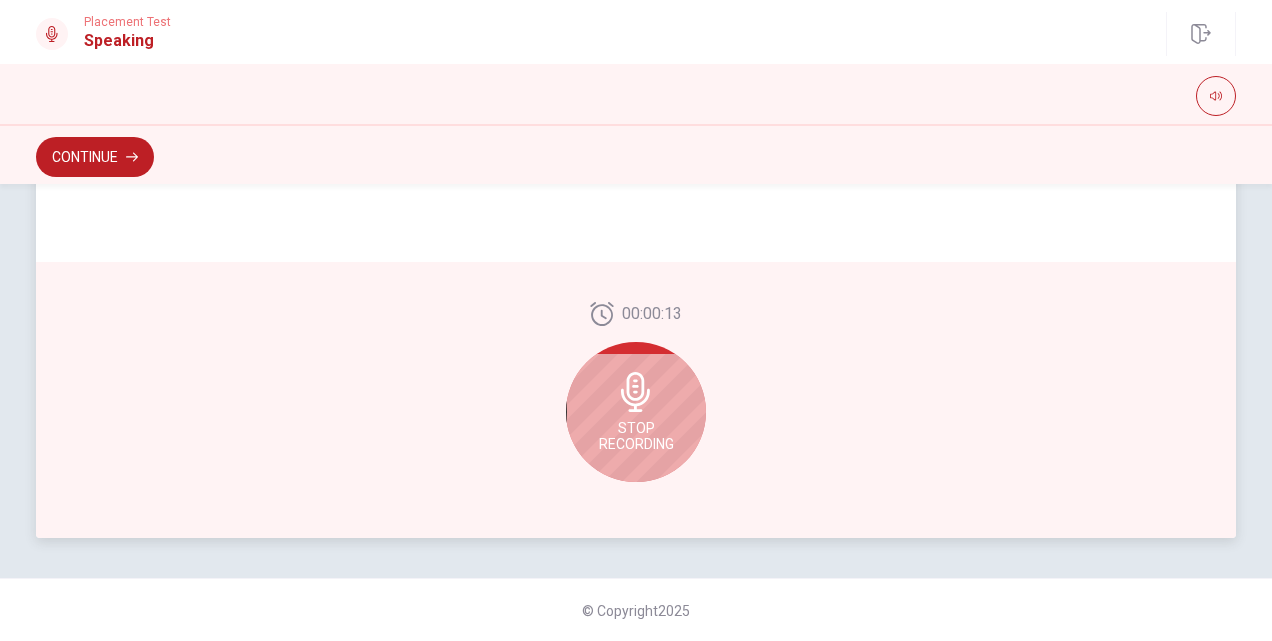 click on "Stop   Recording" at bounding box center (636, 412) 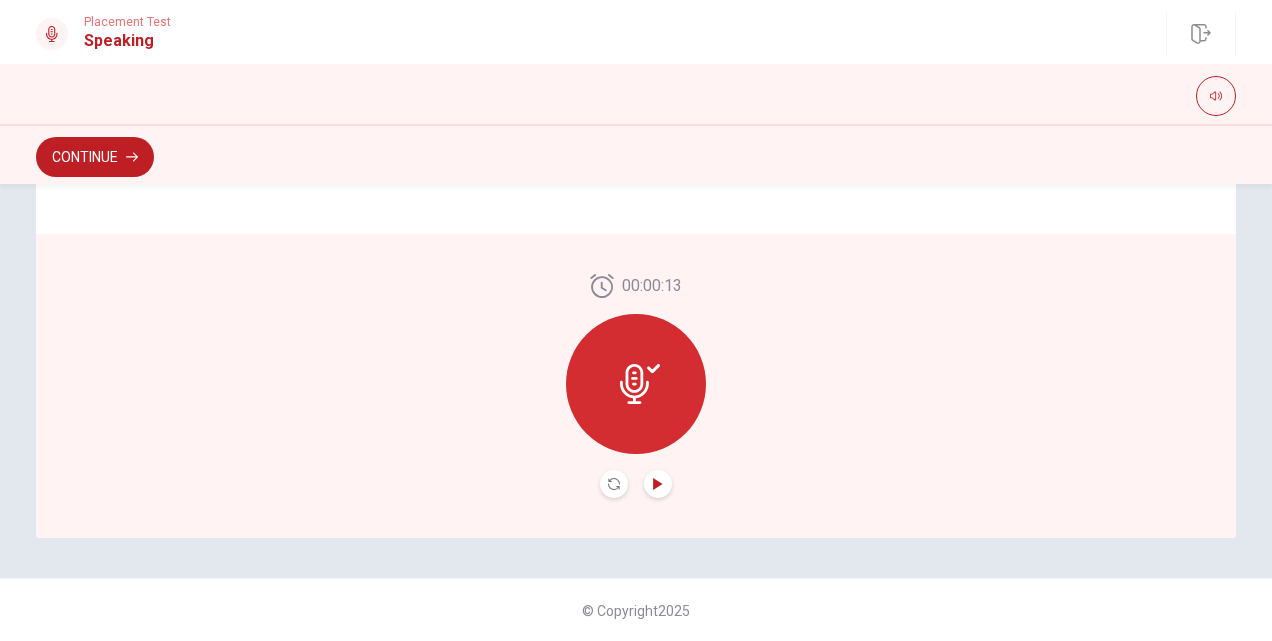 click 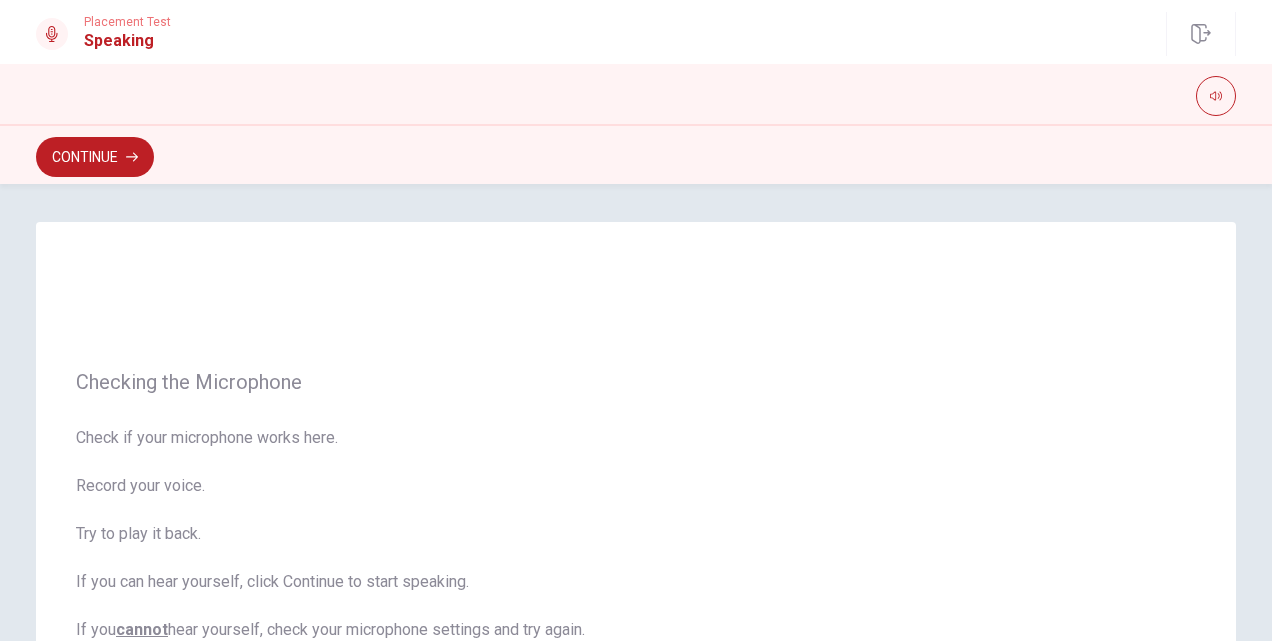 scroll, scrollTop: 0, scrollLeft: 0, axis: both 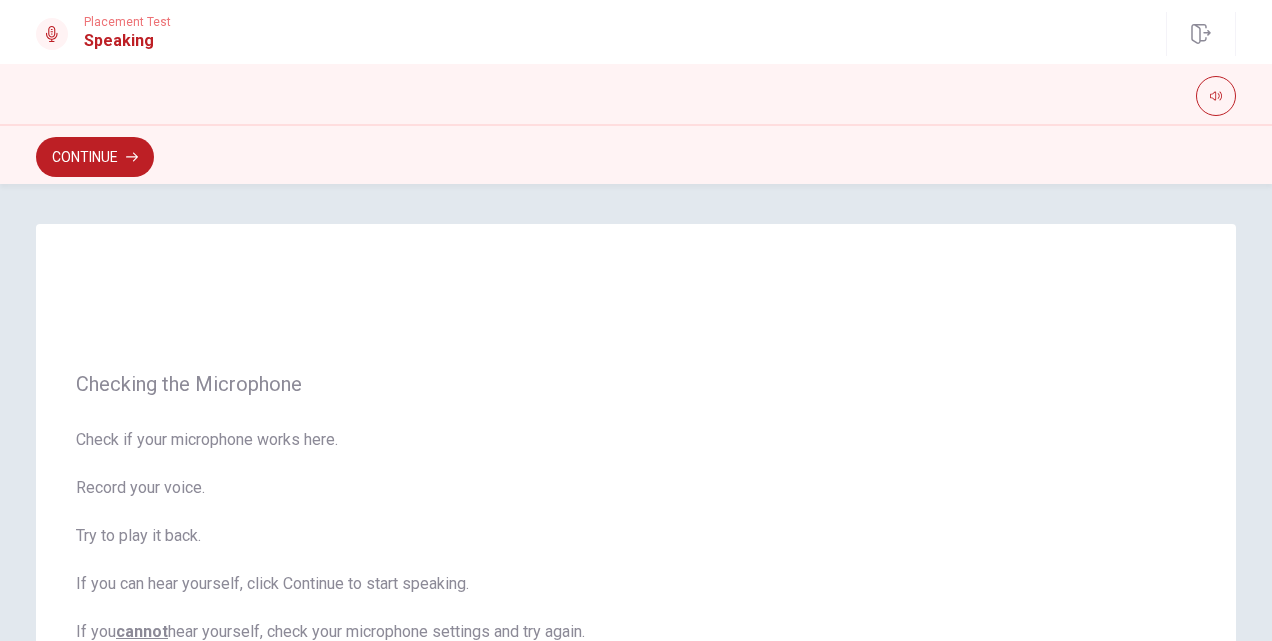 click on "Continue" at bounding box center (95, 157) 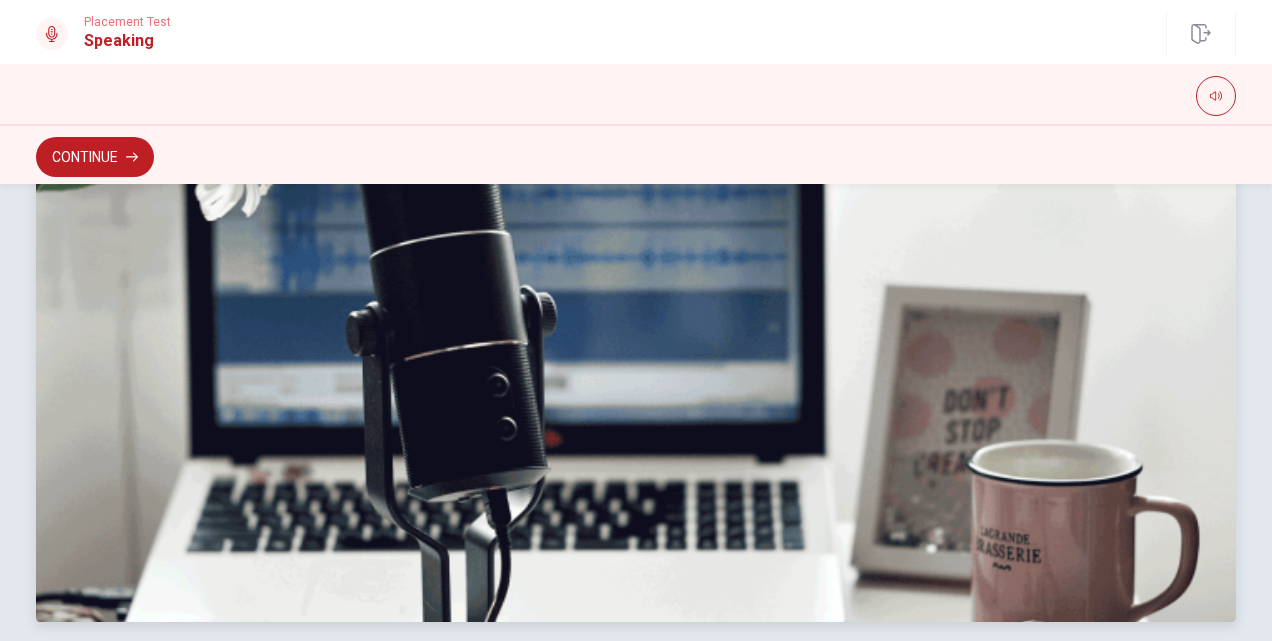 scroll, scrollTop: 100, scrollLeft: 0, axis: vertical 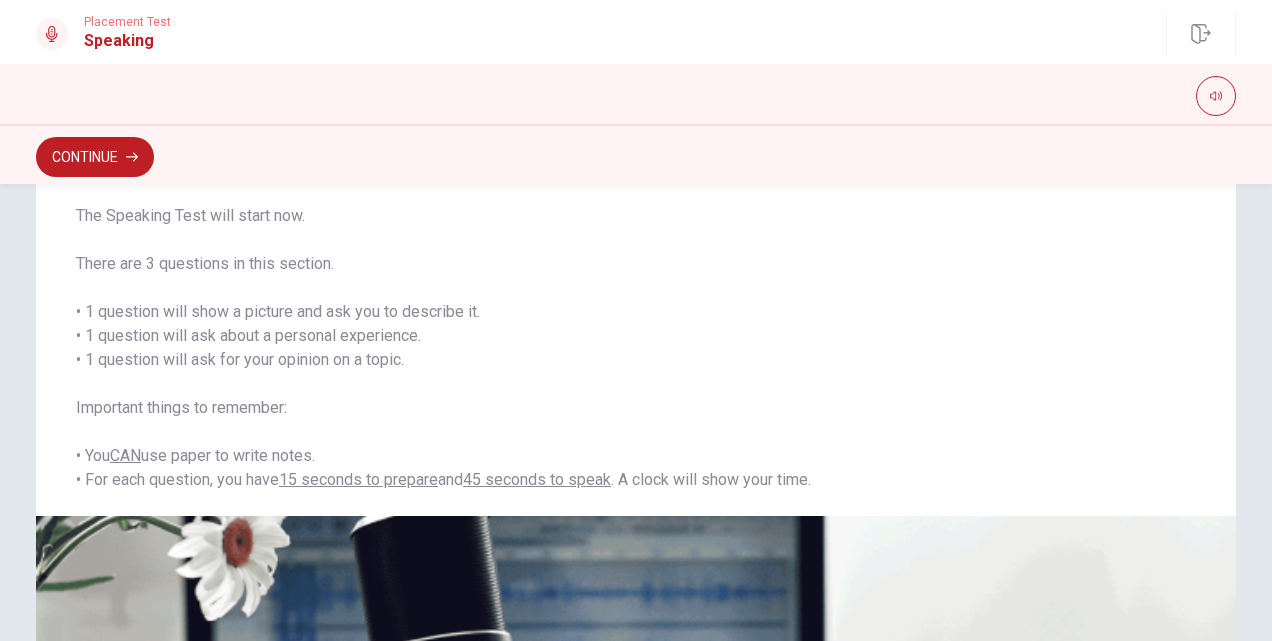 click on "Continue" at bounding box center [95, 157] 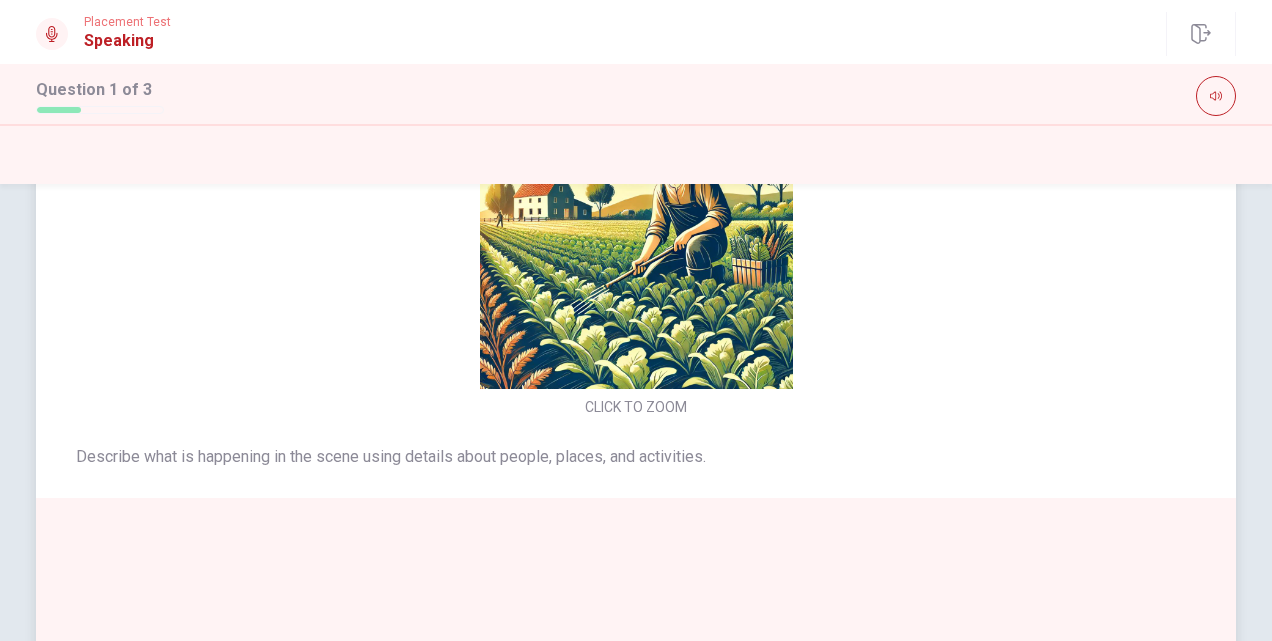 scroll, scrollTop: 0, scrollLeft: 0, axis: both 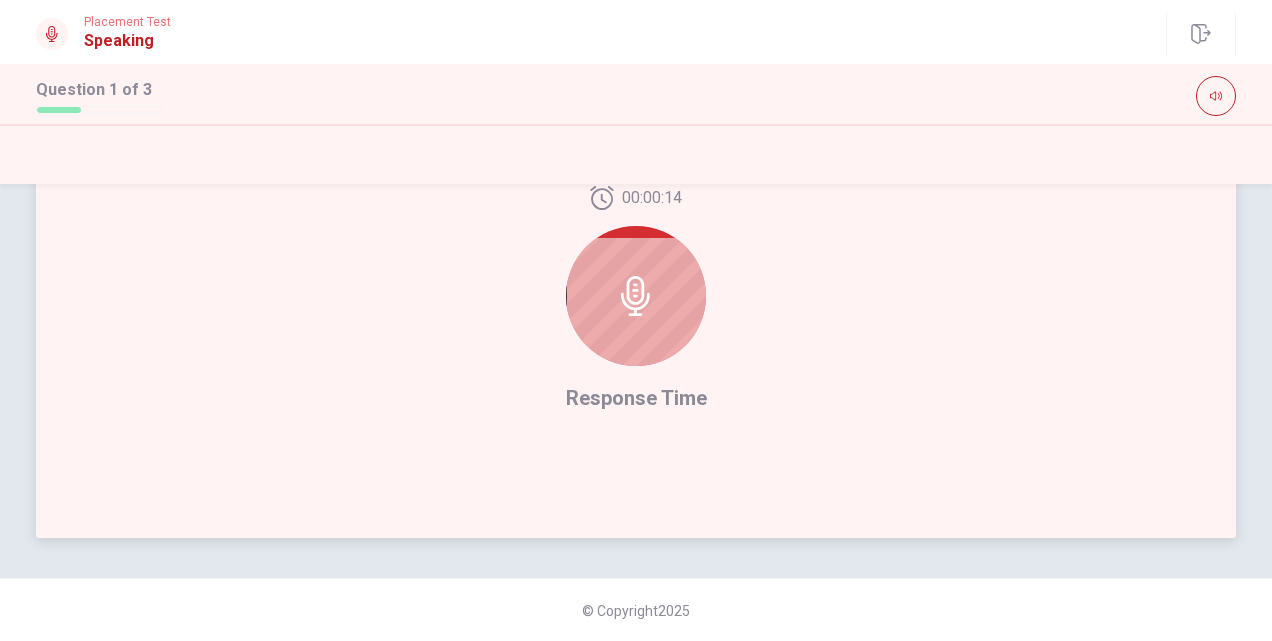click 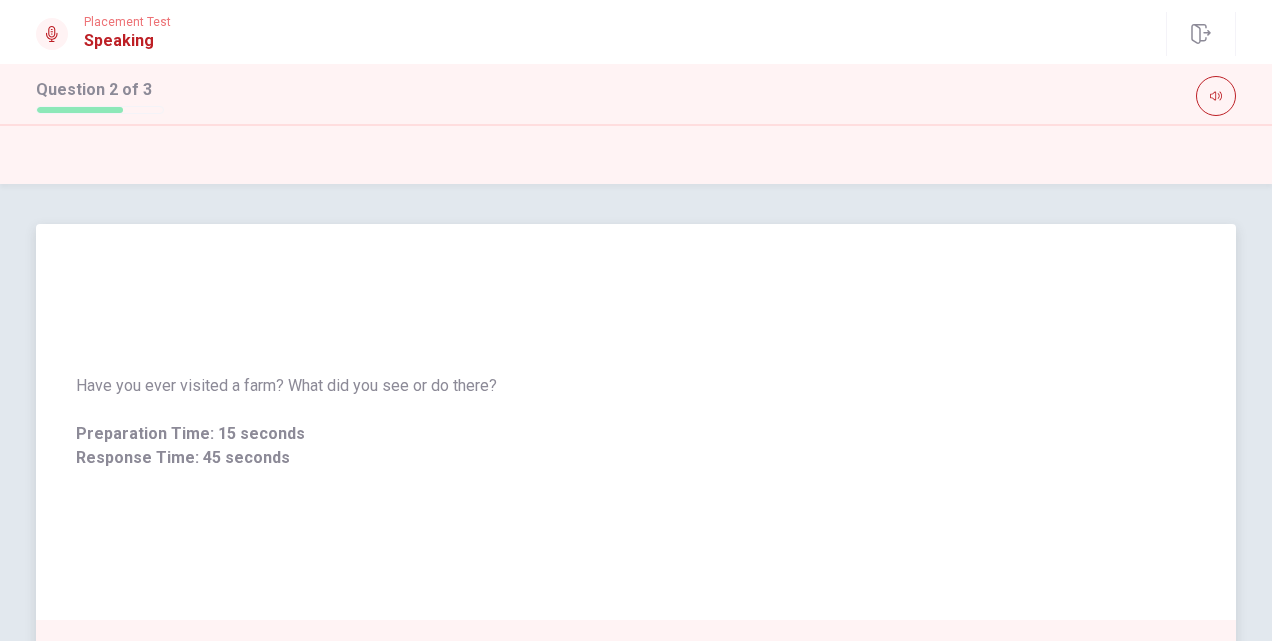 scroll, scrollTop: 500, scrollLeft: 0, axis: vertical 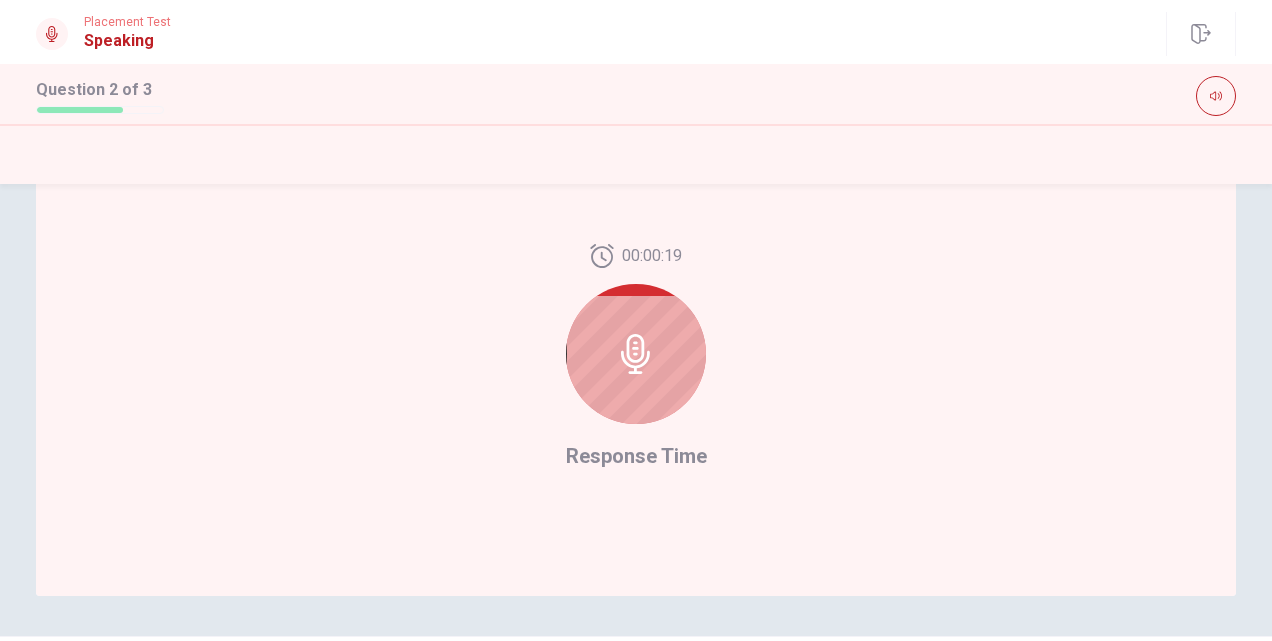 click on "00:00:19" at bounding box center (636, 342) 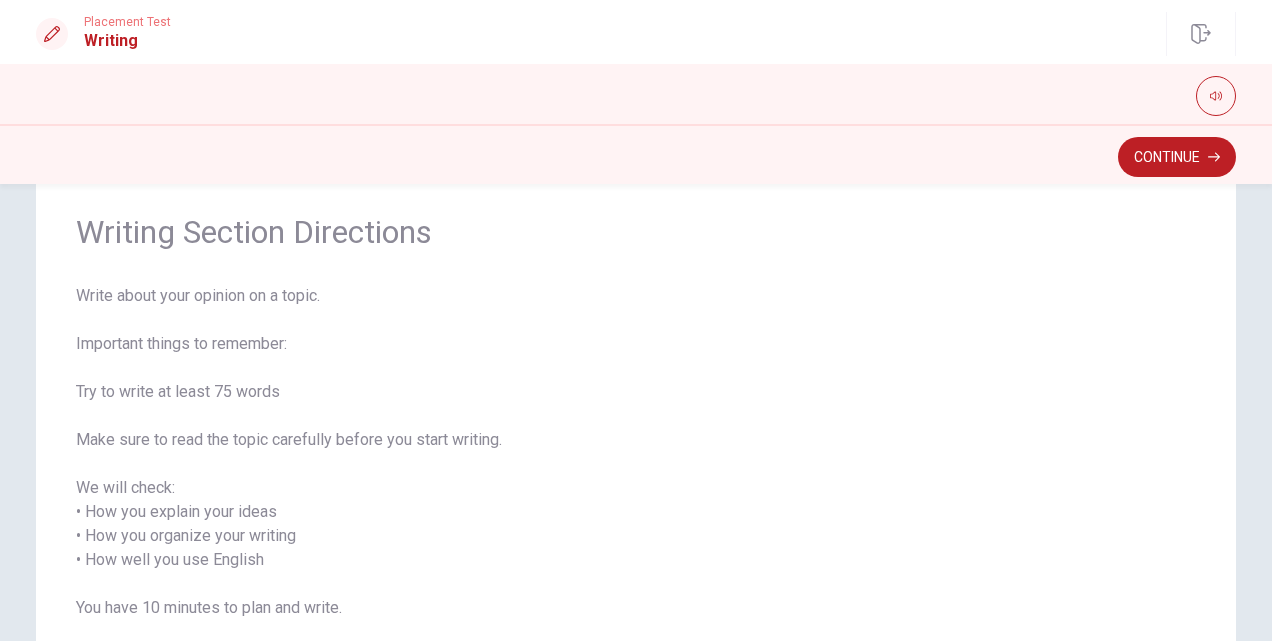 scroll, scrollTop: 100, scrollLeft: 0, axis: vertical 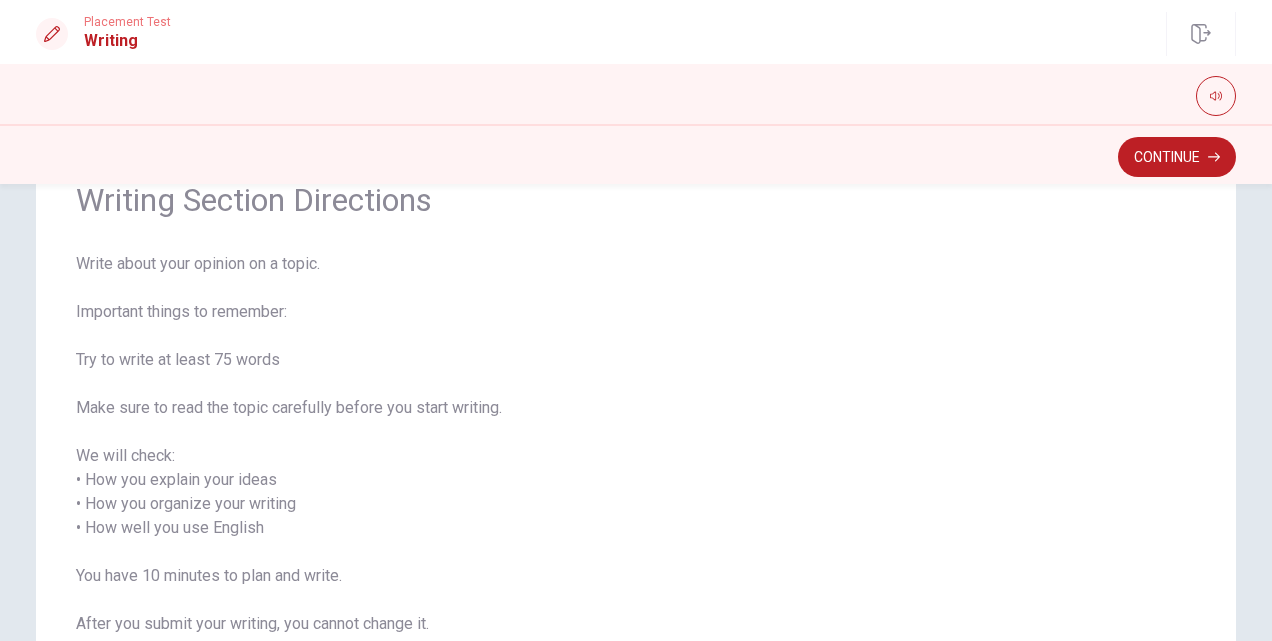 click on "Continue" at bounding box center [1177, 157] 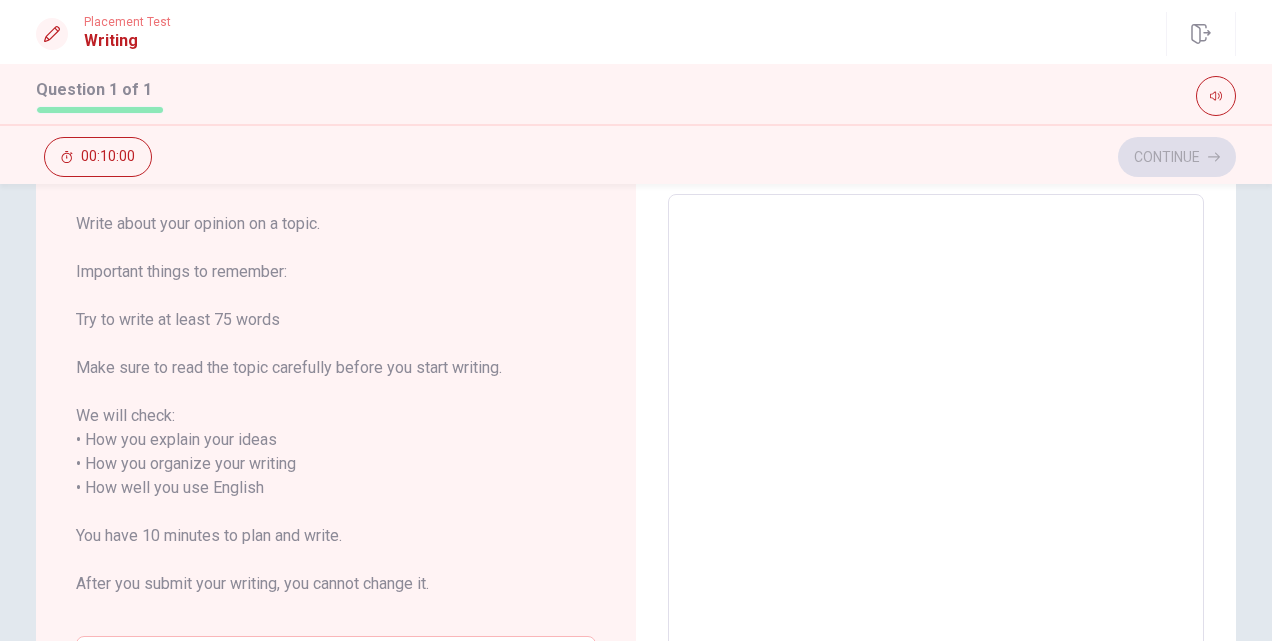 scroll, scrollTop: 0, scrollLeft: 0, axis: both 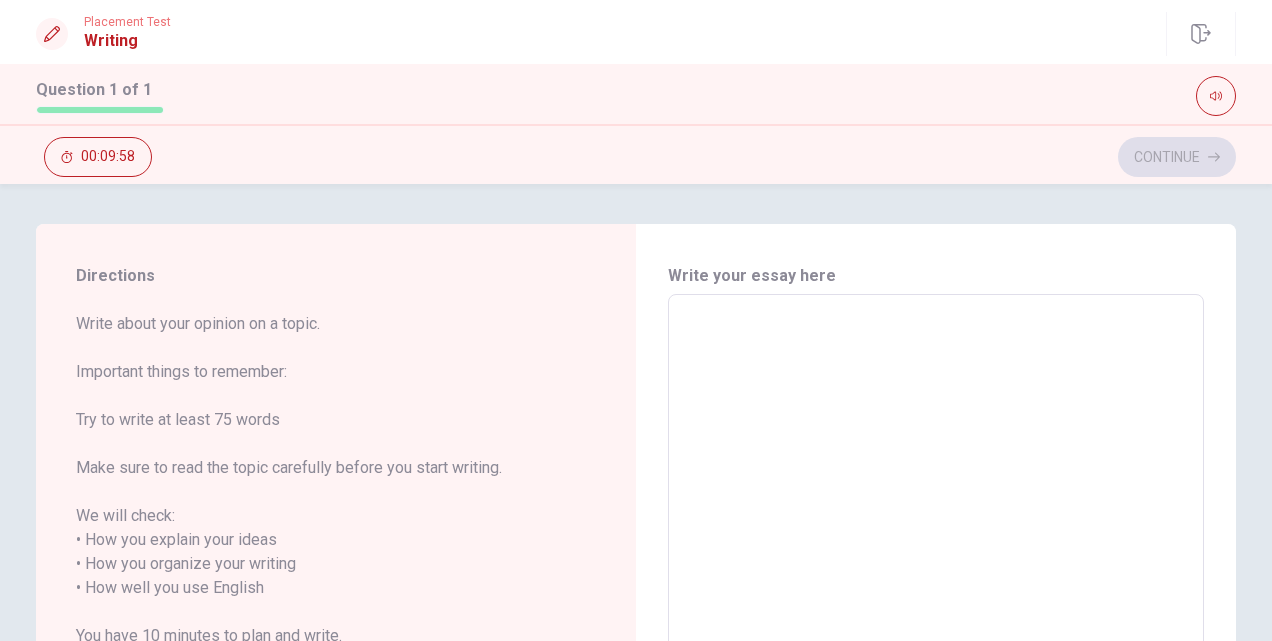 click at bounding box center [936, 588] 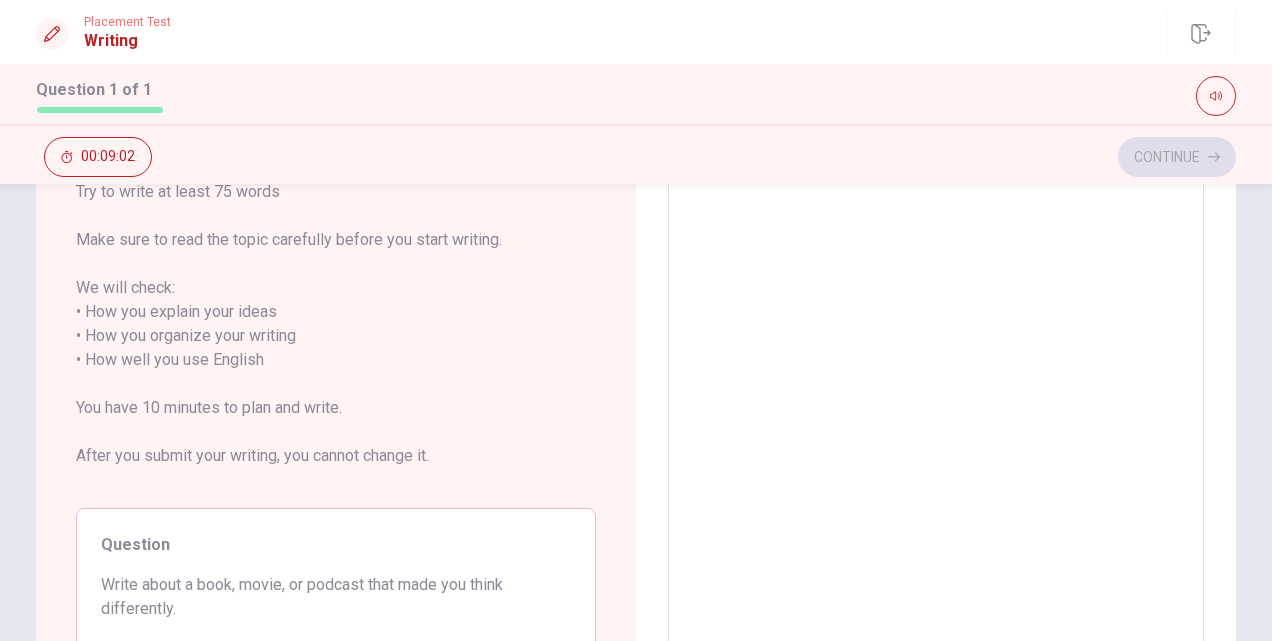 scroll, scrollTop: 16, scrollLeft: 0, axis: vertical 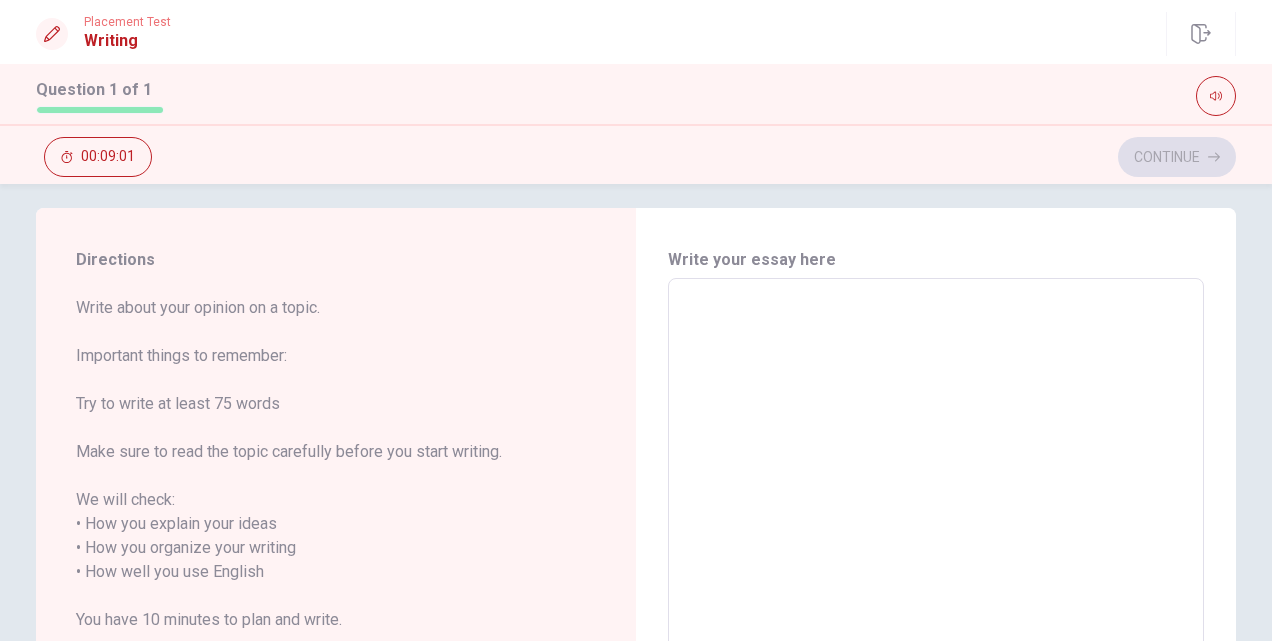 click at bounding box center (936, 572) 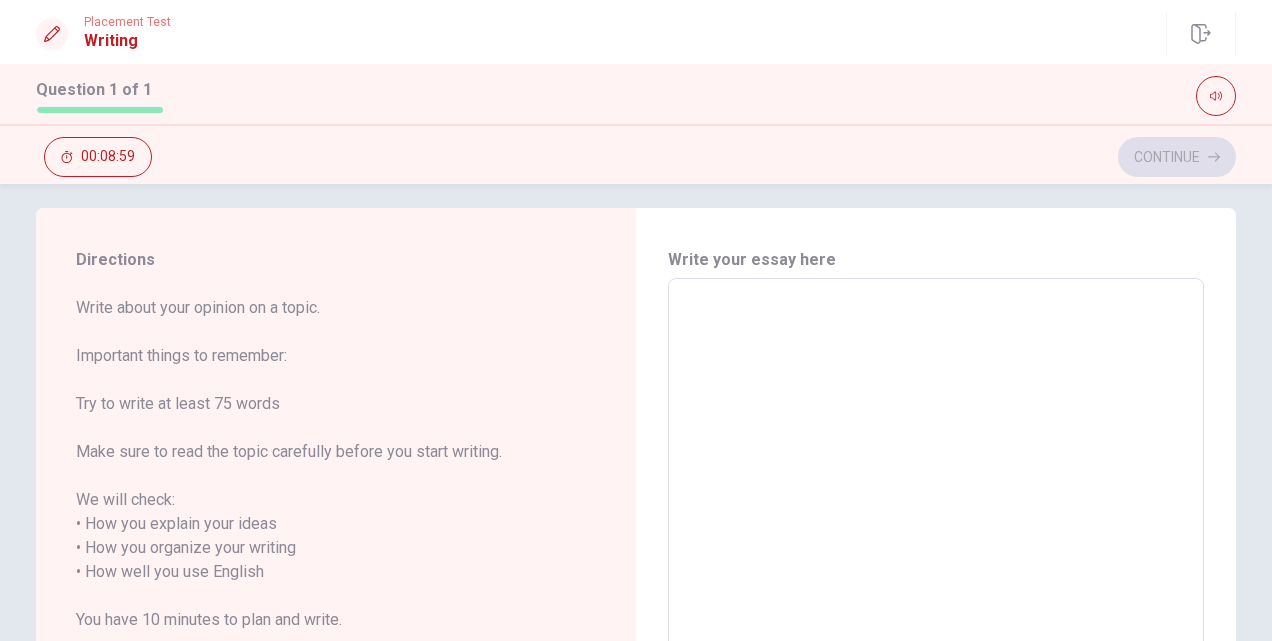 type on "ㄔ" 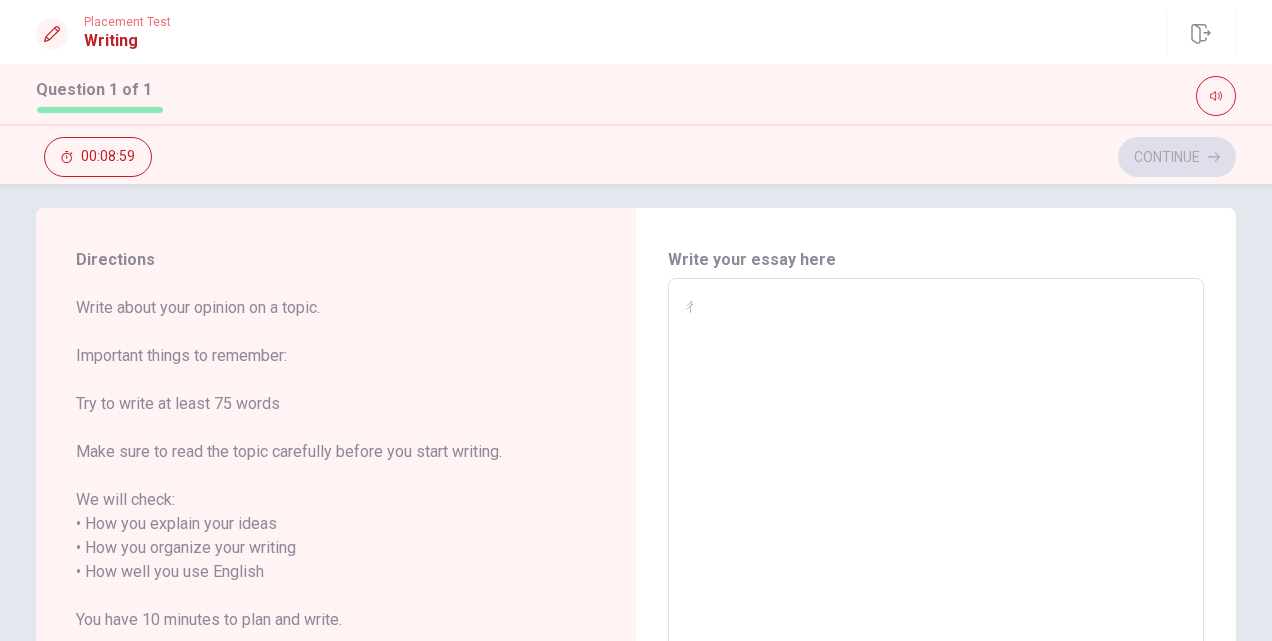 type on "x" 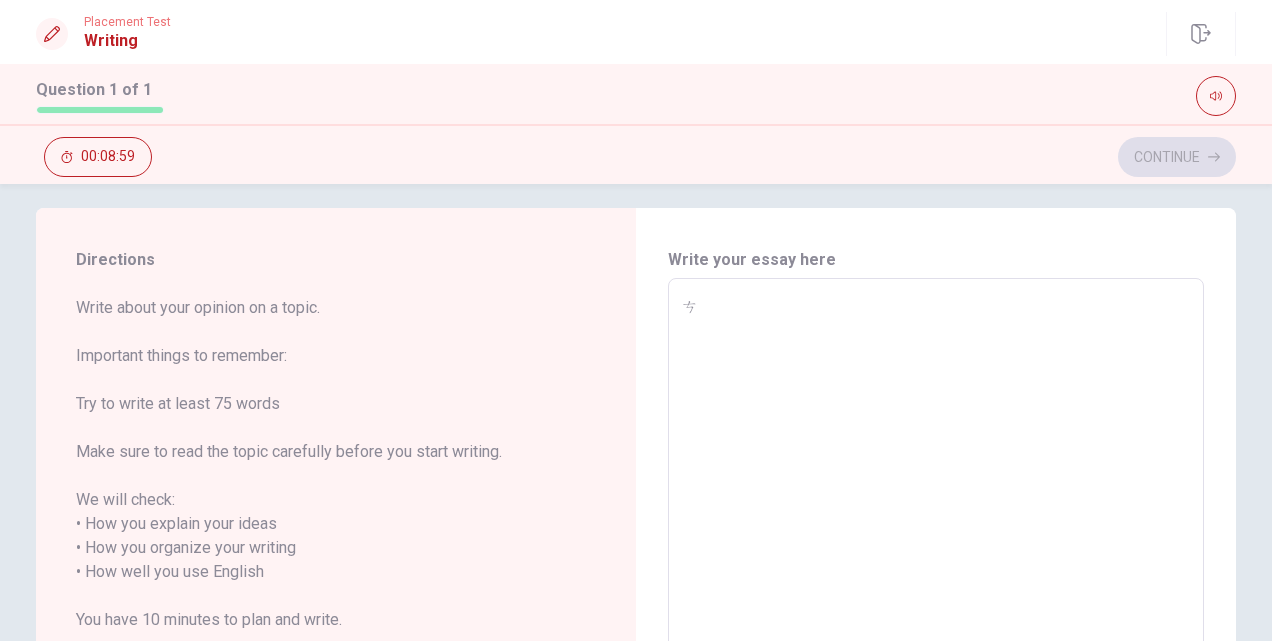 type on "x" 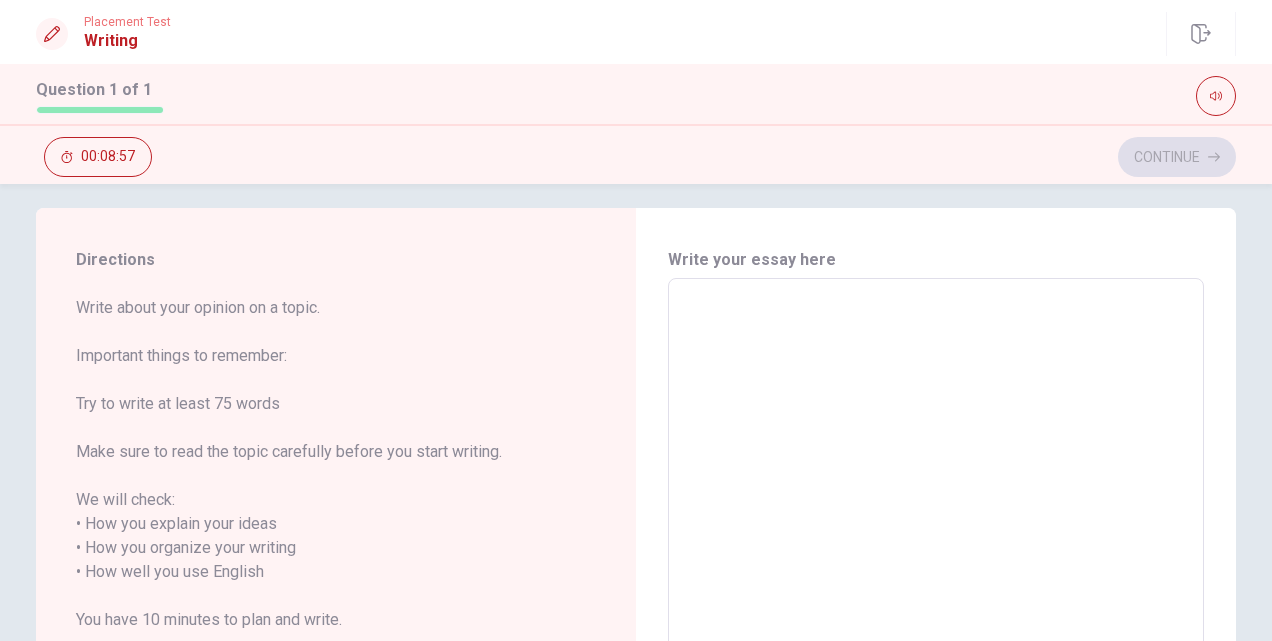 type on "t" 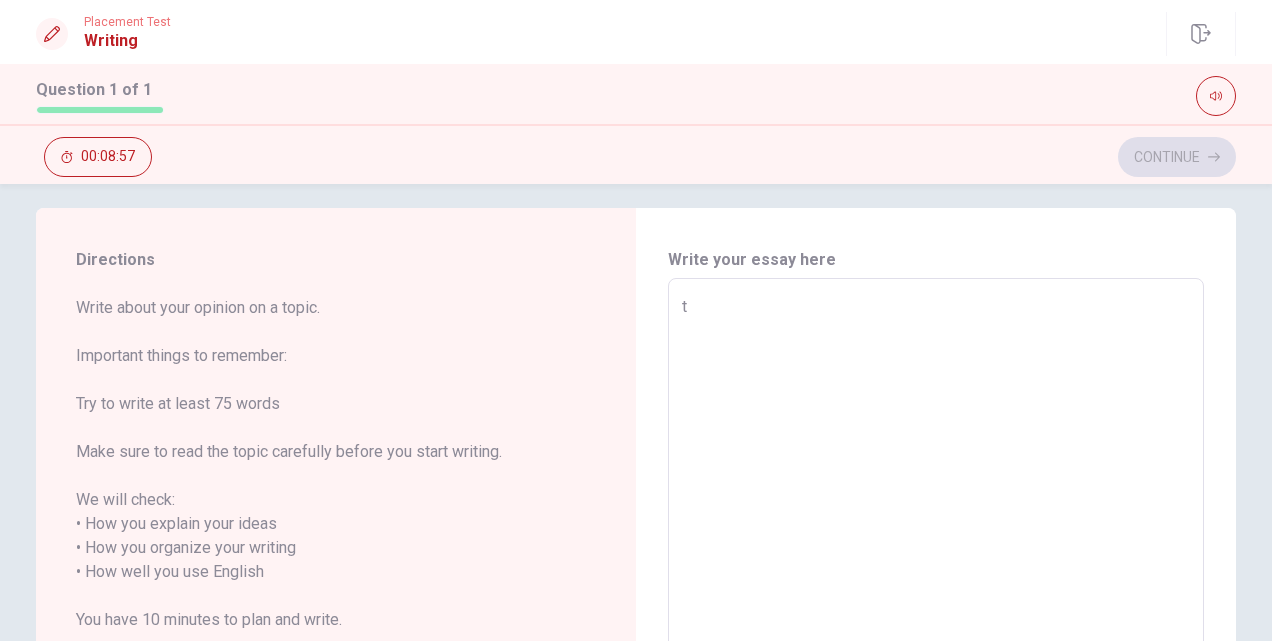 type on "x" 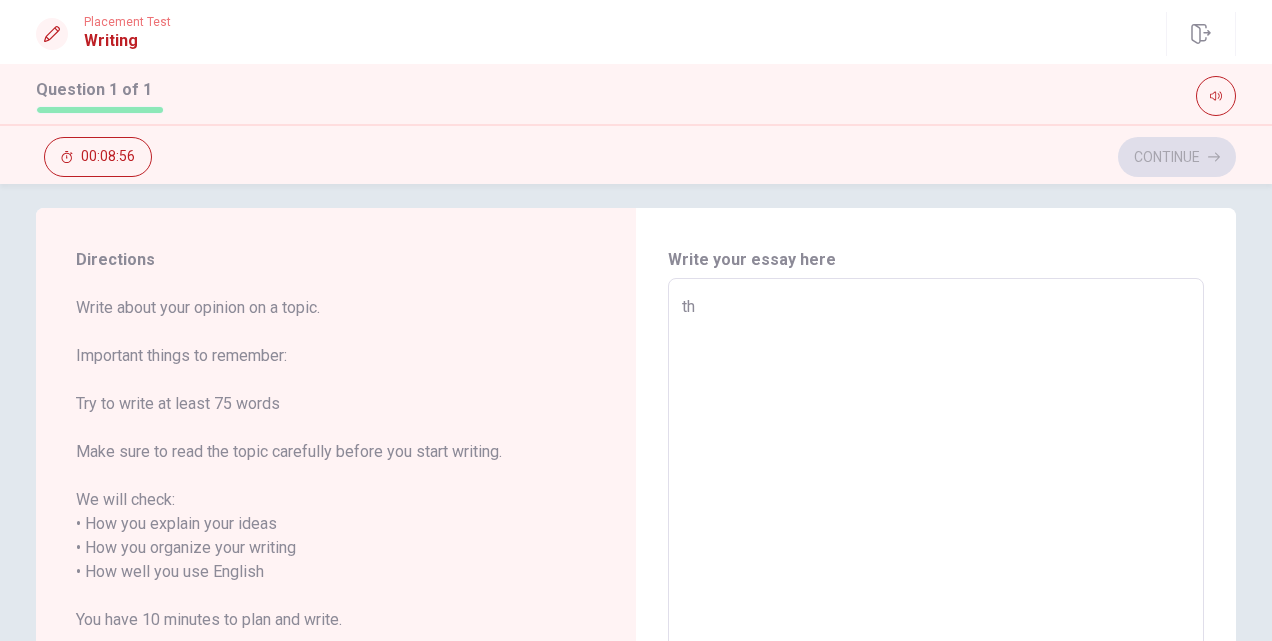 type on "x" 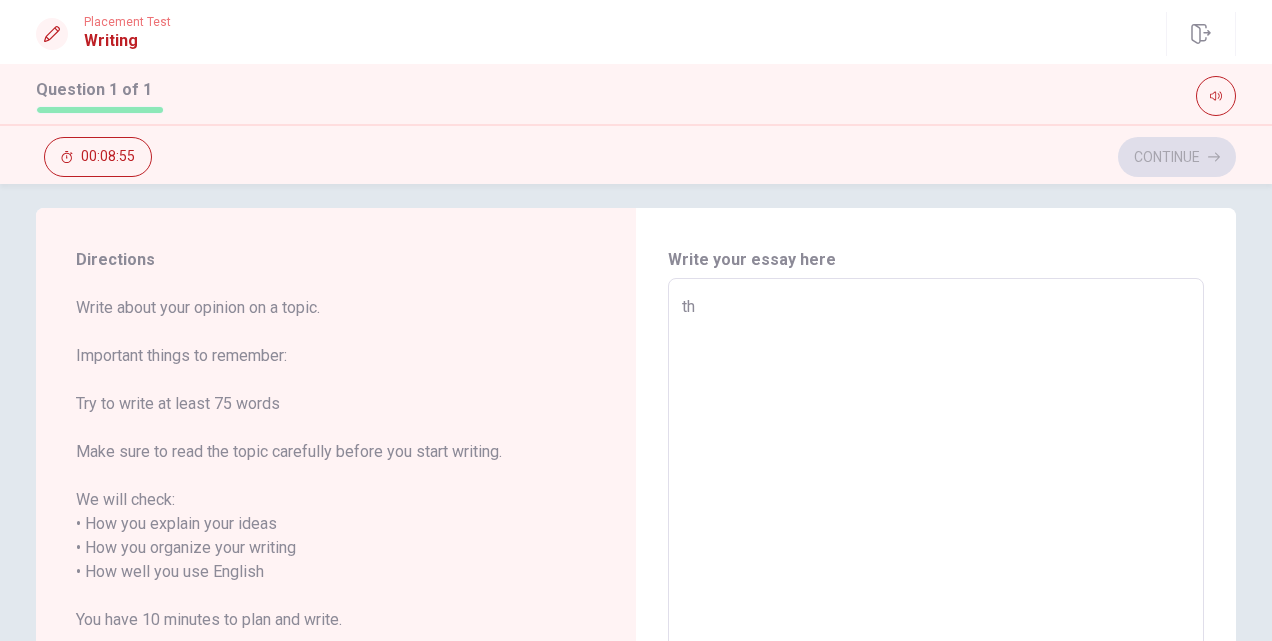 type on "the" 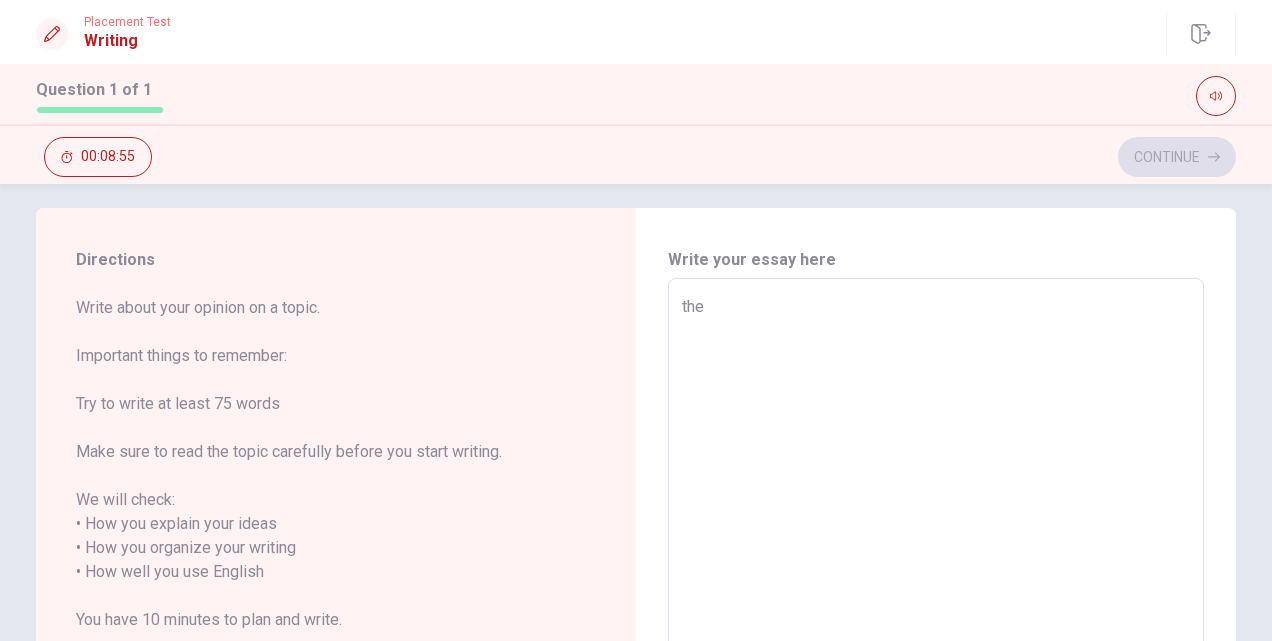 type on "x" 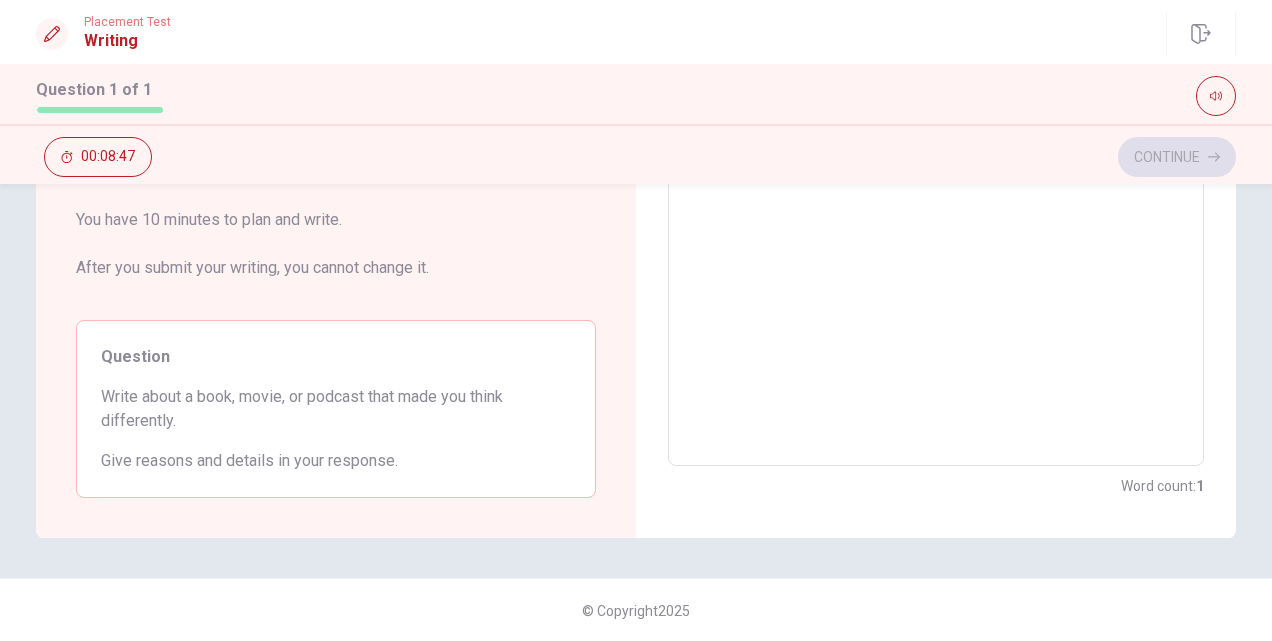 scroll, scrollTop: 16, scrollLeft: 0, axis: vertical 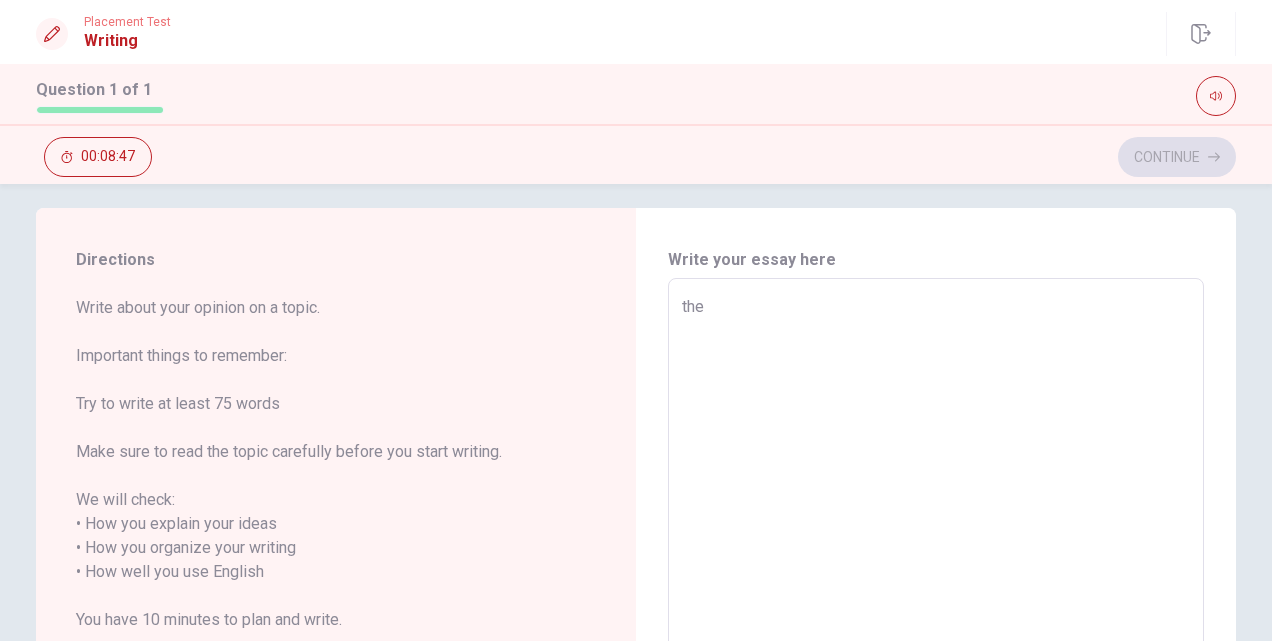 type on "x" 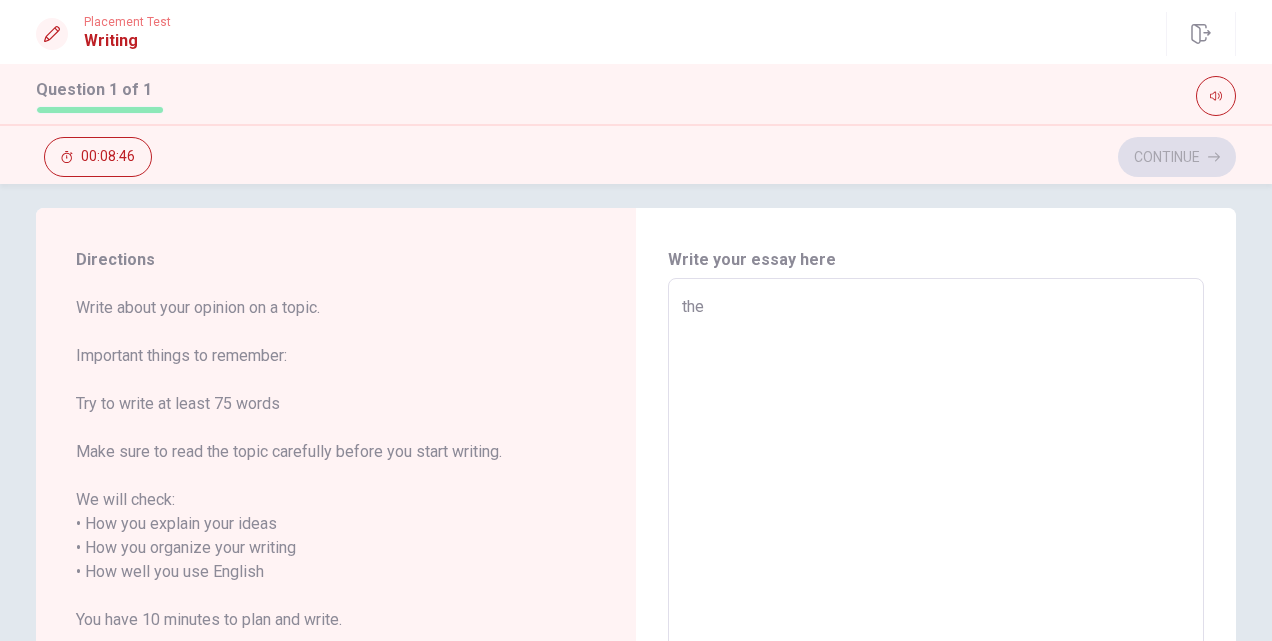 type on "the" 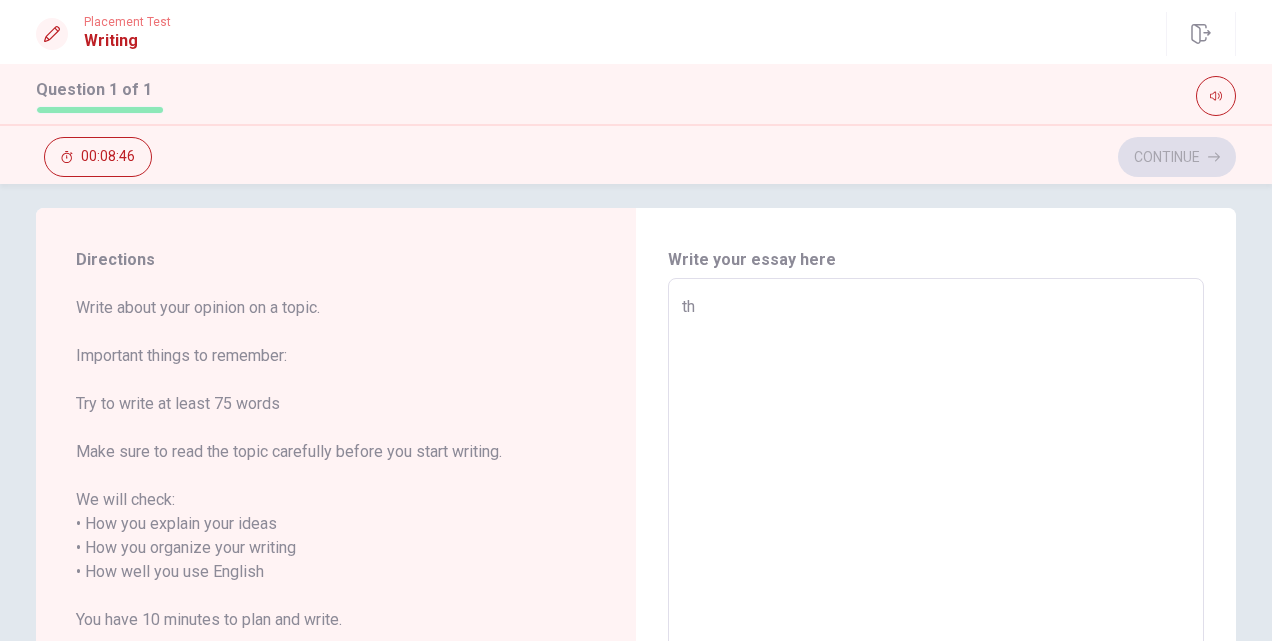 type on "x" 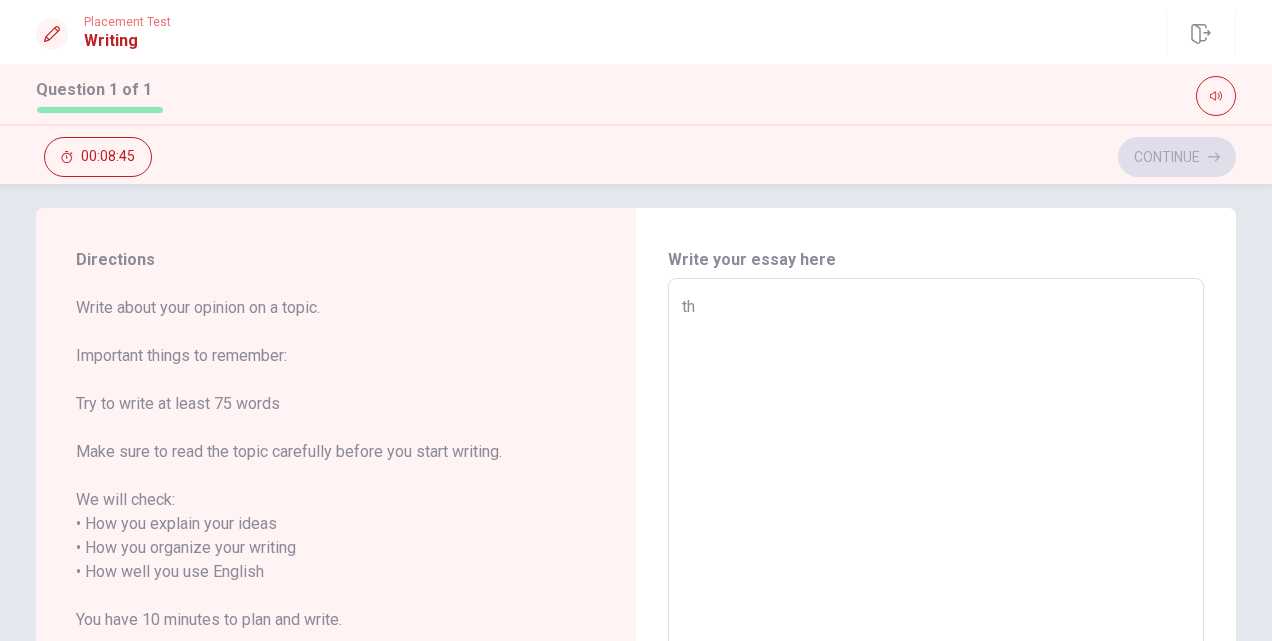 type on "t" 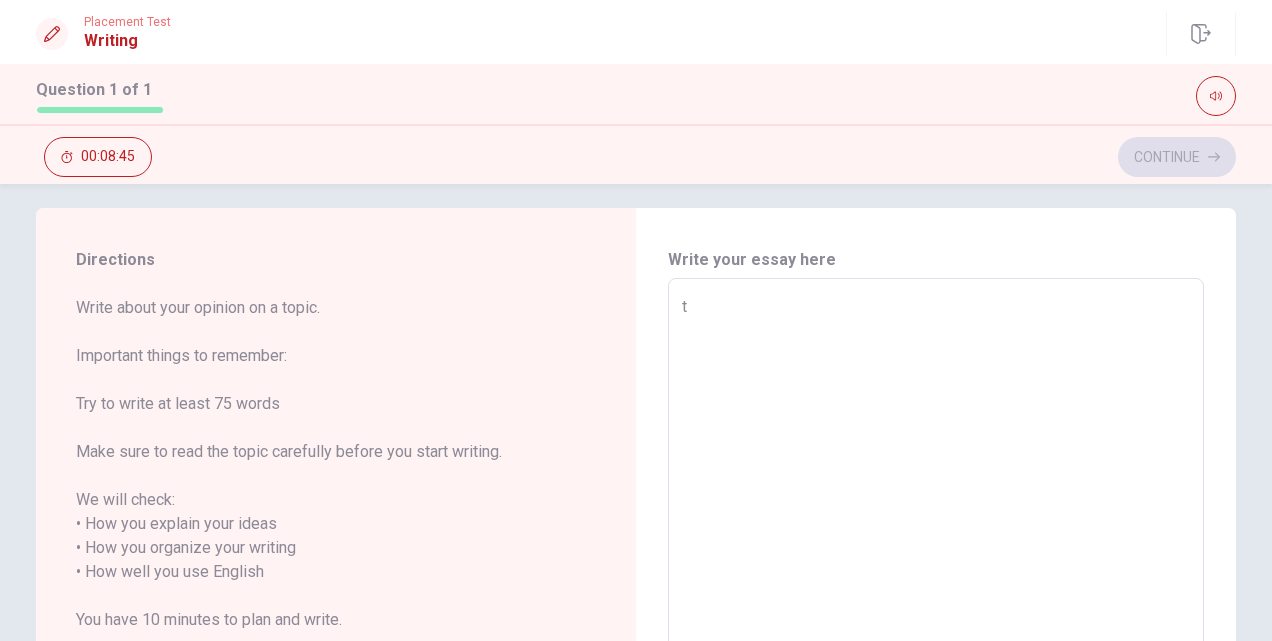 type on "x" 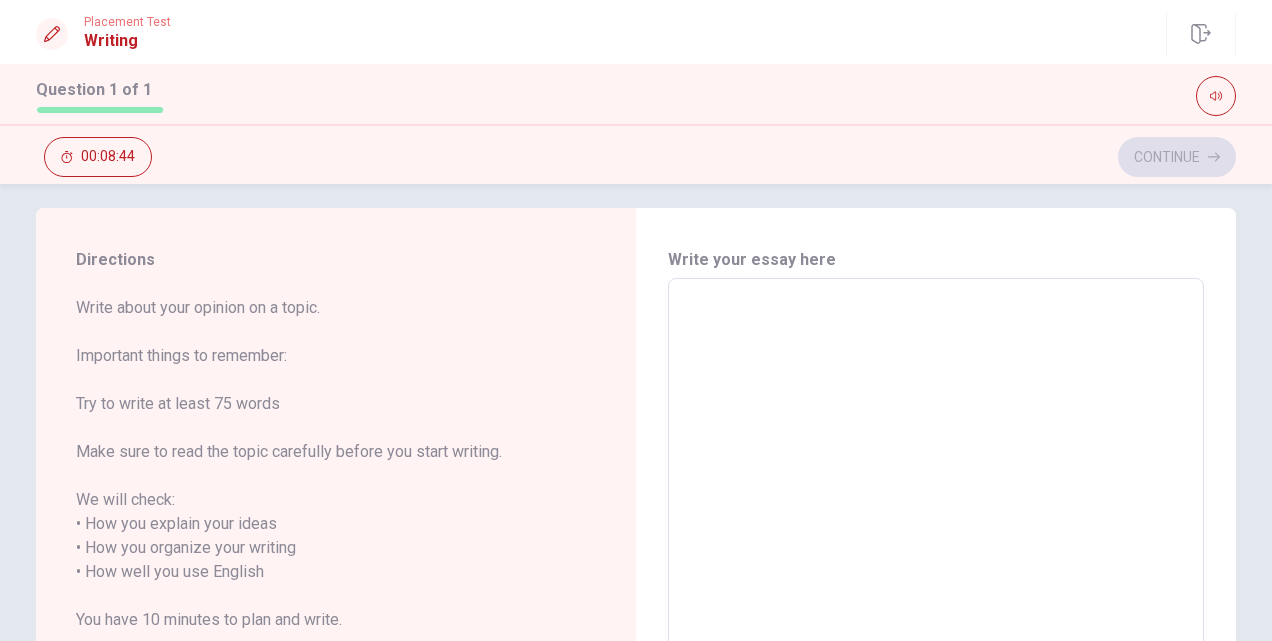 type on "I" 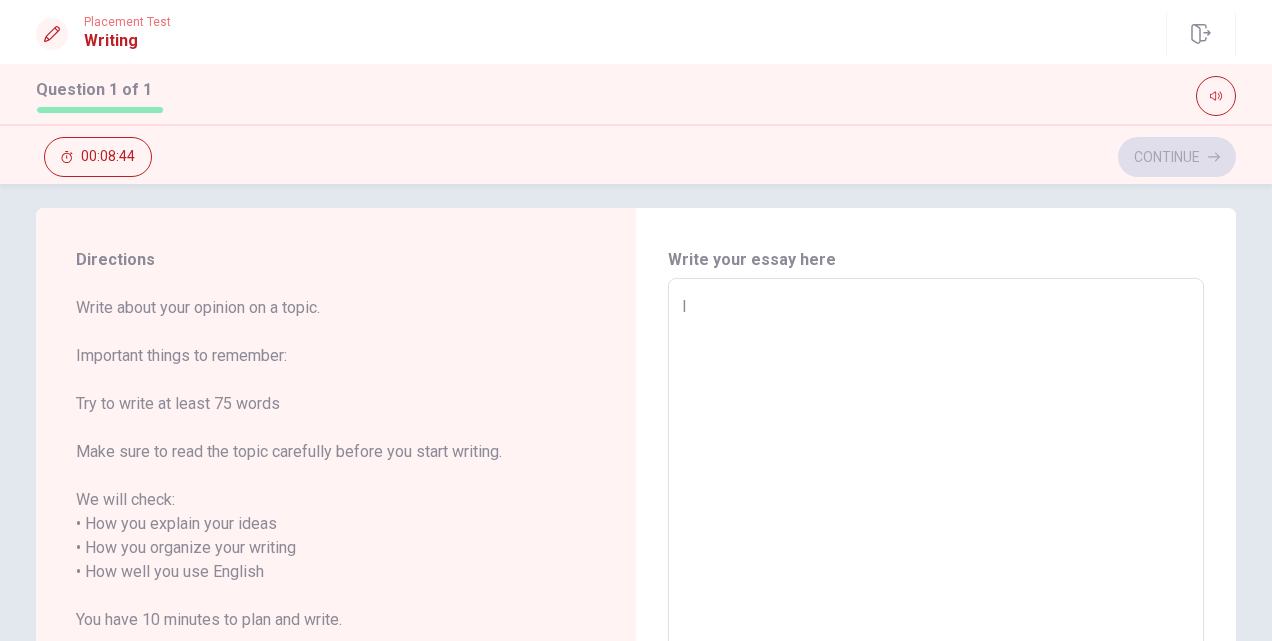 type on "x" 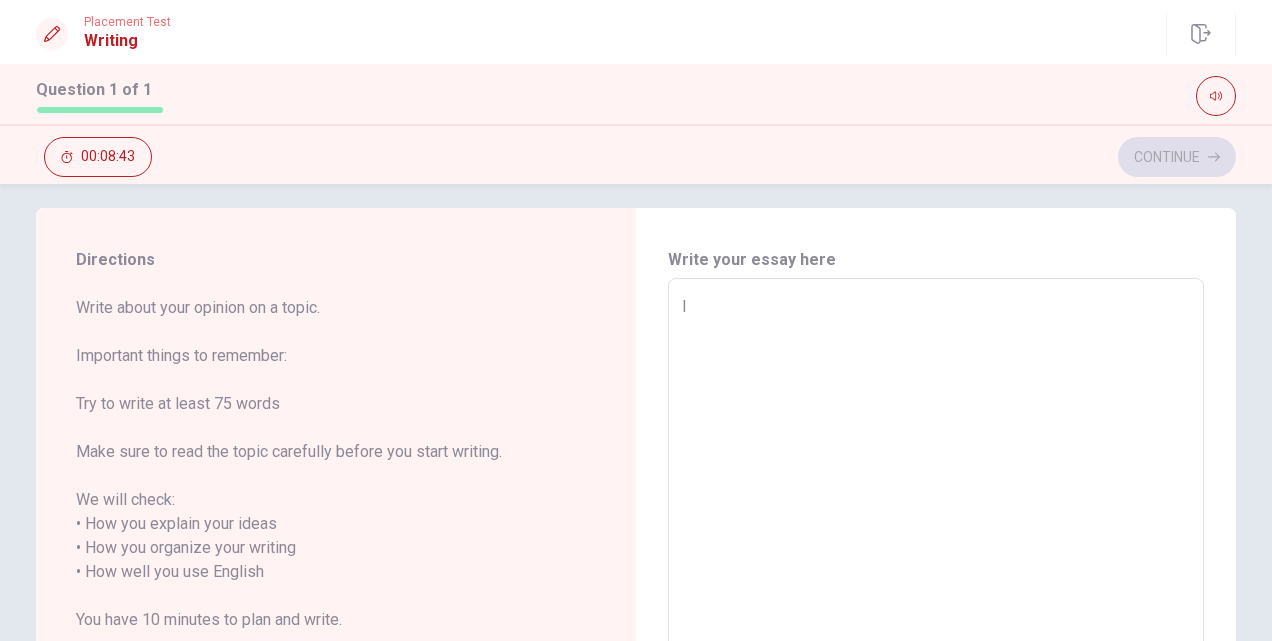 type on "I" 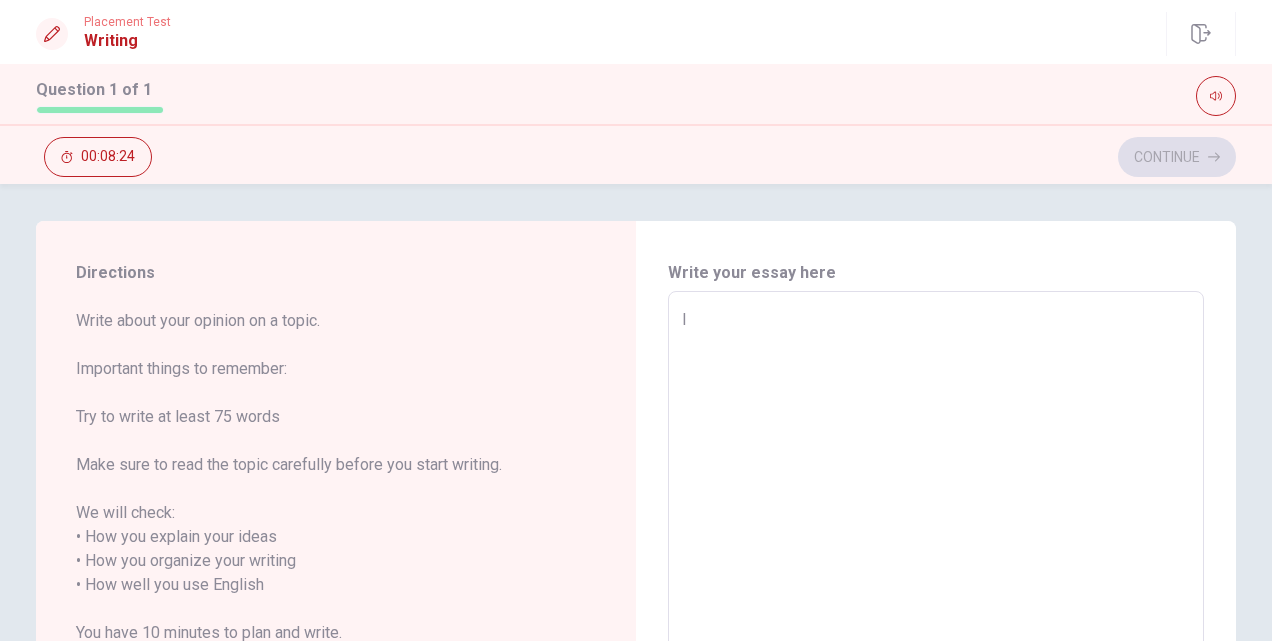 scroll, scrollTop: 0, scrollLeft: 0, axis: both 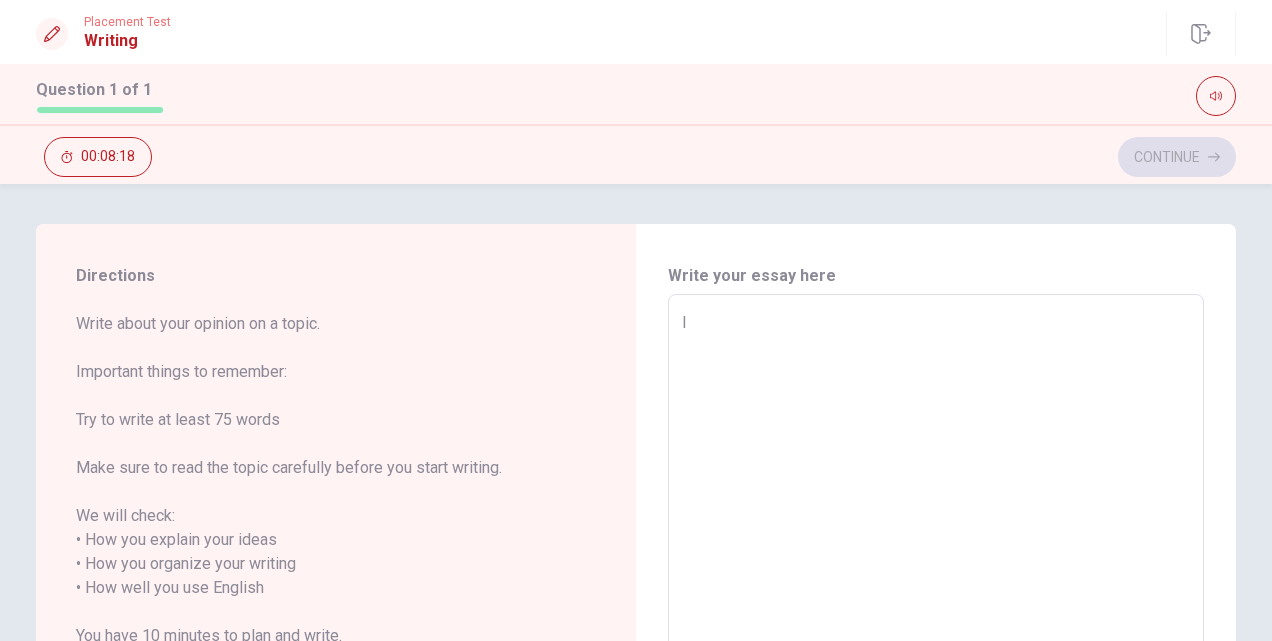 type on "x" 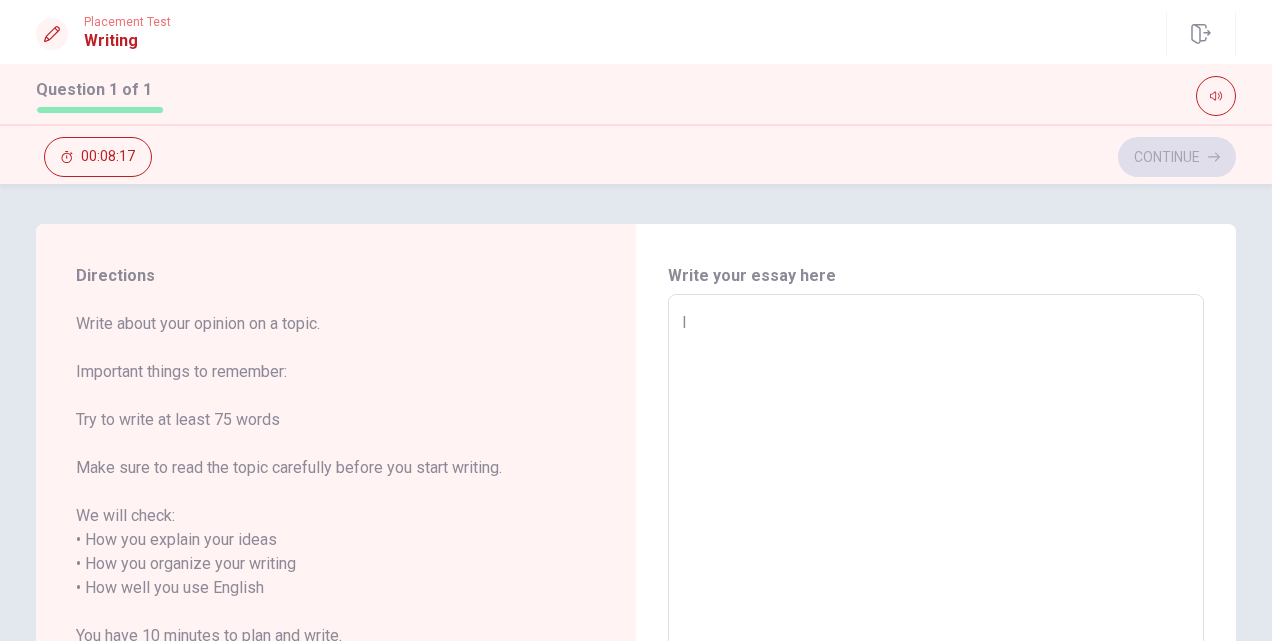 type on "I l" 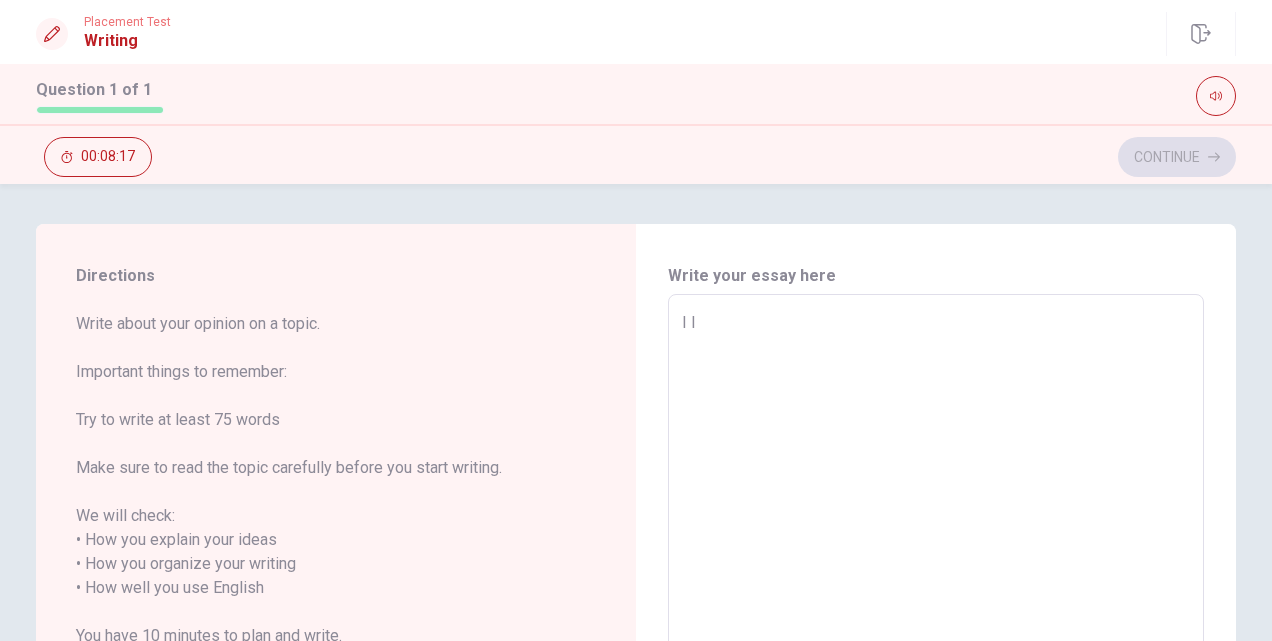 type on "x" 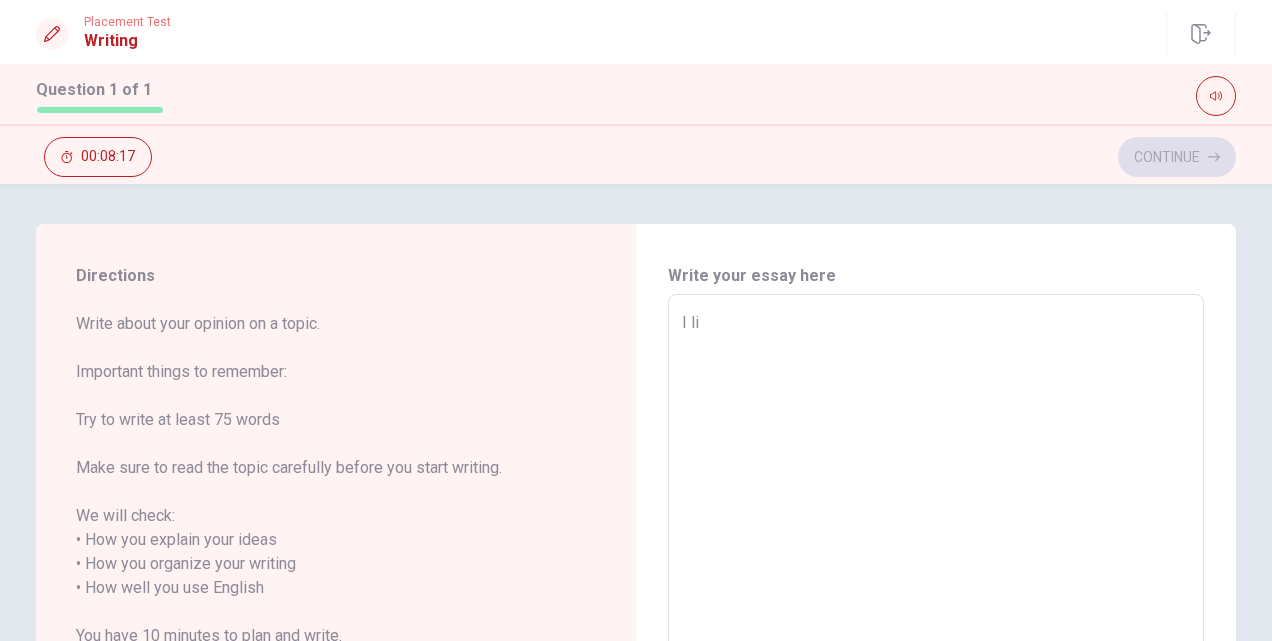 type on "x" 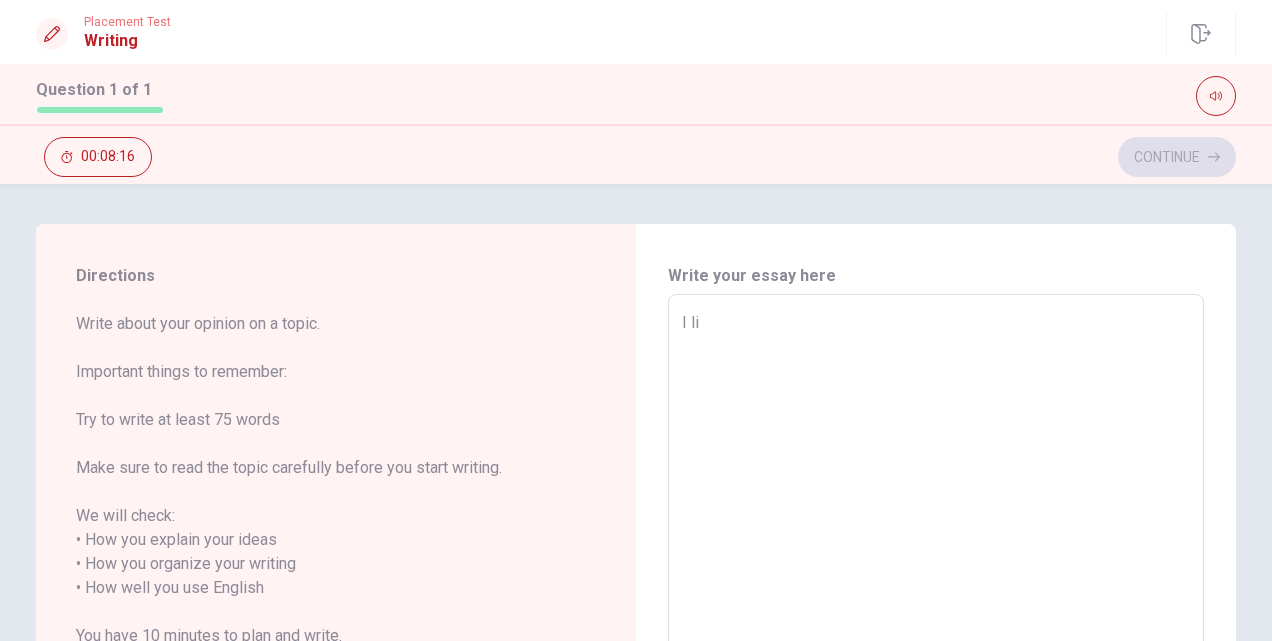 type on "I lik" 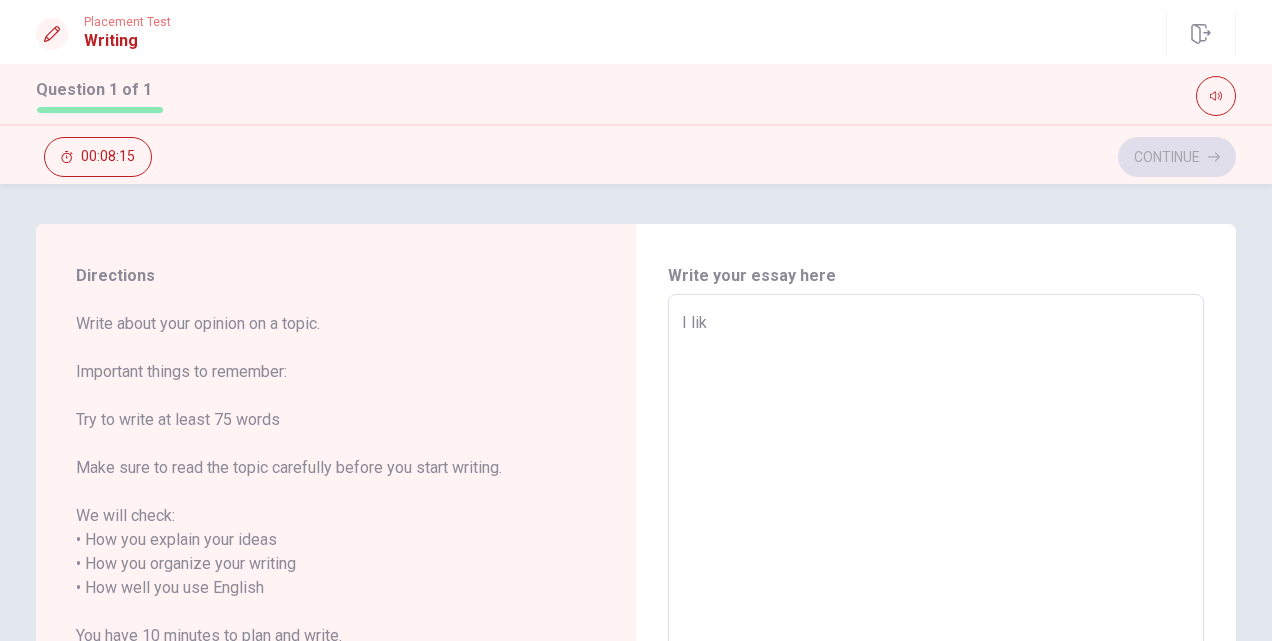 type on "x" 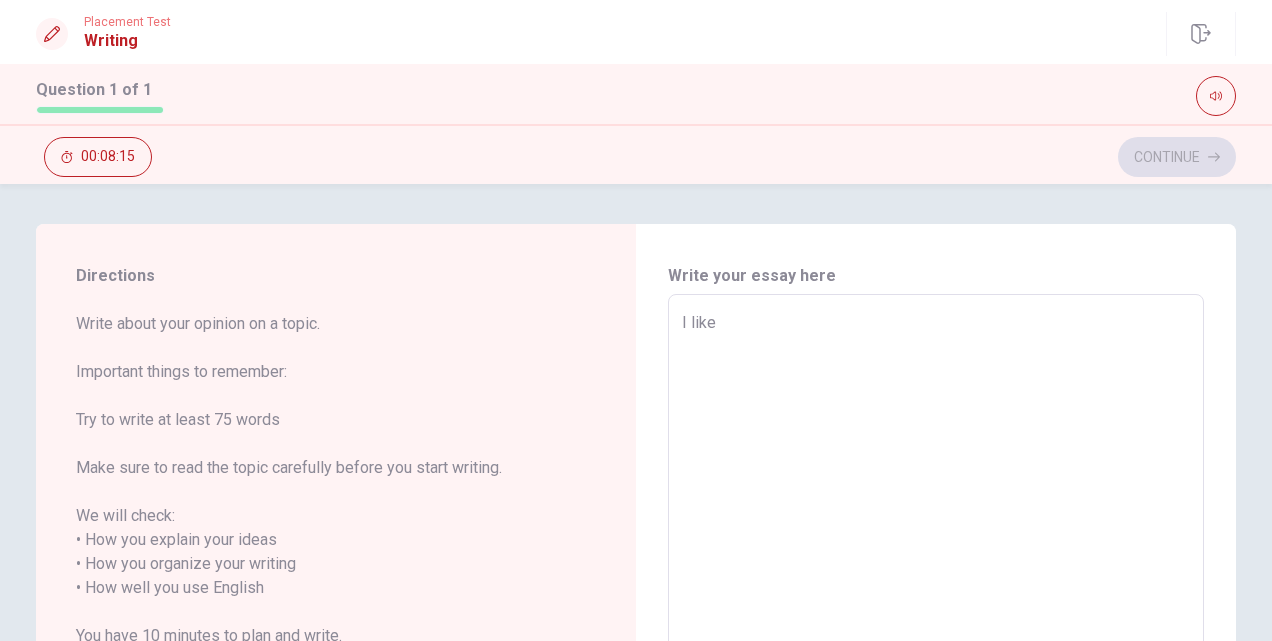 type on "x" 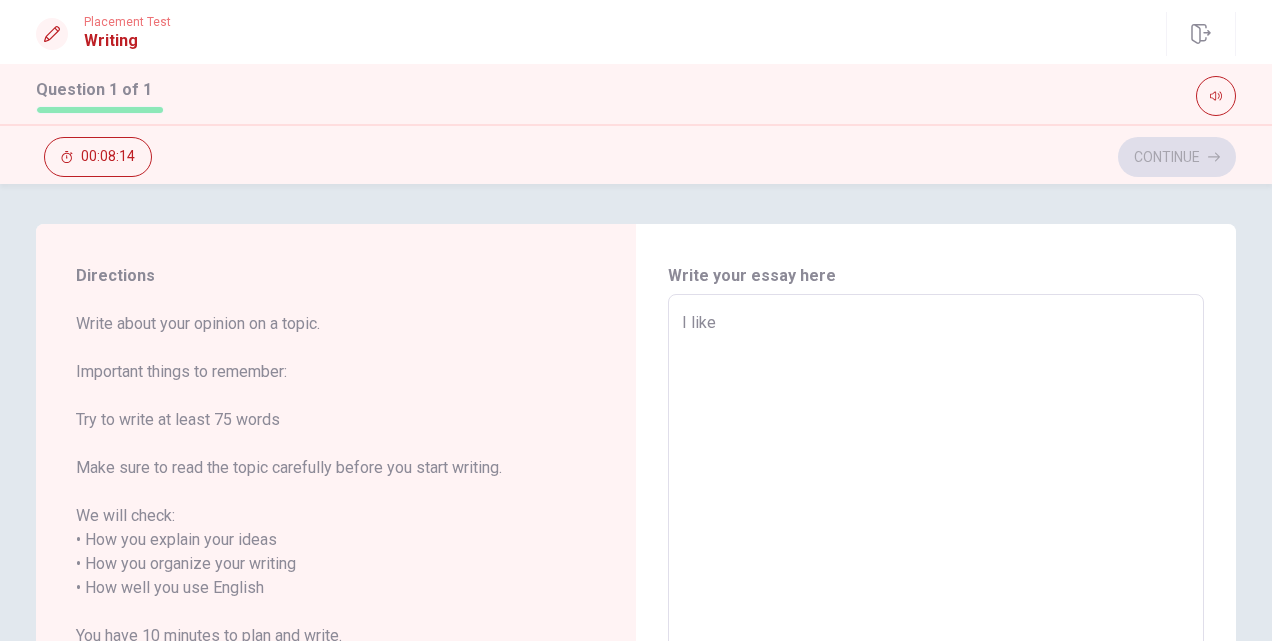 type on "x" 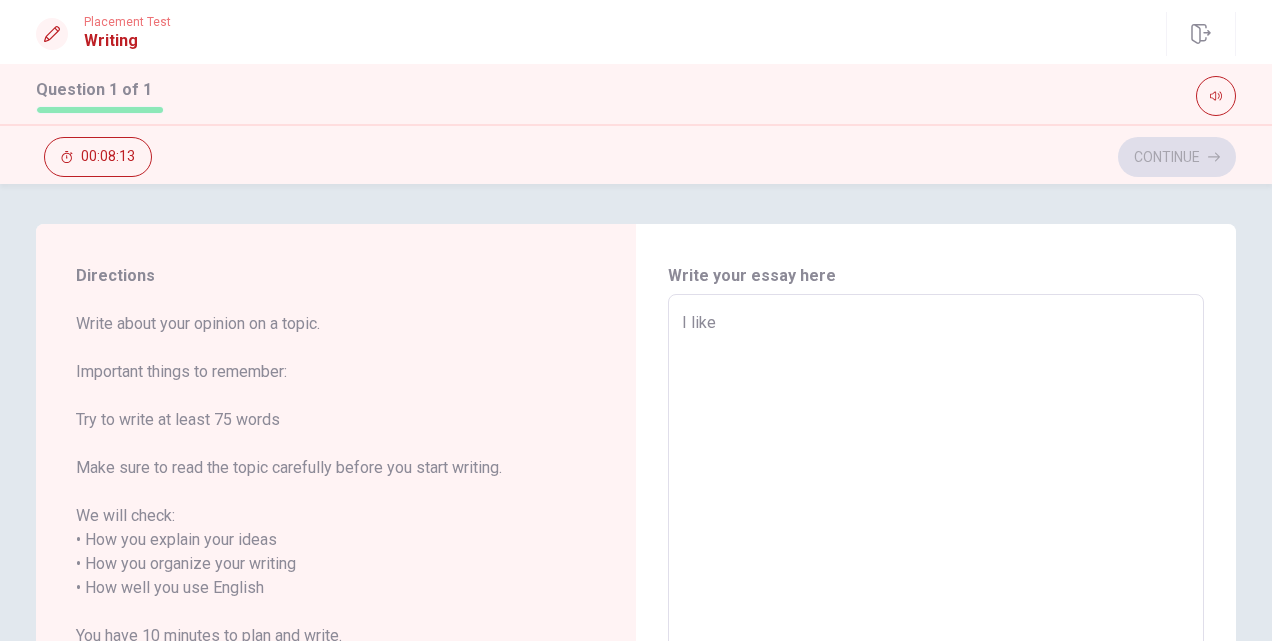type on "I like t" 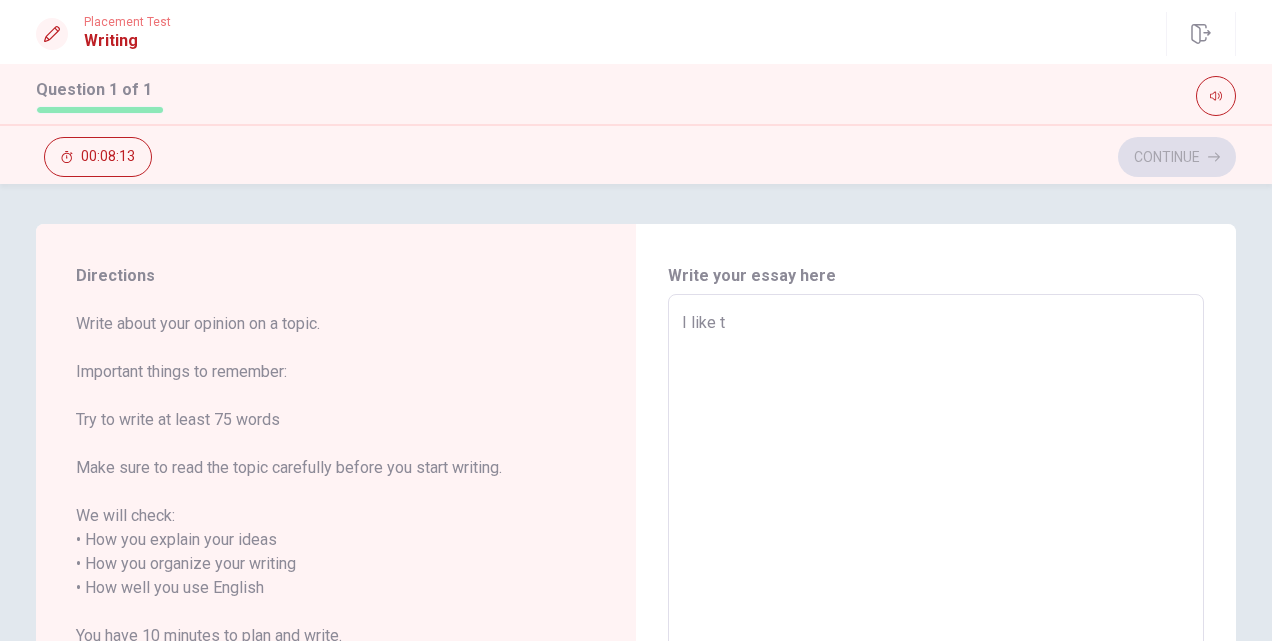 type on "x" 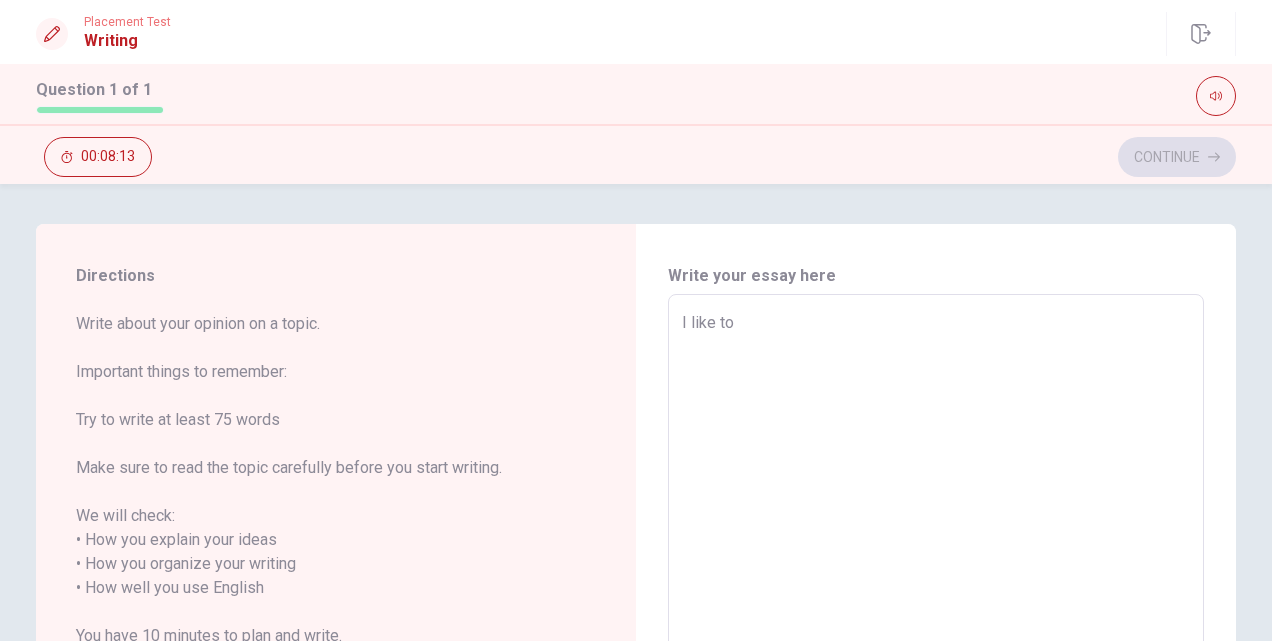 type on "x" 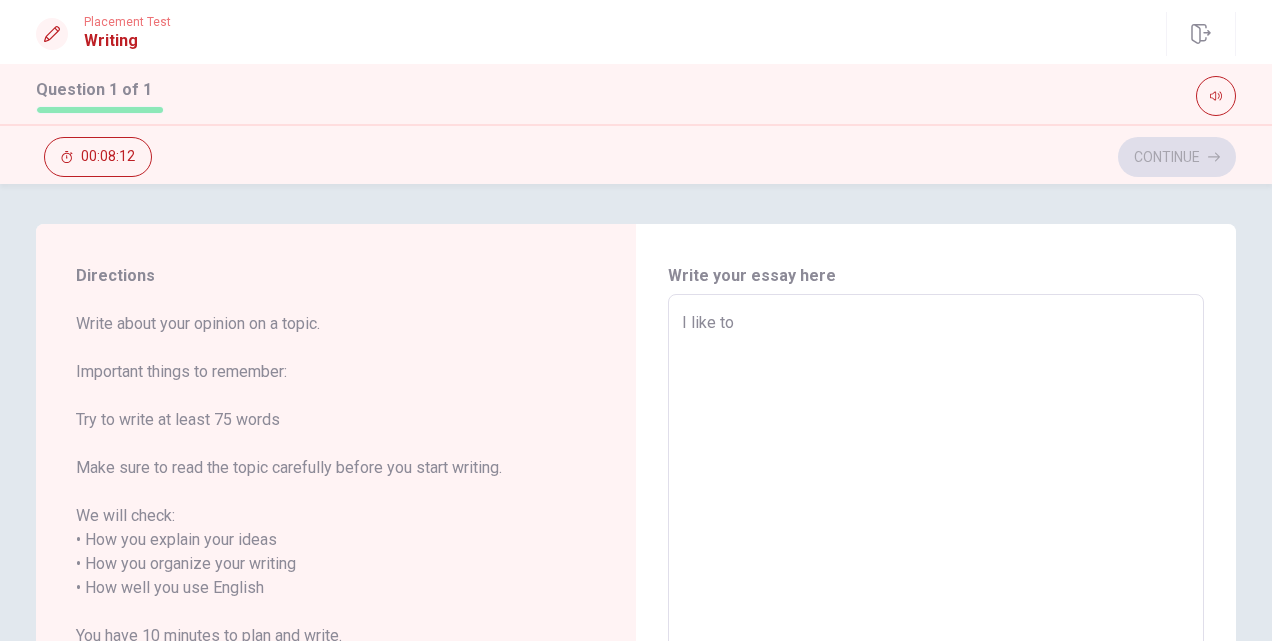 type on "x" 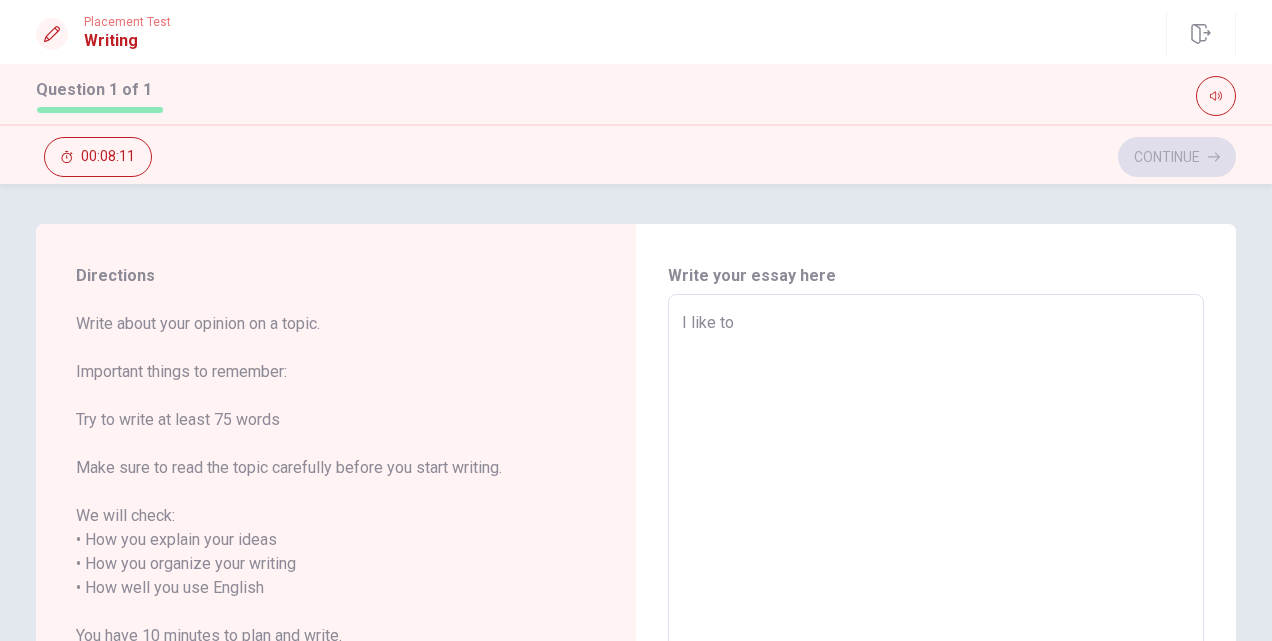 type on "I like to s" 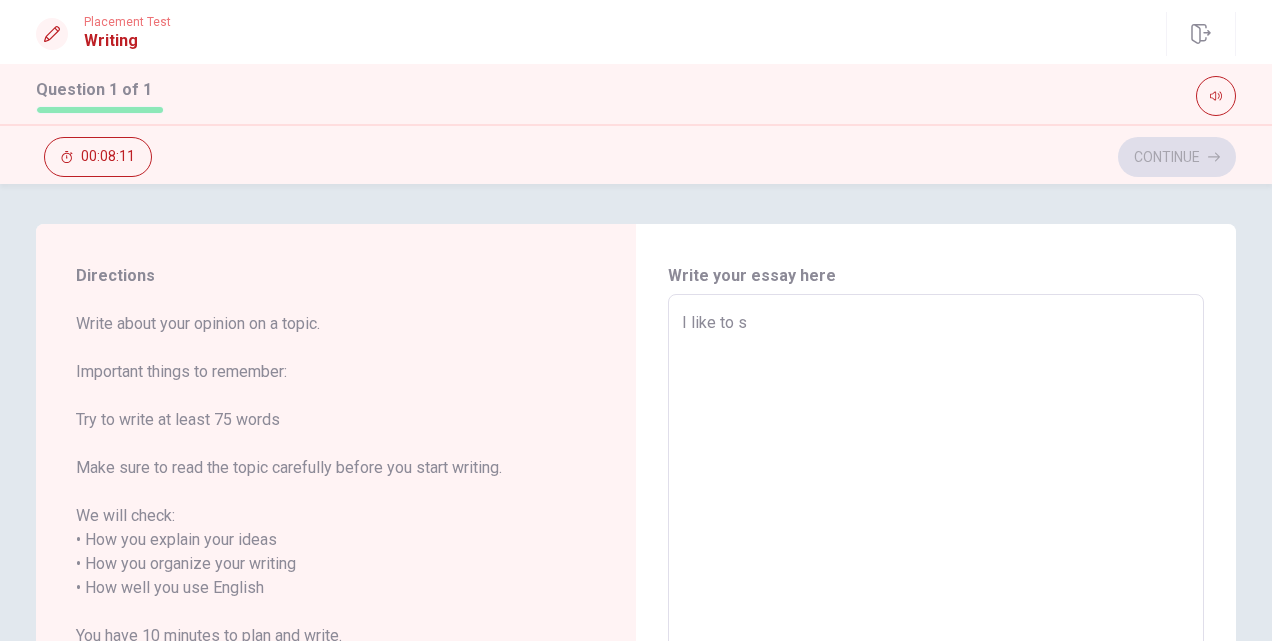 type on "x" 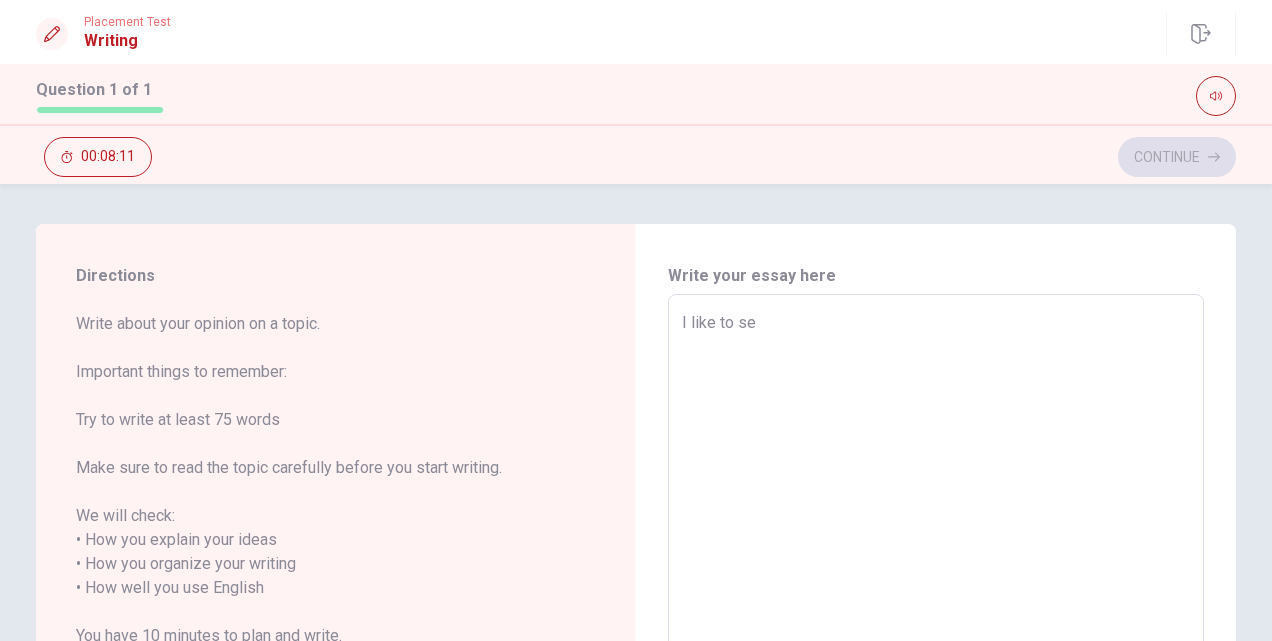 type on "x" 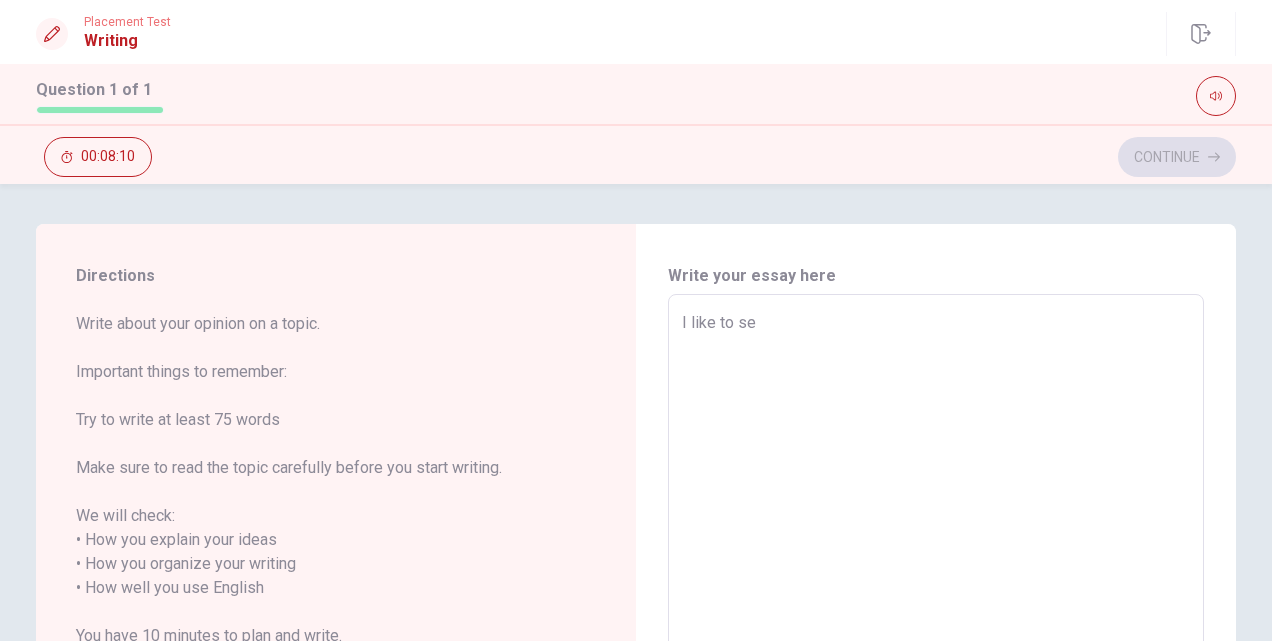 type on "I like to se" 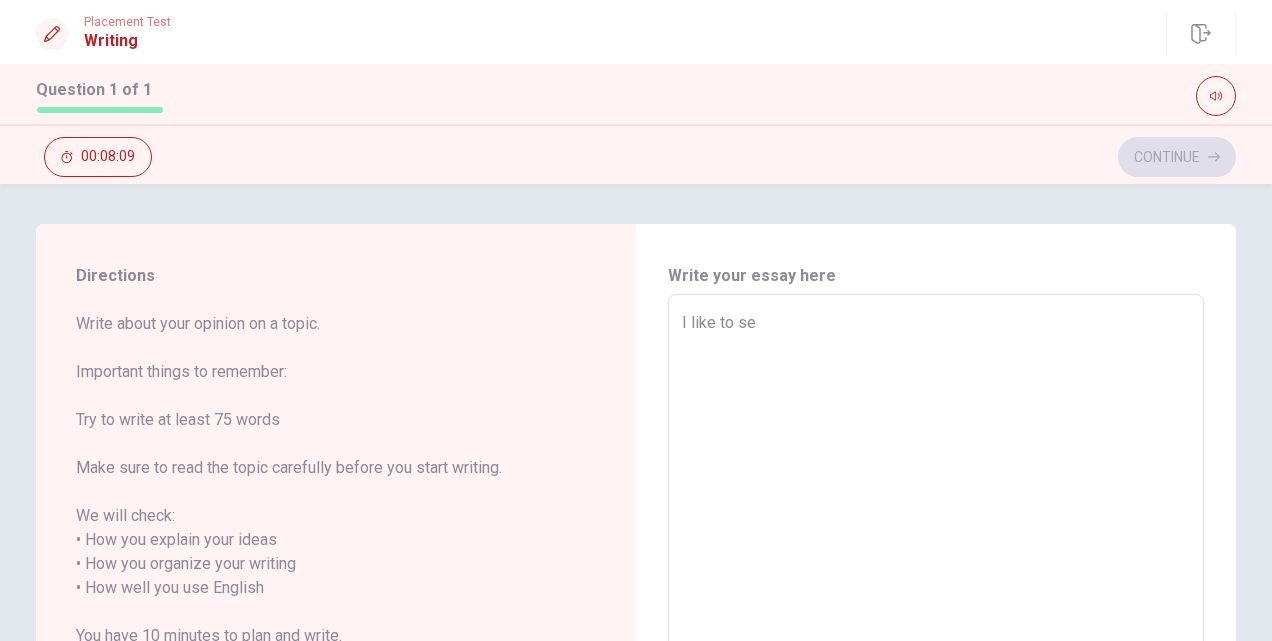 type on "I like to see" 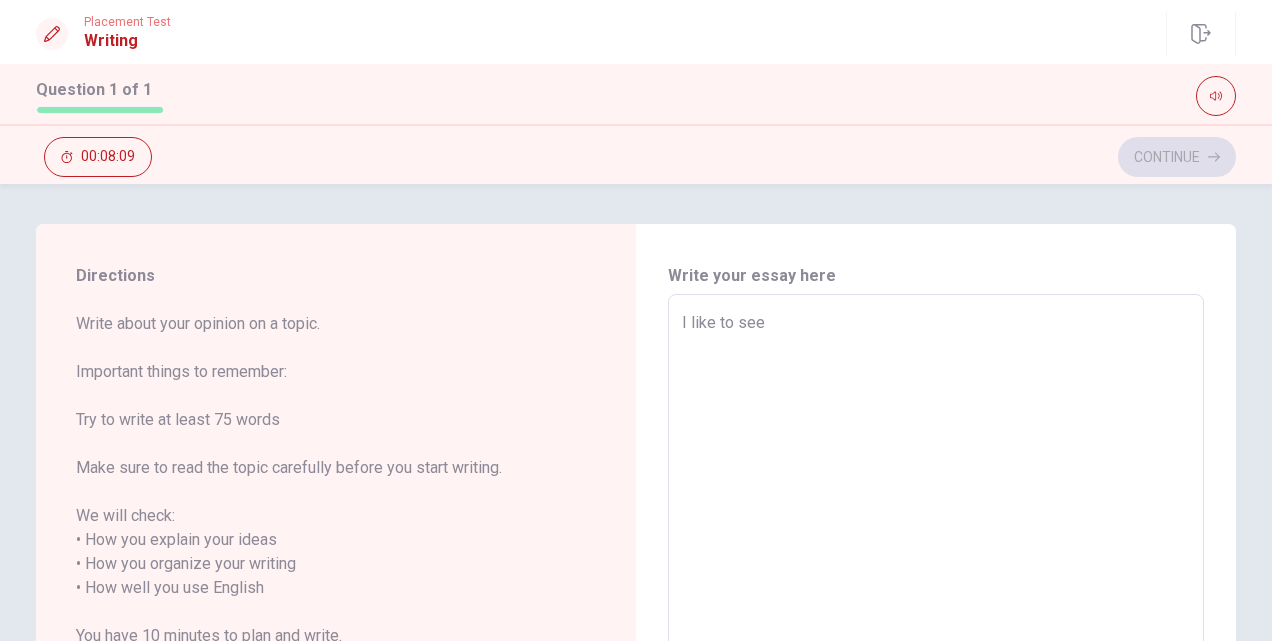 type on "x" 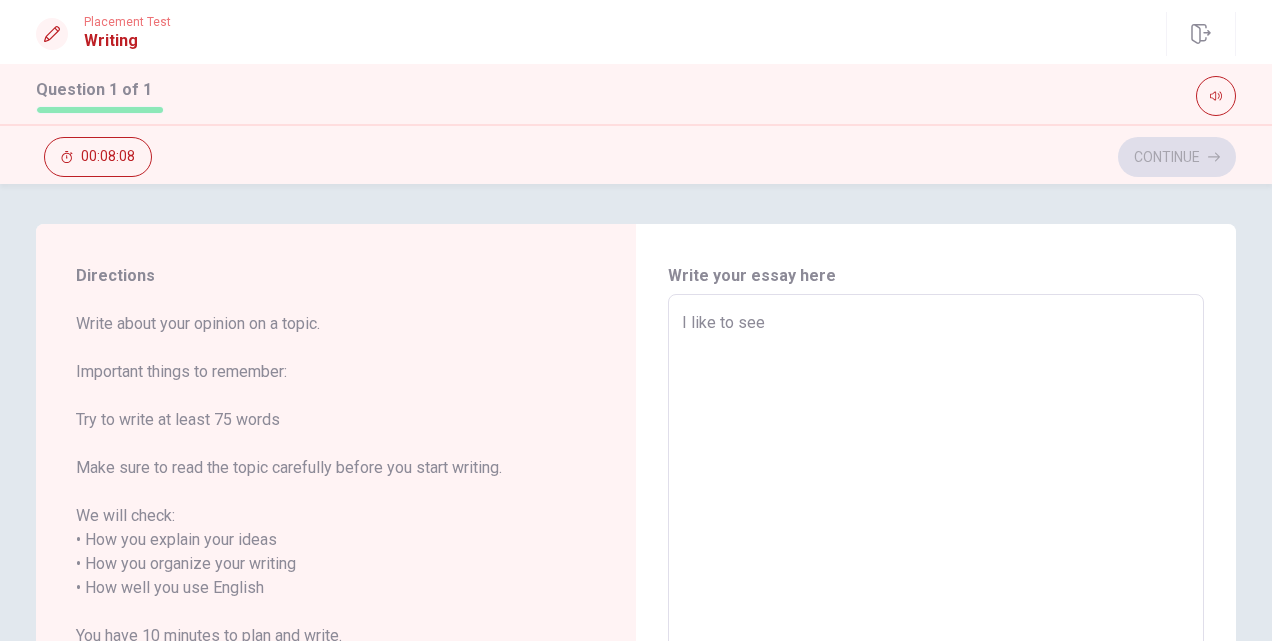 type on "I like to se" 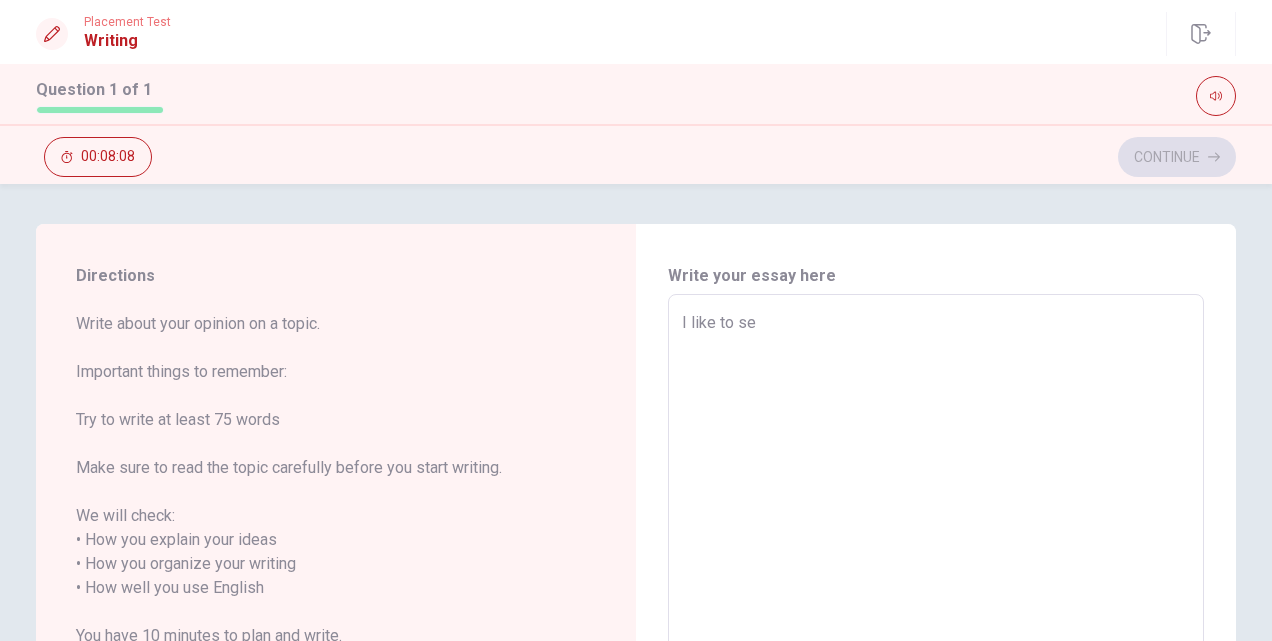 type on "x" 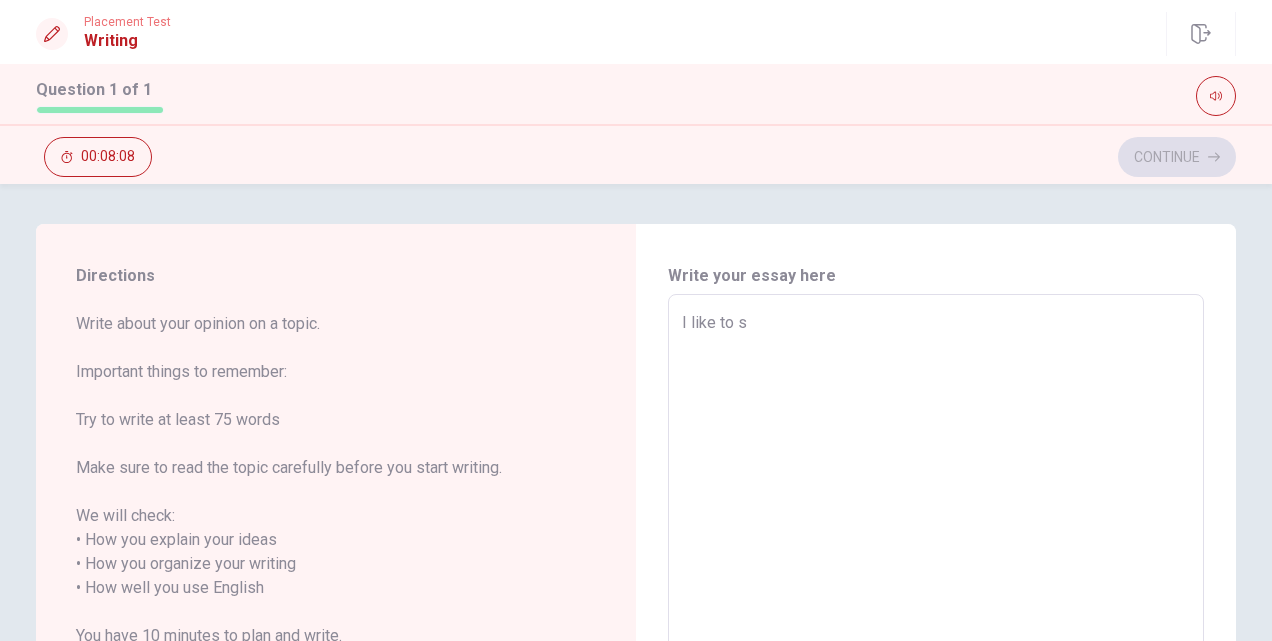 type on "x" 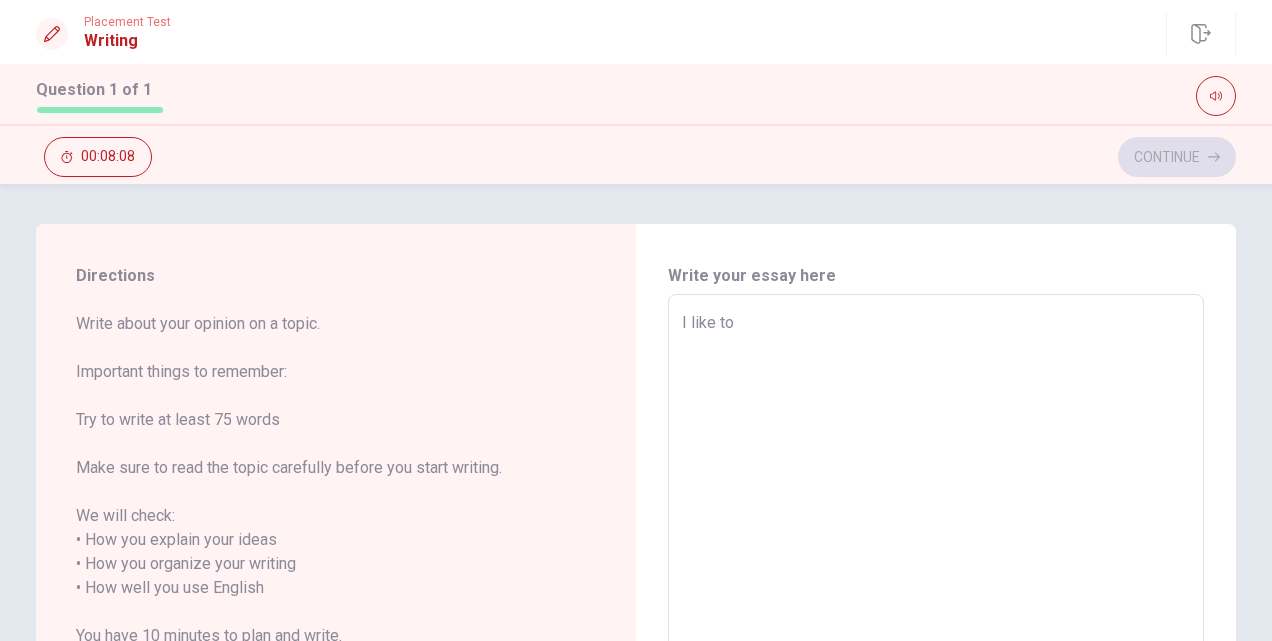 type on "x" 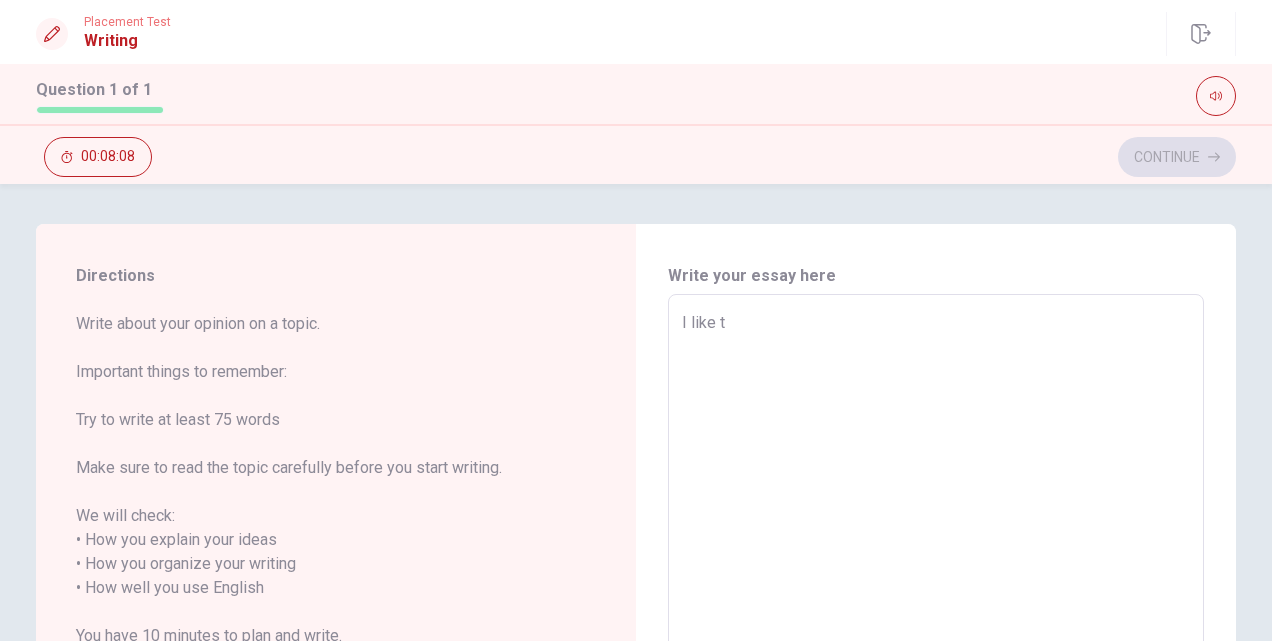 type on "x" 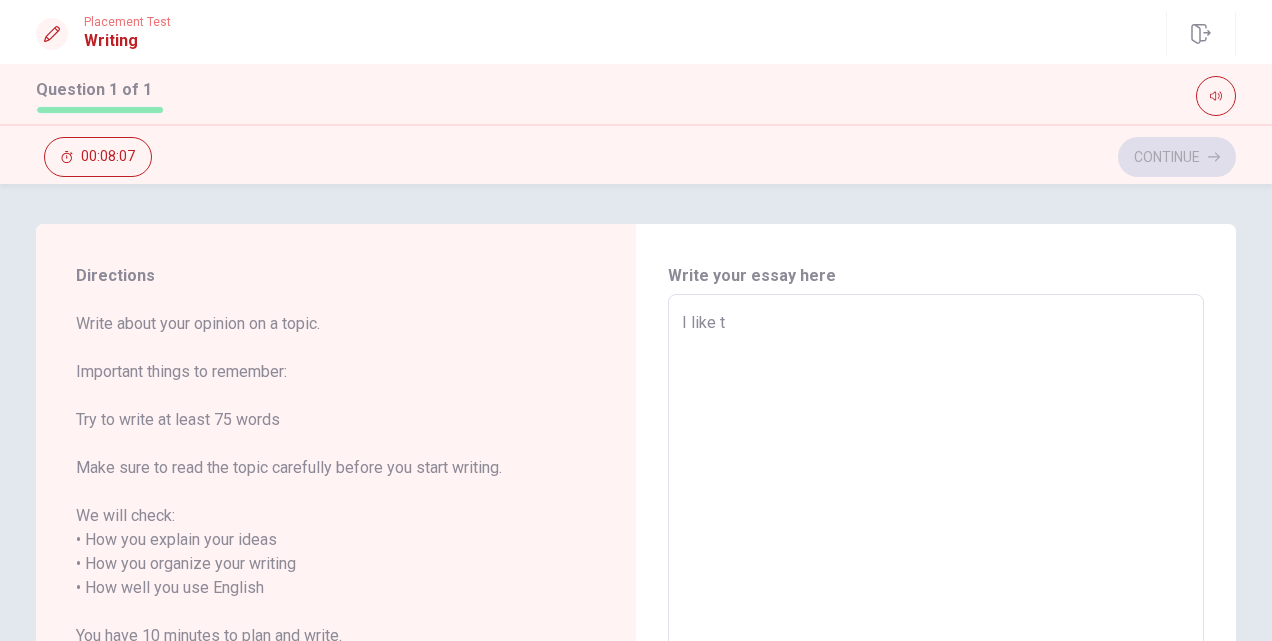 type on "I like" 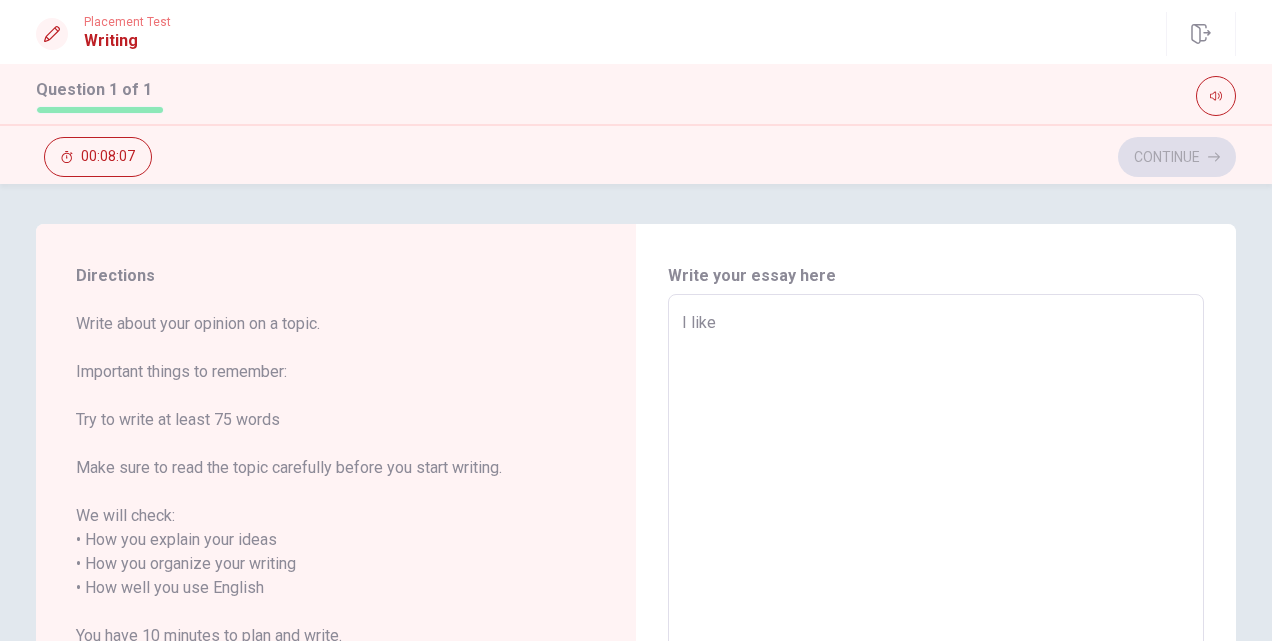 type on "x" 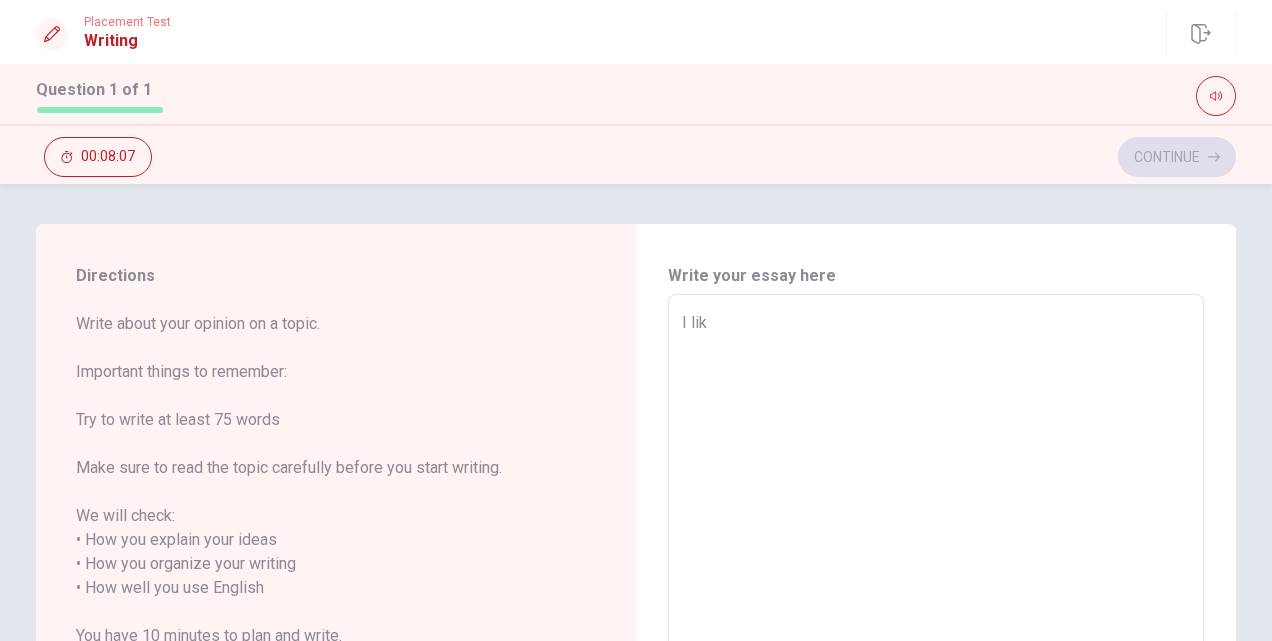 type on "x" 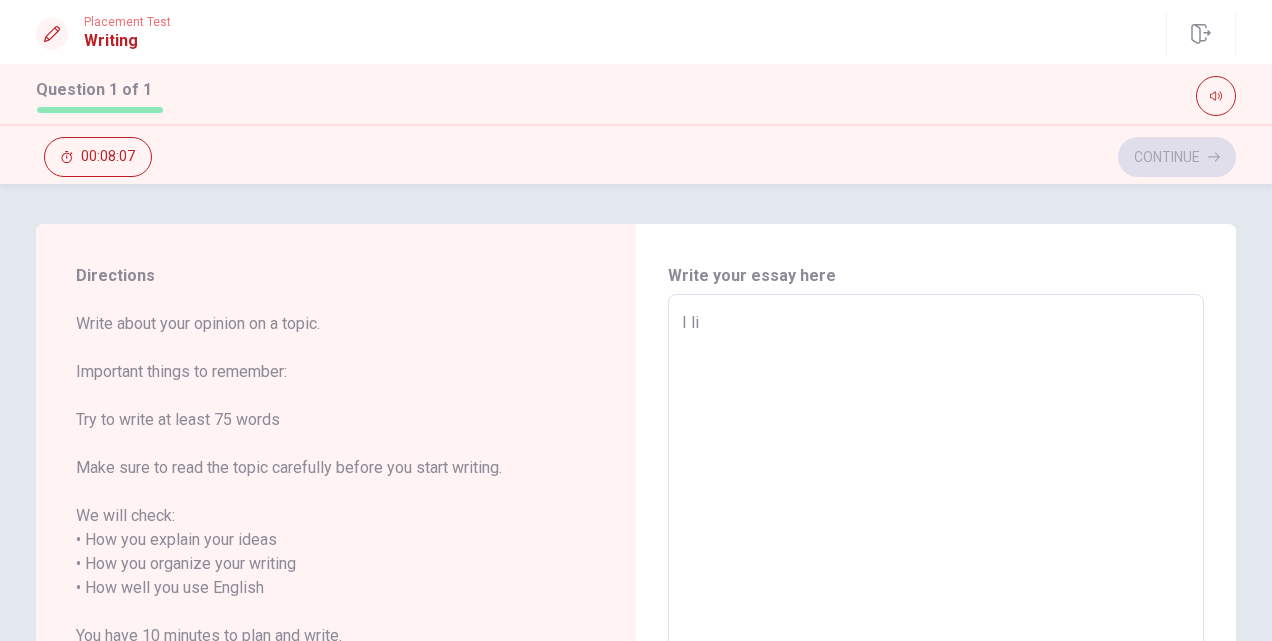 type on "x" 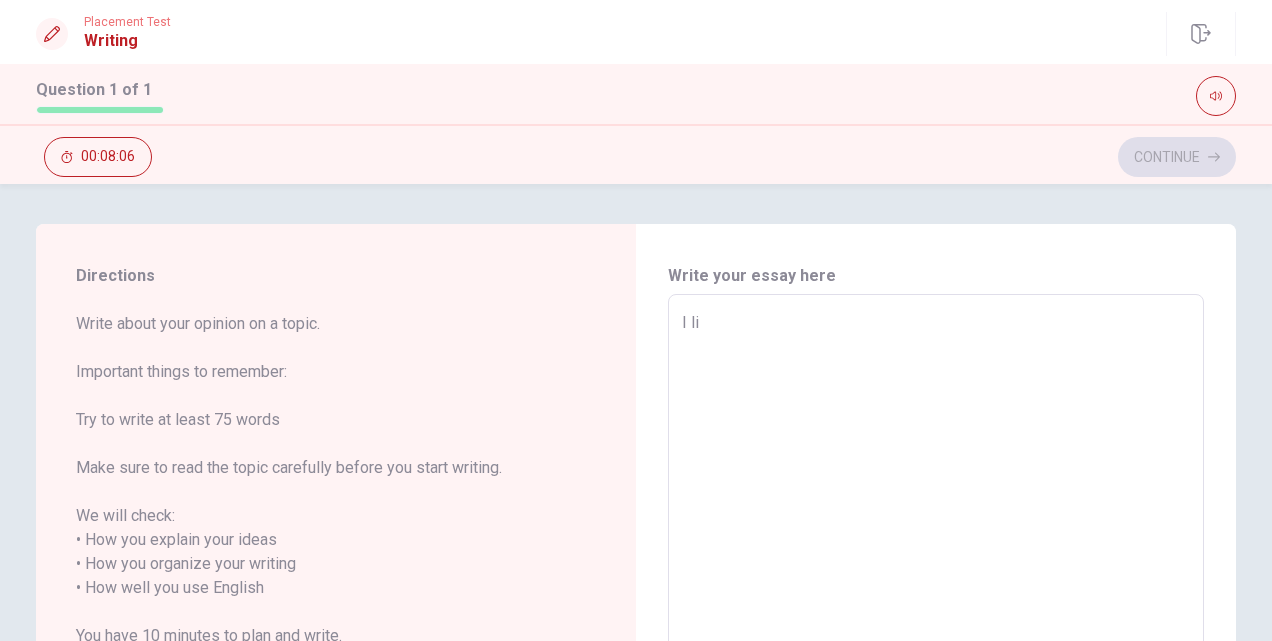 type on "I l" 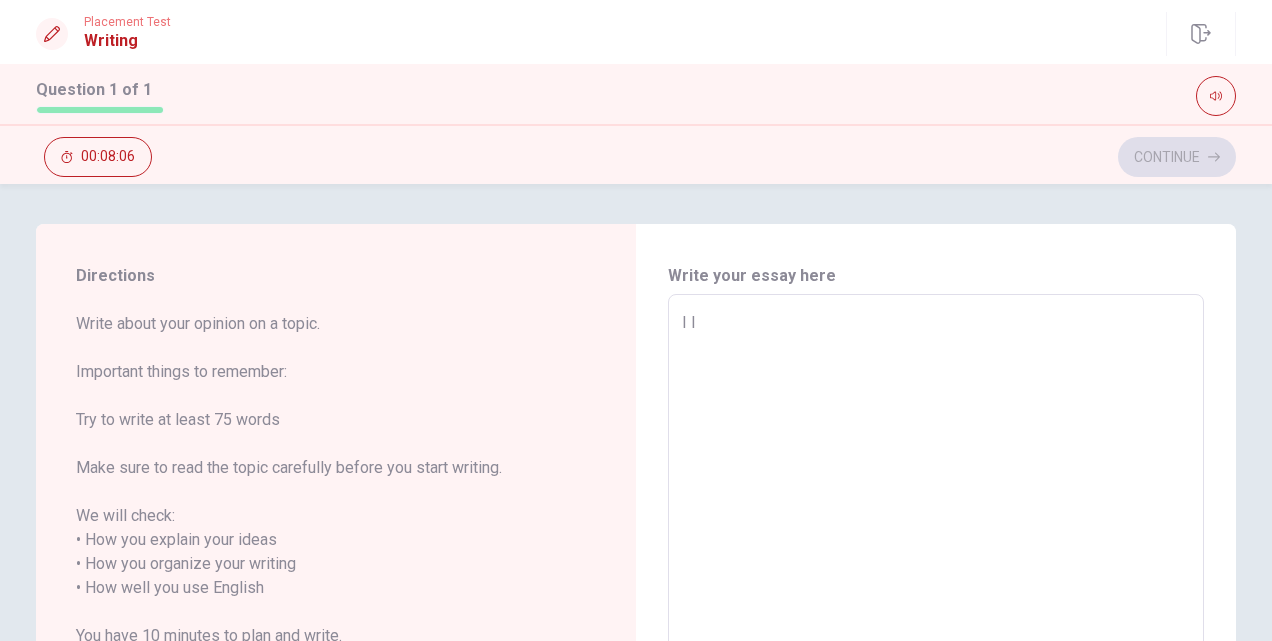 type on "x" 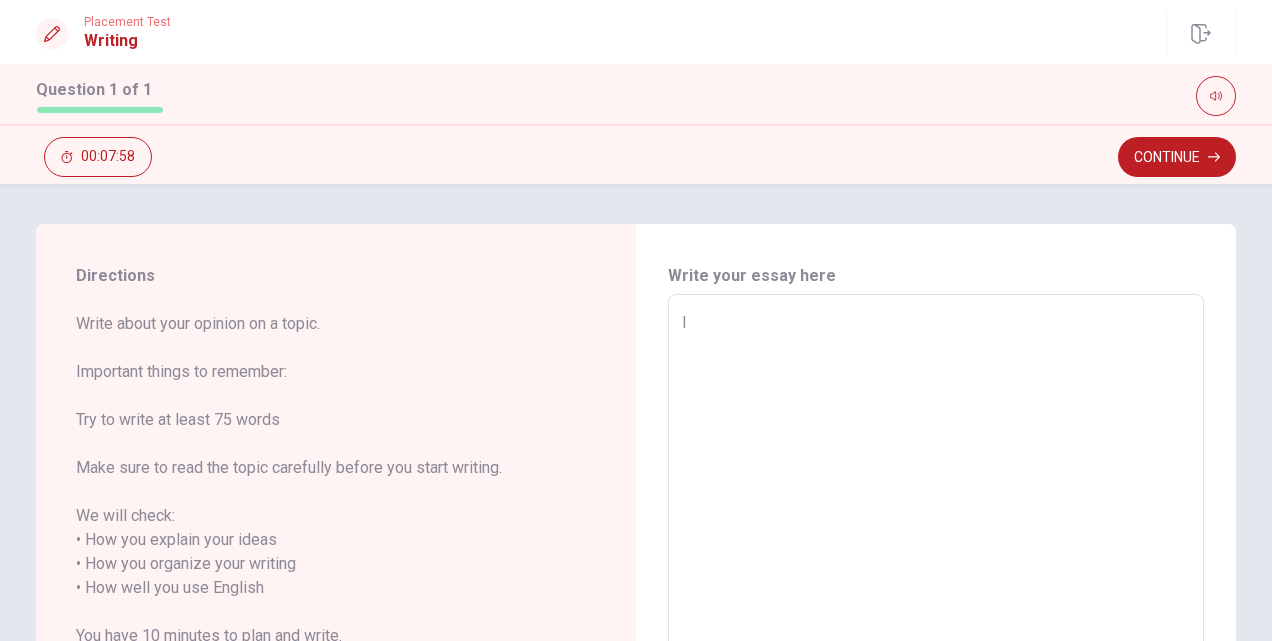type on "x" 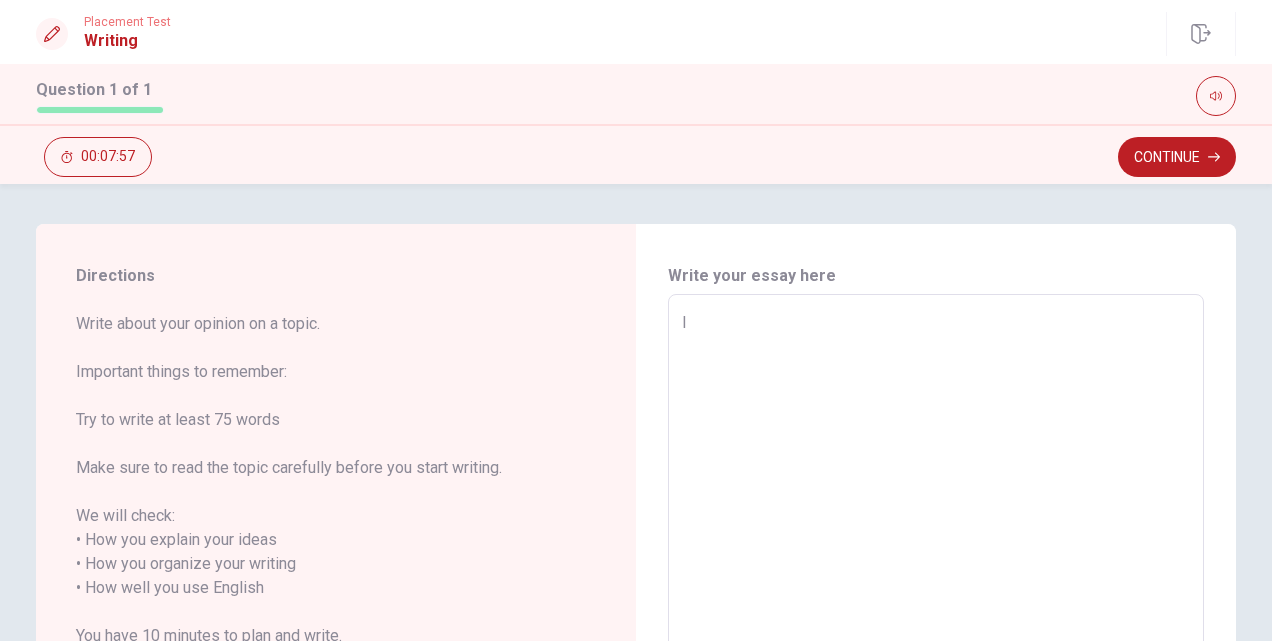type on "I" 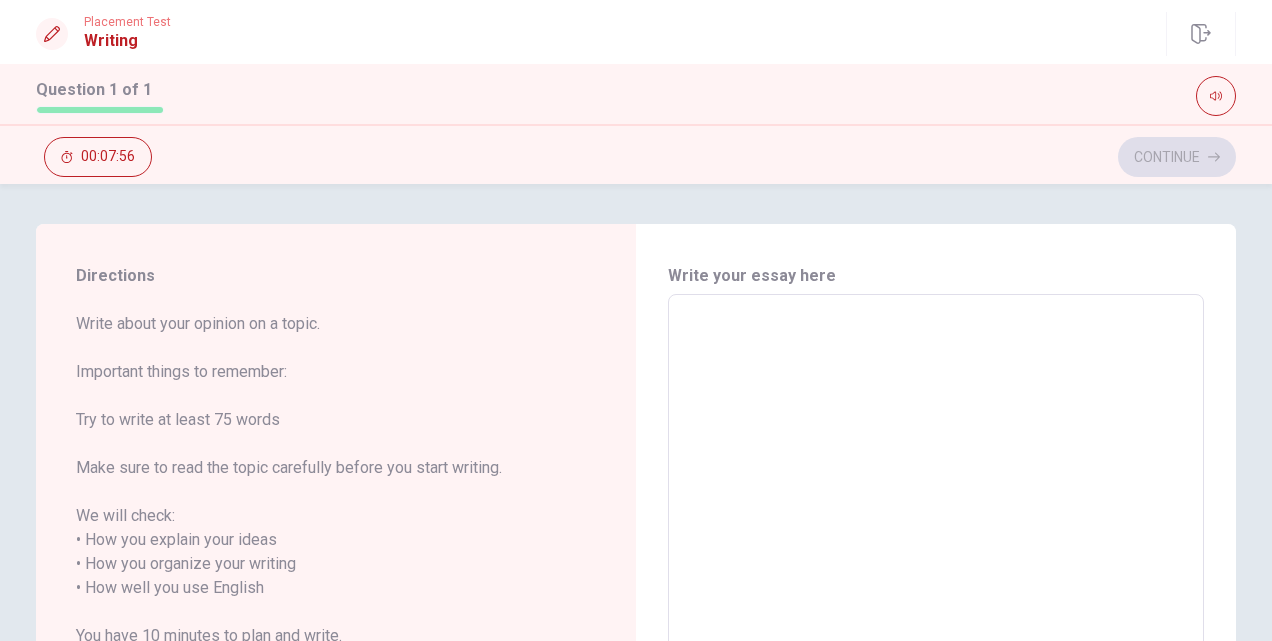 type on "T" 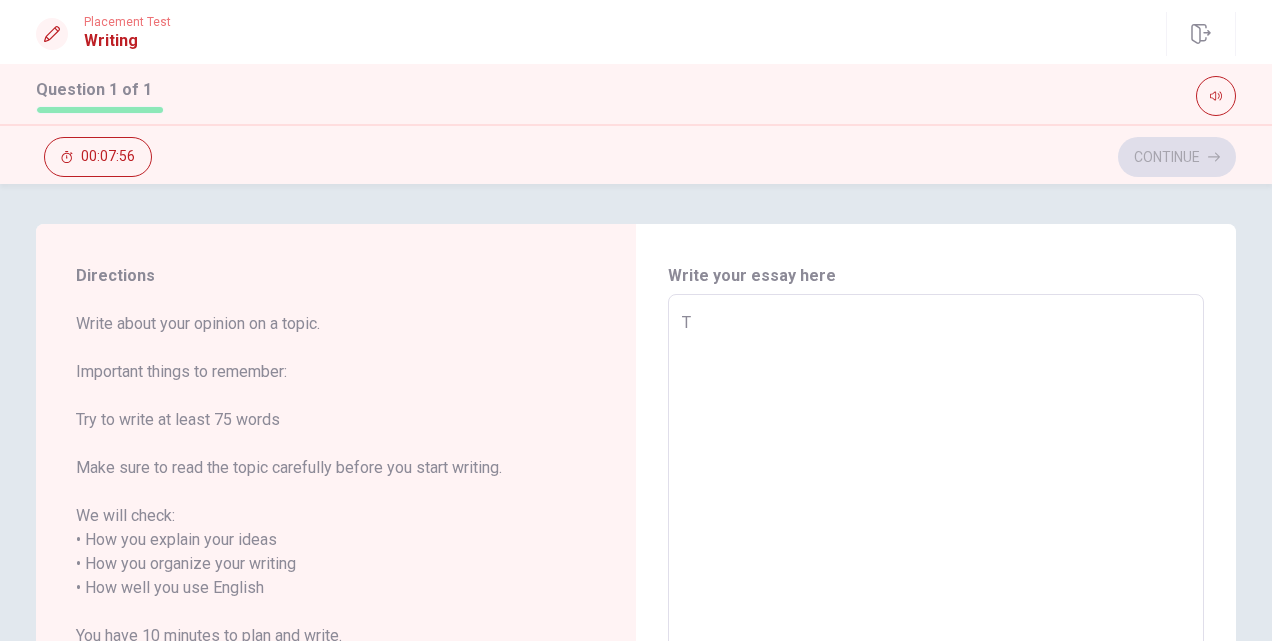type on "x" 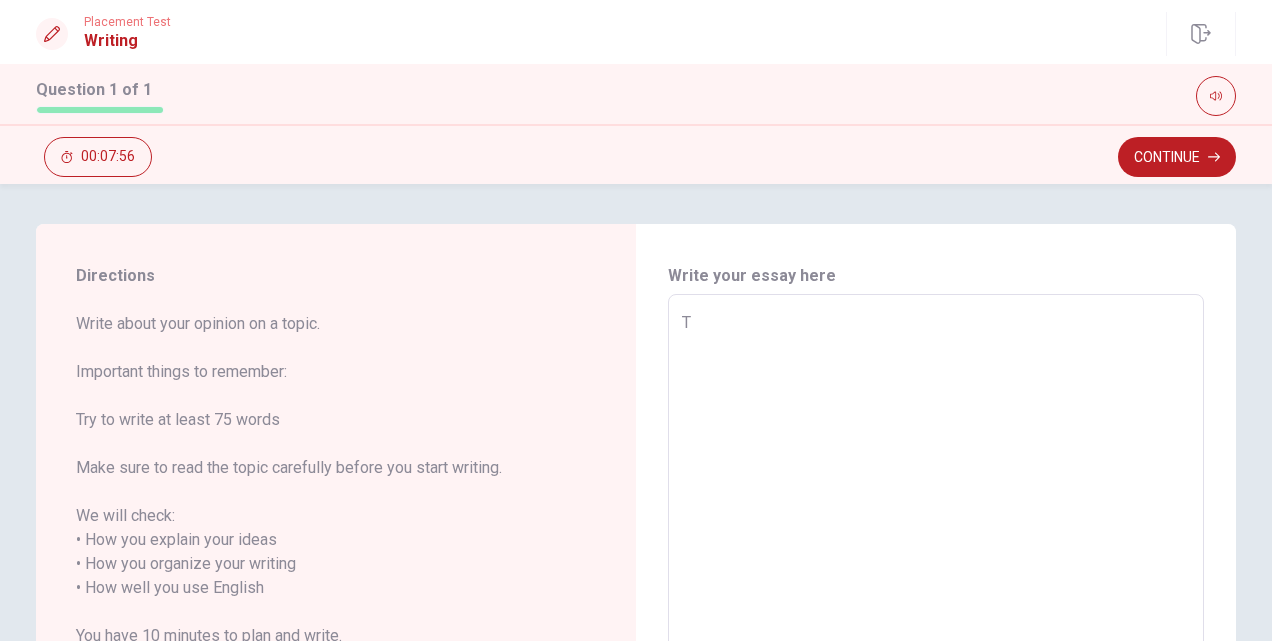 type on "Th" 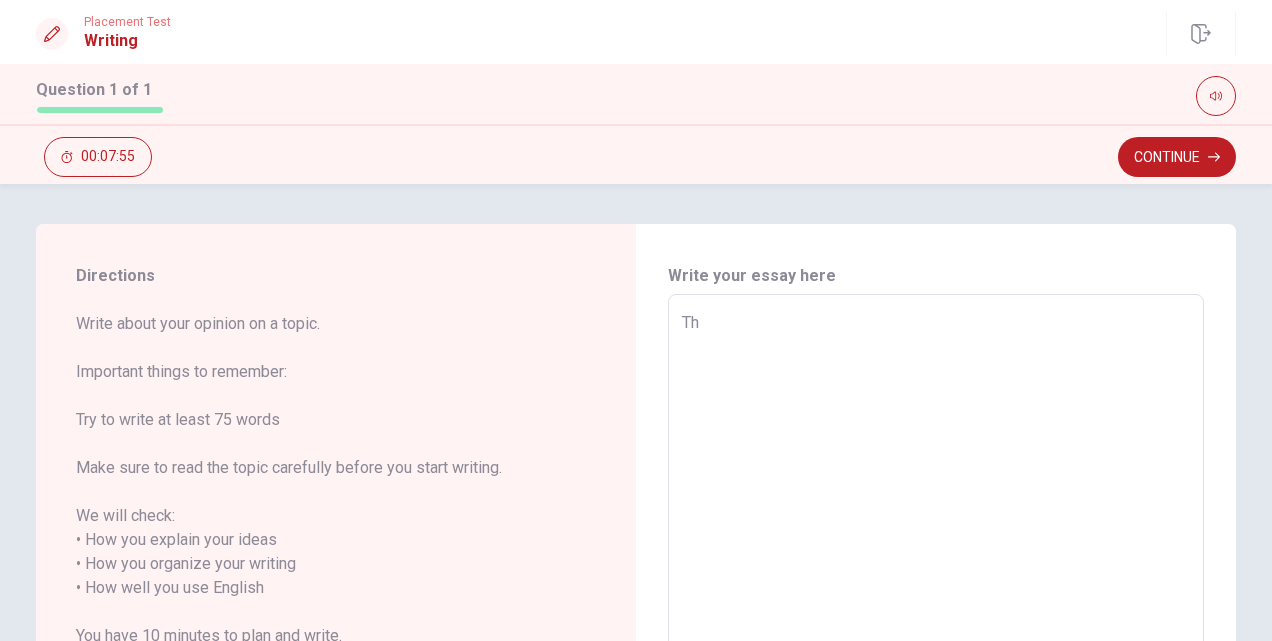 type on "x" 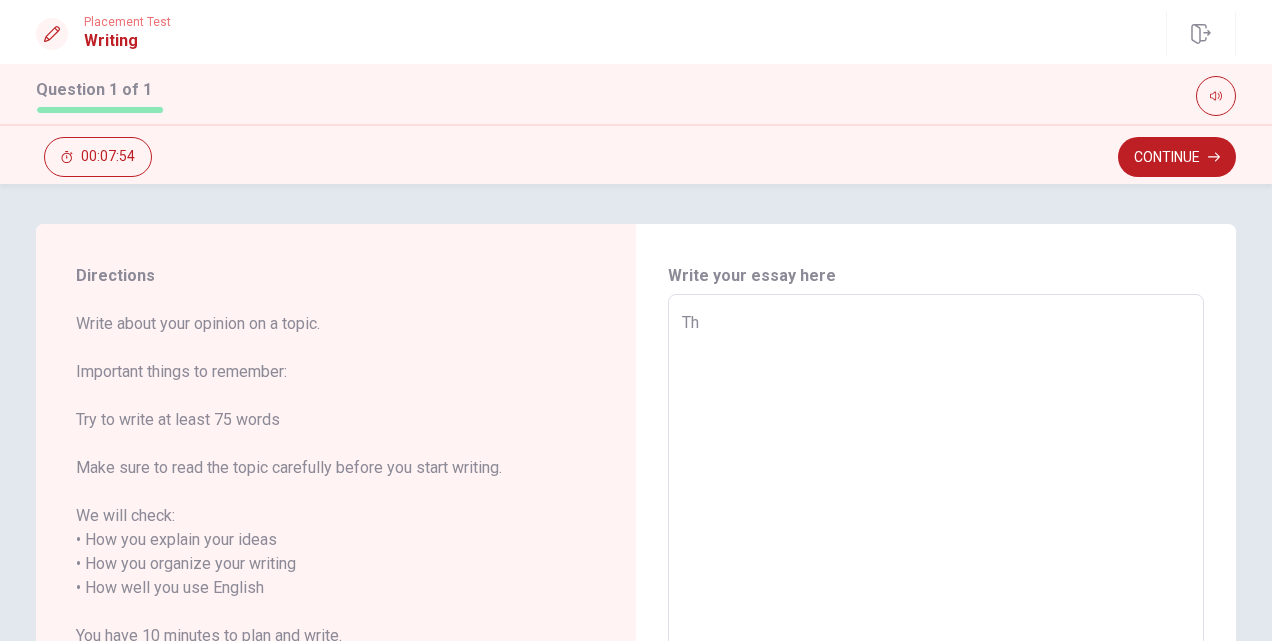 type on "The" 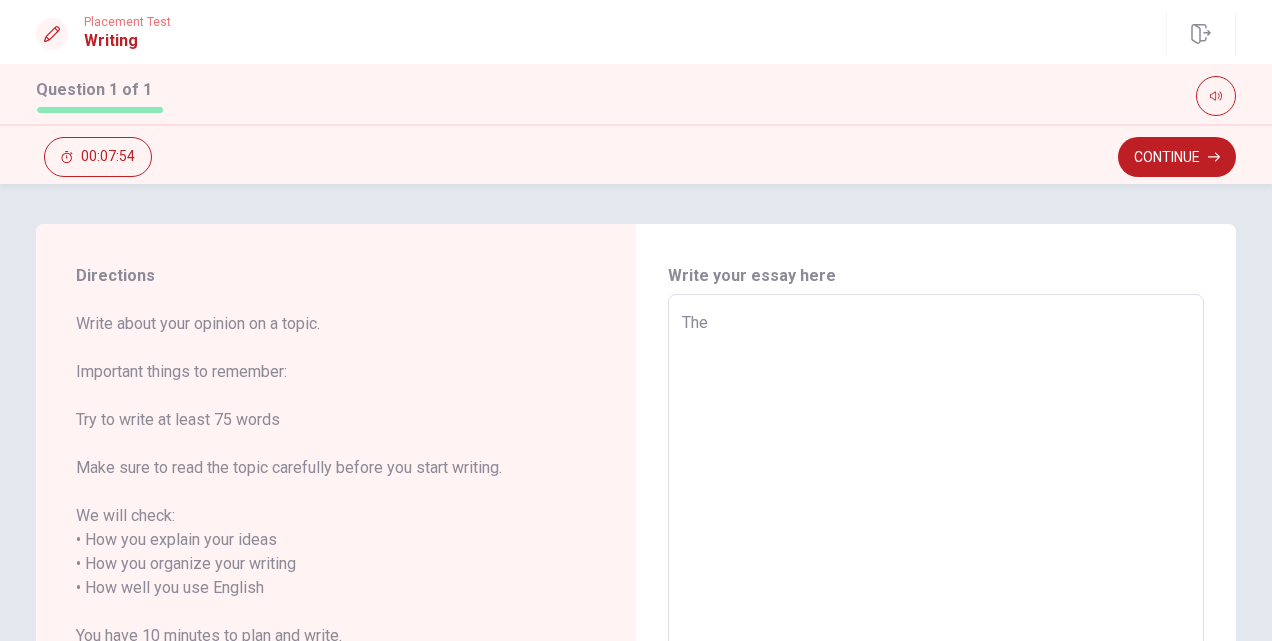 type on "x" 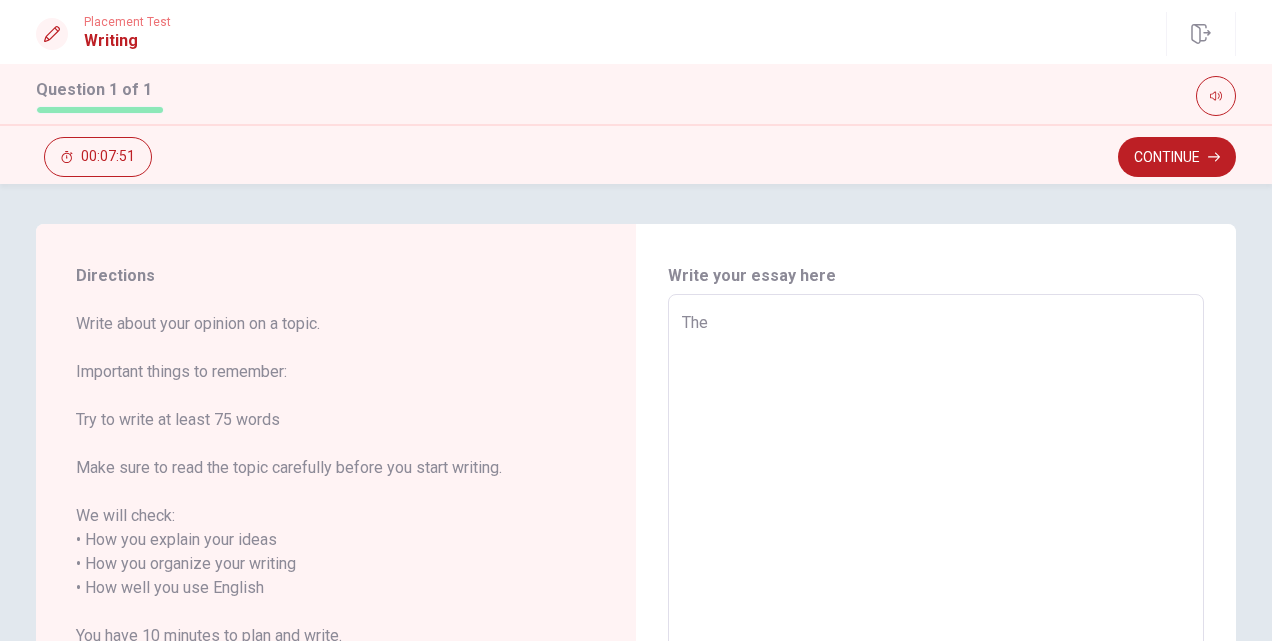 type on "x" 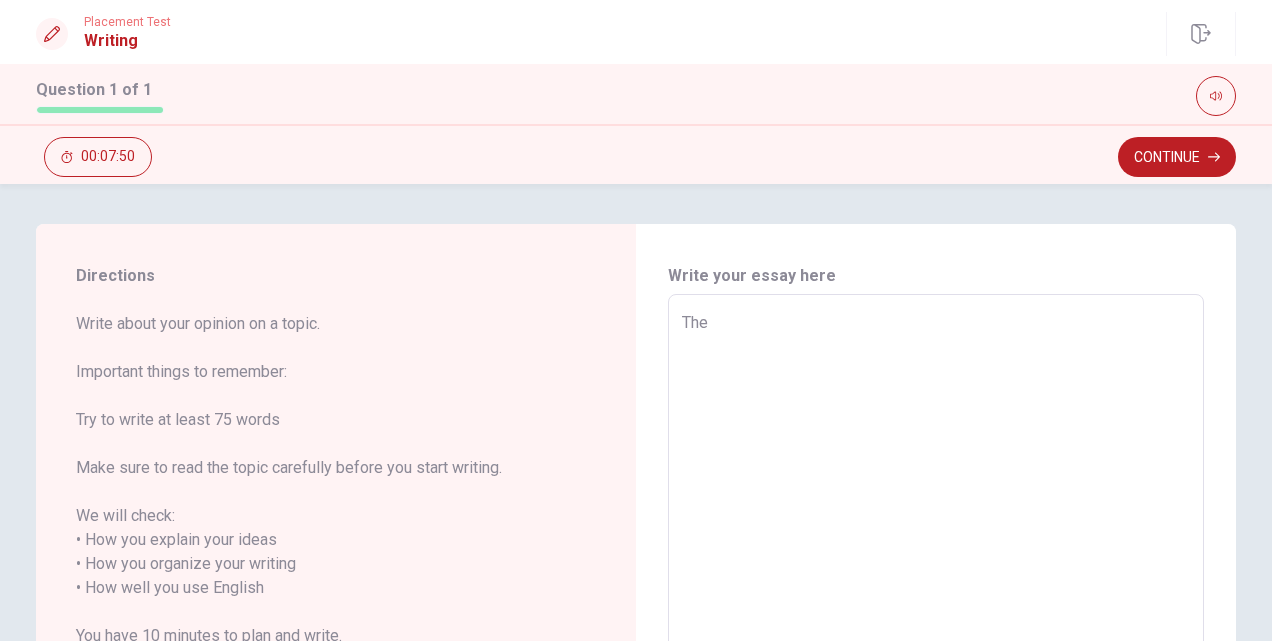 type on "The m" 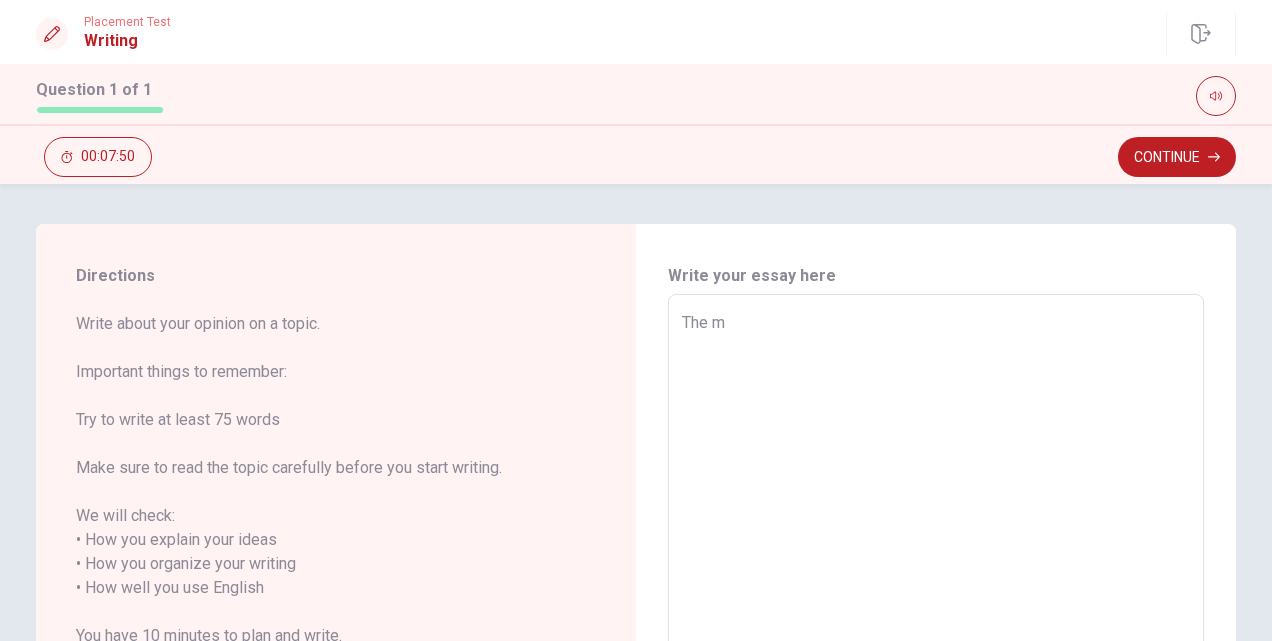 type on "x" 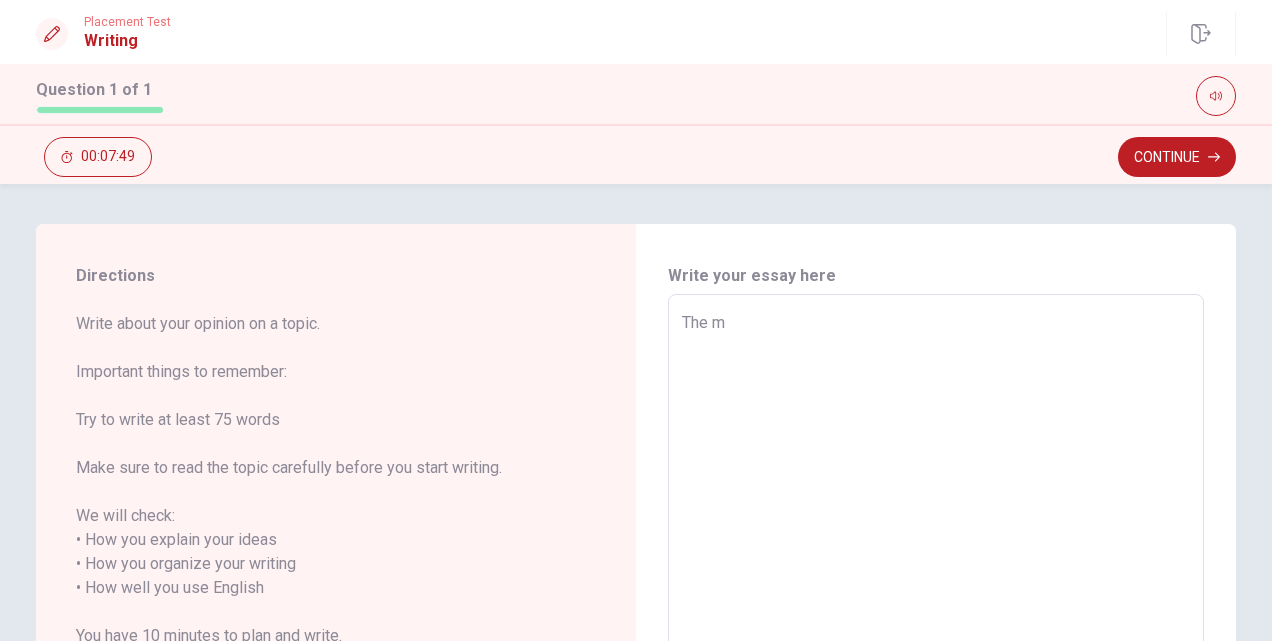 type on "The mo" 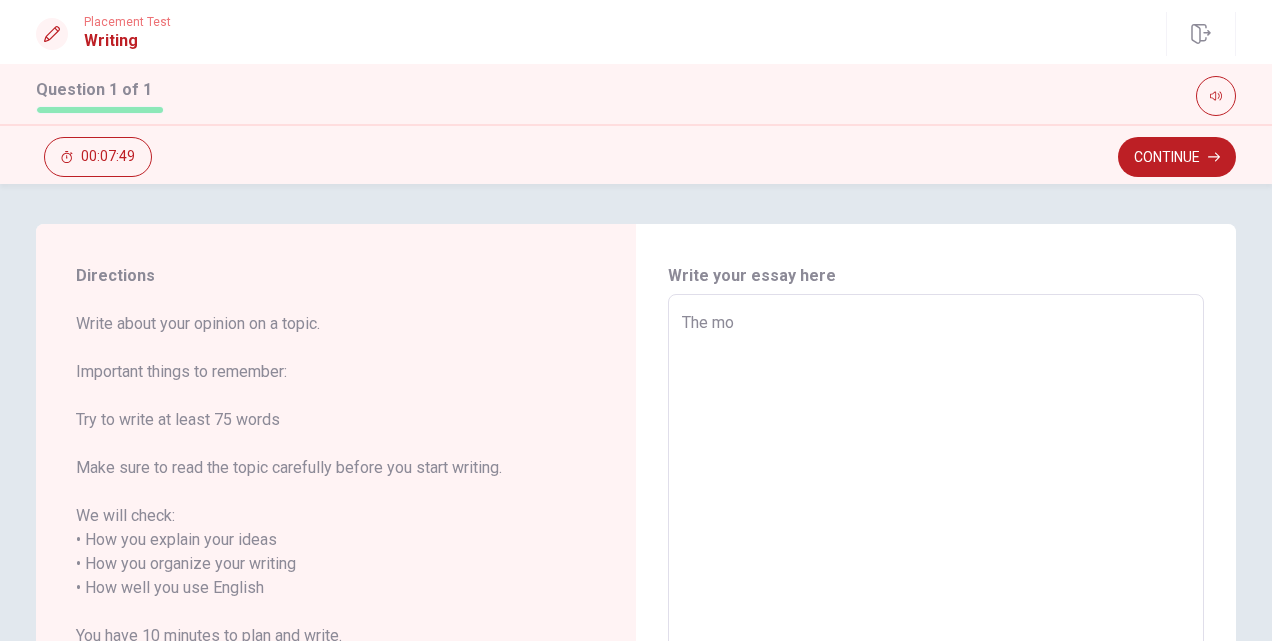 type on "x" 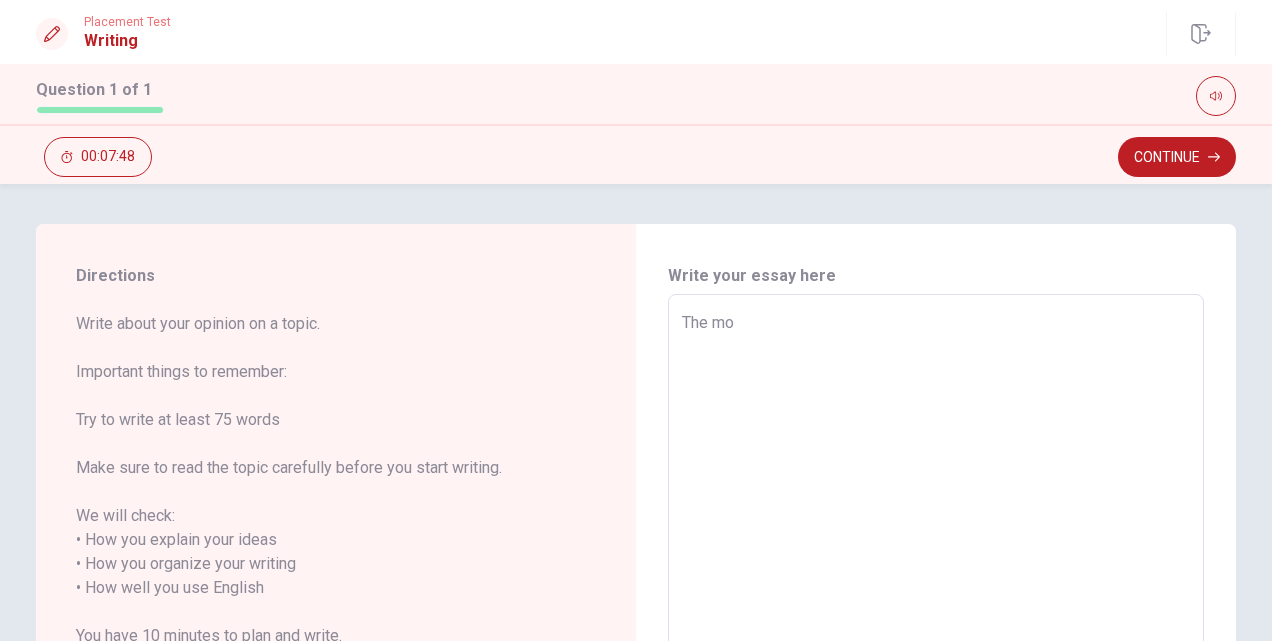 type on "The mov" 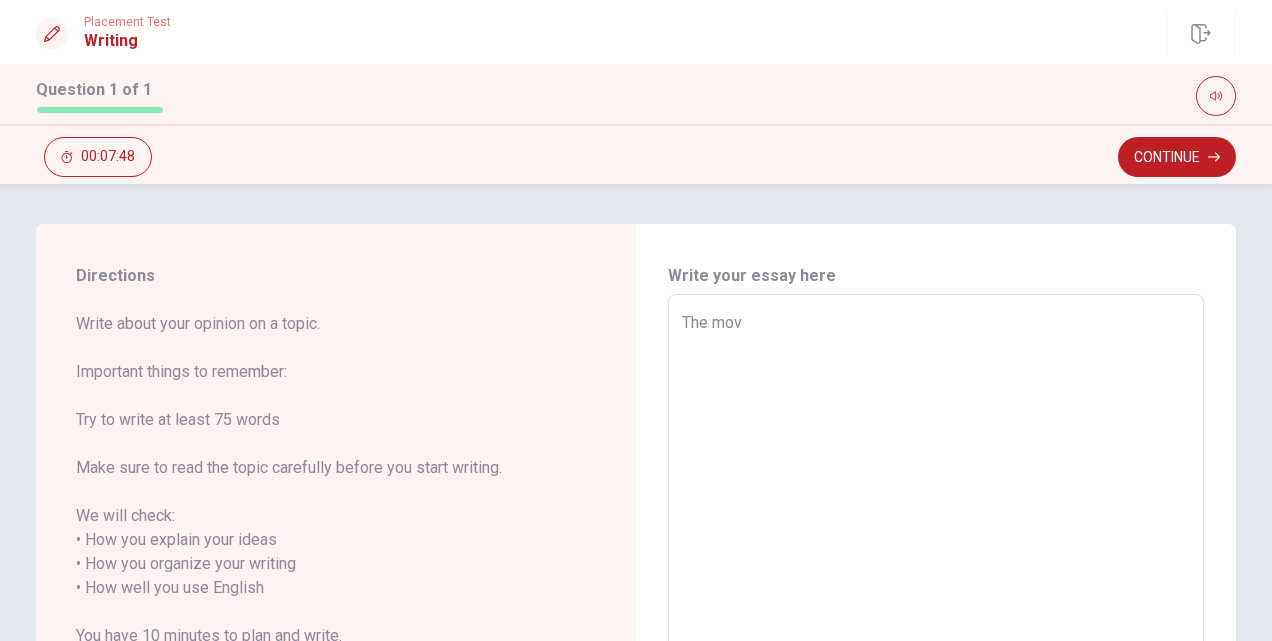 type on "x" 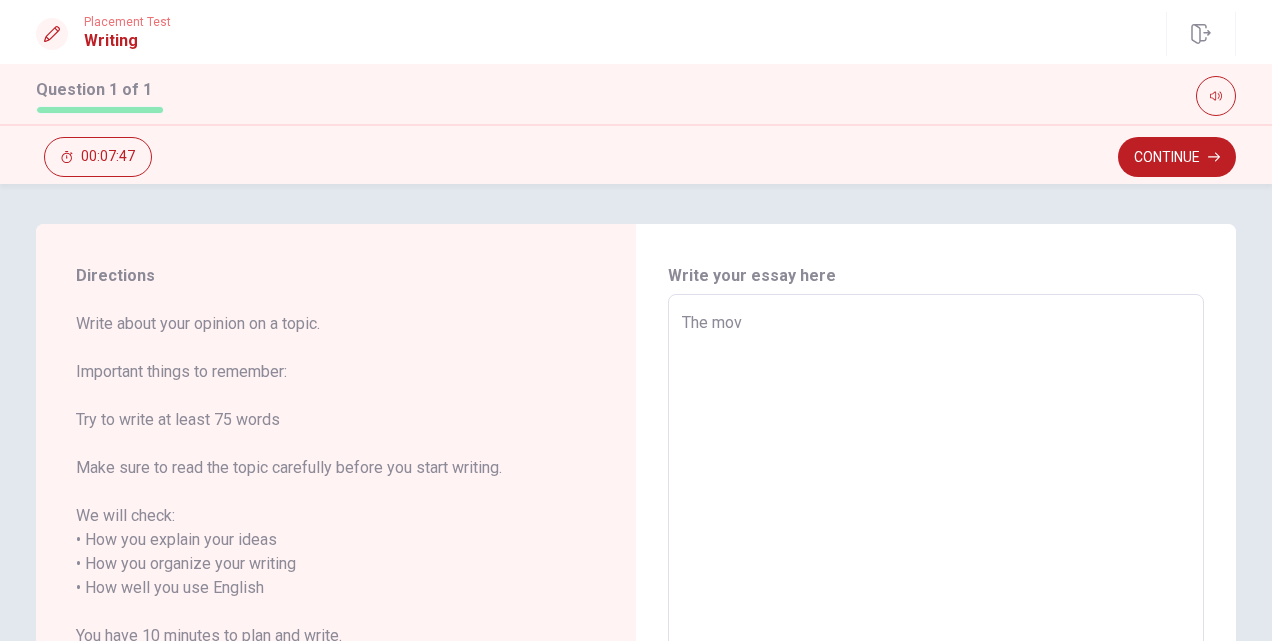 type on "The movi" 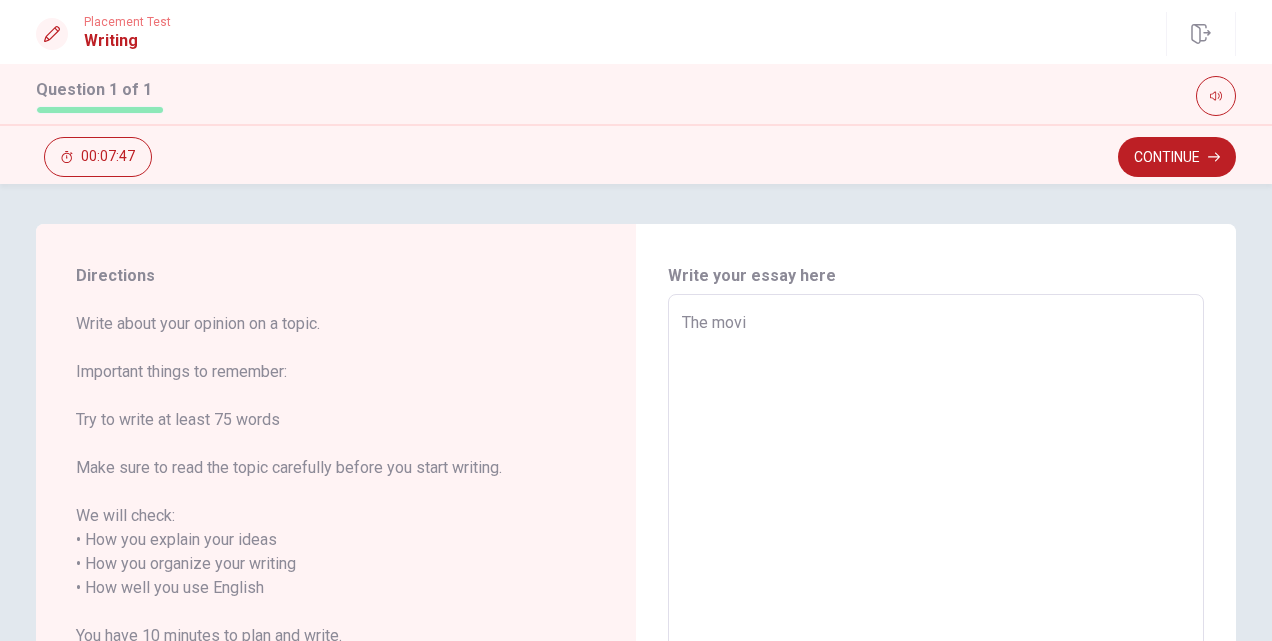 type on "x" 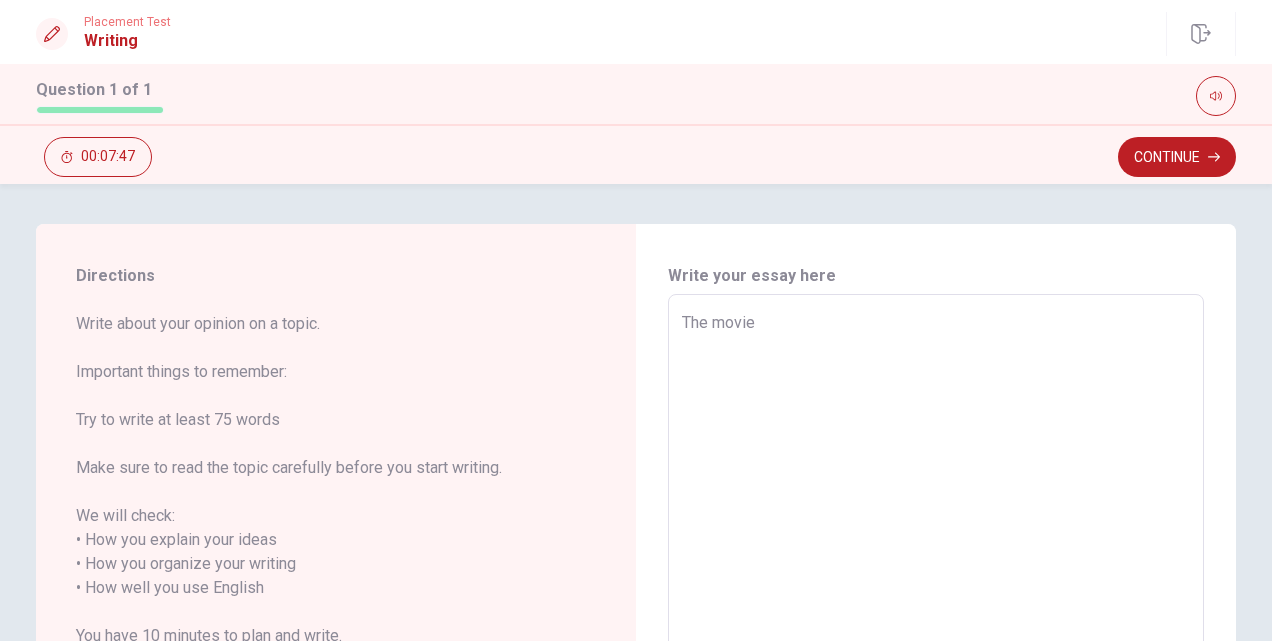 type on "x" 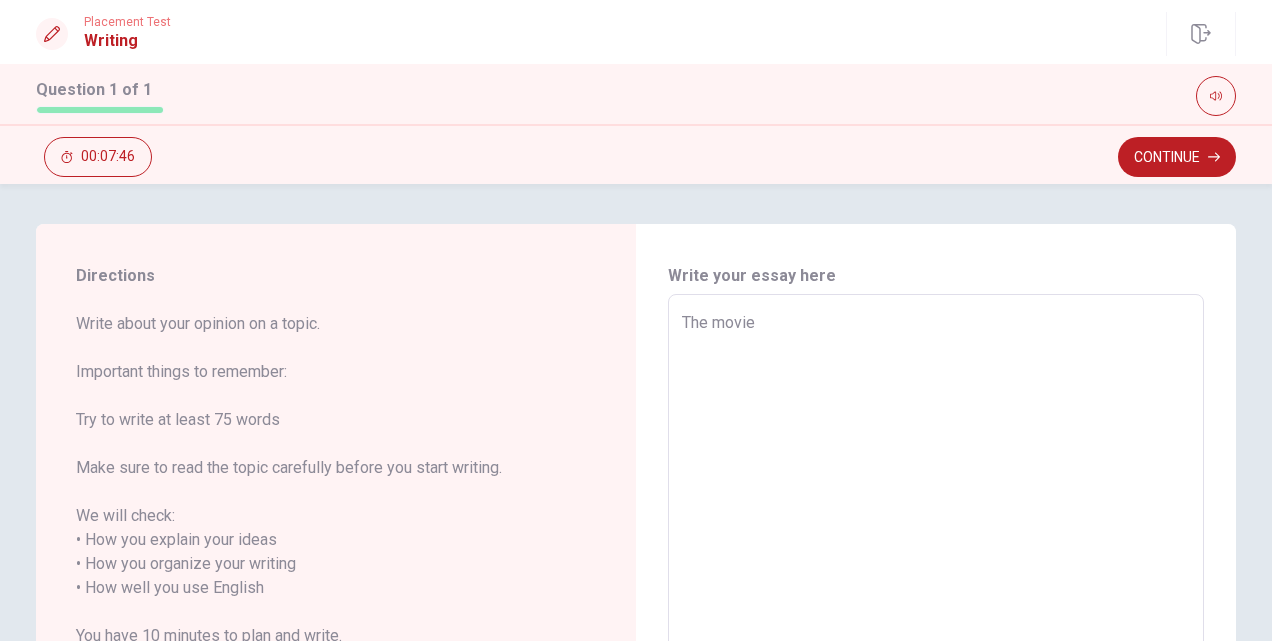 type on "The movie" 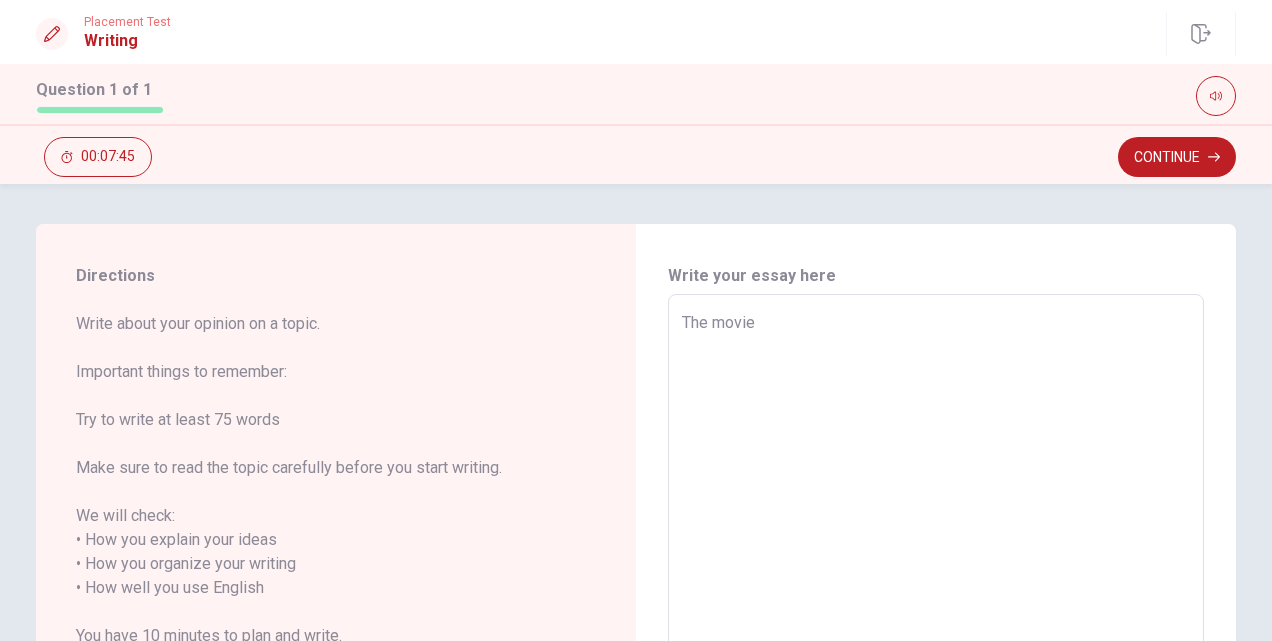 type on "The movie o" 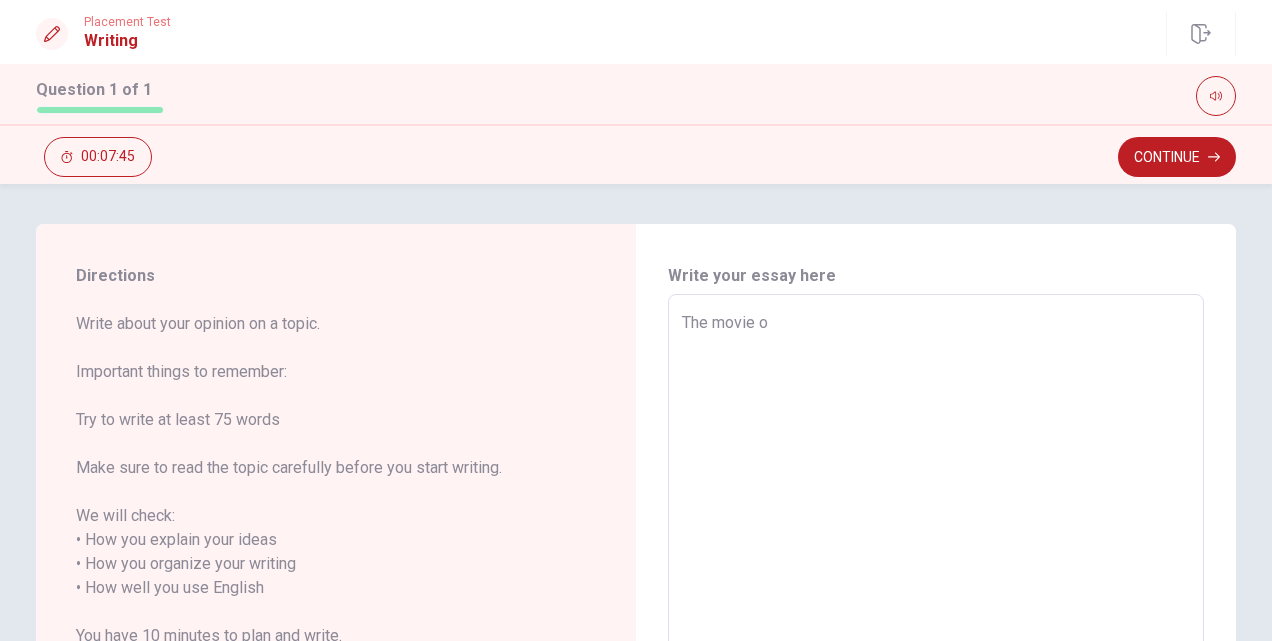 type on "x" 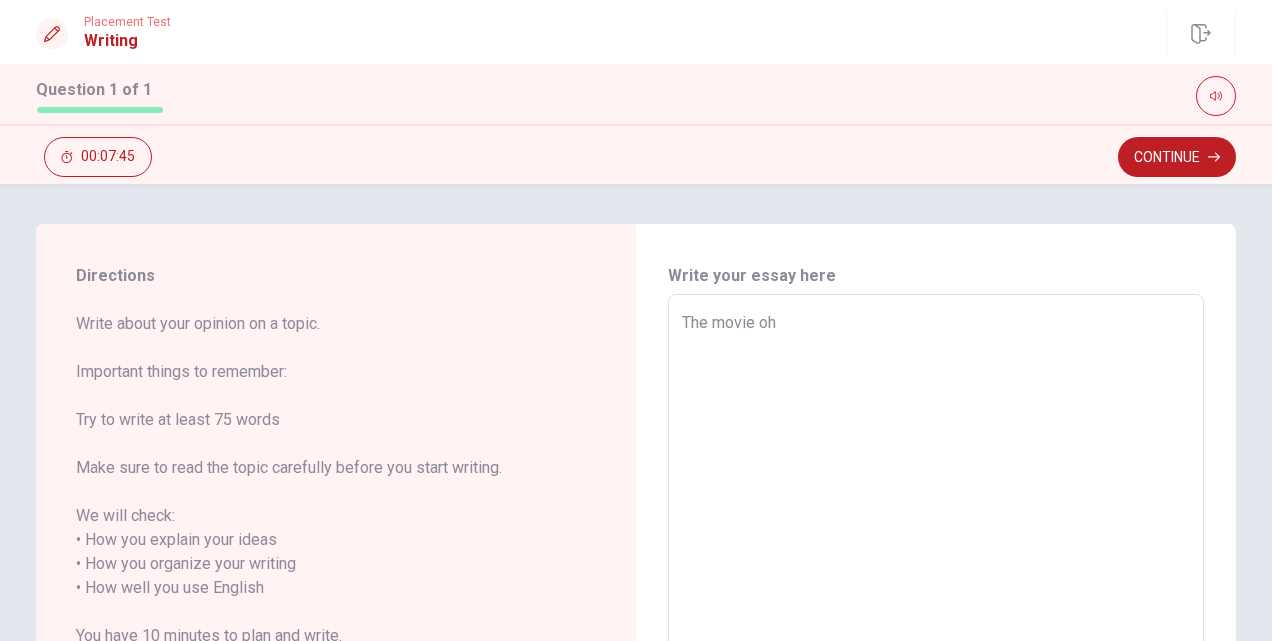 type on "x" 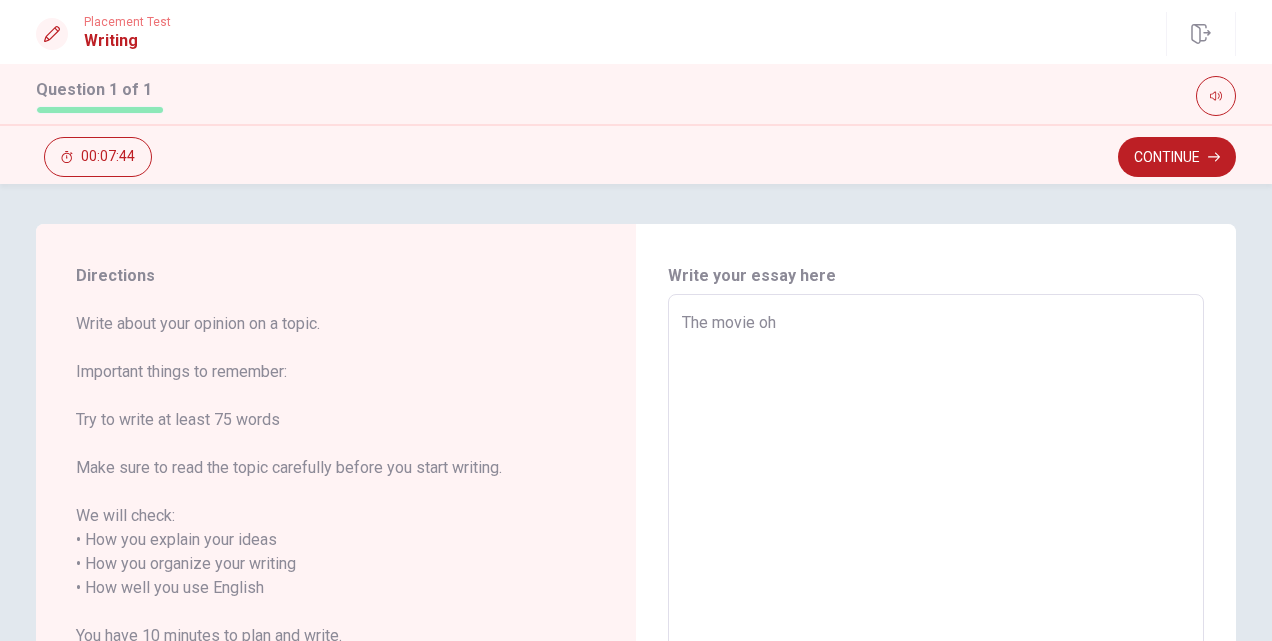 type on "The movie o" 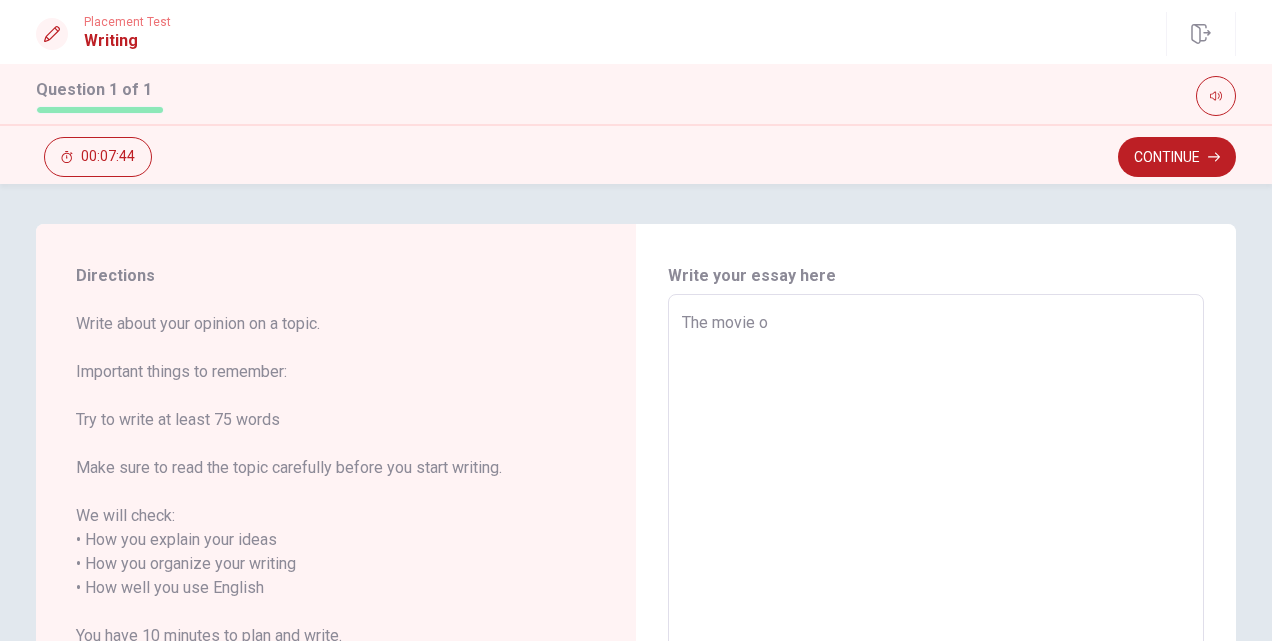 type on "x" 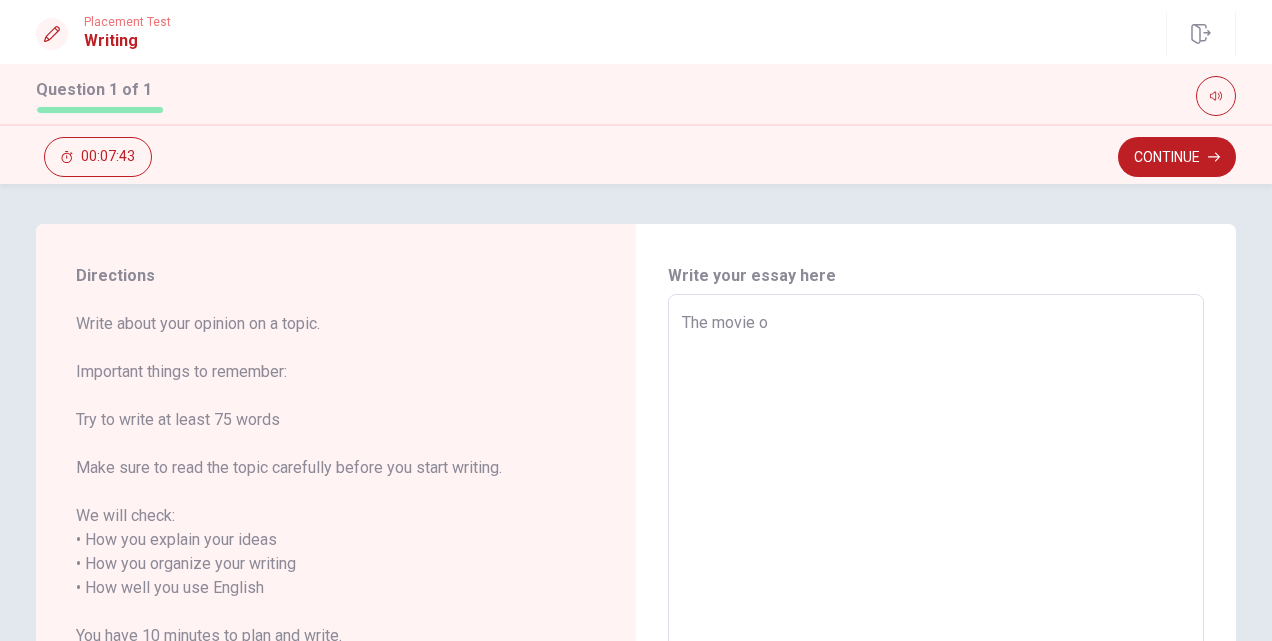 type on "The movie of" 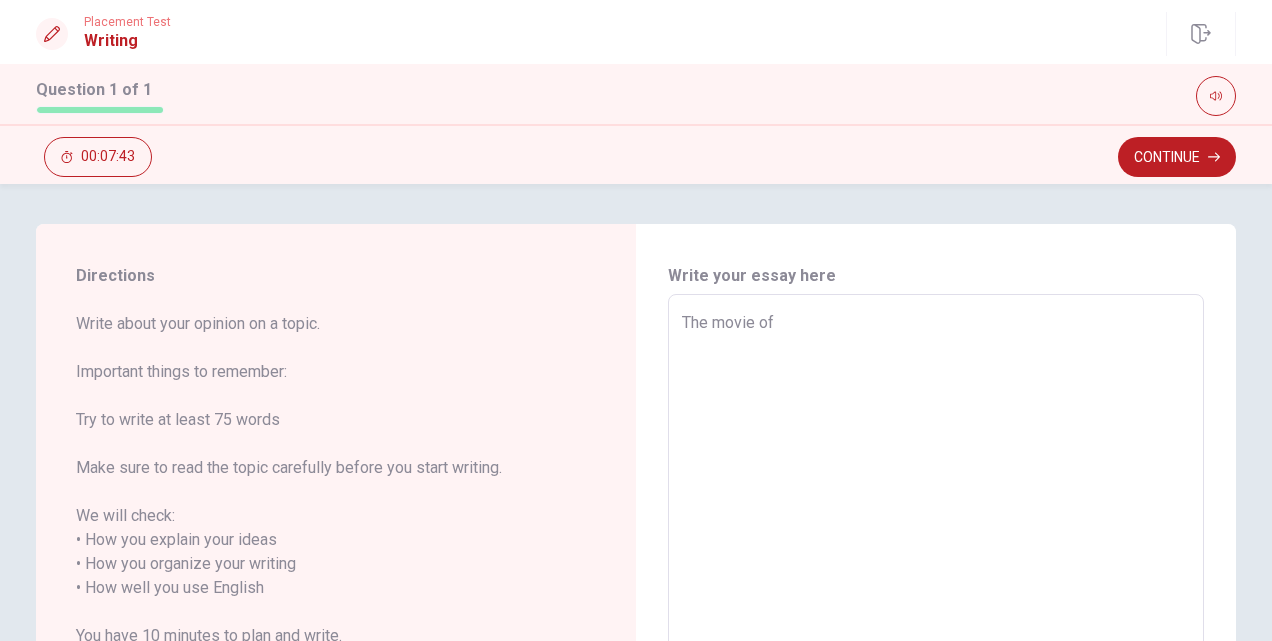 type on "x" 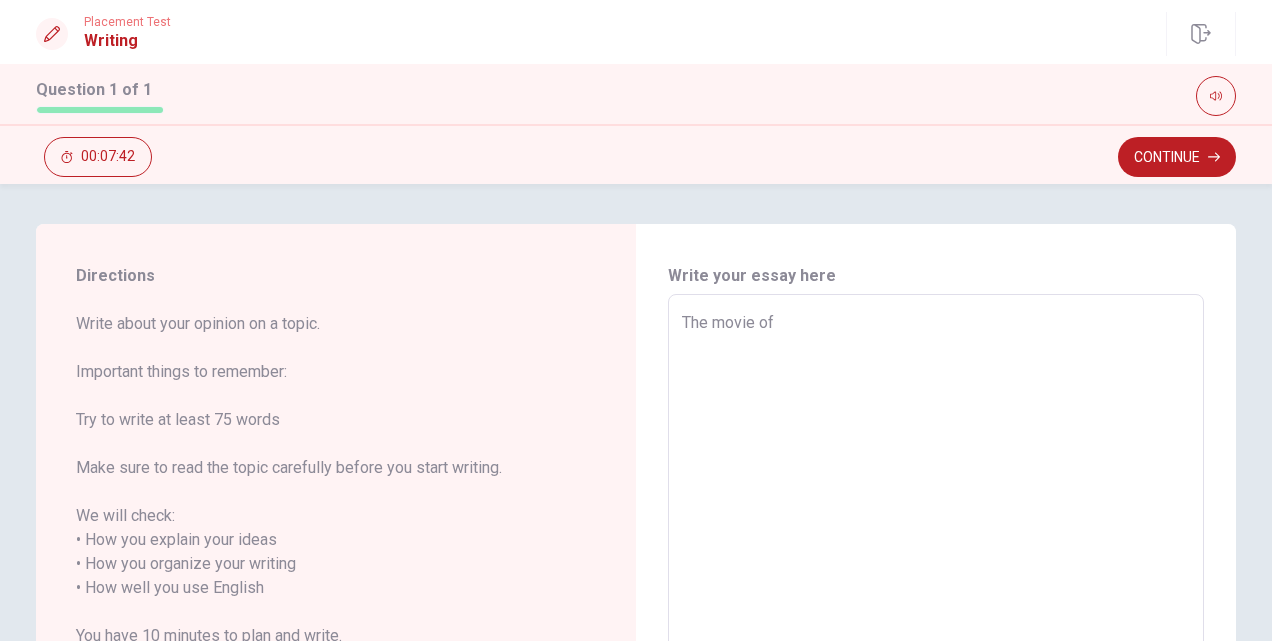 type on "x" 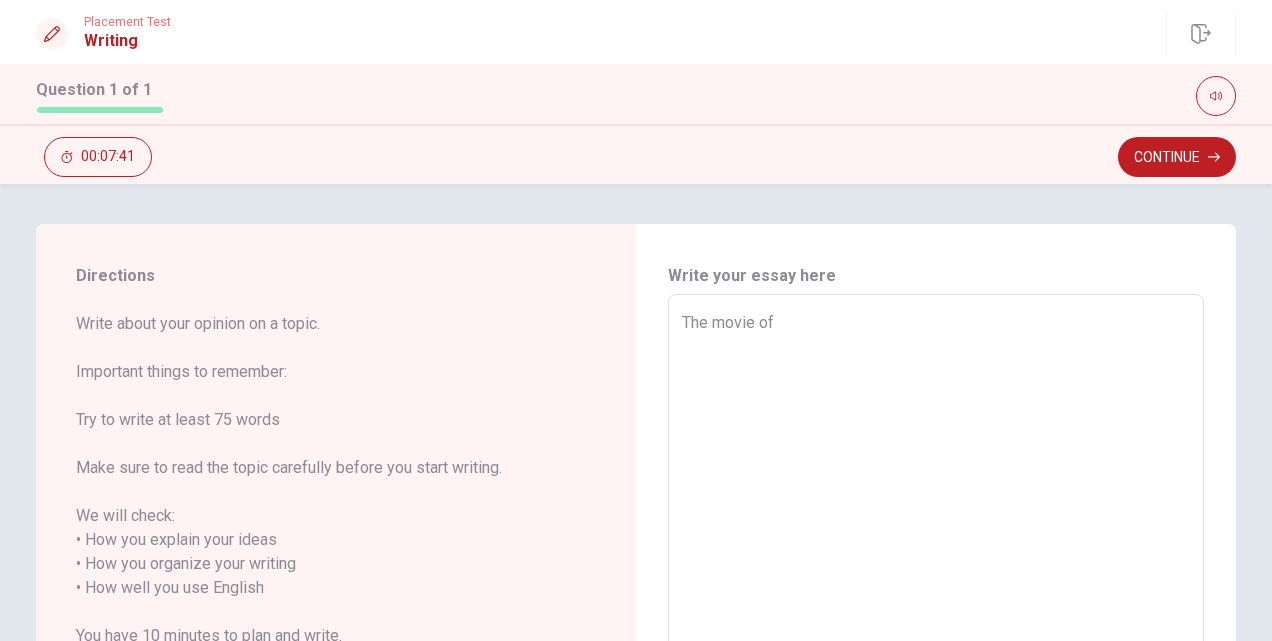 type on "The movie of m" 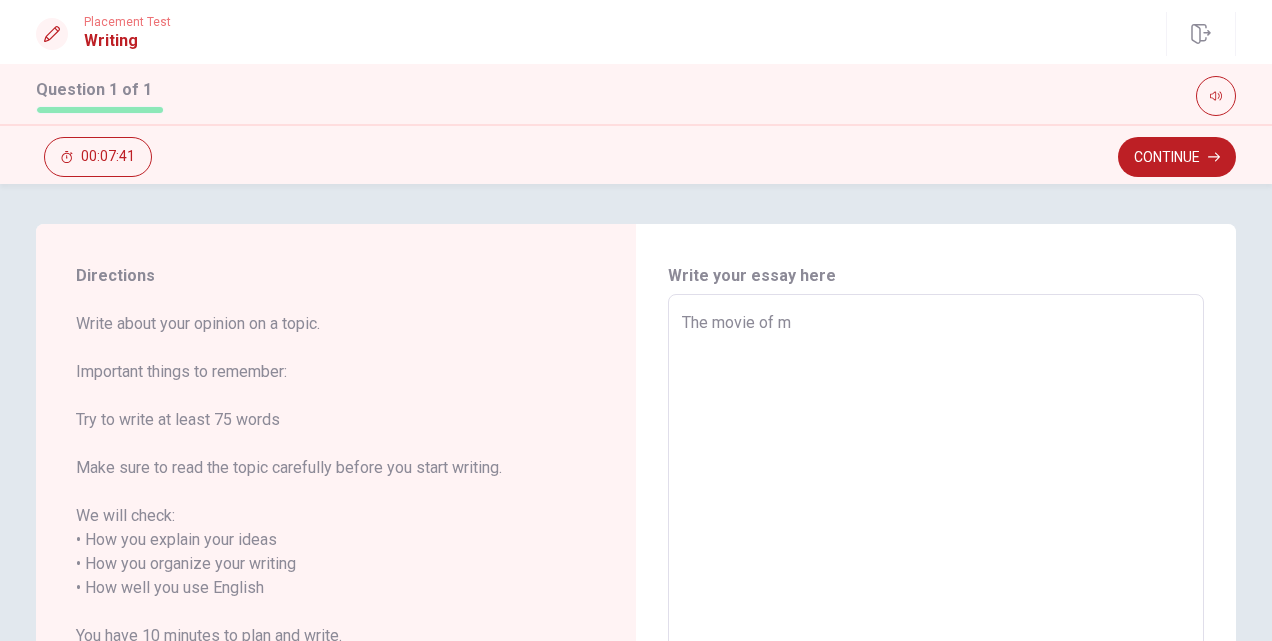 type on "x" 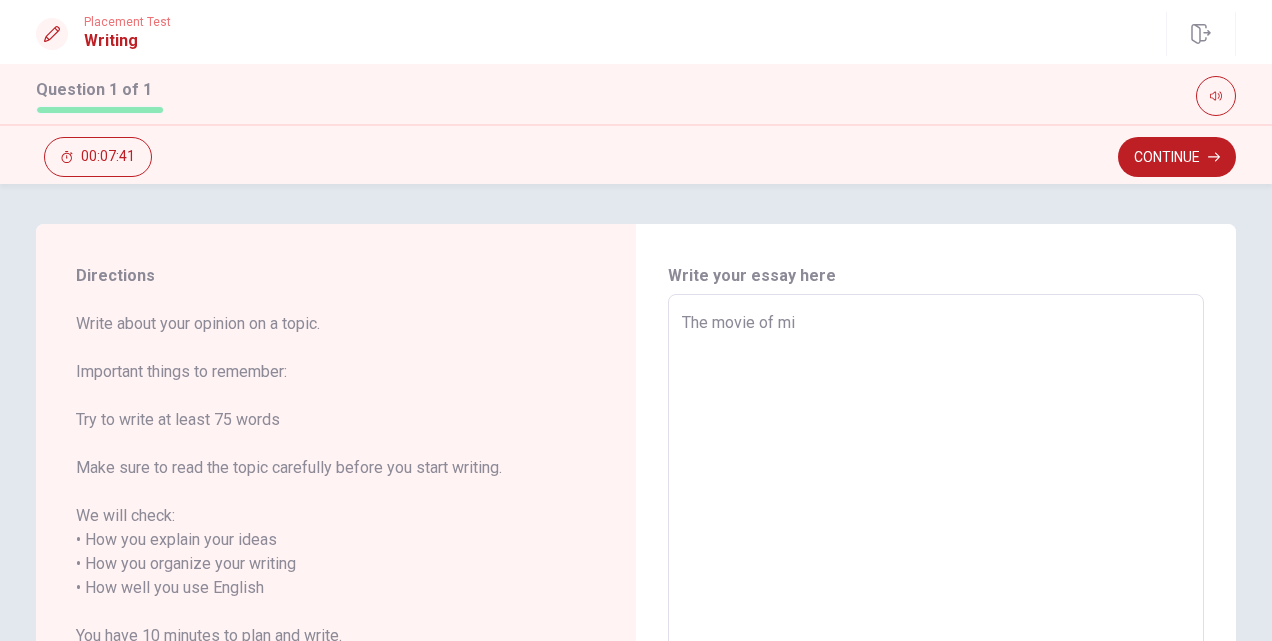 type on "x" 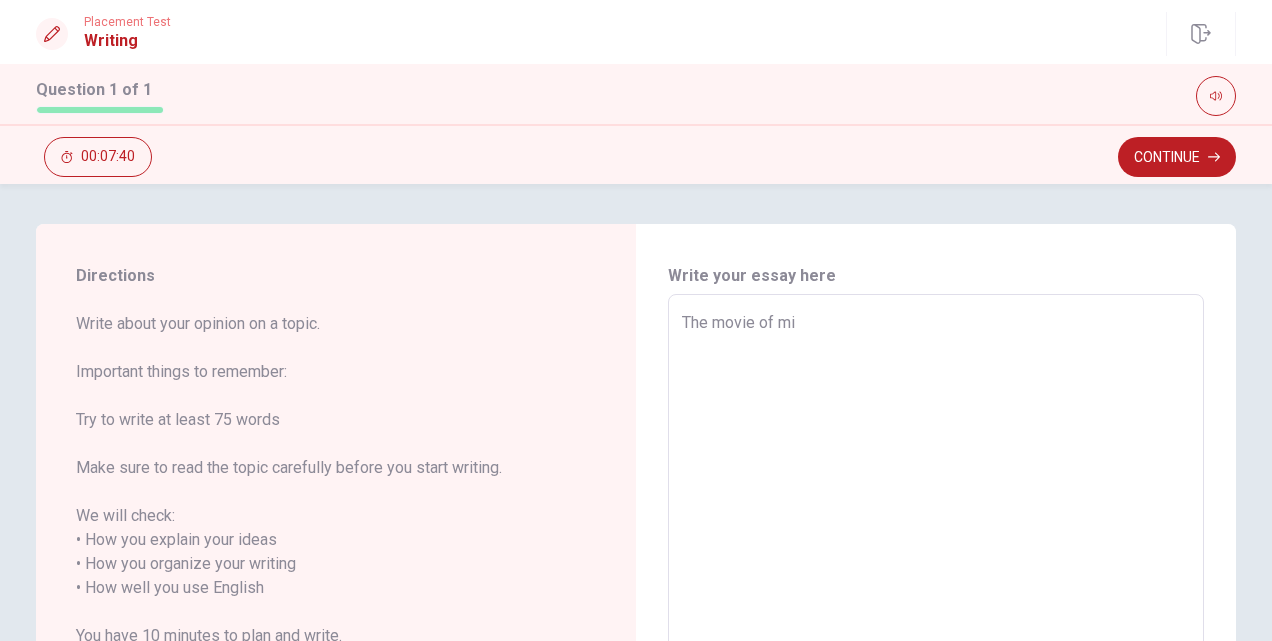 type on "The movie of mis" 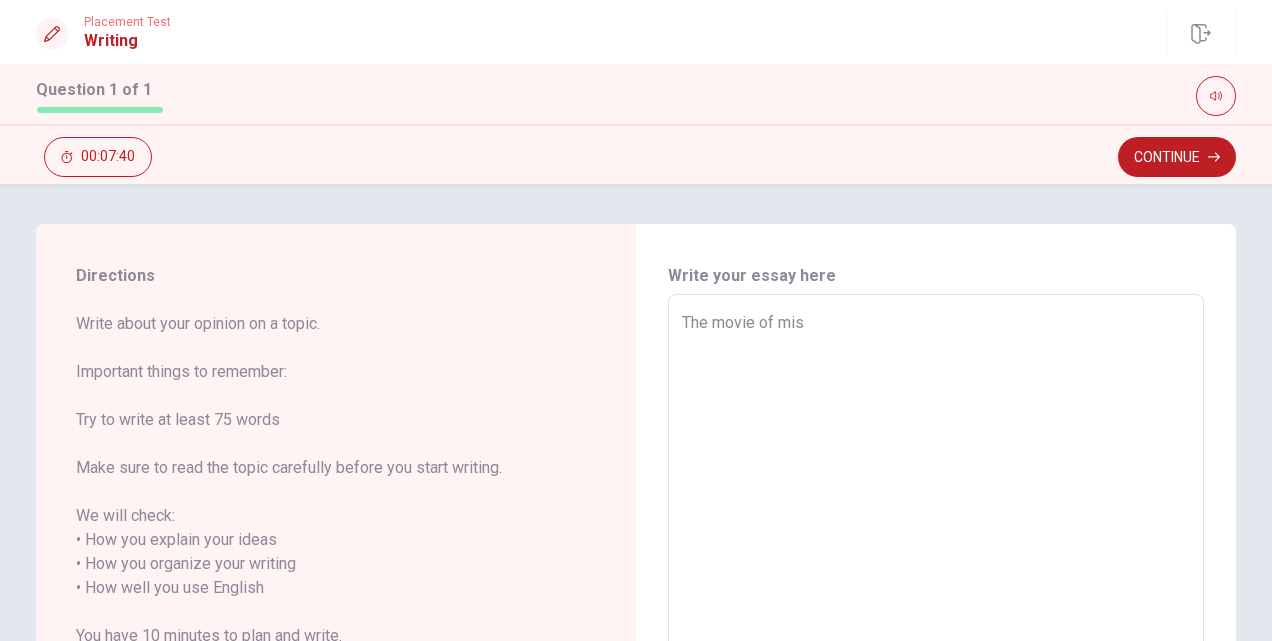 type on "x" 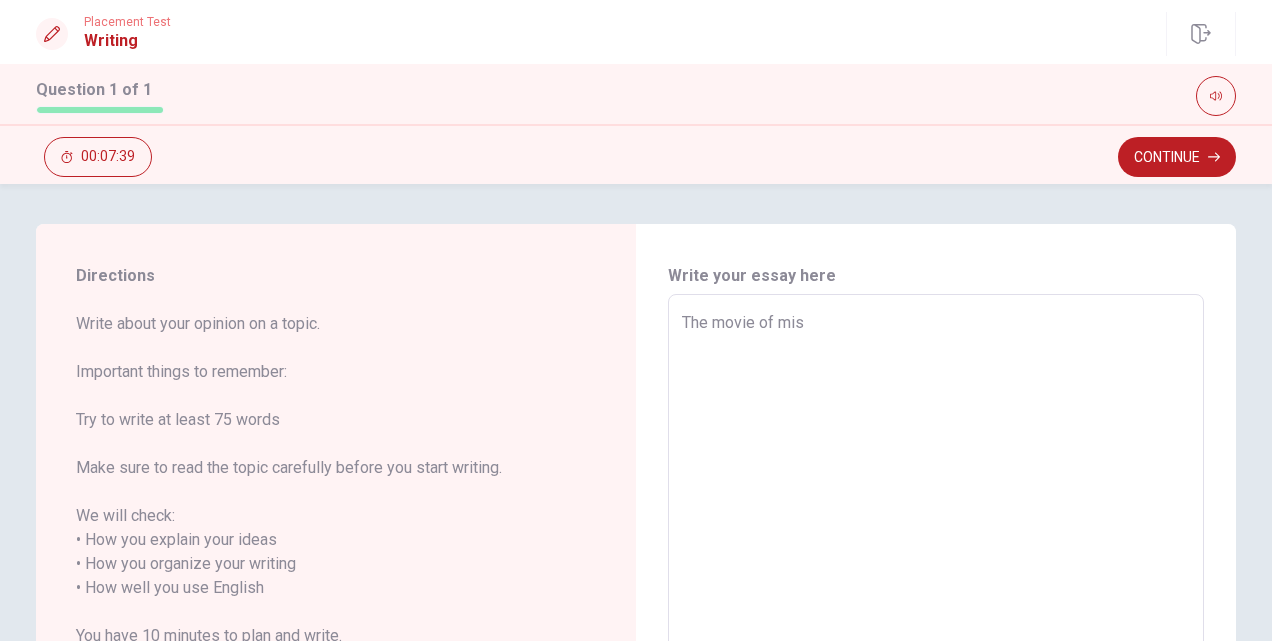type on "The movie of miss" 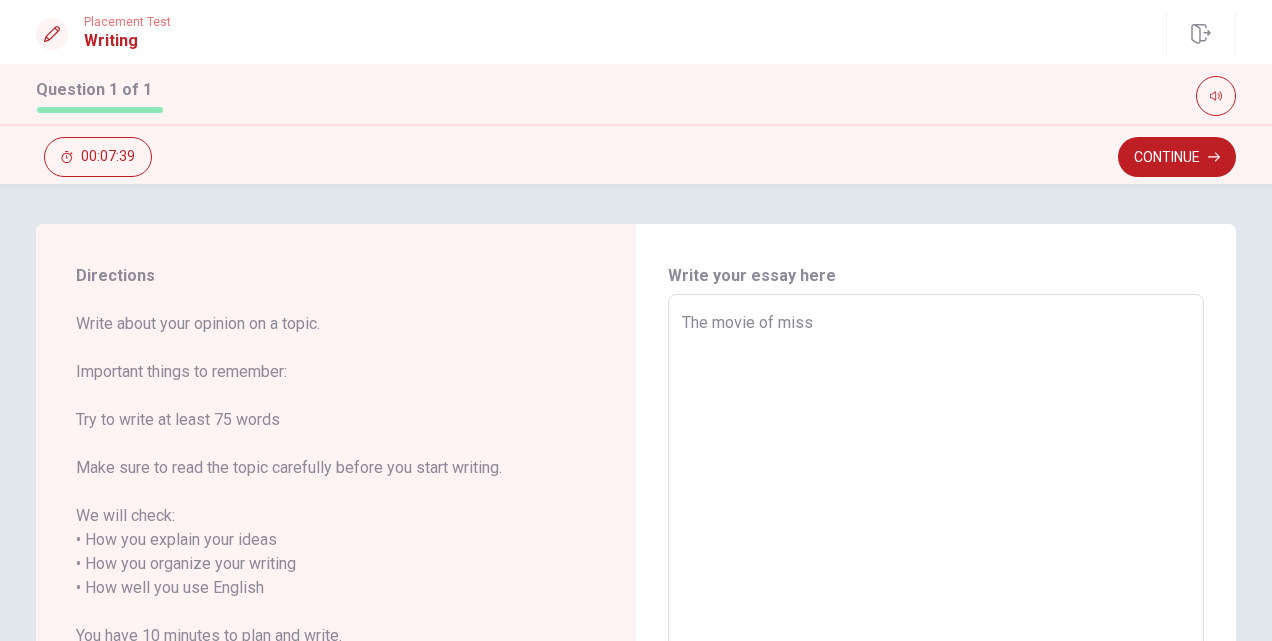 type on "x" 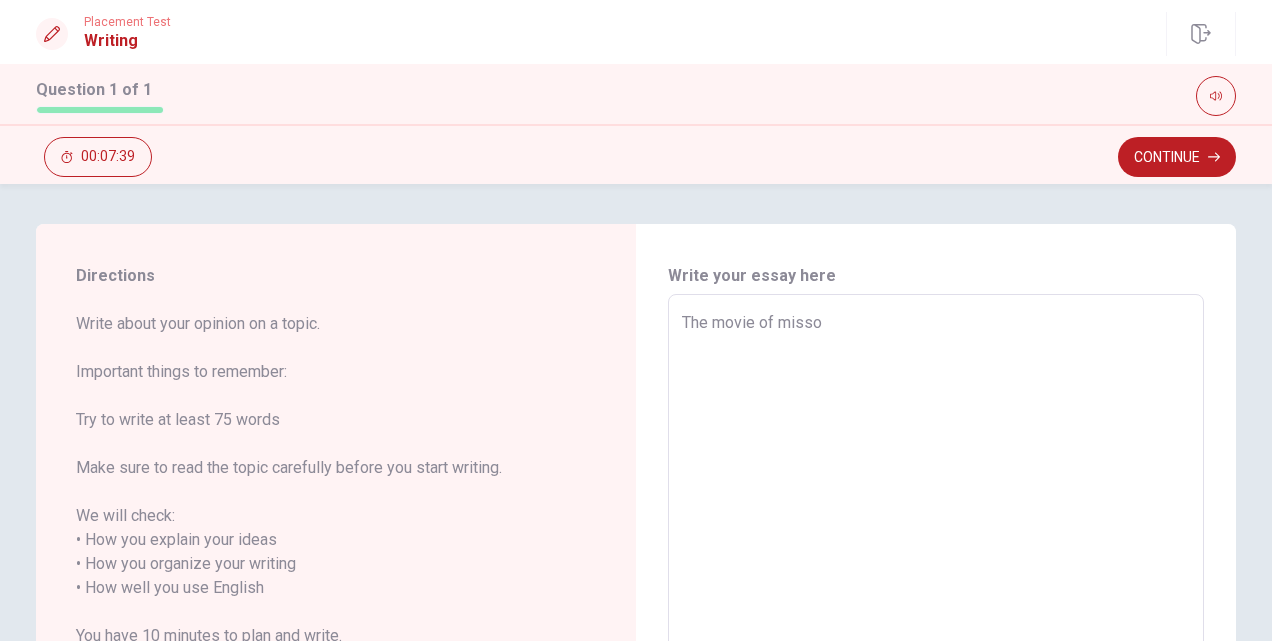 type on "x" 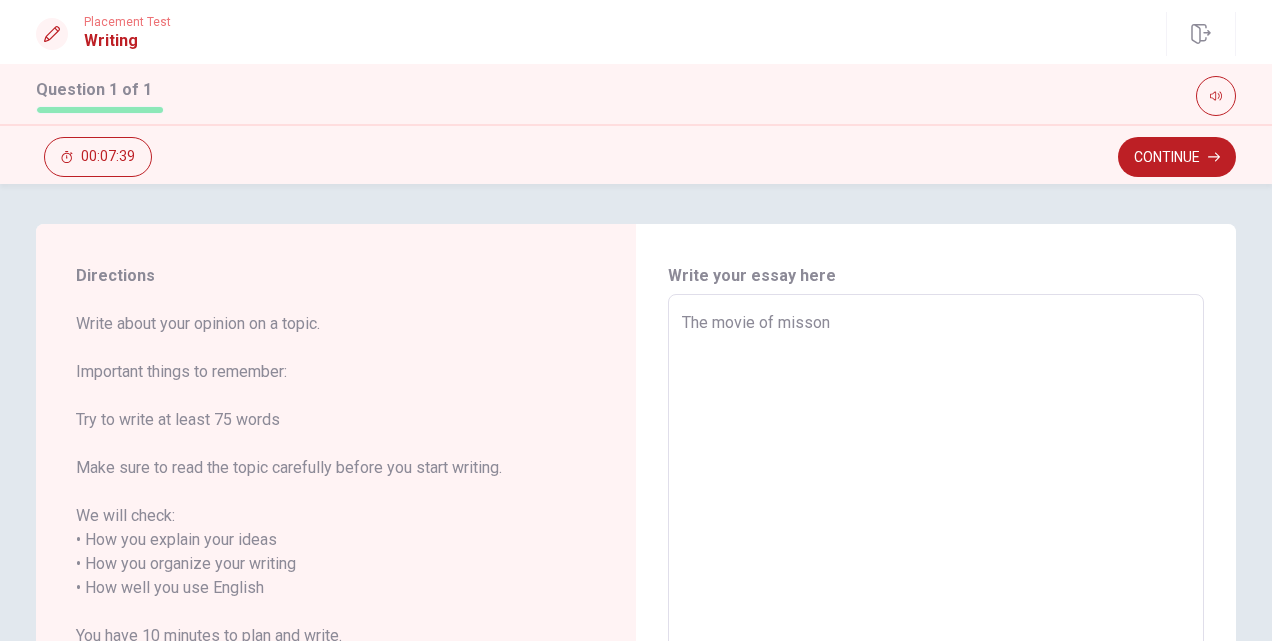 type on "x" 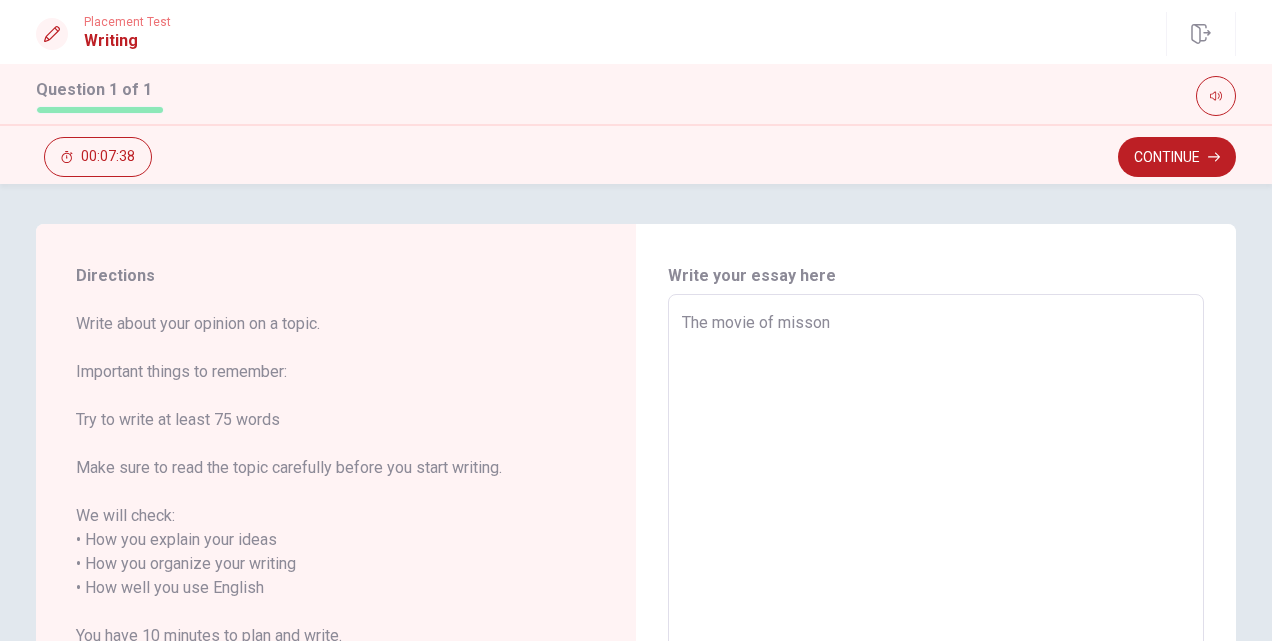 type on "The movie of misson" 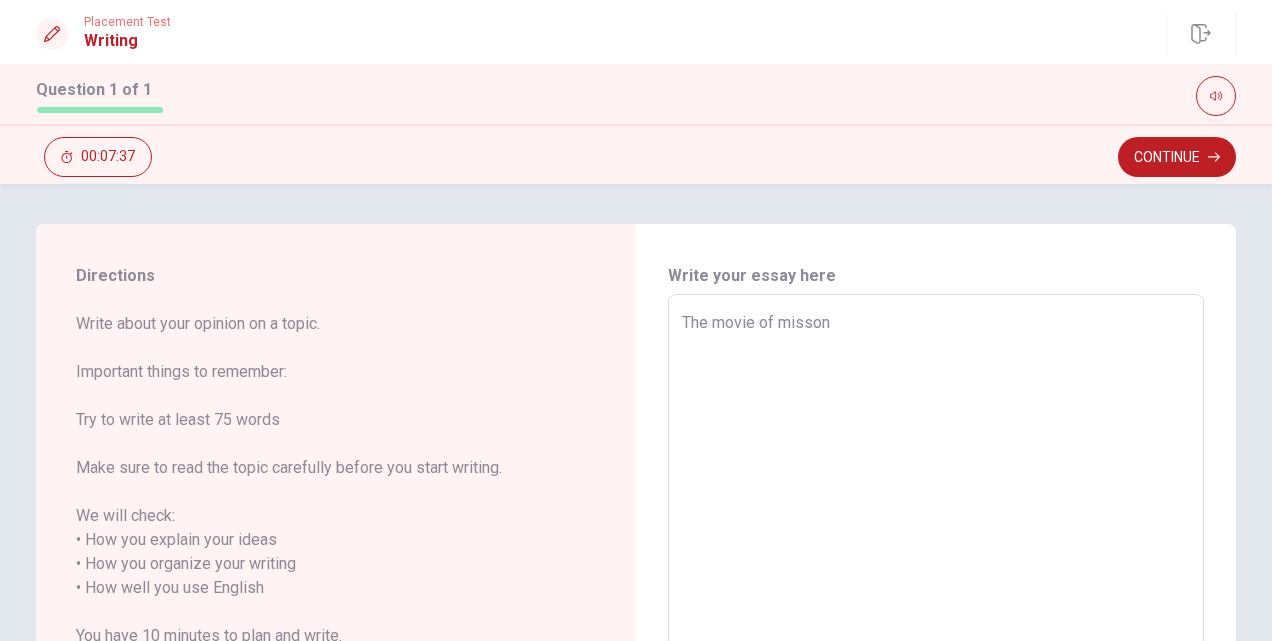 type on "The movie of misson i" 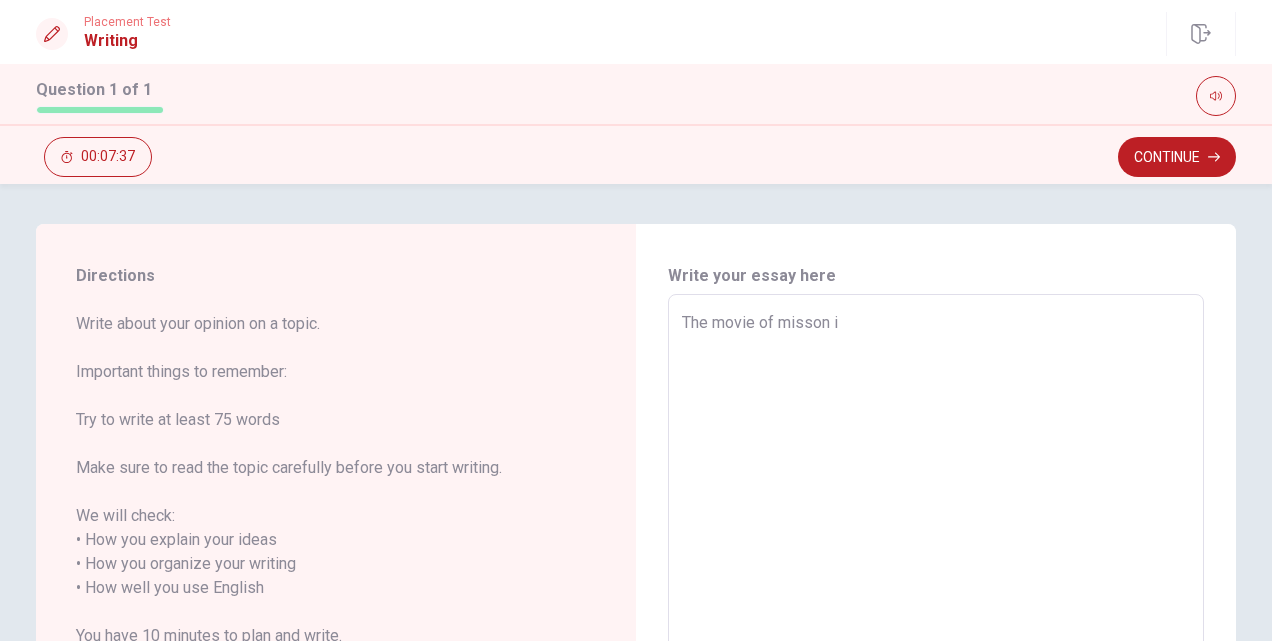 type on "x" 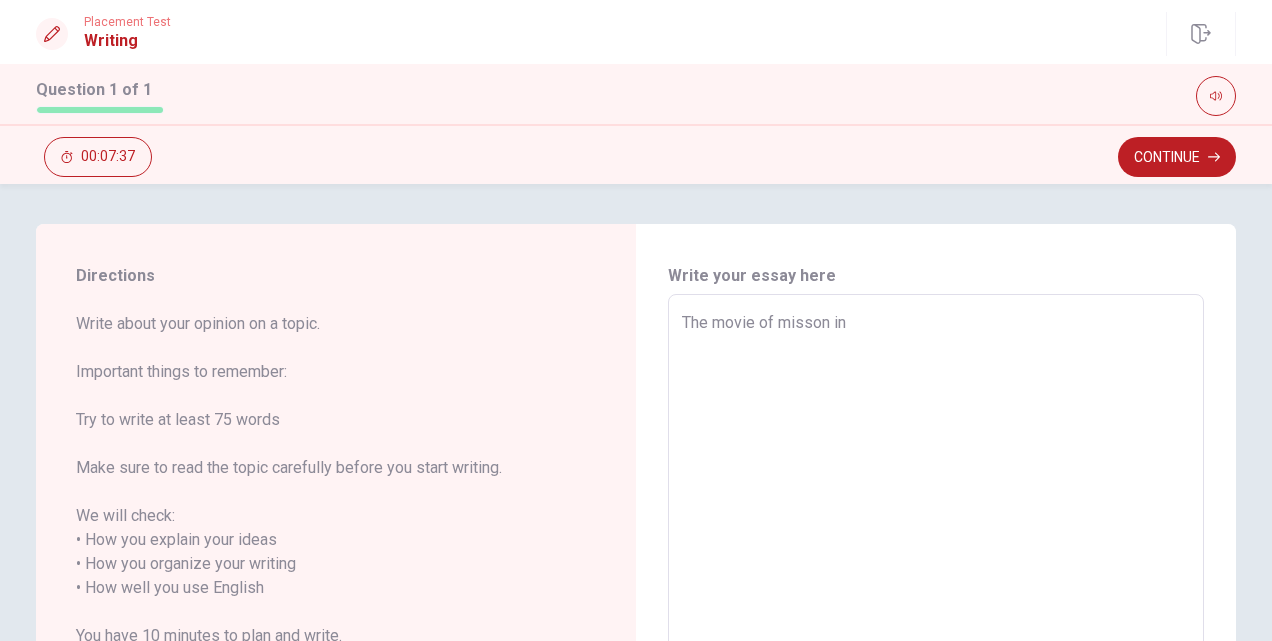 type on "x" 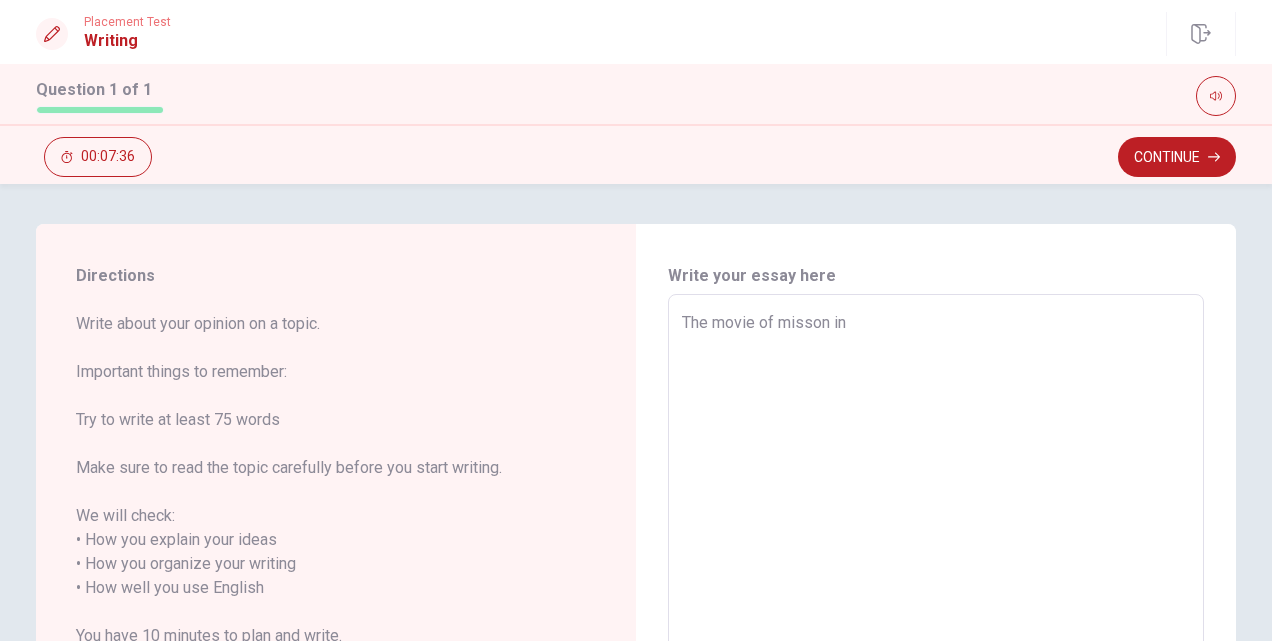 type on "The movie of misson in p" 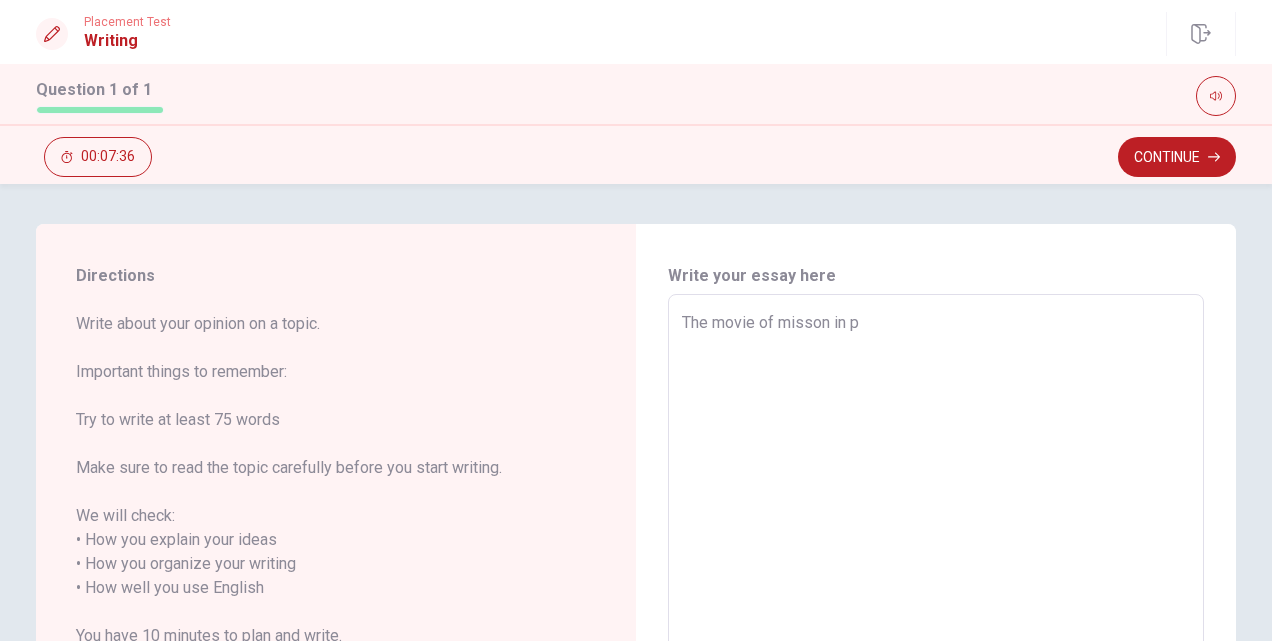 type on "x" 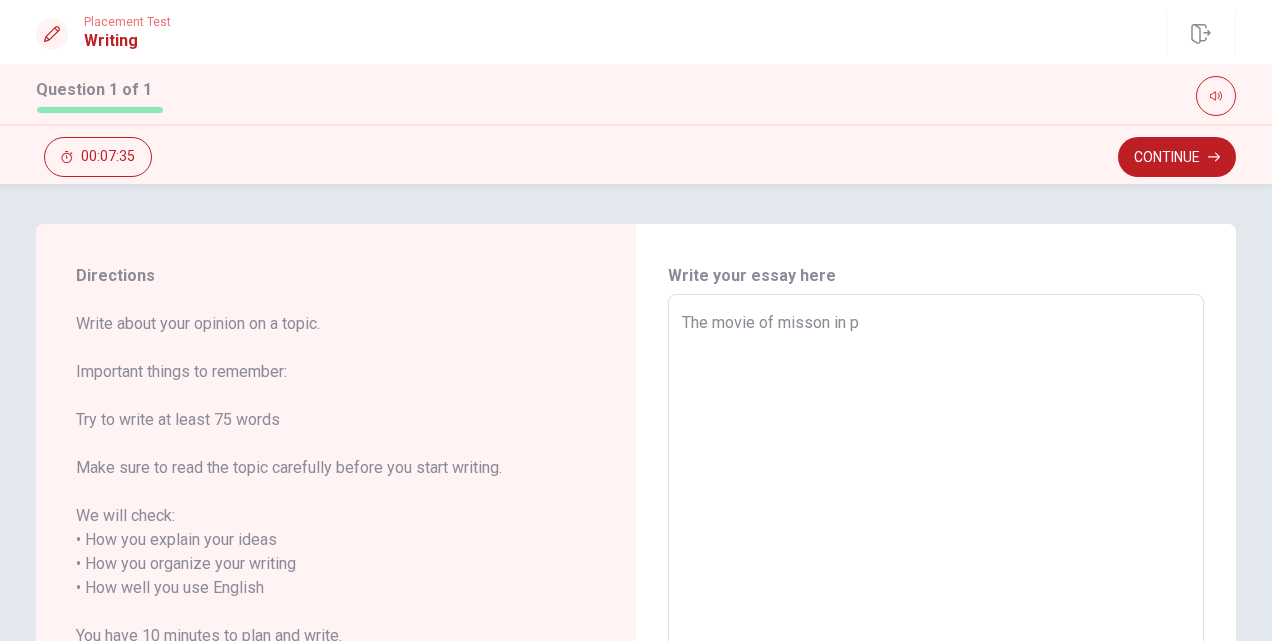 type on "The movie of misson in po" 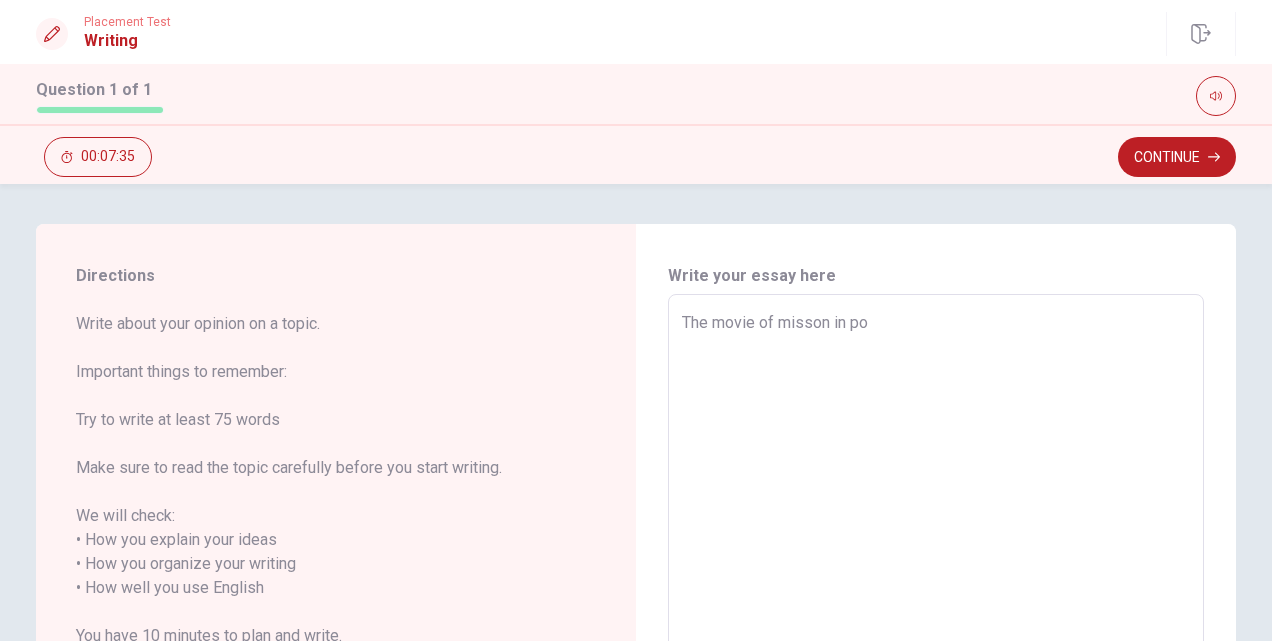 type on "x" 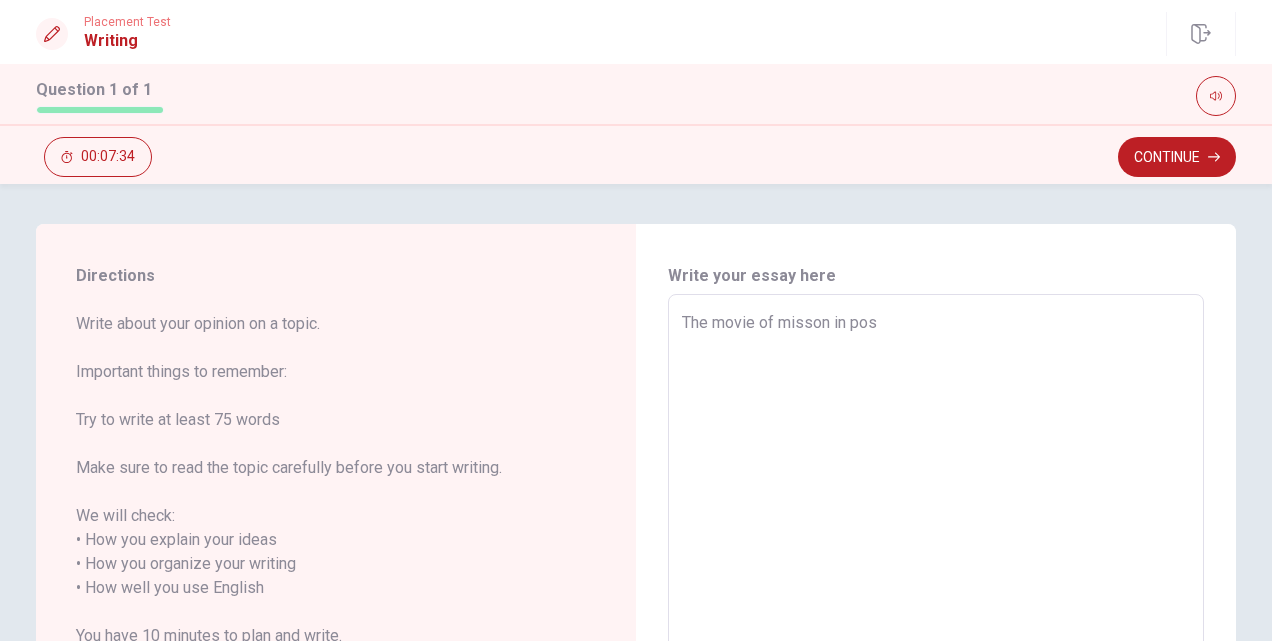 type on "x" 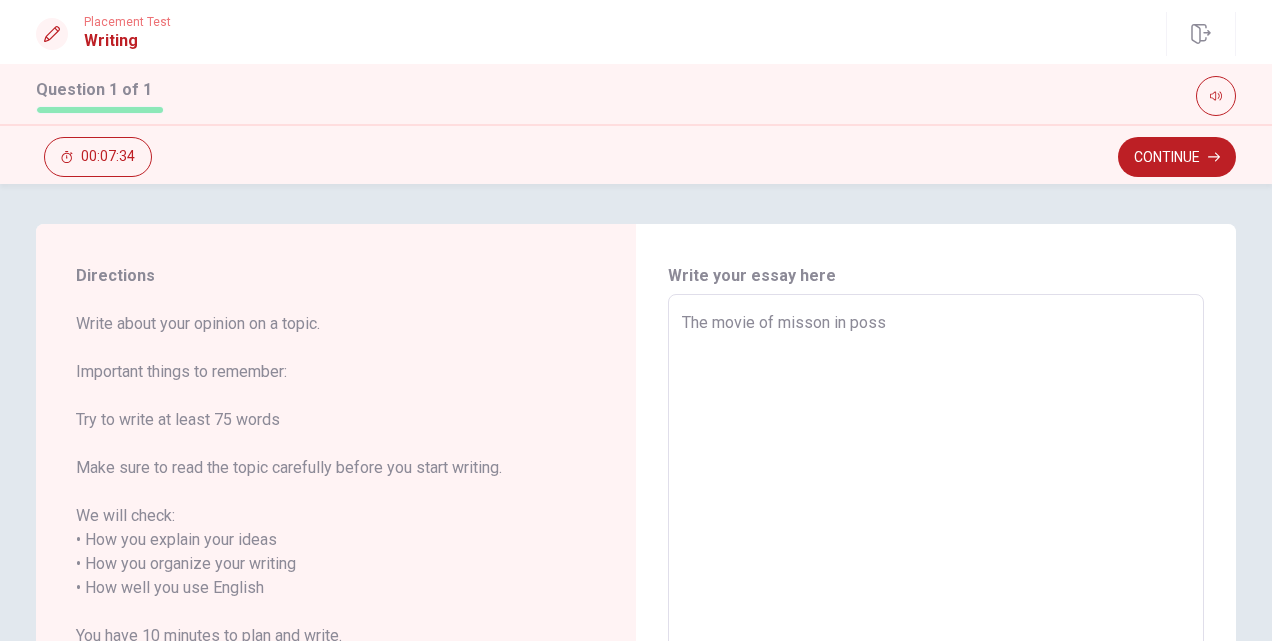 type on "x" 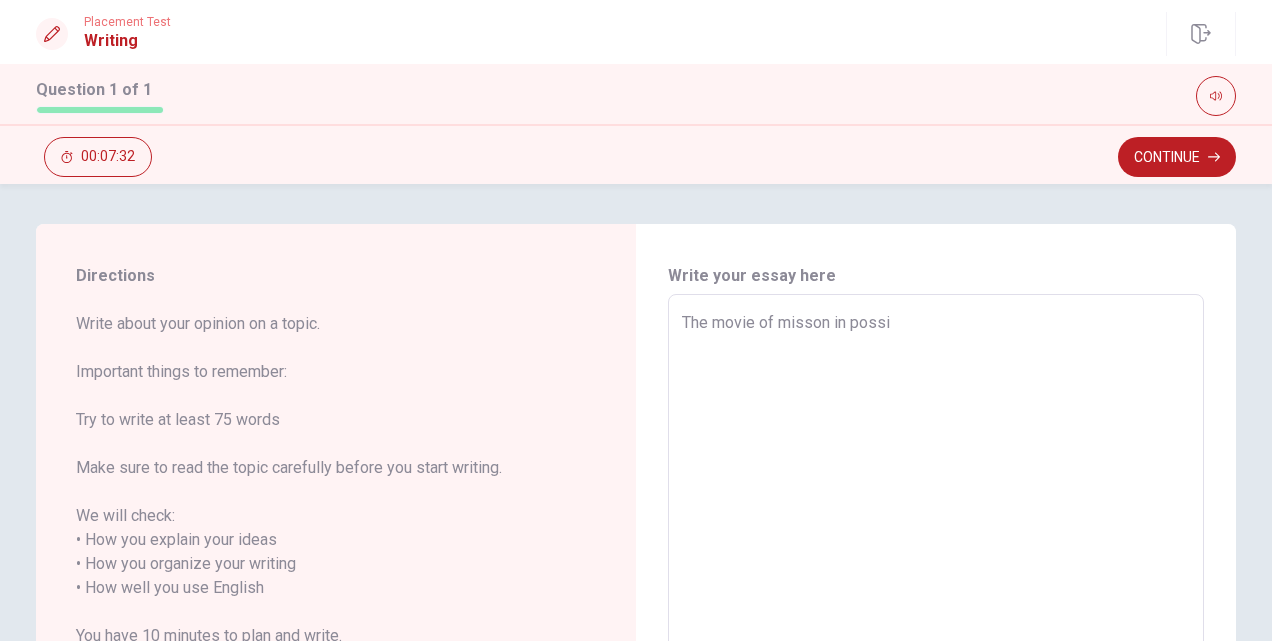 type on "x" 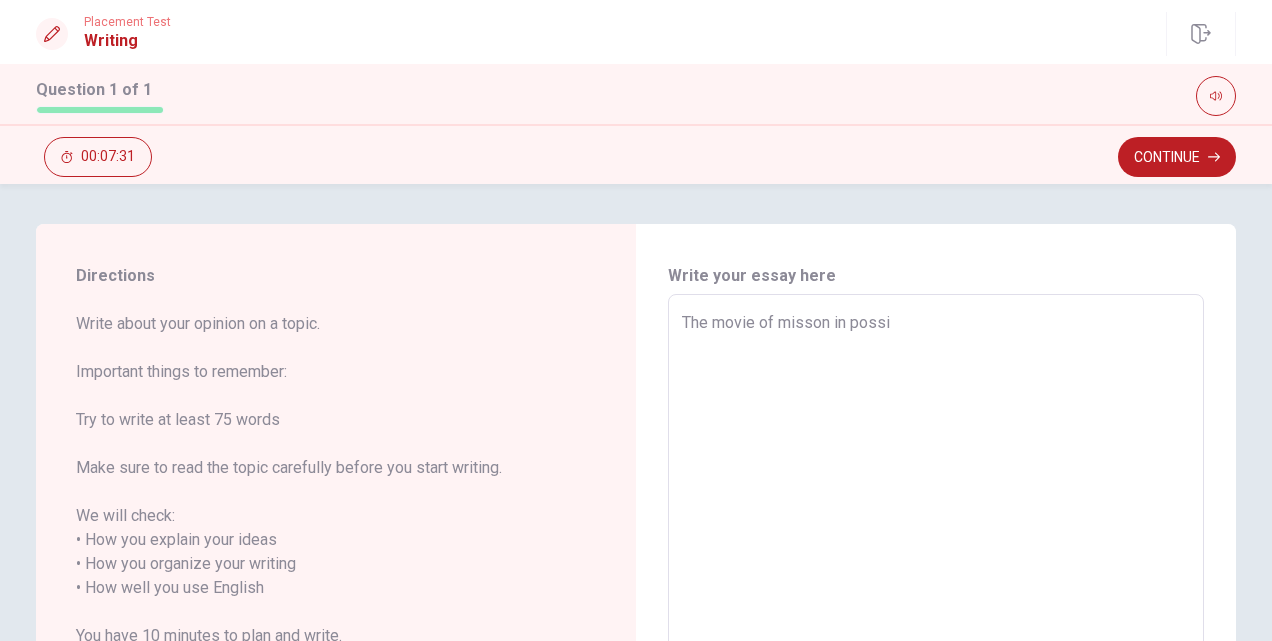 type on "The movie of misson in possib" 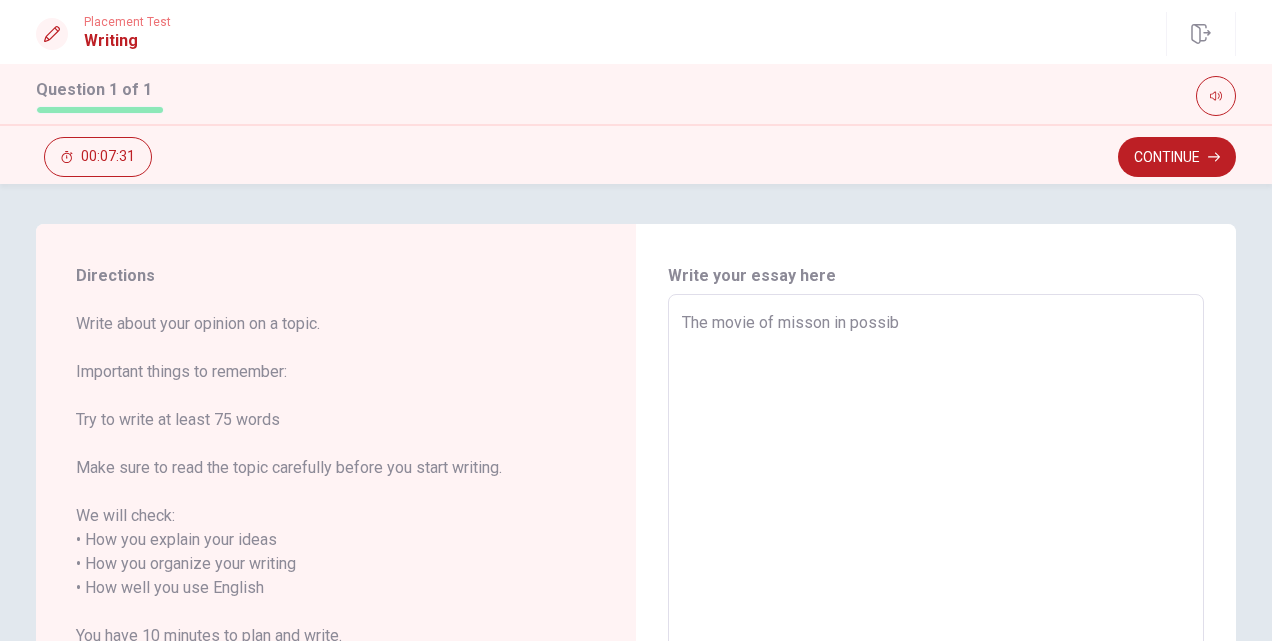 type on "x" 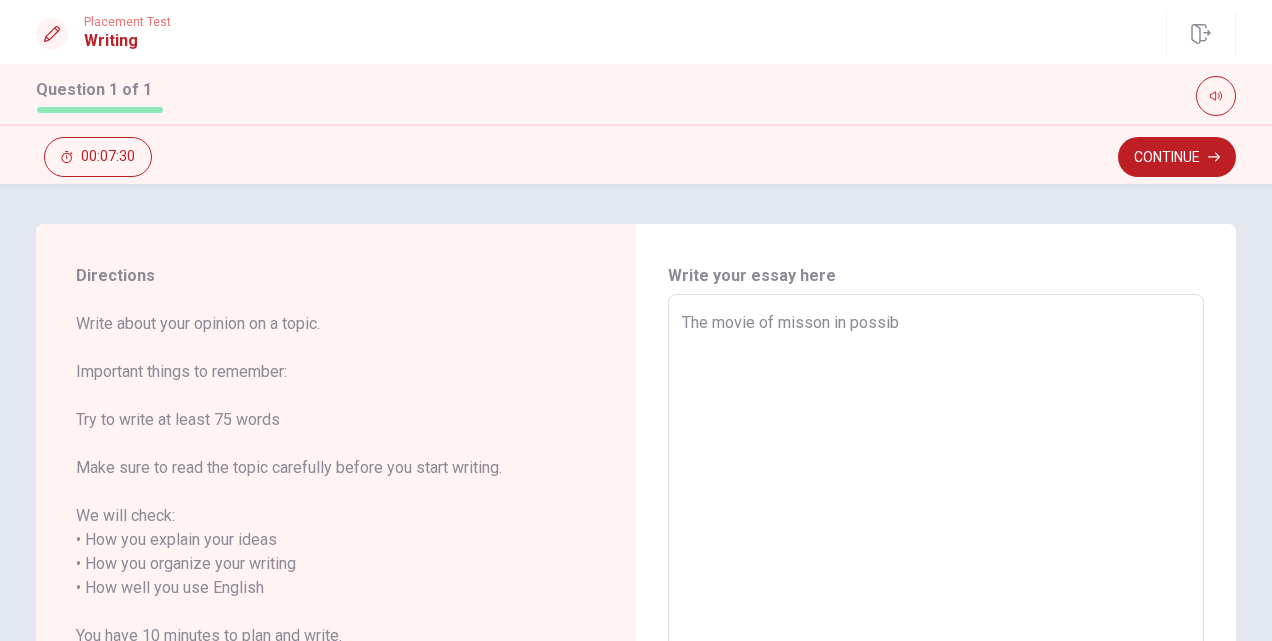 type on "The movie of misson in possibl" 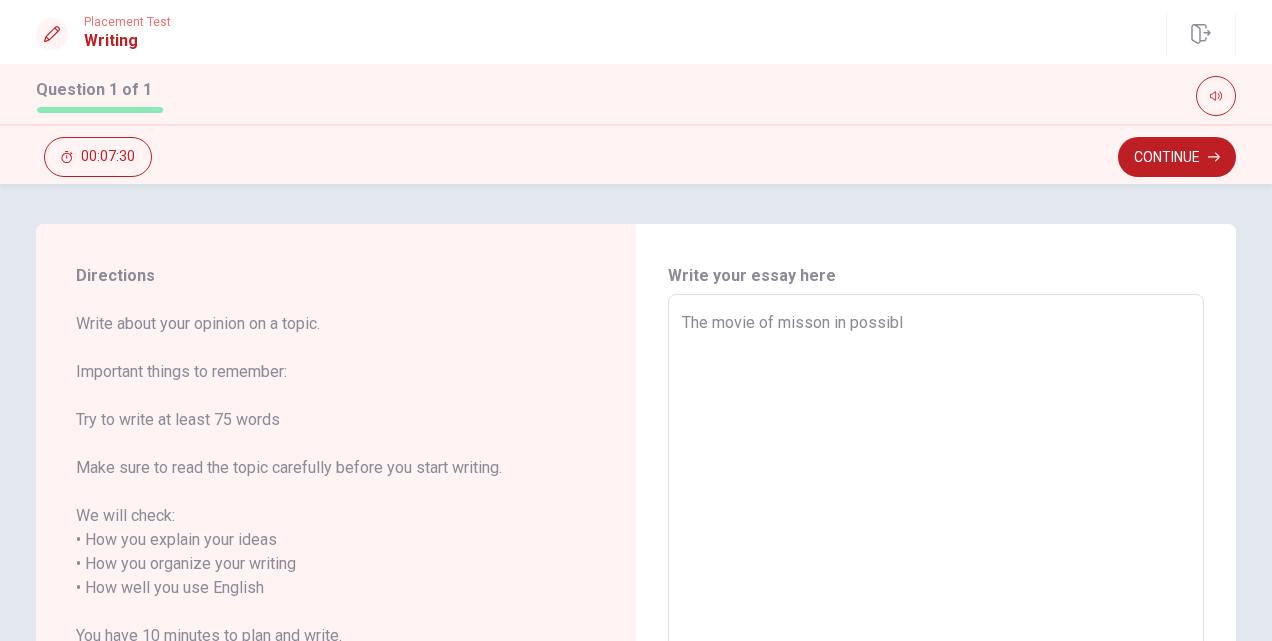 type on "x" 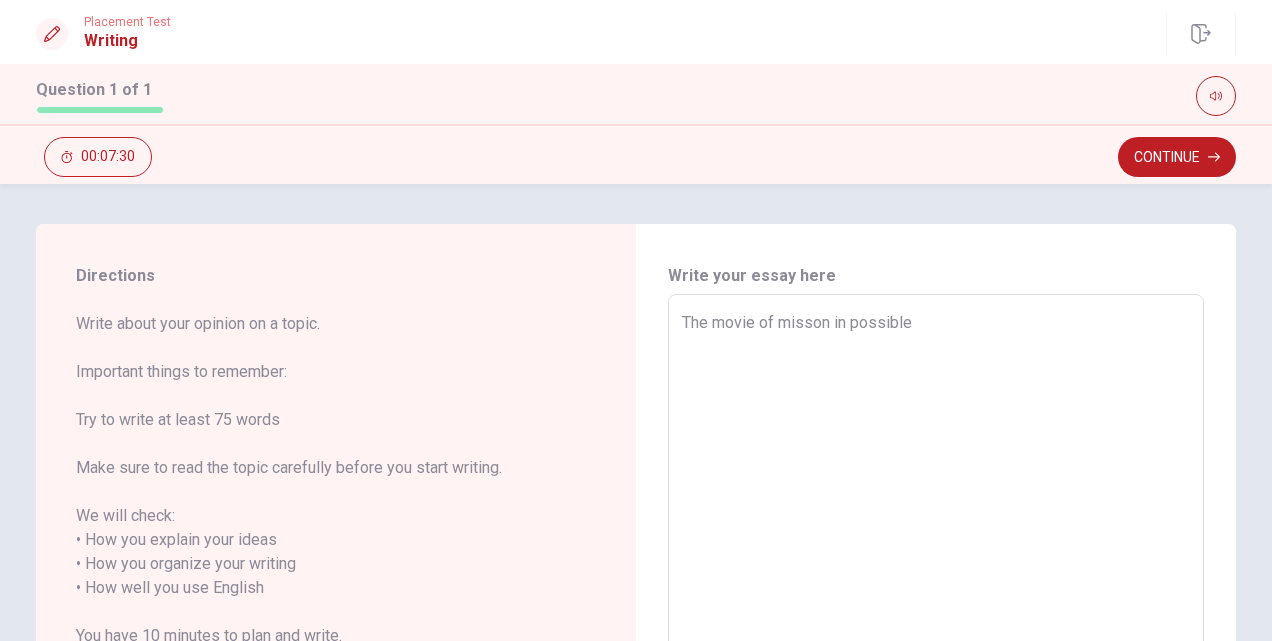 type on "x" 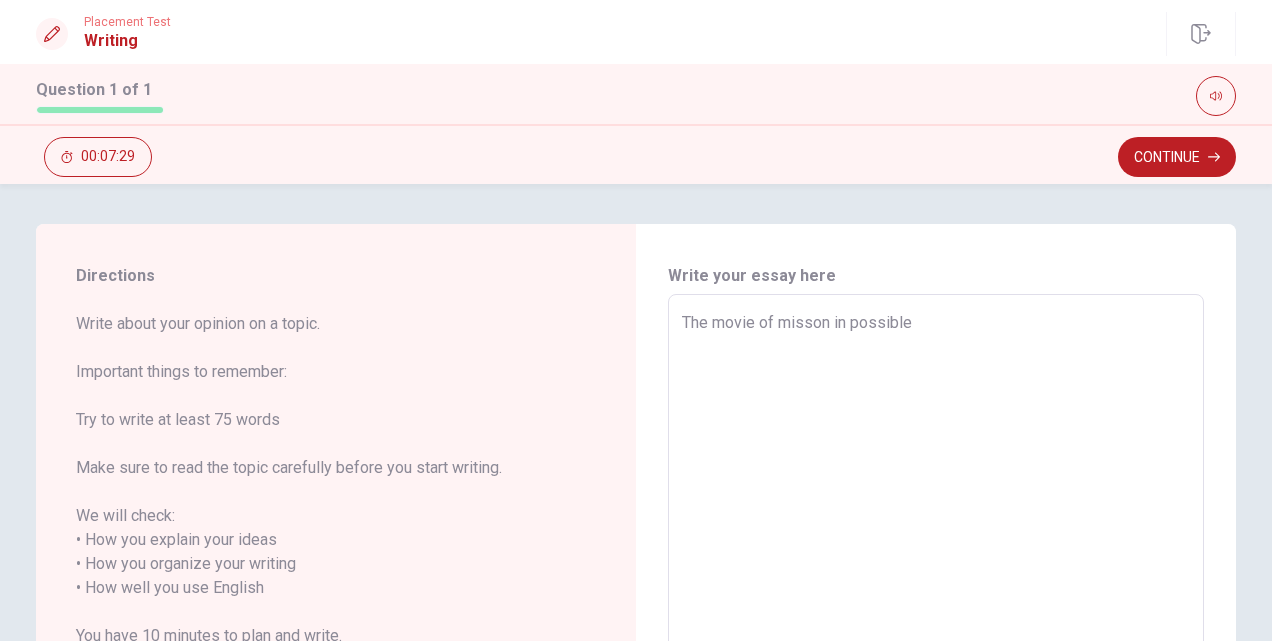 type on "The movie of misson in possible" 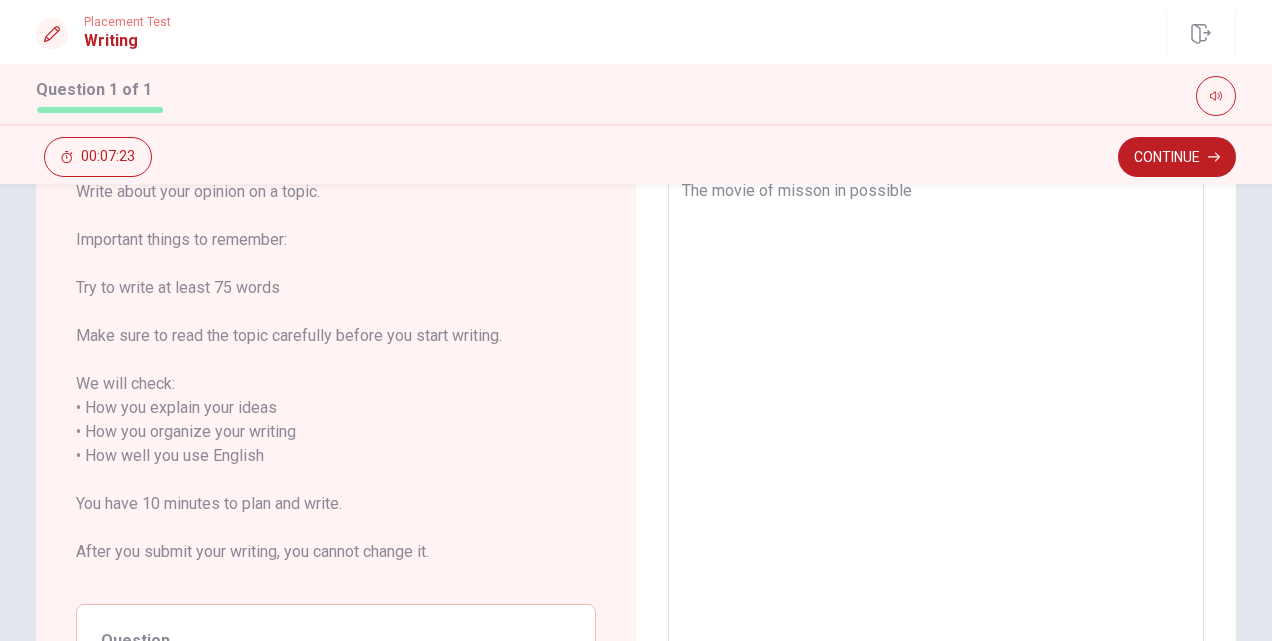 scroll, scrollTop: 0, scrollLeft: 0, axis: both 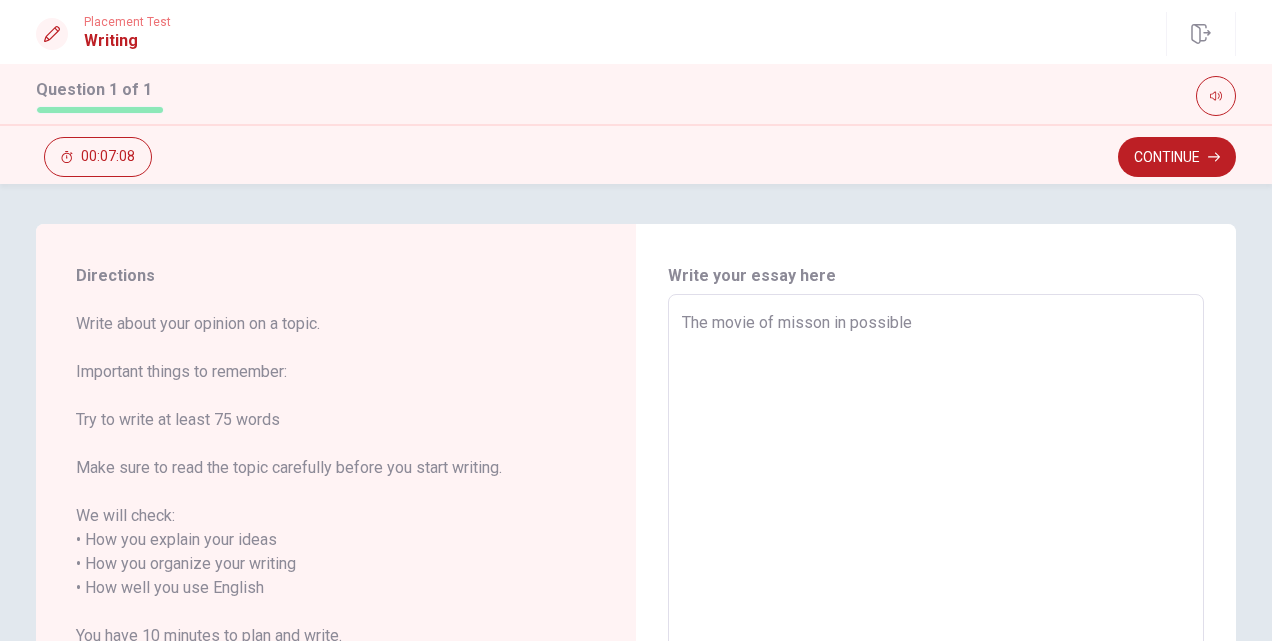 type on "x" 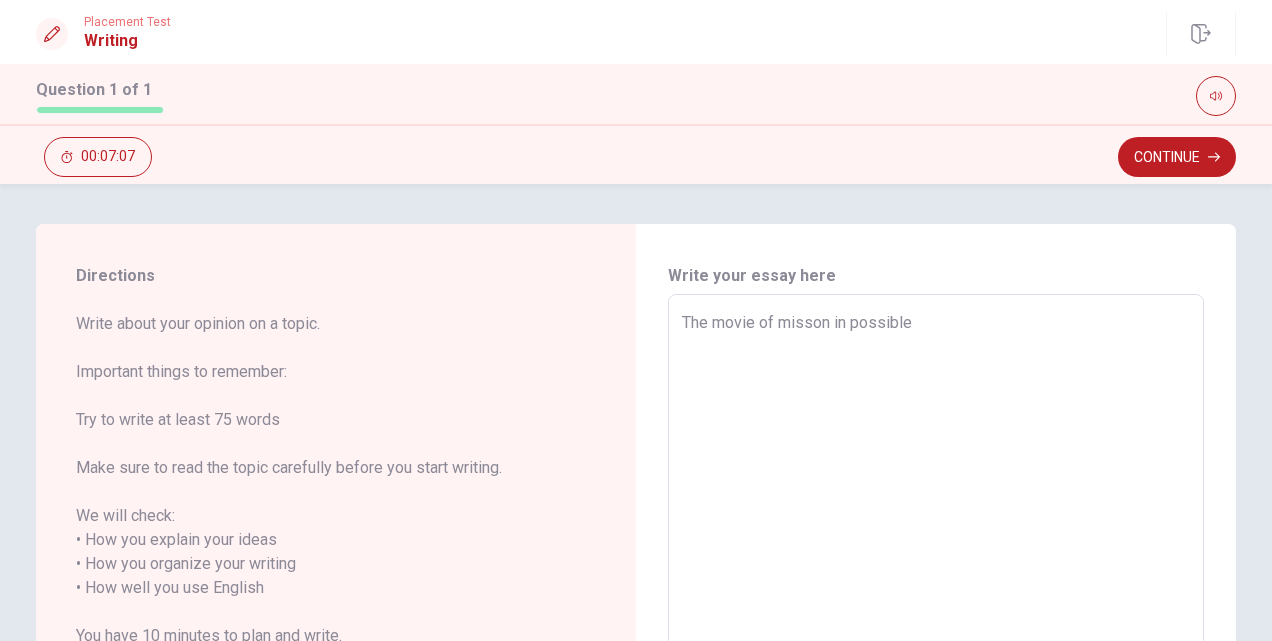 type on "The movie of misson in possible a" 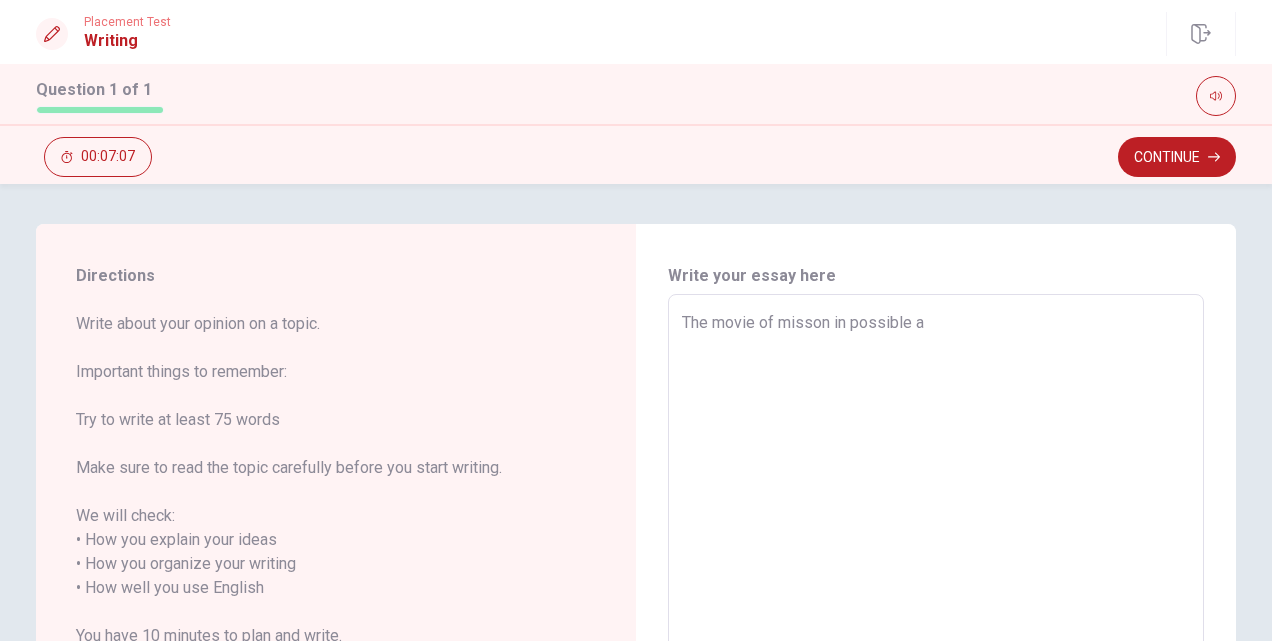 type on "x" 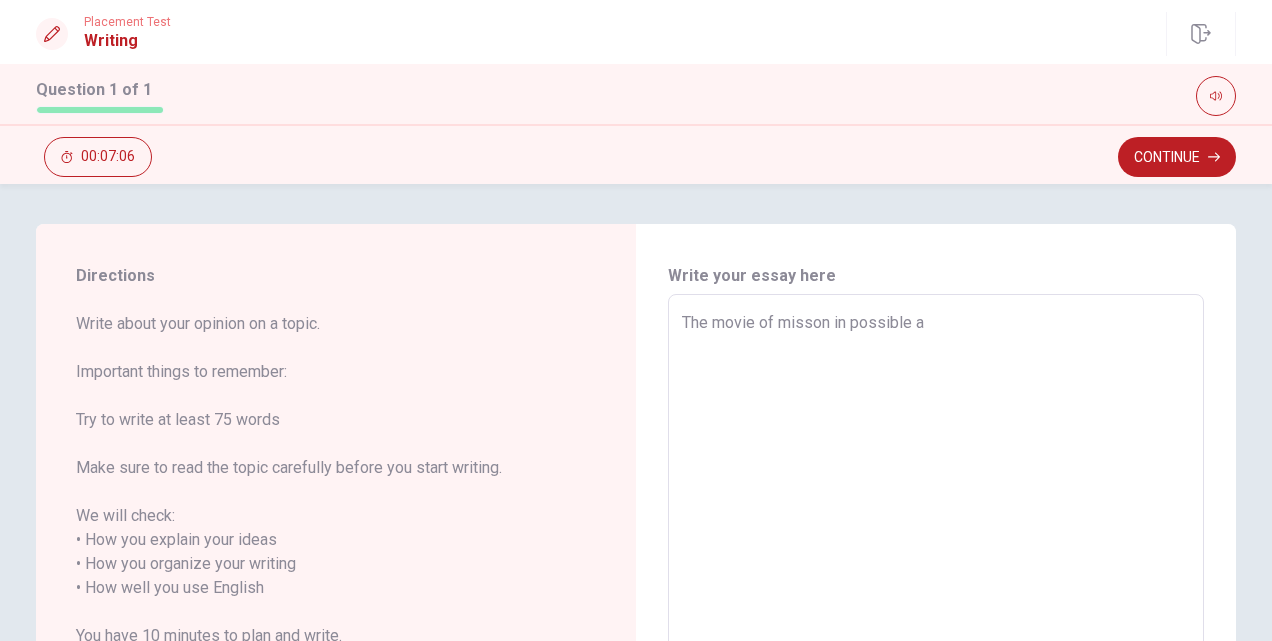 type on "The movie of misson in possible af" 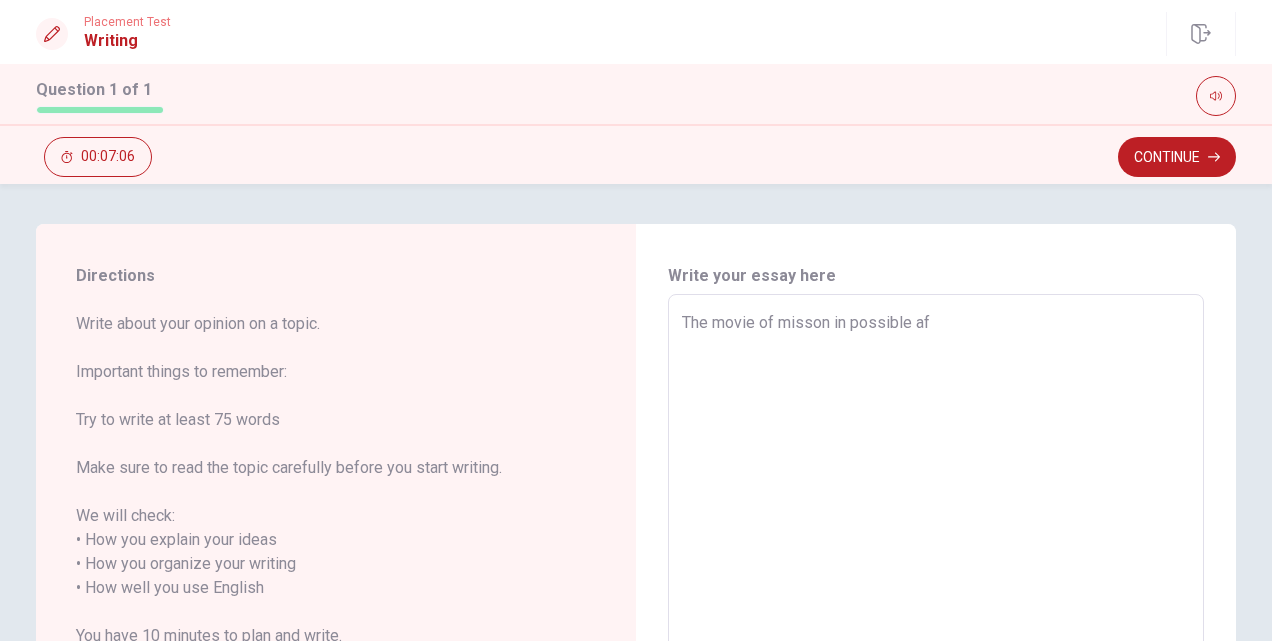 type on "x" 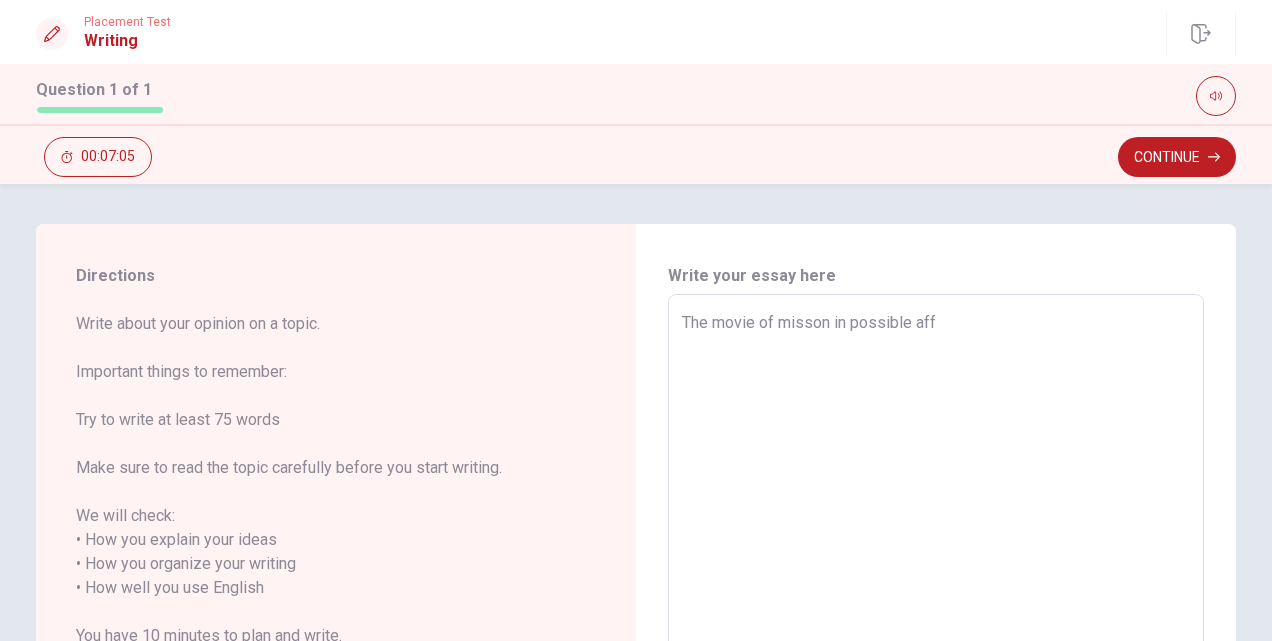 type on "x" 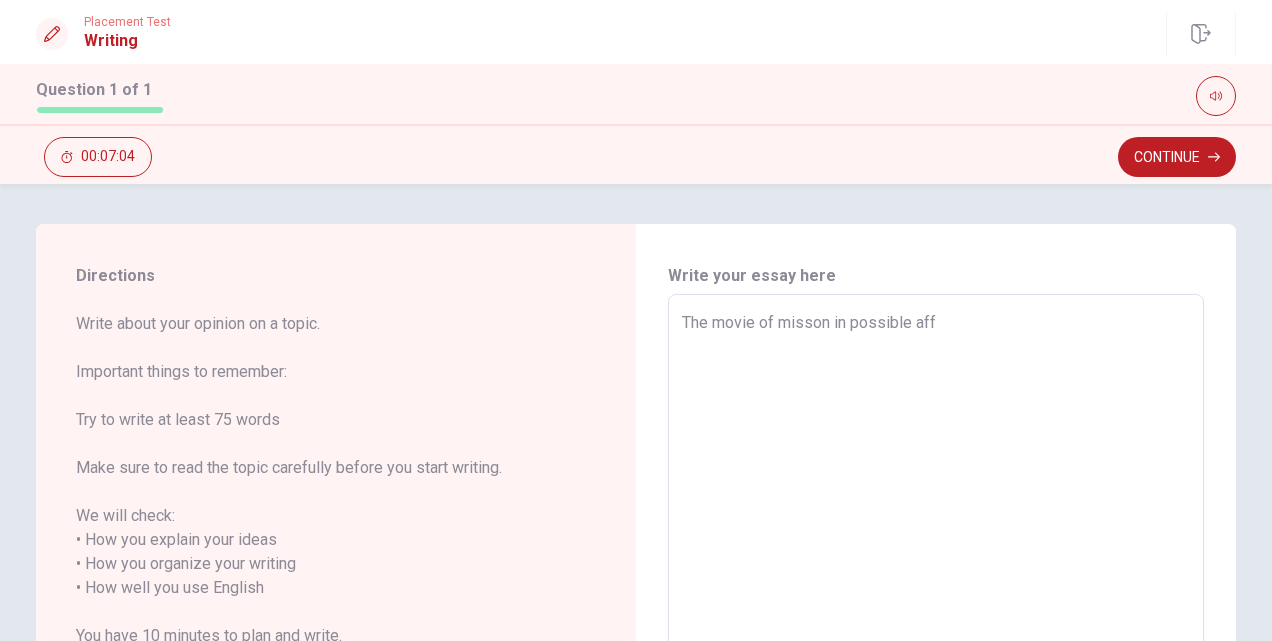 type on "The movie of misson in possible affe" 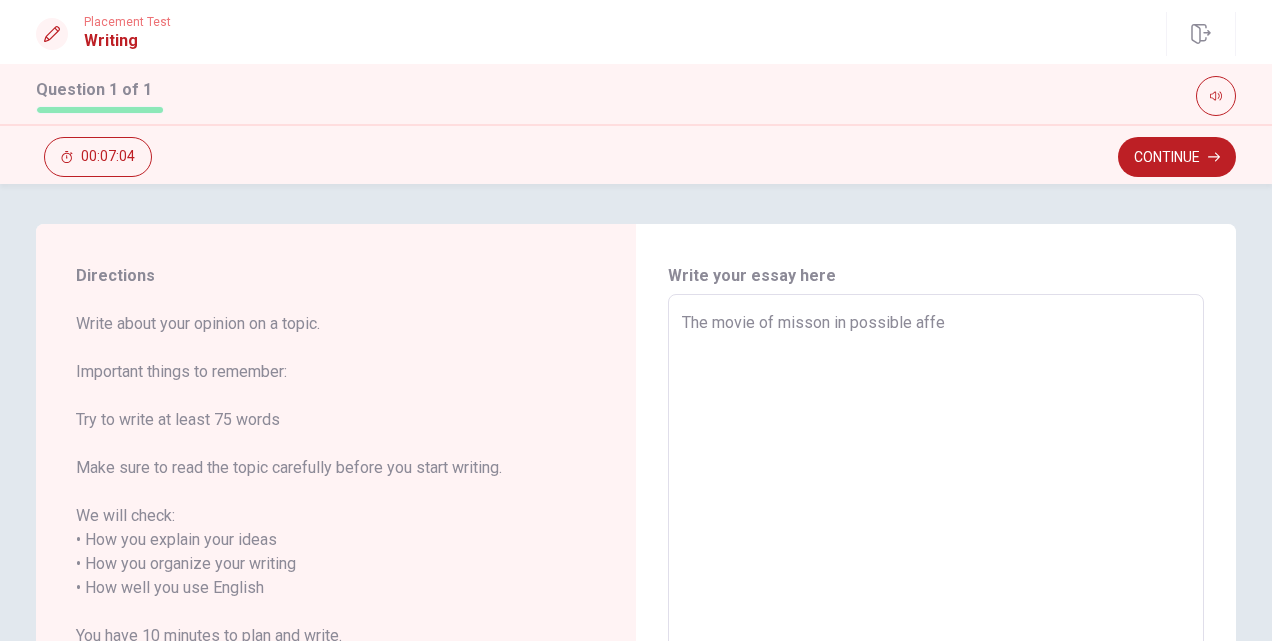 type on "x" 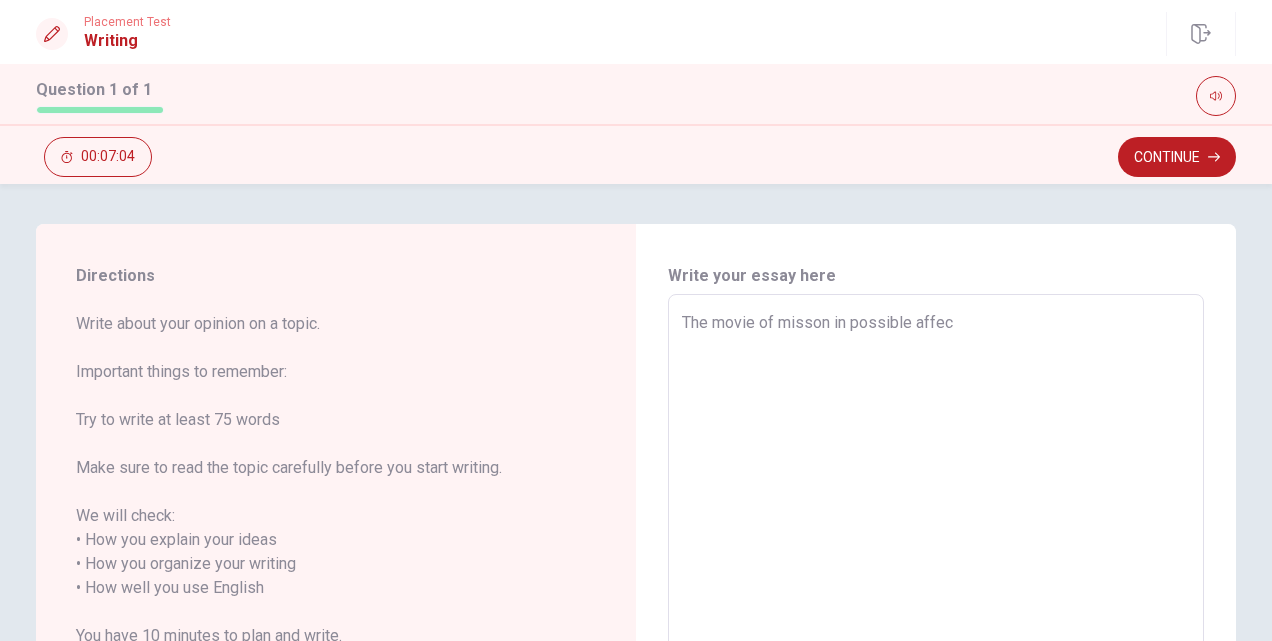 type on "x" 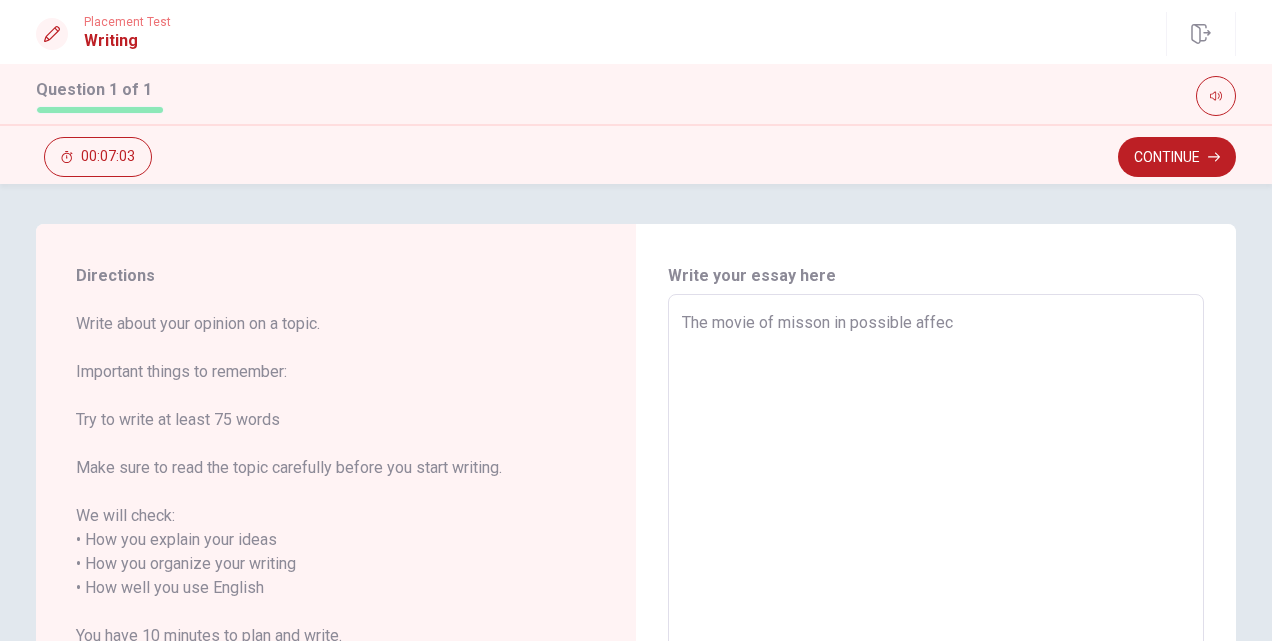 type on "The movie of misson in possible affect" 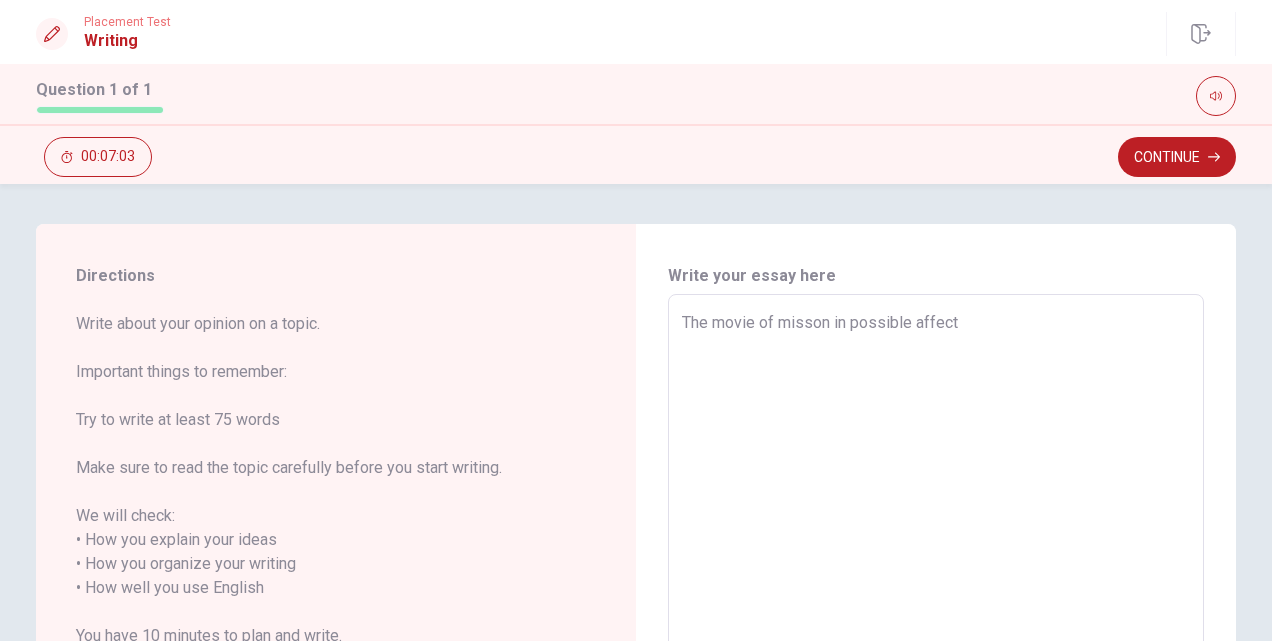 type on "x" 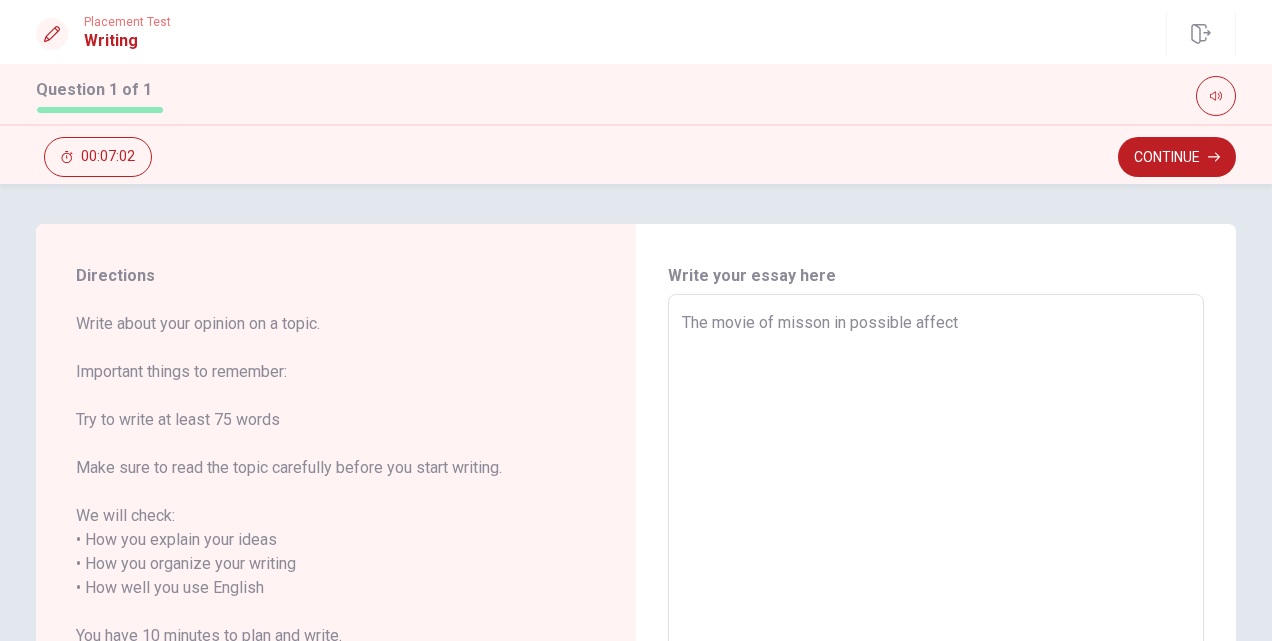 type on "The movie of misson in possible affect m" 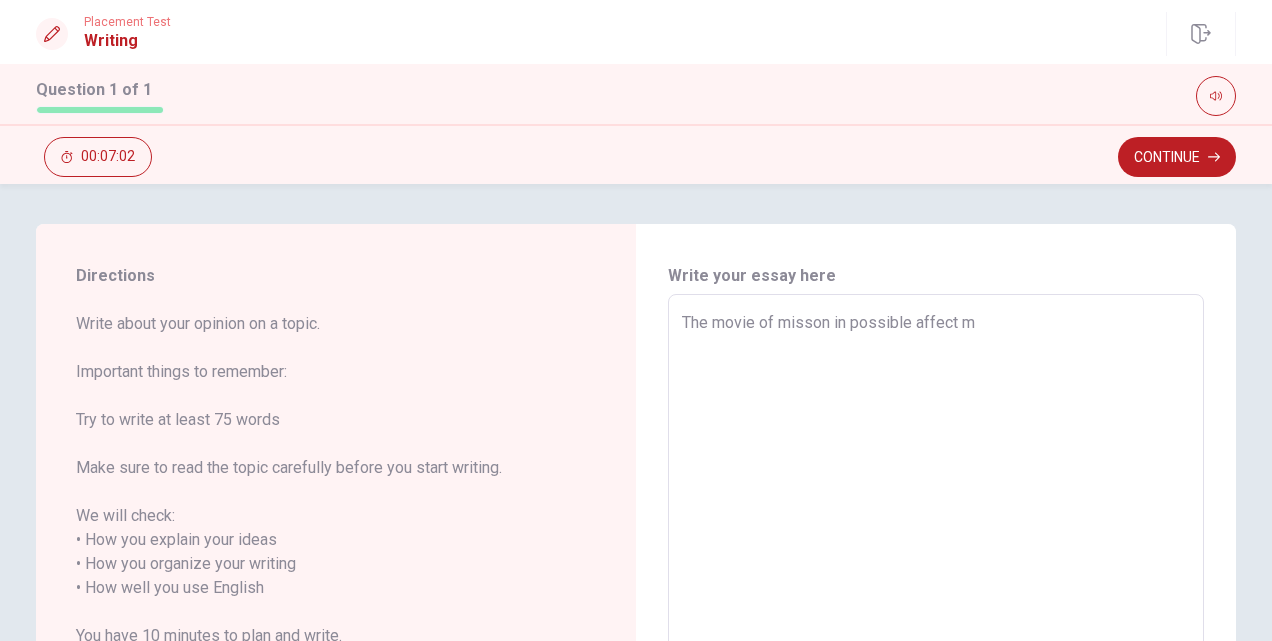 type on "x" 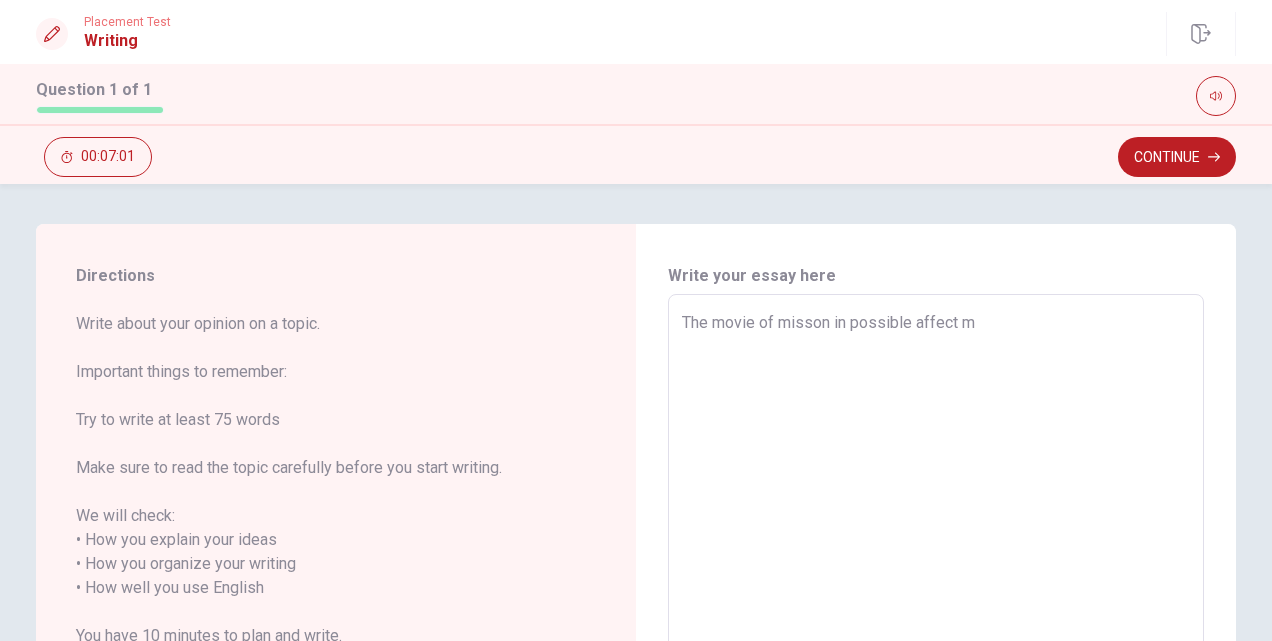type on "The movie of misson in possible affect me" 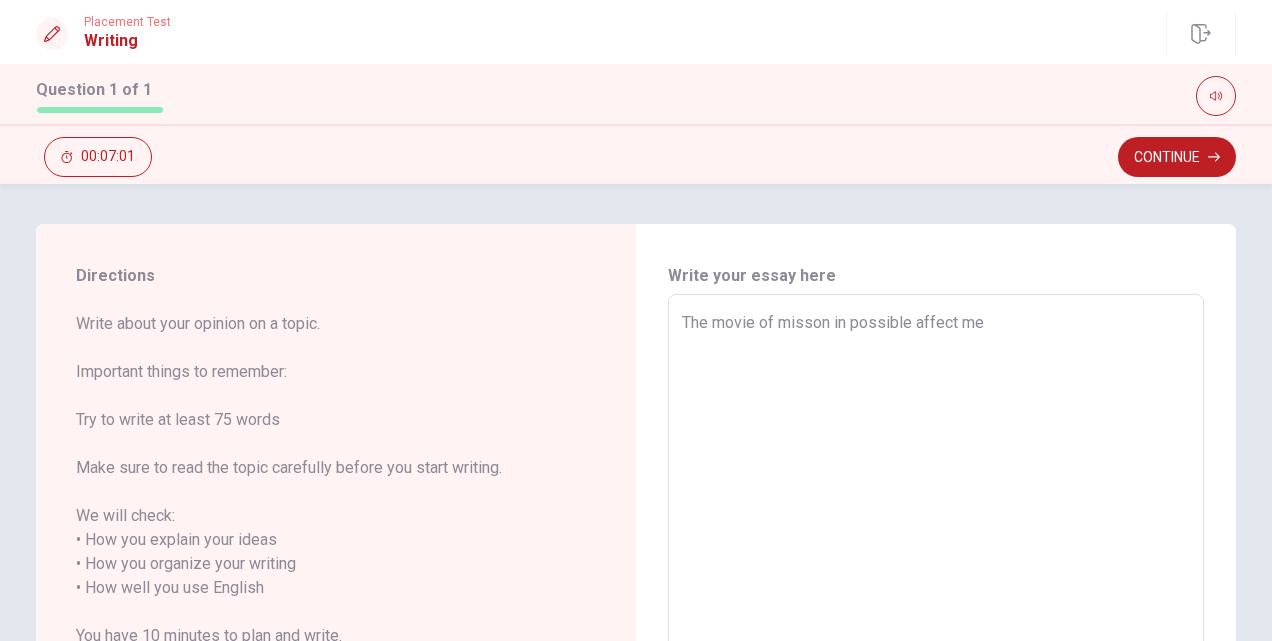 type on "x" 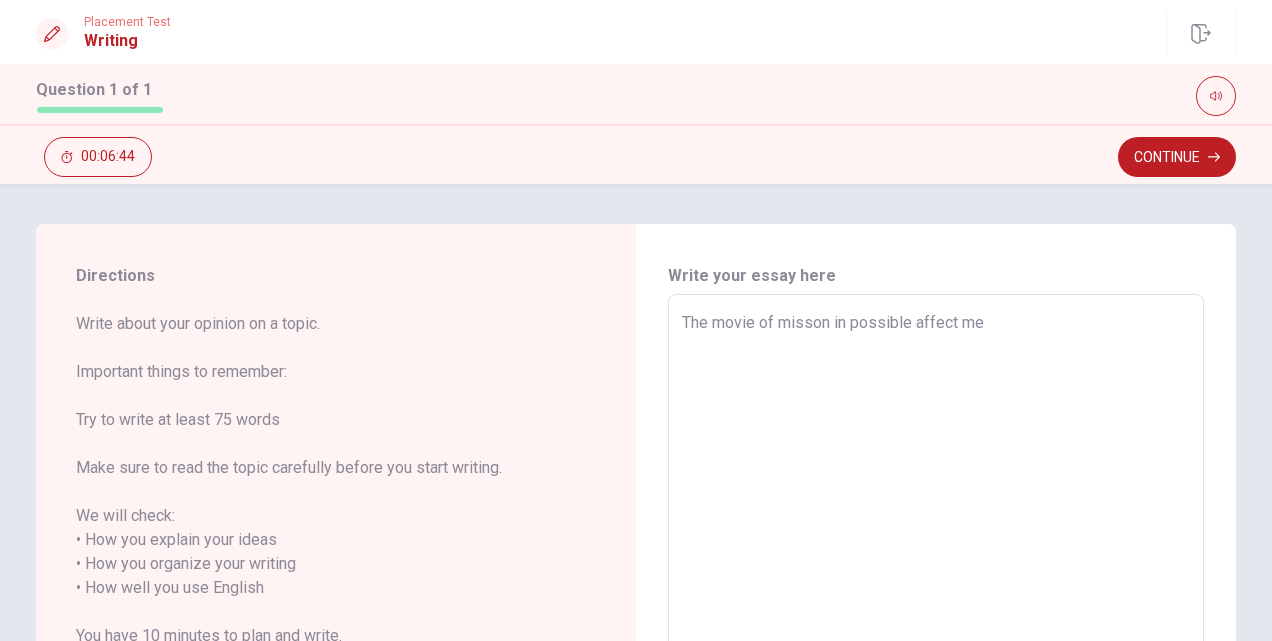 type on "x" 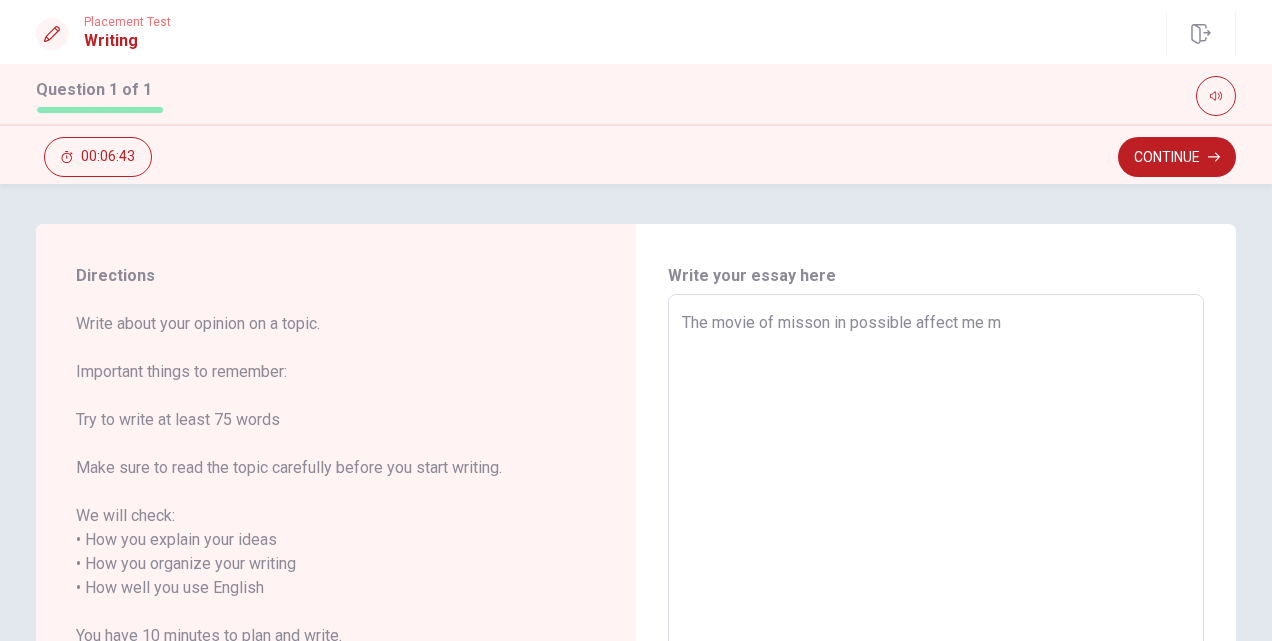 type on "The movie of misson in possible affect me m," 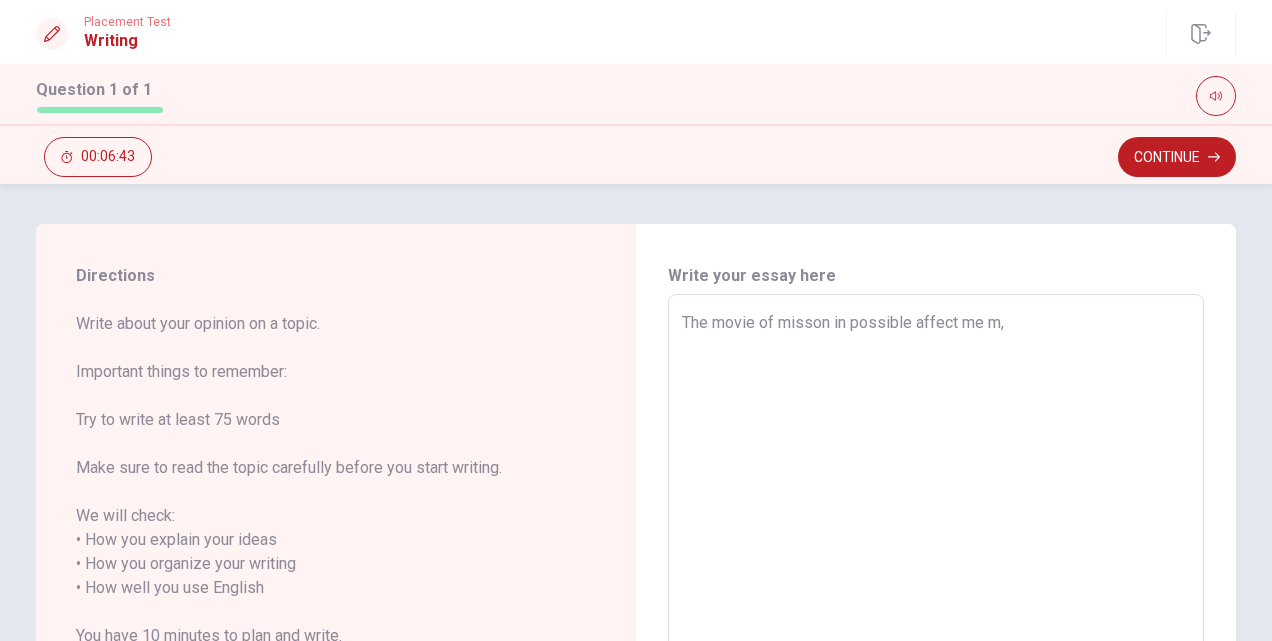 type on "x" 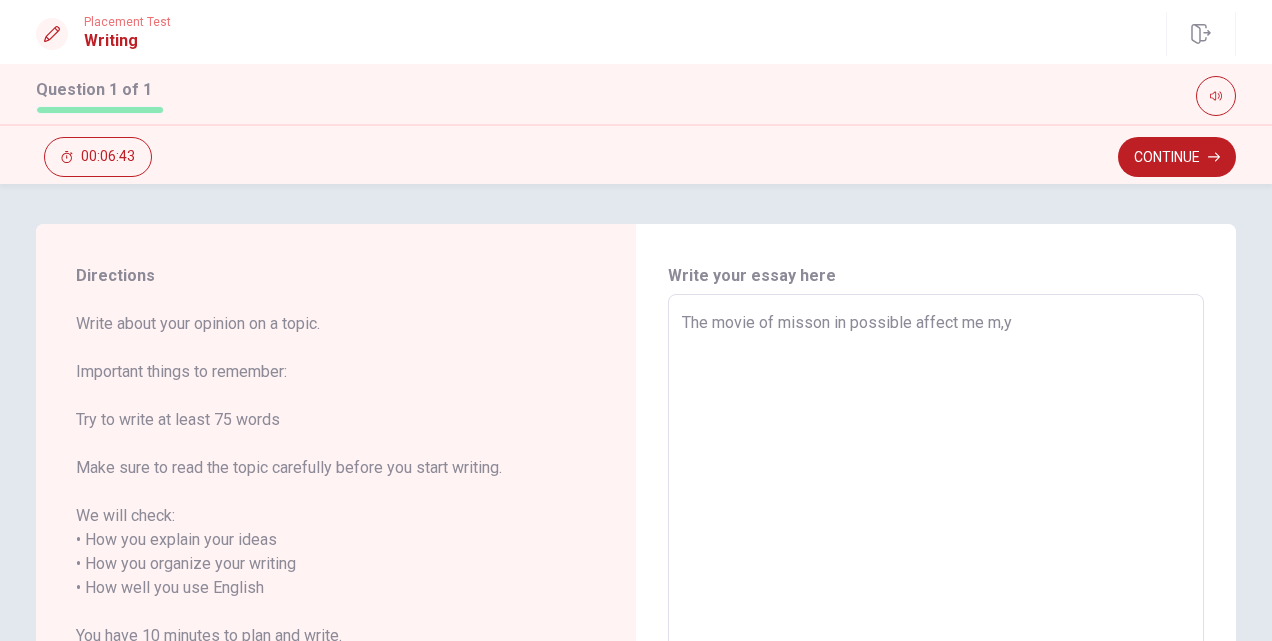 type on "x" 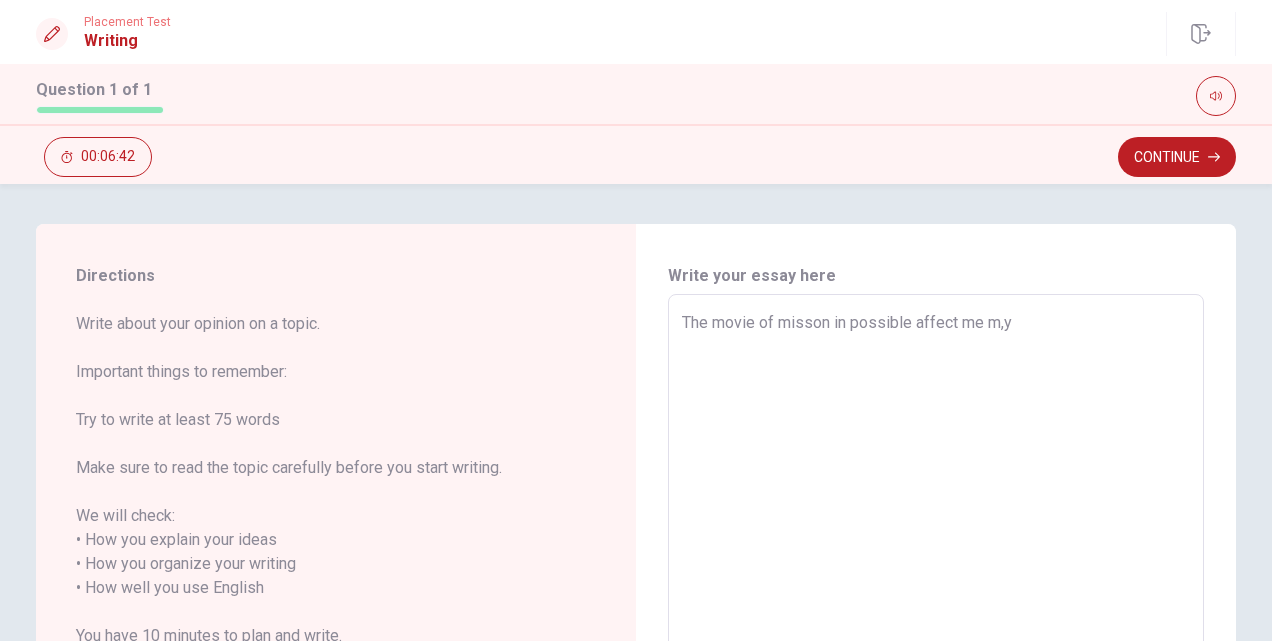 type on "The movie of misson in possible affect me m," 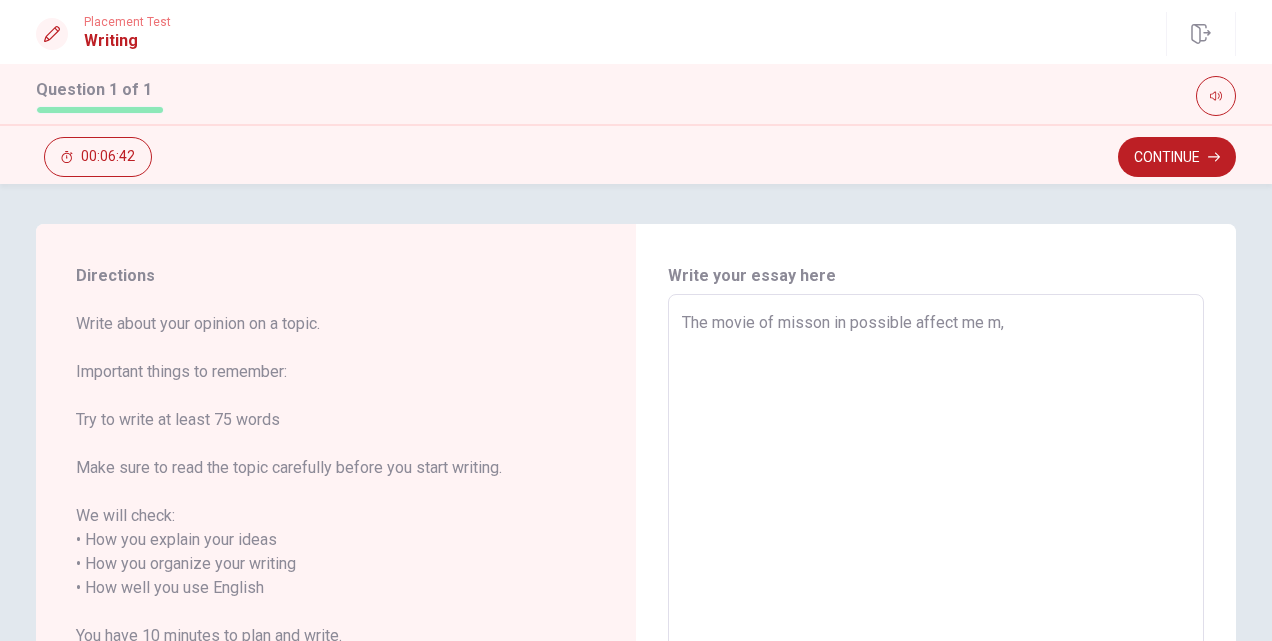 type on "x" 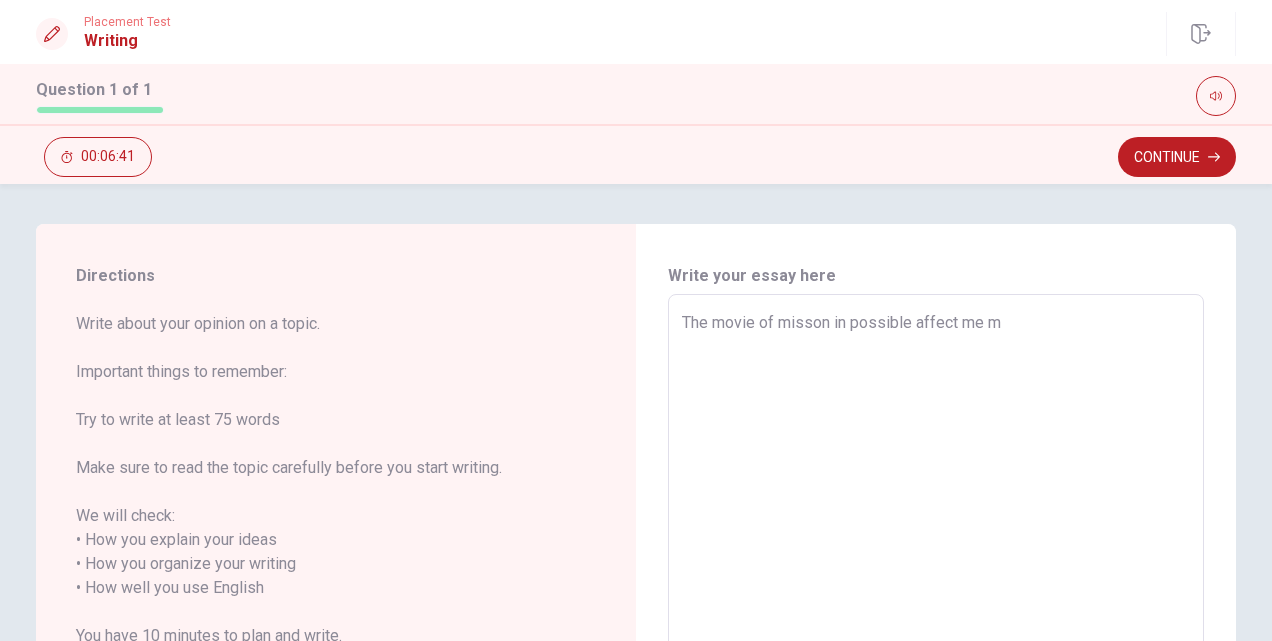 type on "x" 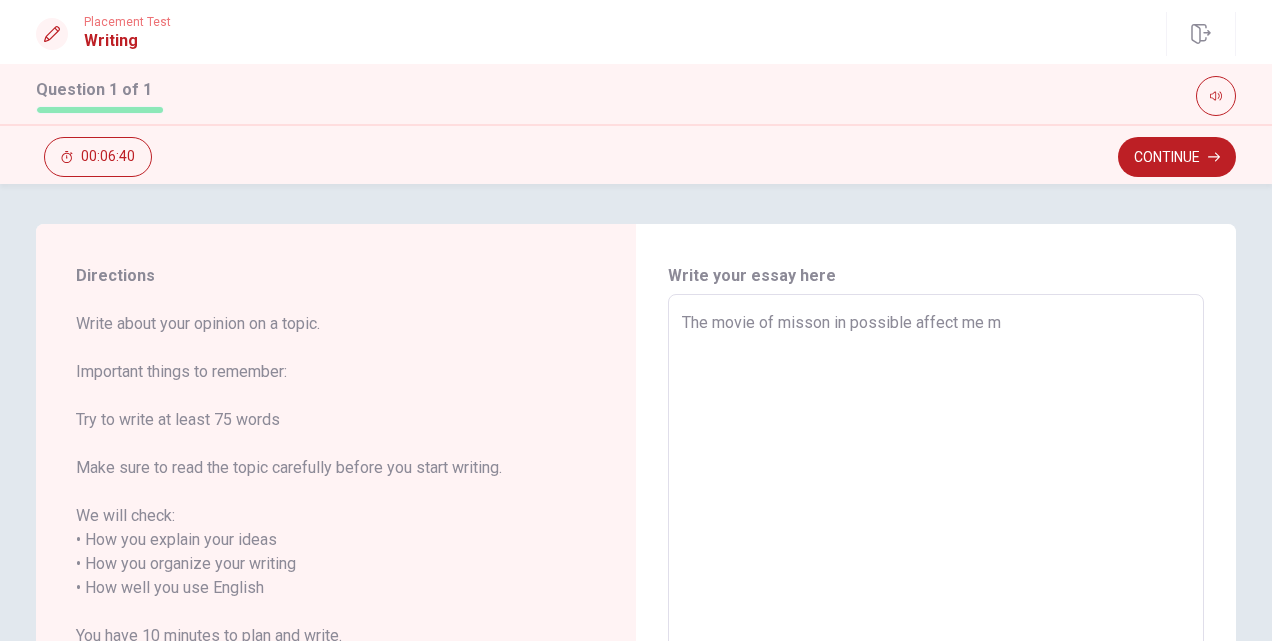 type on "The movie of misson in possible affect me" 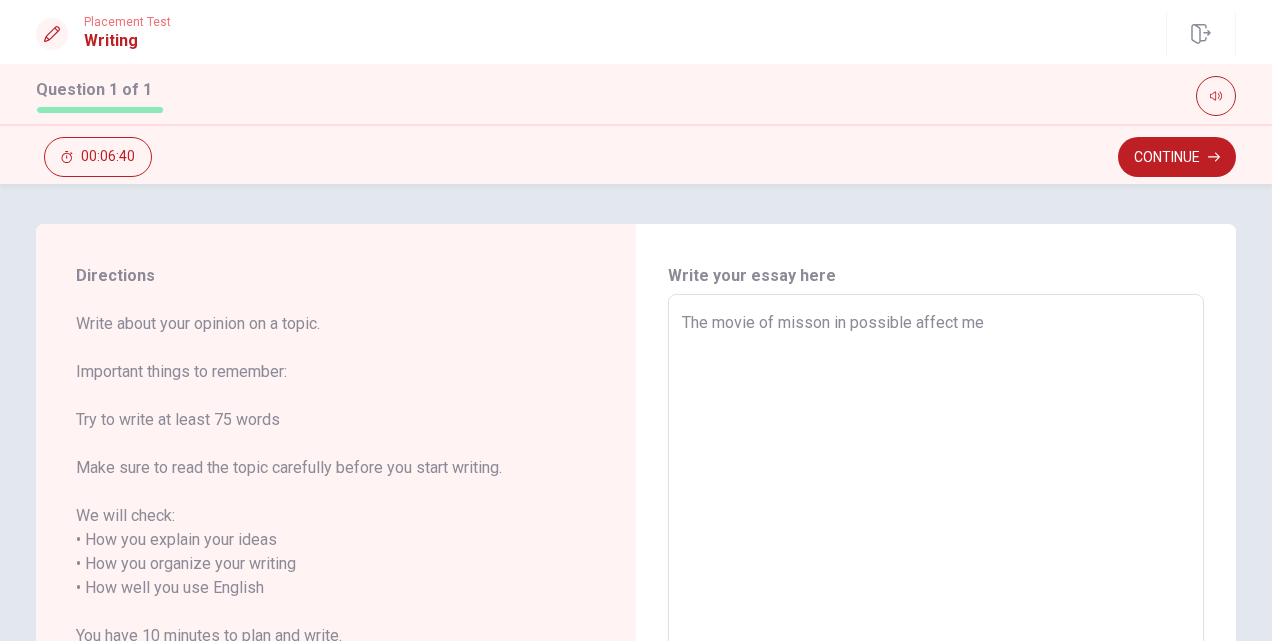 type on "x" 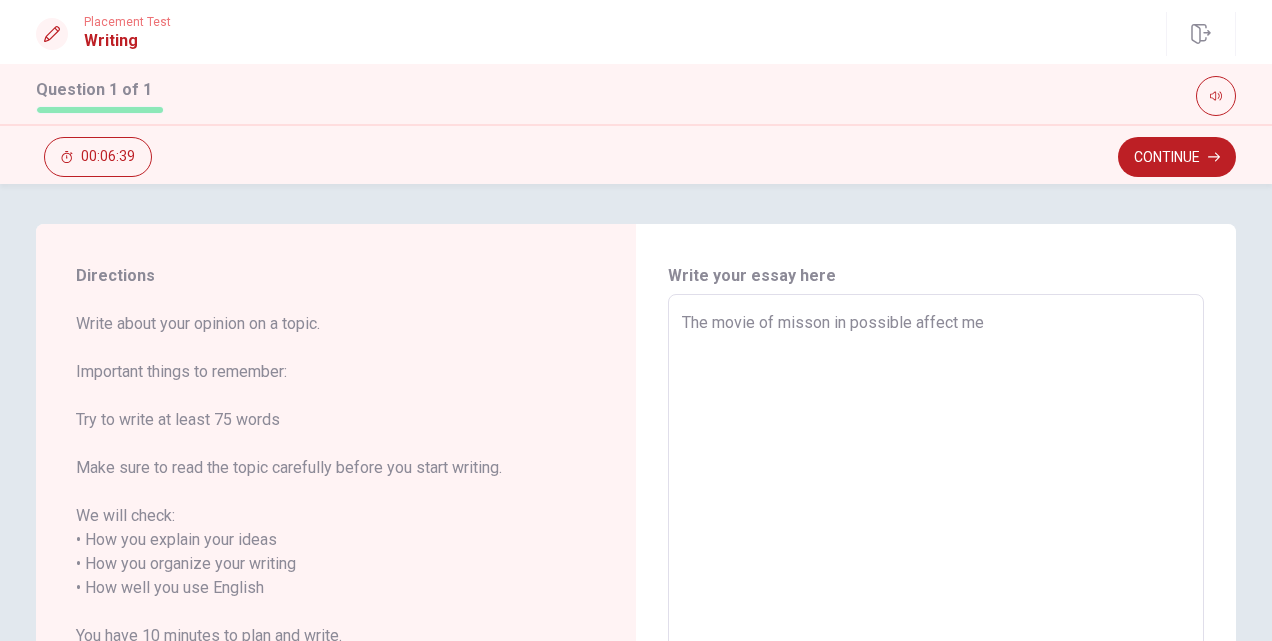 type on "The movie of misson in possible affect m" 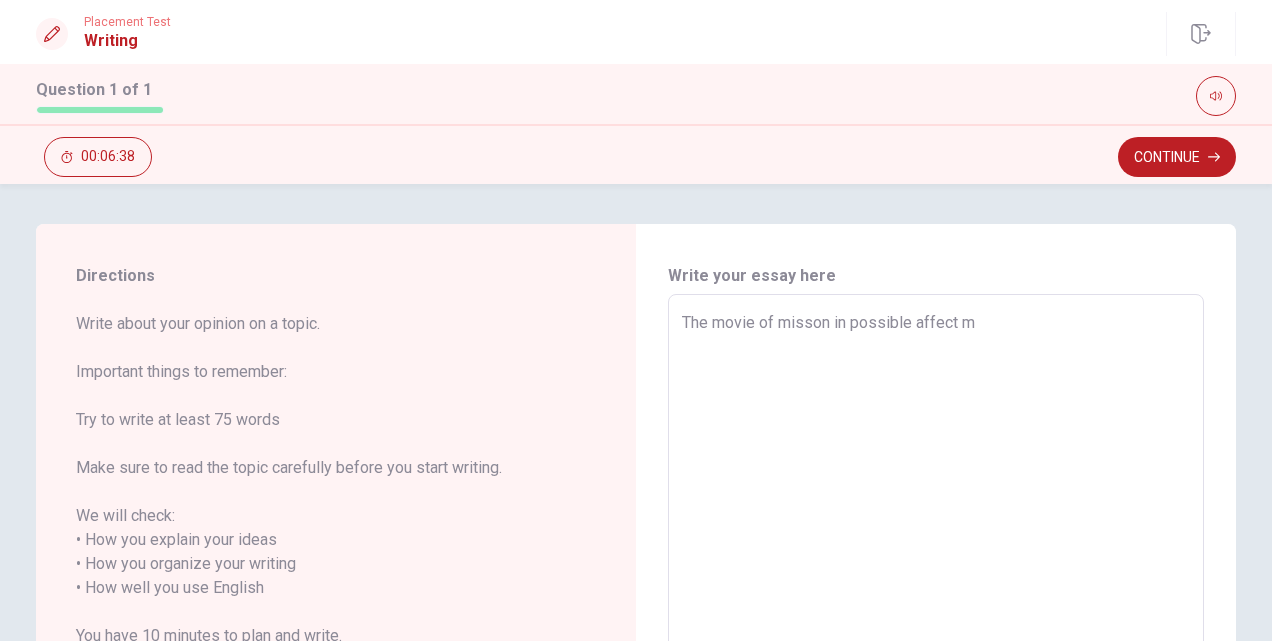 type on "x" 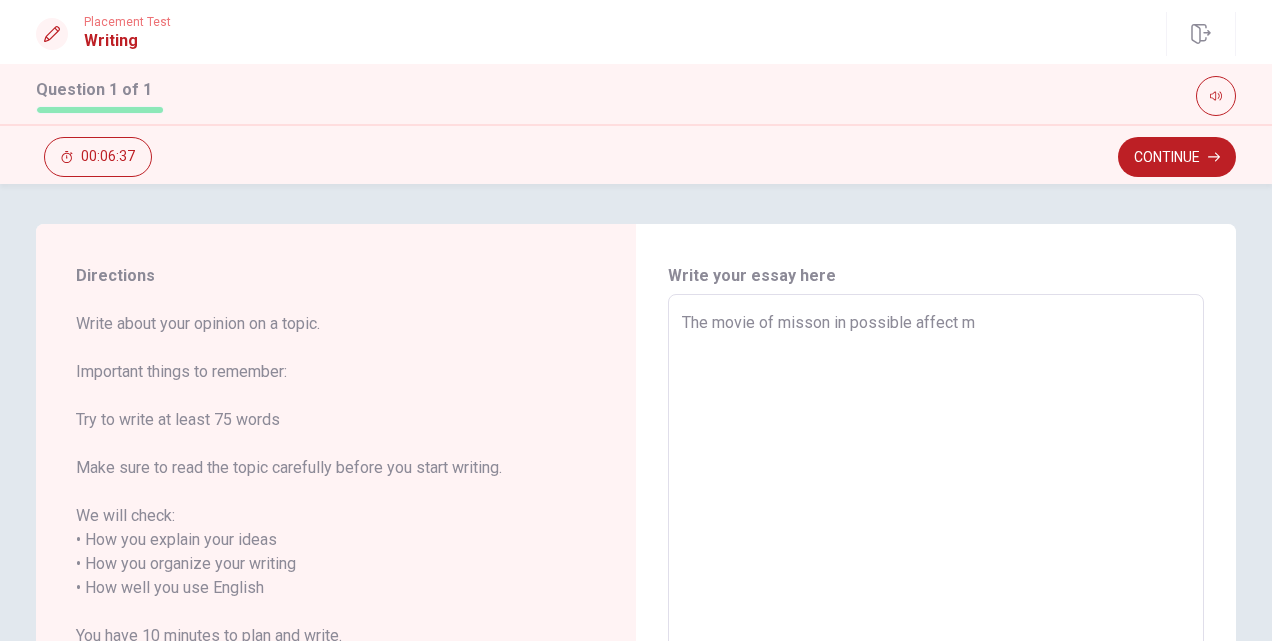 type on "The movie of misson in possible affect my" 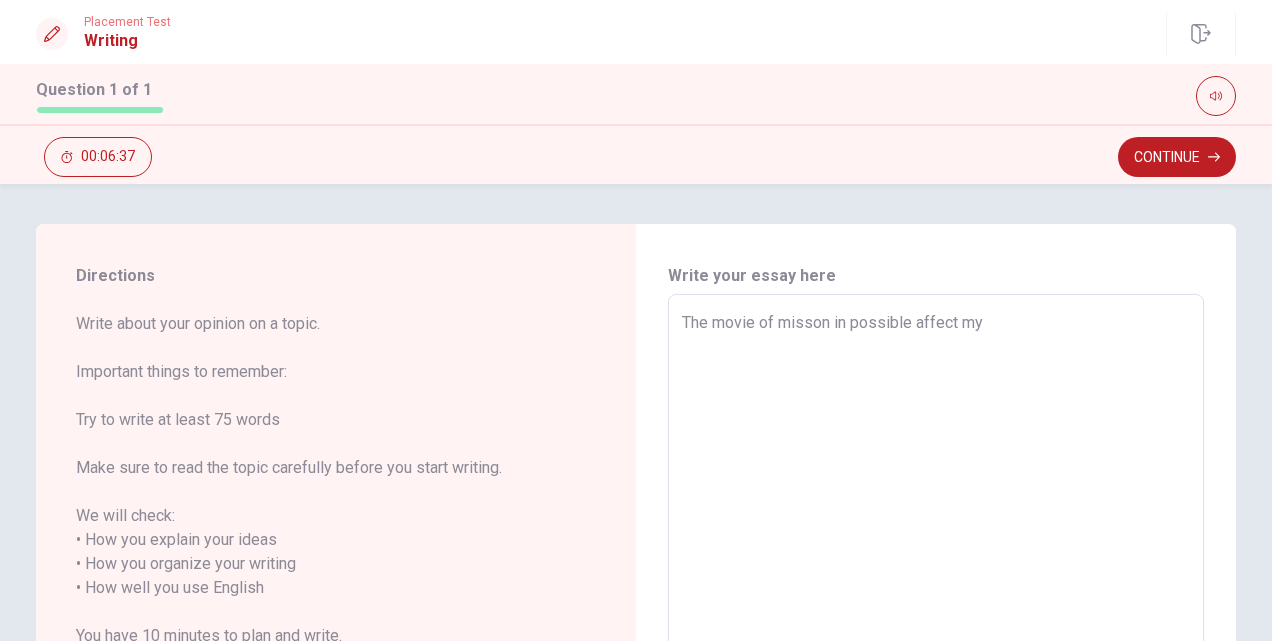 type on "x" 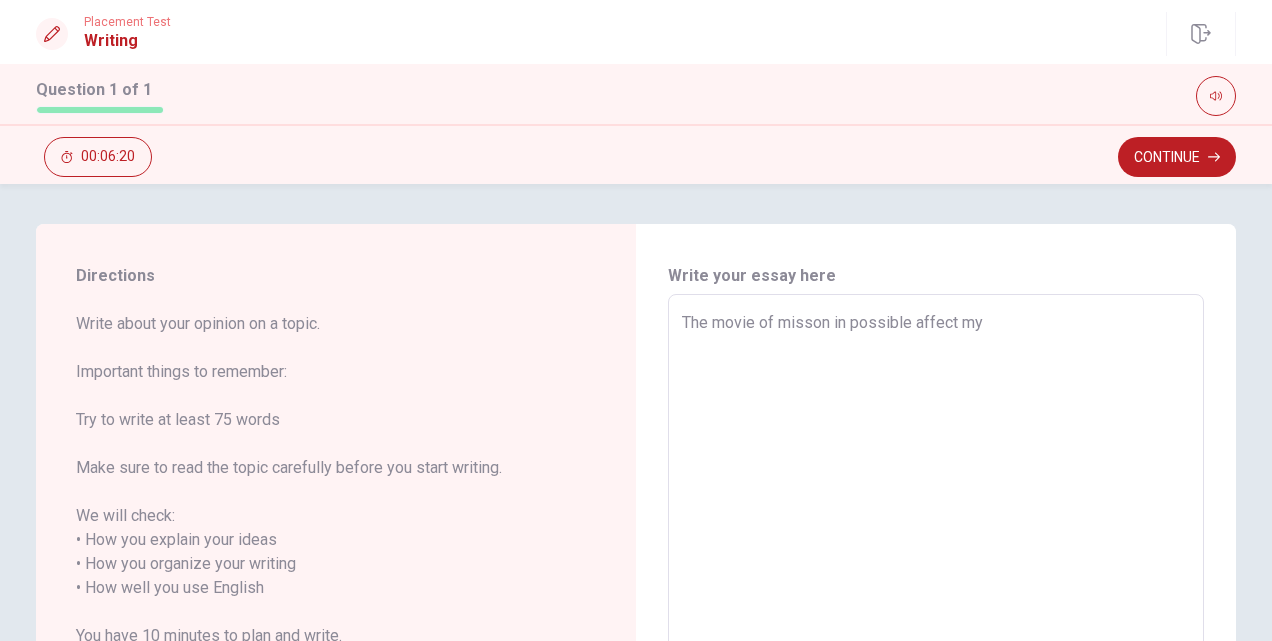 type on "x" 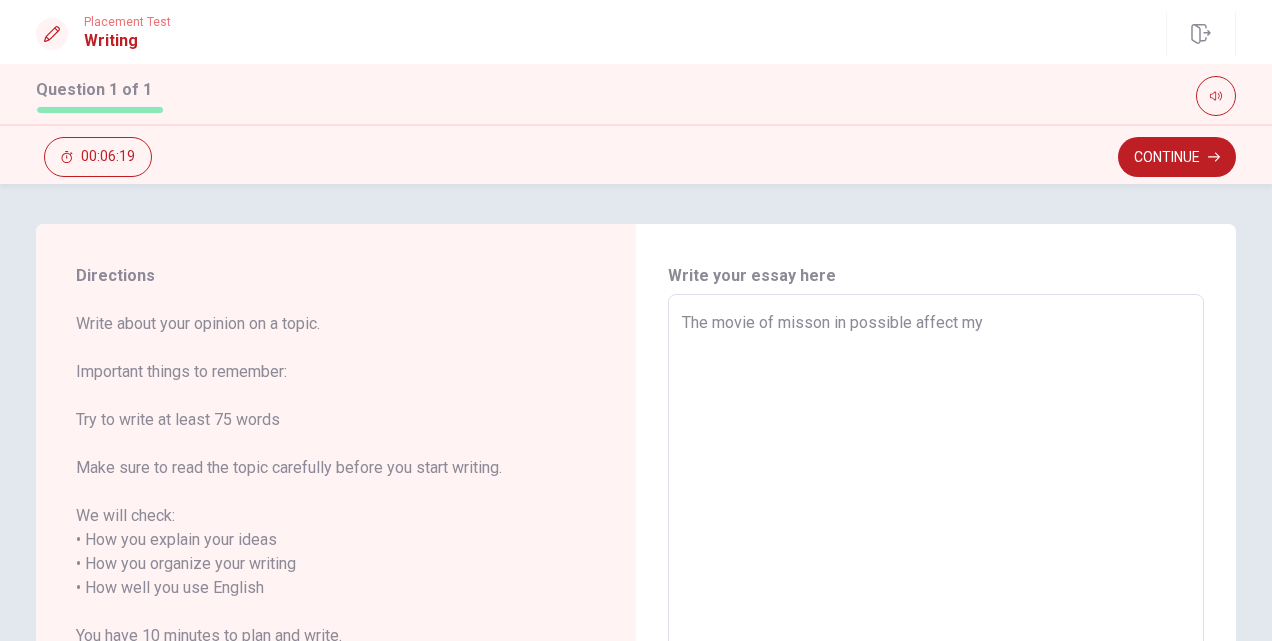 type on "The movie of misson in possible affect my t" 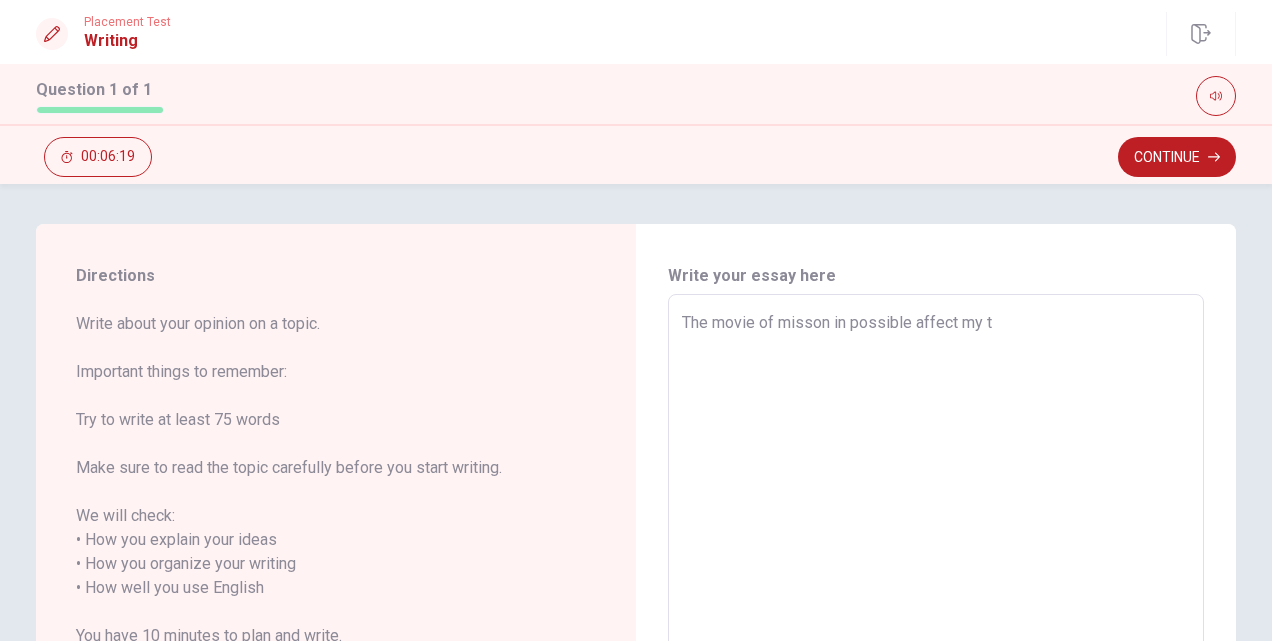 type on "x" 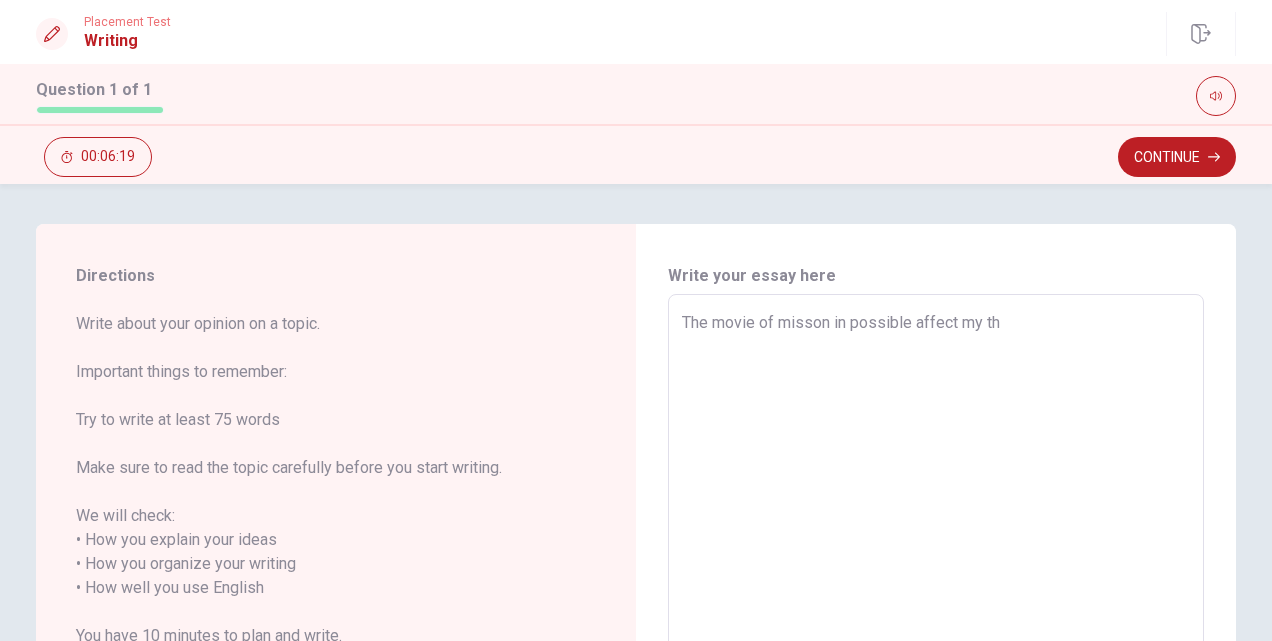 type on "x" 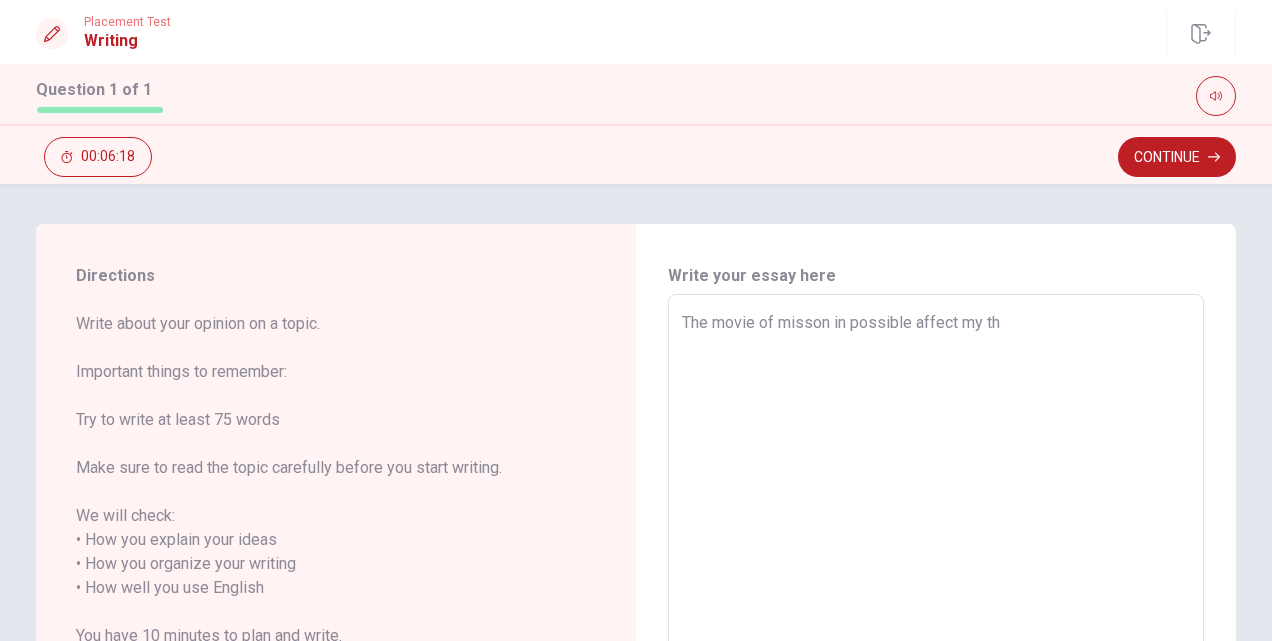 type on "The movie of misson in possible affect my tho" 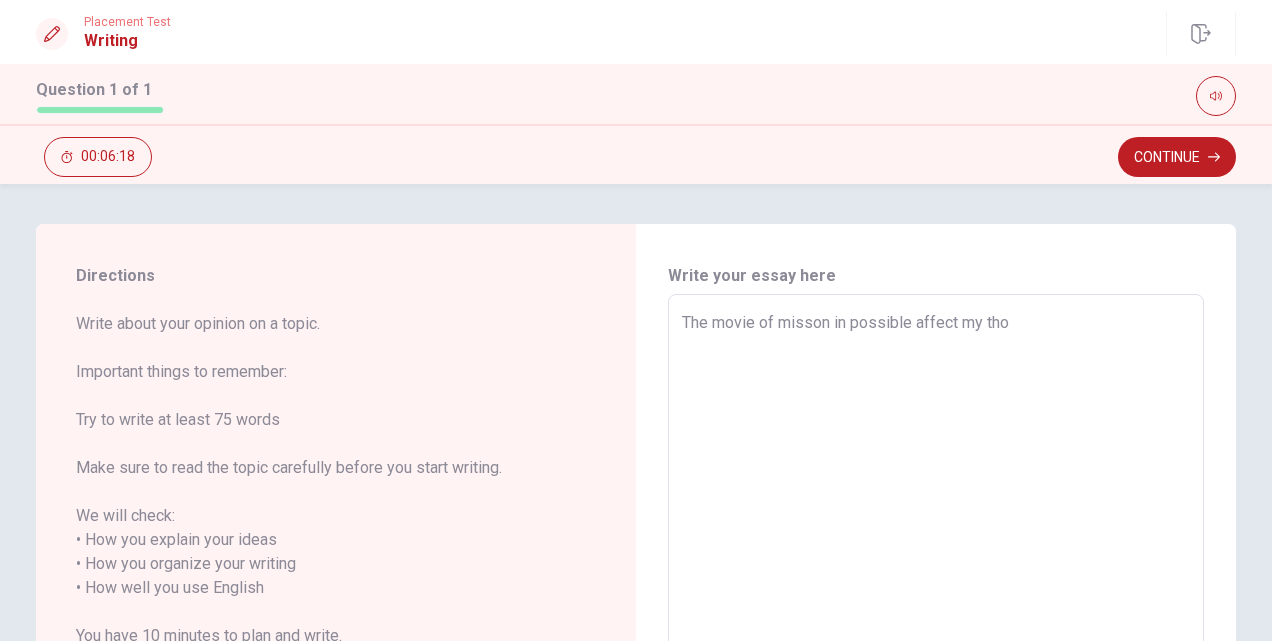 type on "x" 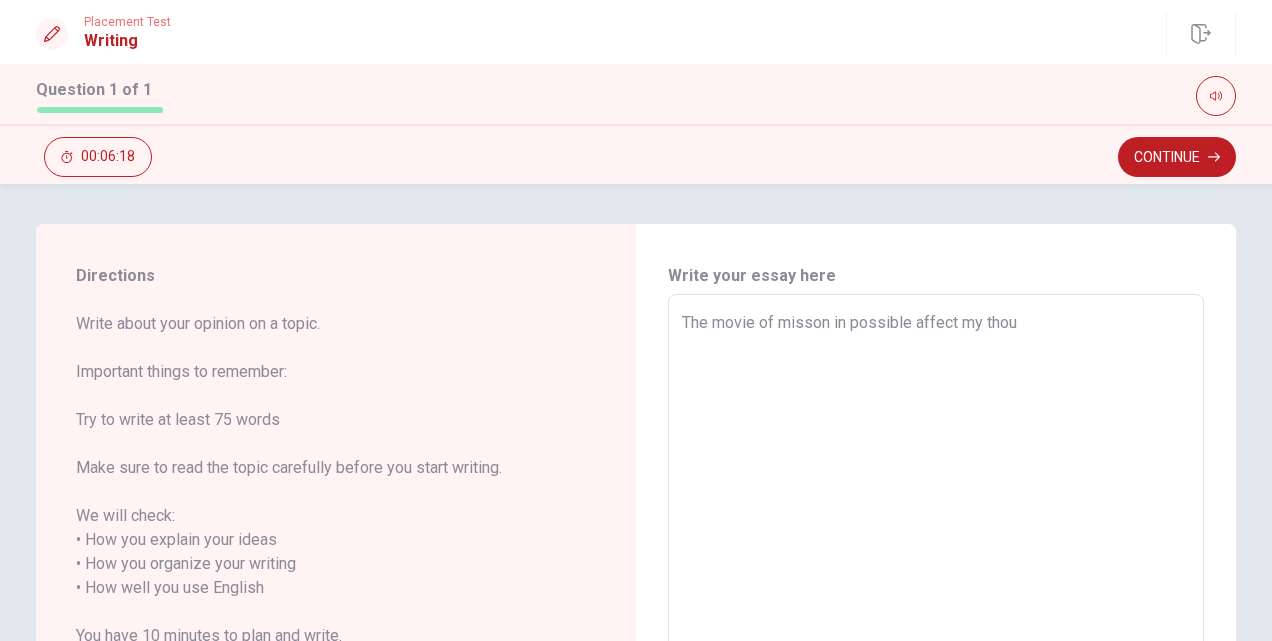 type on "x" 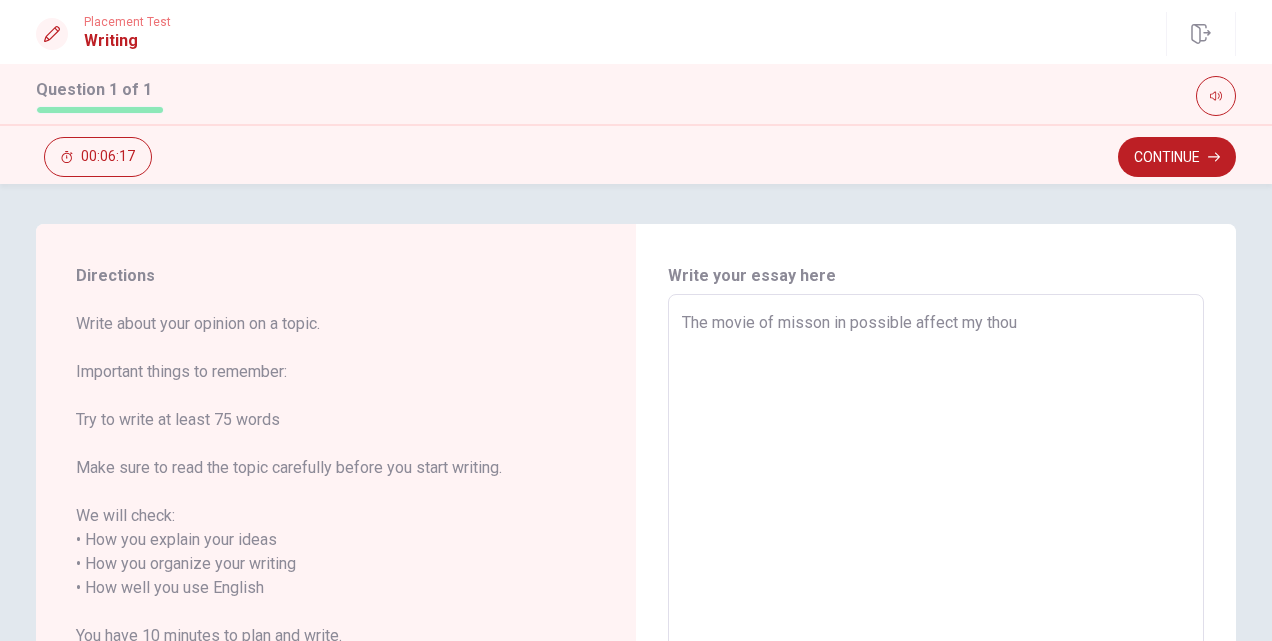 type on "The movie of misson in possible affect my thoug" 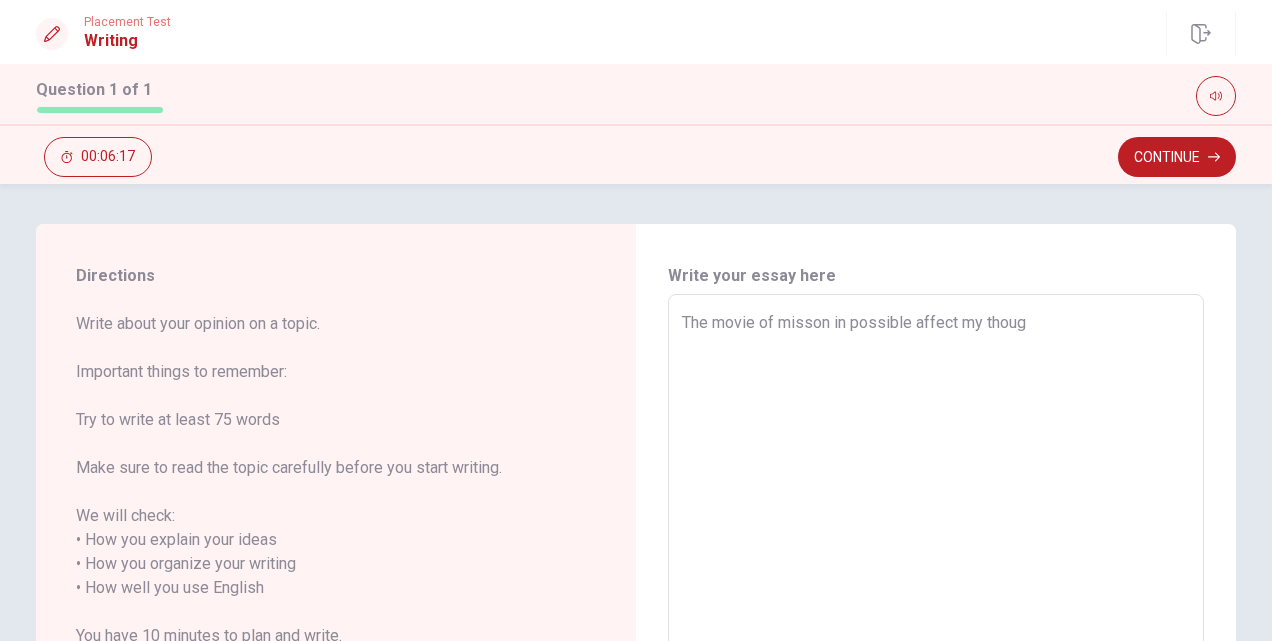 type on "x" 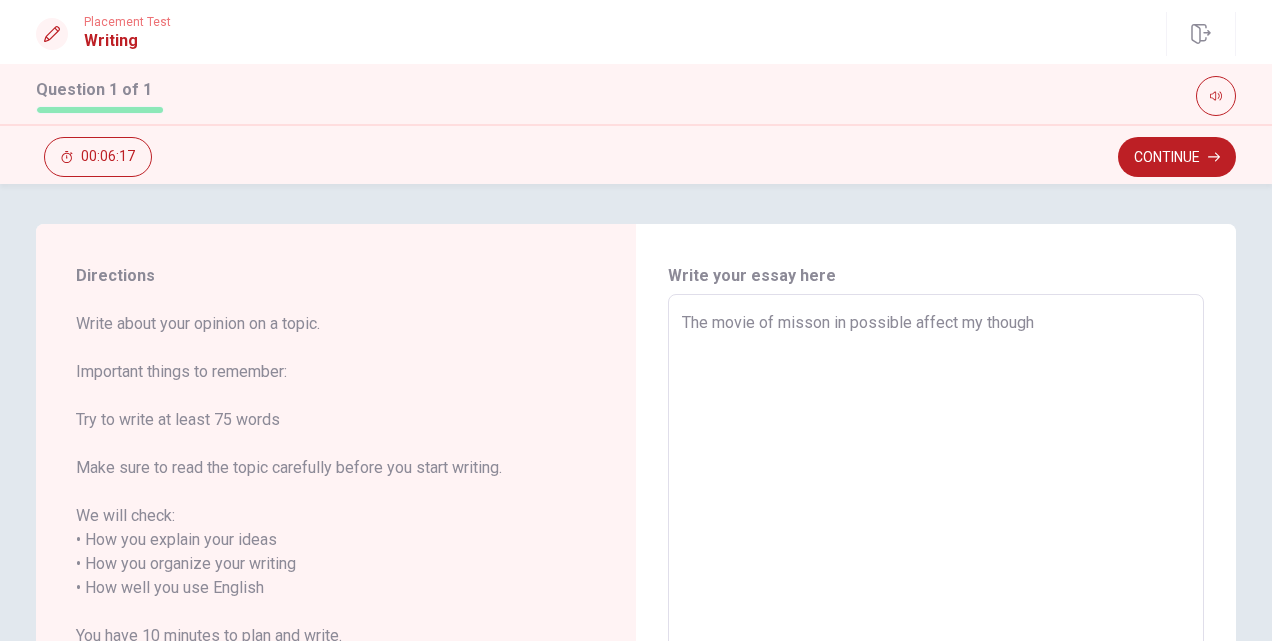 type on "x" 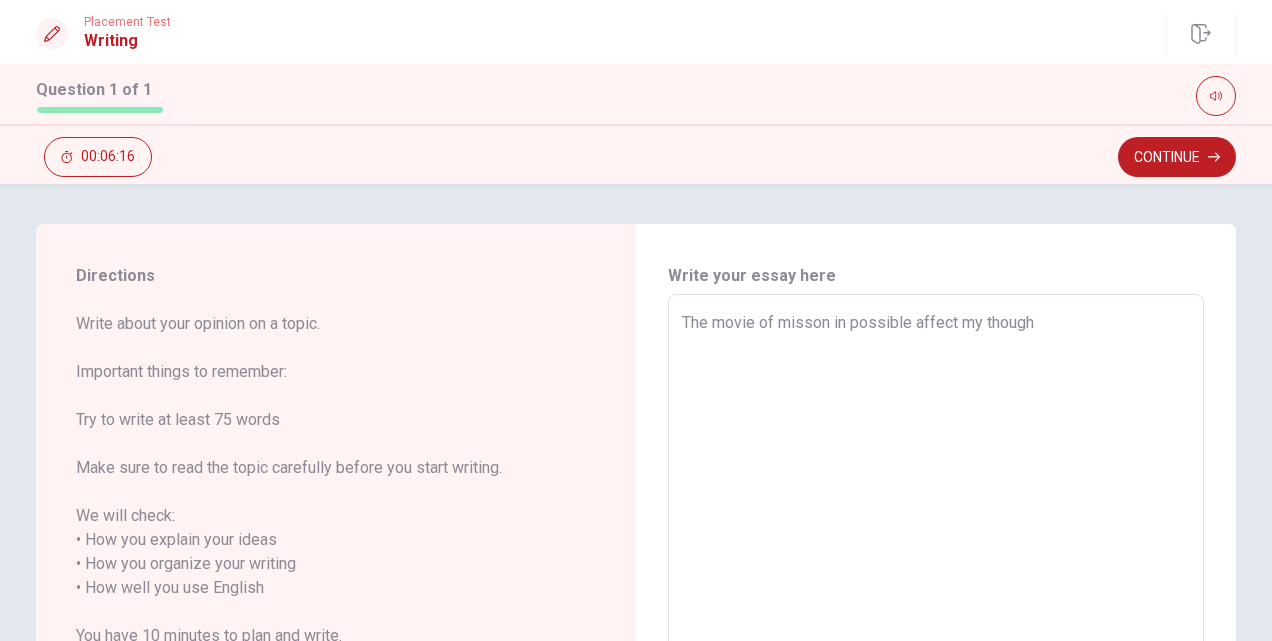 type on "The movie of misson in possible affect my thought" 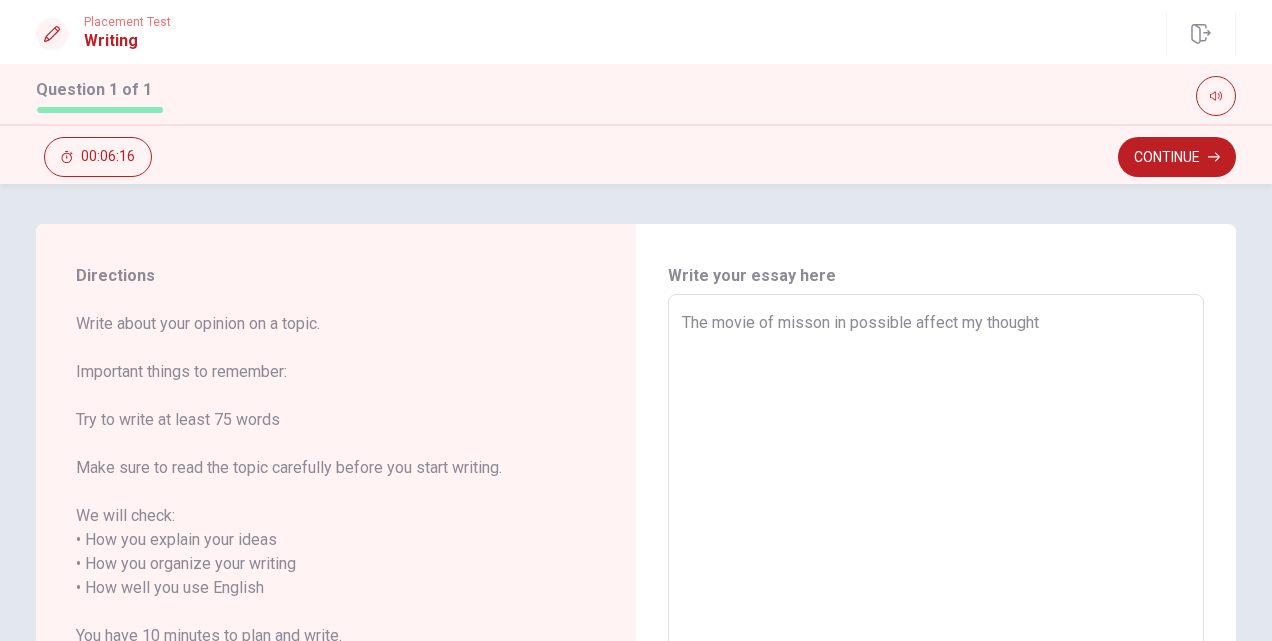 type on "x" 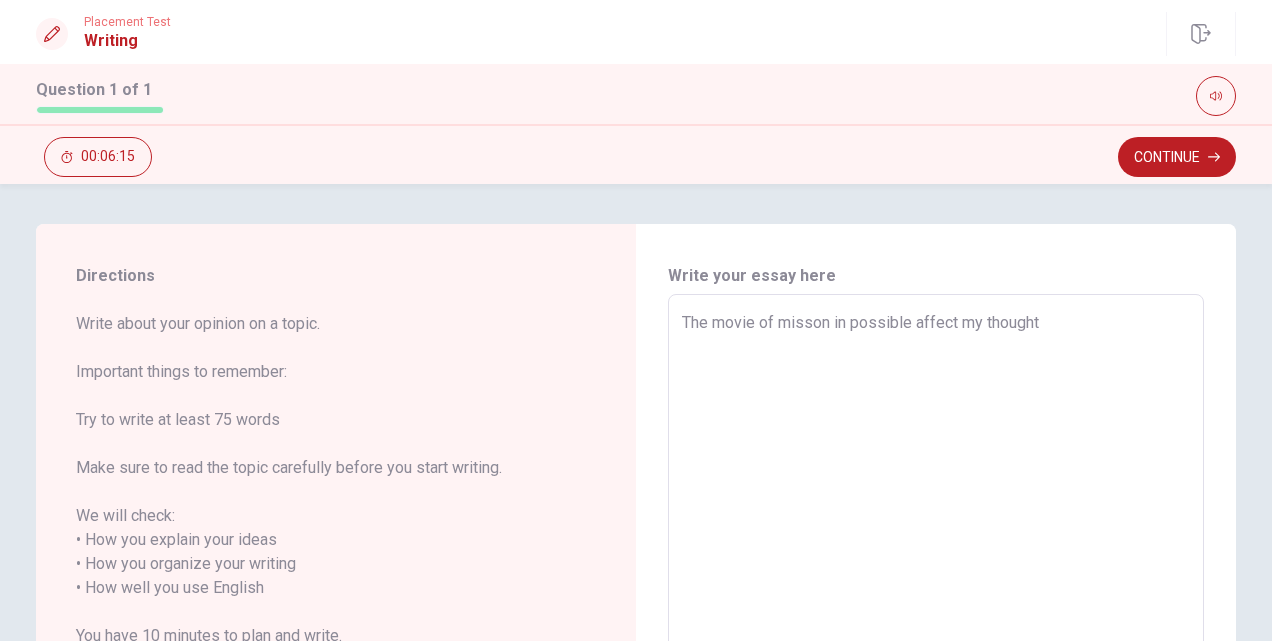 type 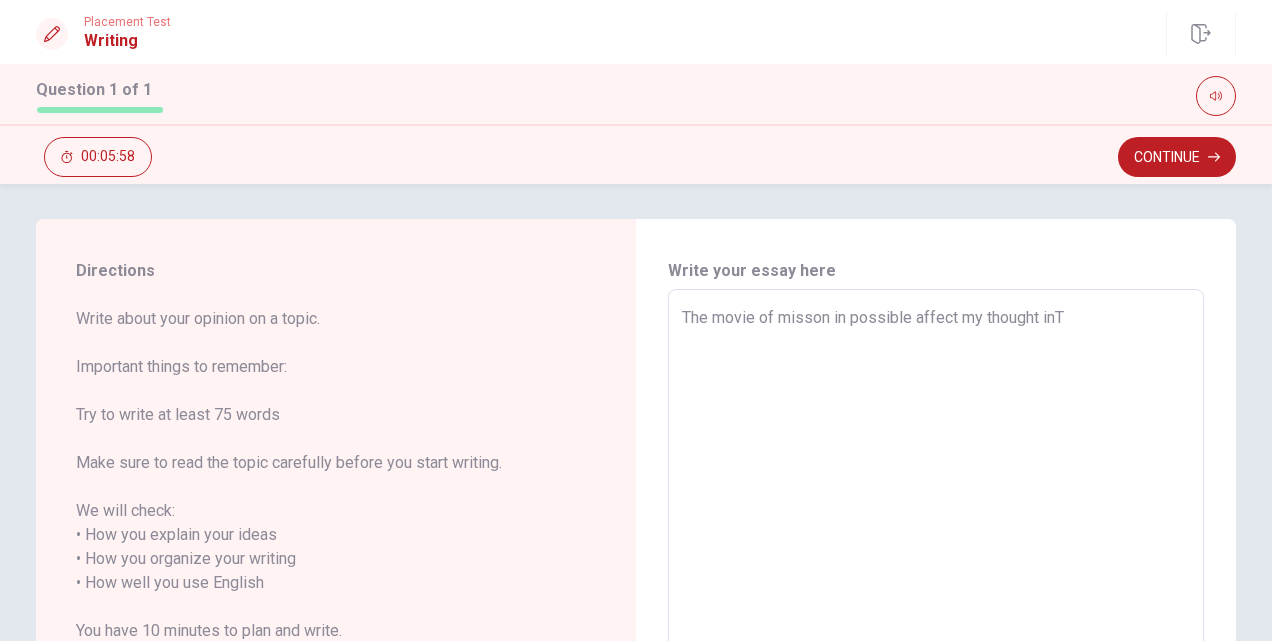 scroll, scrollTop: 0, scrollLeft: 0, axis: both 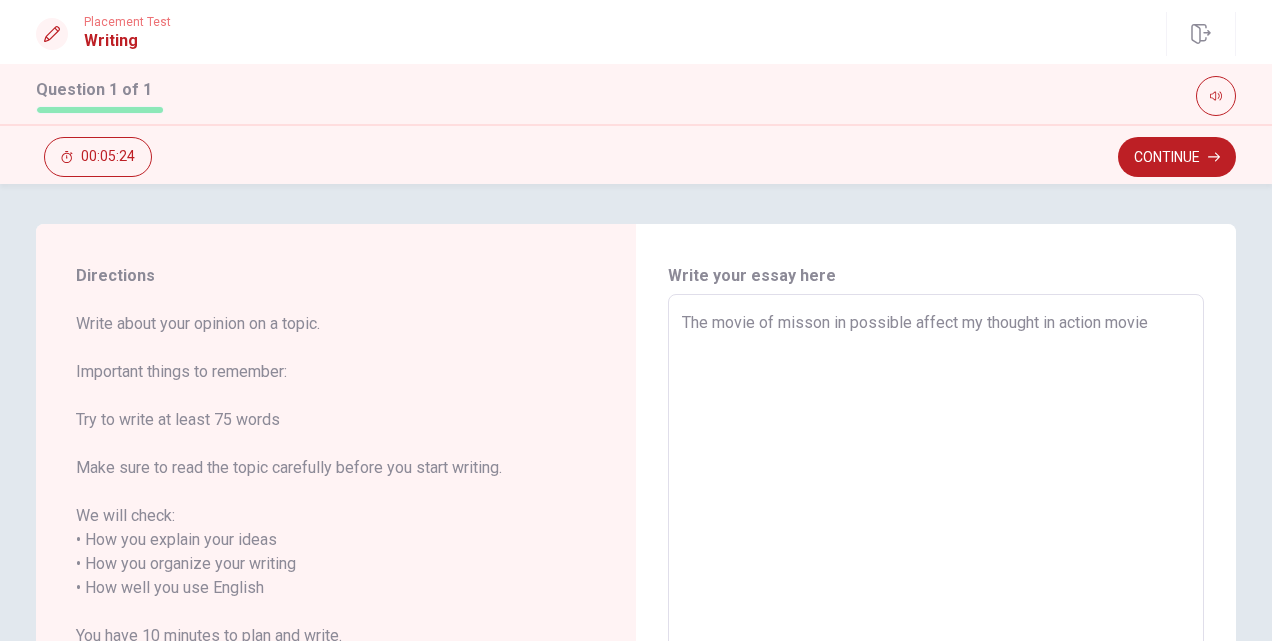 click on "The movie of misson in possible affect my thought in action movie" at bounding box center (936, 588) 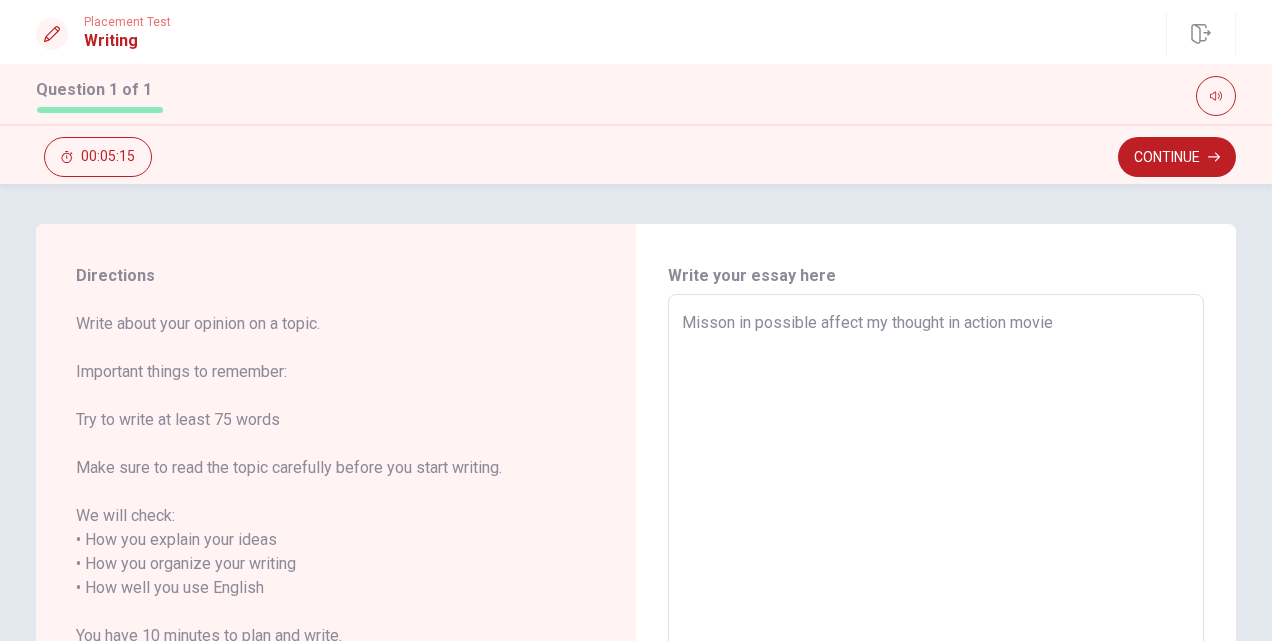 click on "Misson in possible affect my thought in action movie" at bounding box center (936, 588) 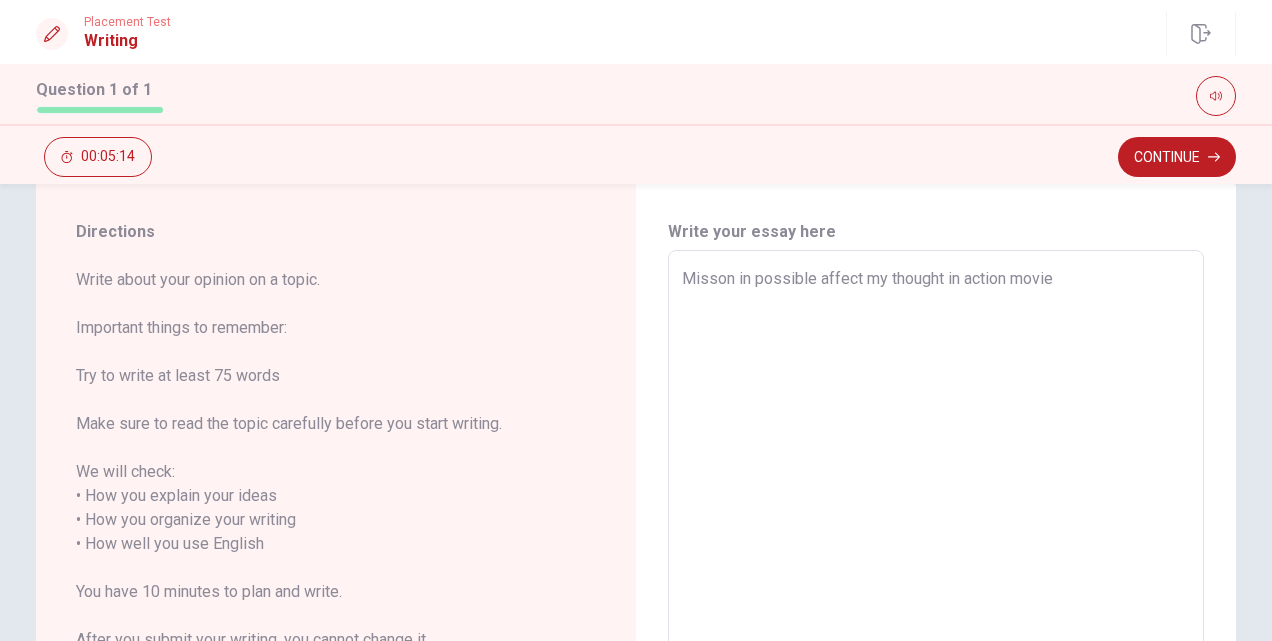 scroll, scrollTop: 0, scrollLeft: 0, axis: both 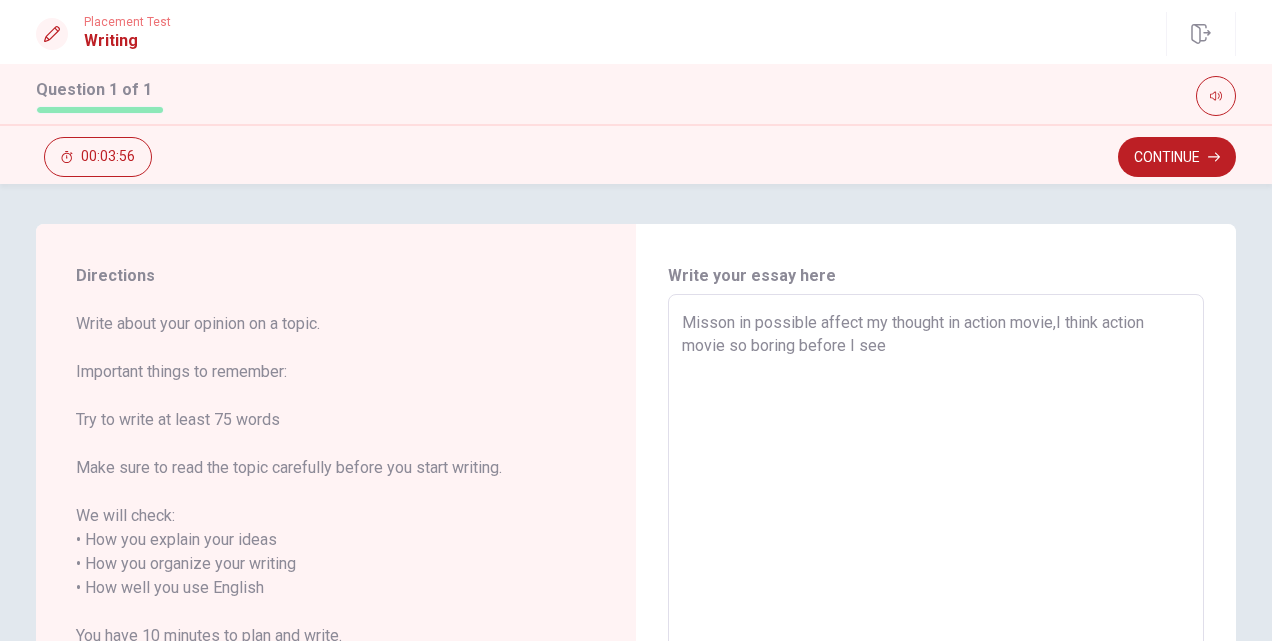drag, startPoint x: 805, startPoint y: 322, endPoint x: 756, endPoint y: 327, distance: 49.25444 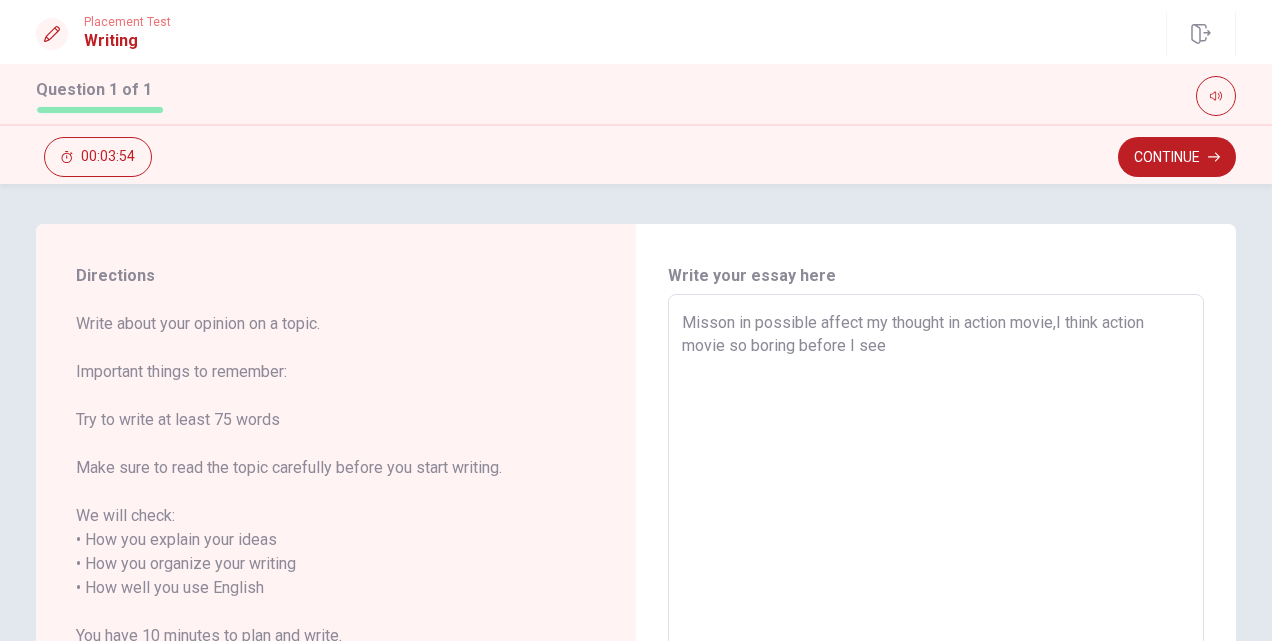 drag, startPoint x: 675, startPoint y: 325, endPoint x: 726, endPoint y: 327, distance: 51.0392 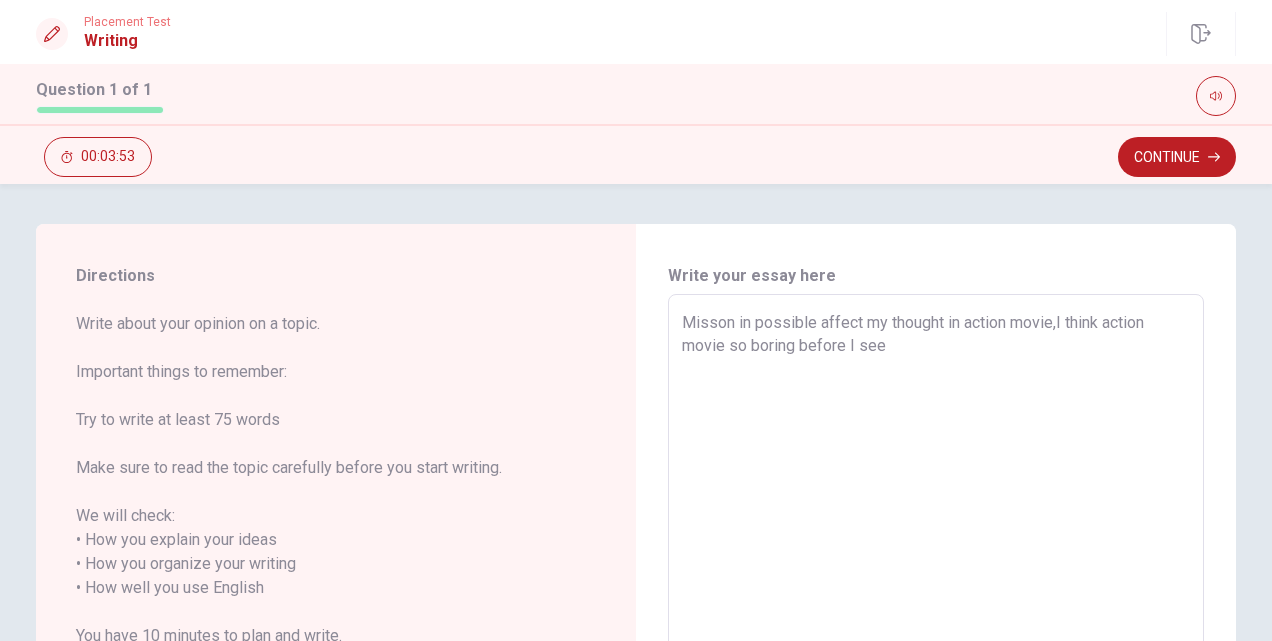 click on "Misson in possible affect my thought in action movie,I think action movie so boring before I see" at bounding box center (936, 588) 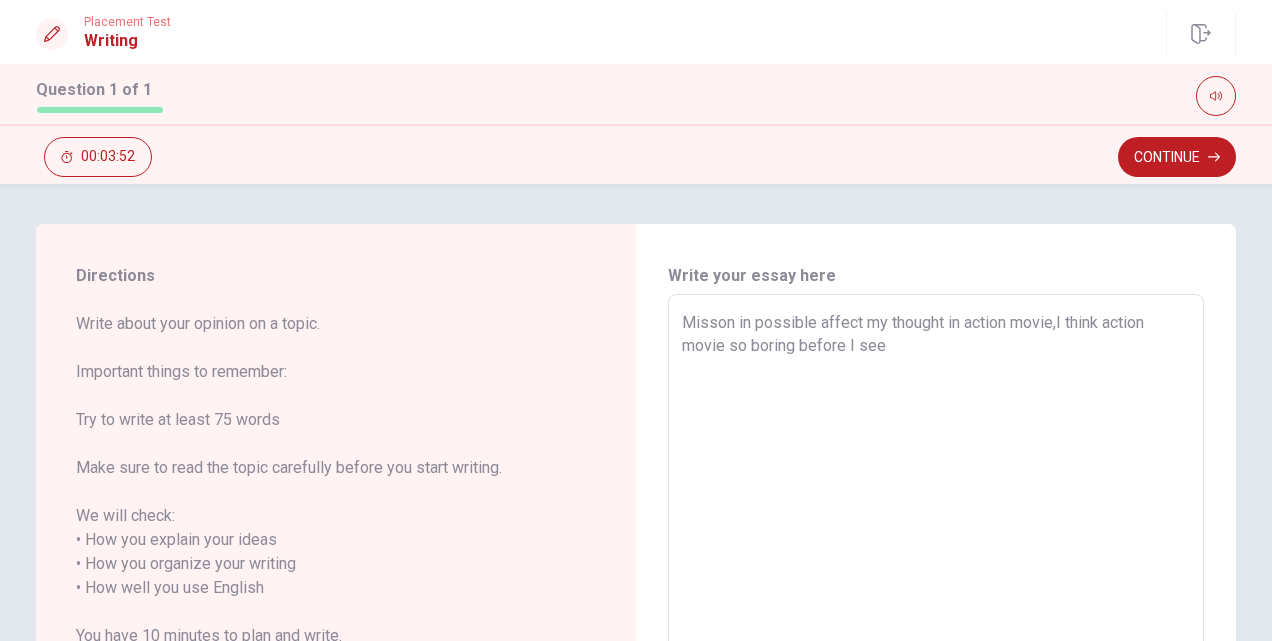 drag, startPoint x: 676, startPoint y: 320, endPoint x: 807, endPoint y: 324, distance: 131.06105 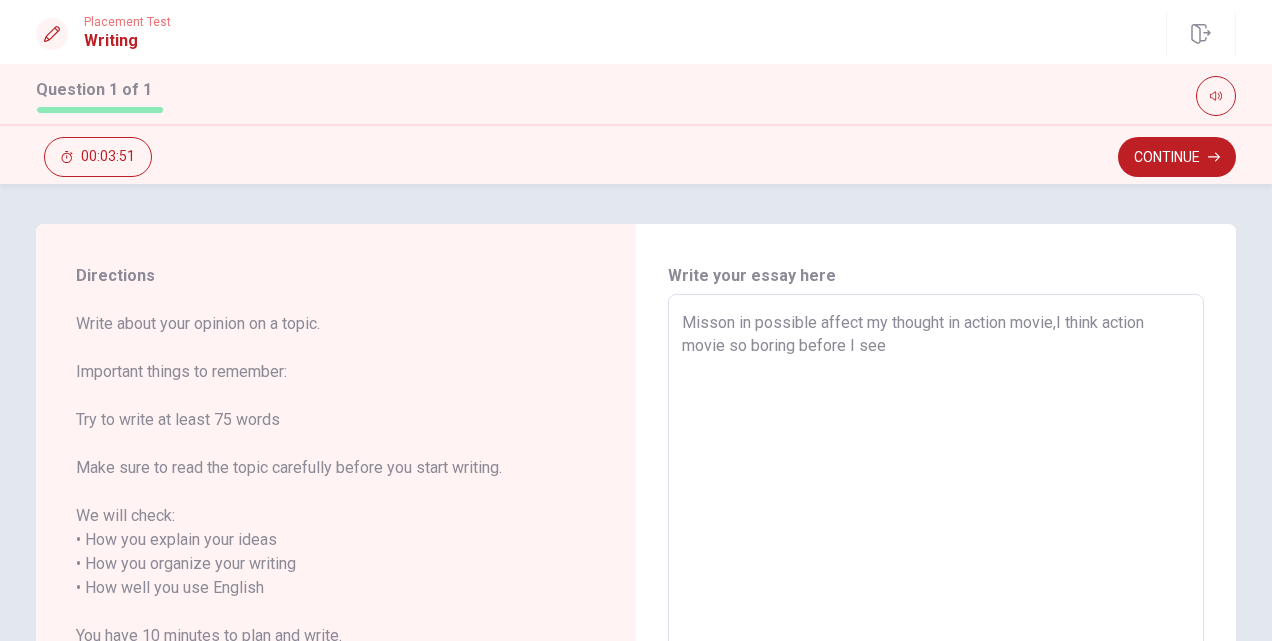click on "Misson in possible affect my thought in action movie,I think action movie so boring before I see" at bounding box center (936, 588) 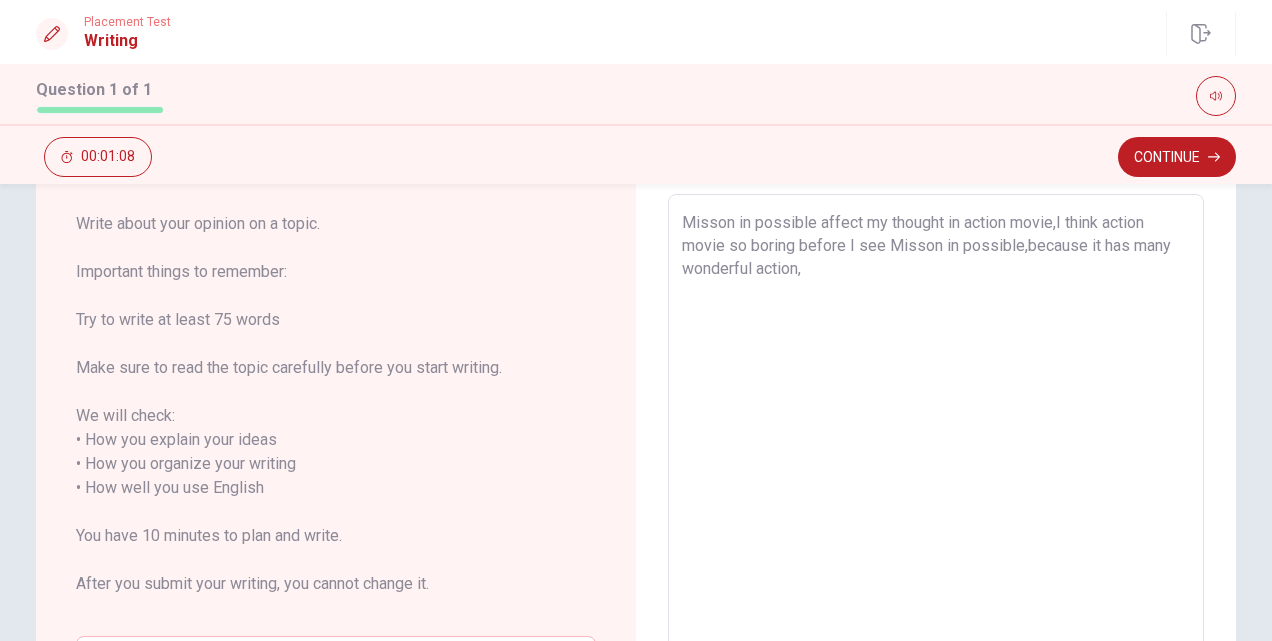 scroll, scrollTop: 0, scrollLeft: 0, axis: both 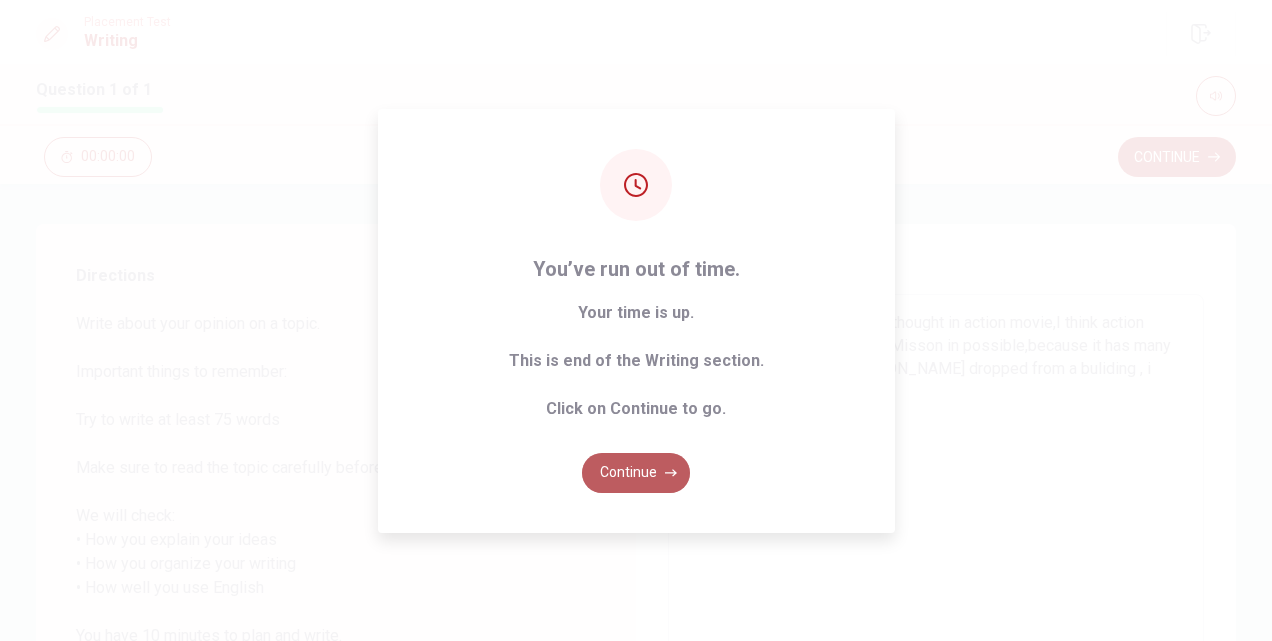 click on "Continue" at bounding box center (636, 473) 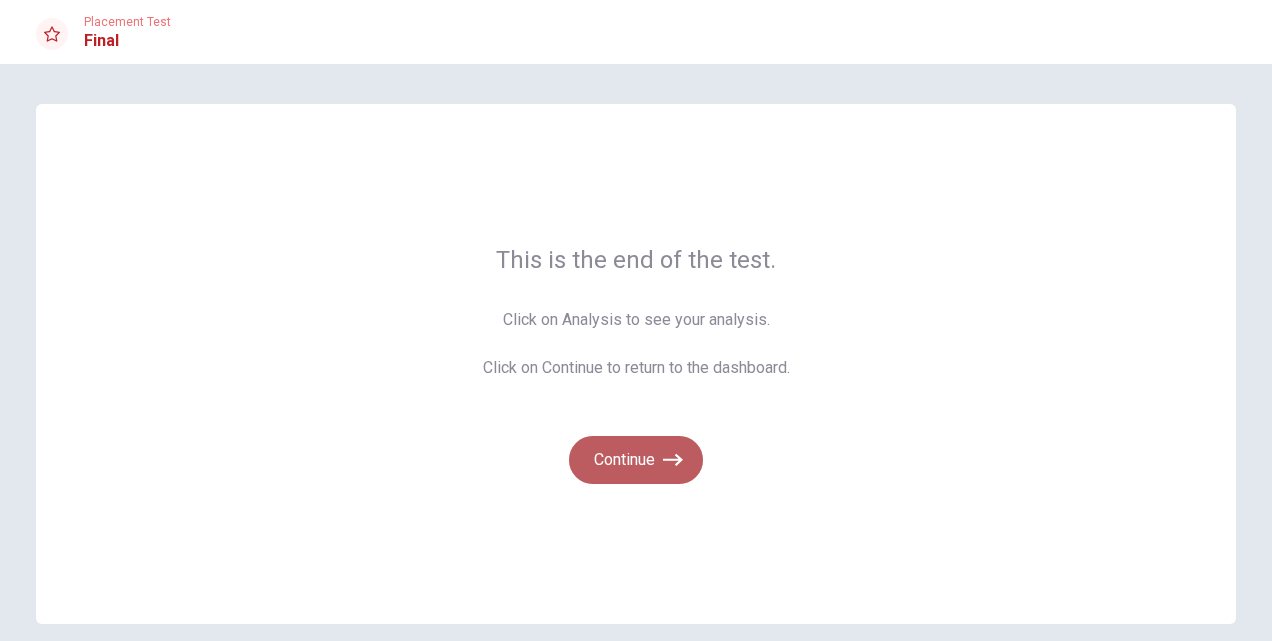 click on "Continue" at bounding box center [636, 460] 